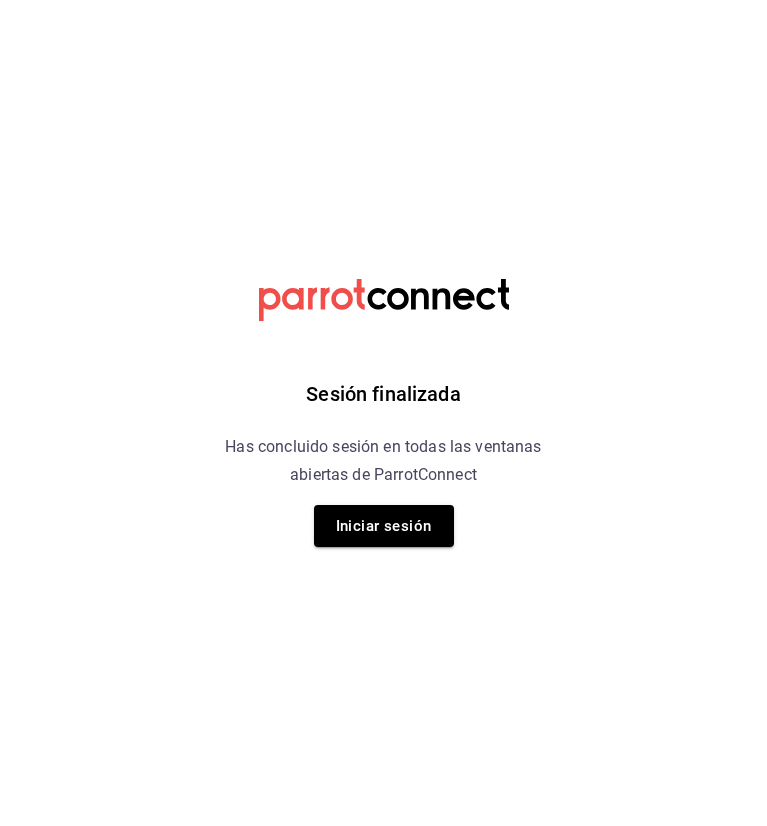 scroll, scrollTop: 0, scrollLeft: 0, axis: both 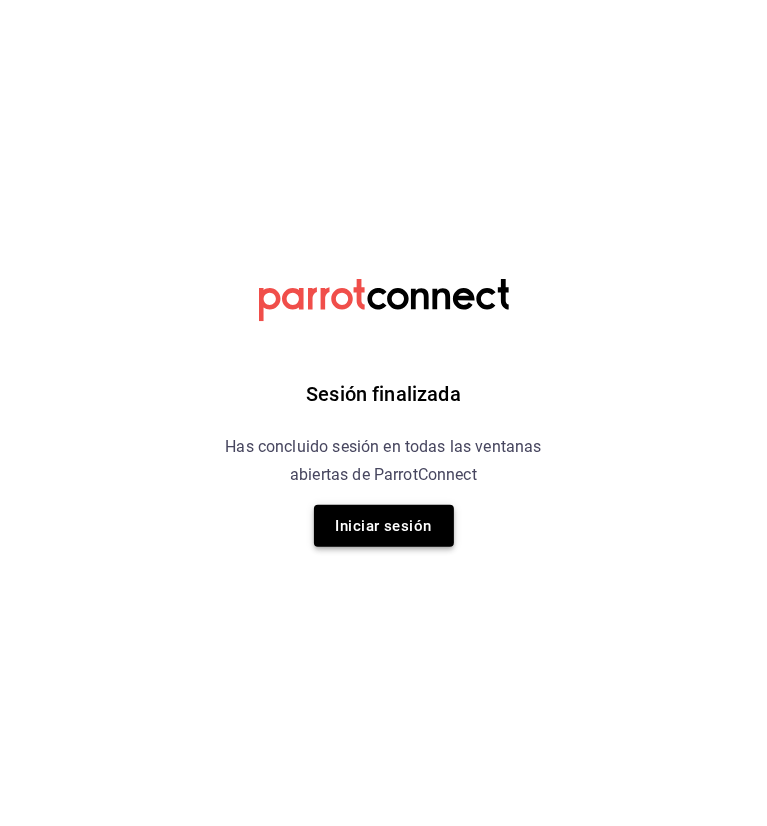 click on "Iniciar sesión" at bounding box center (384, 526) 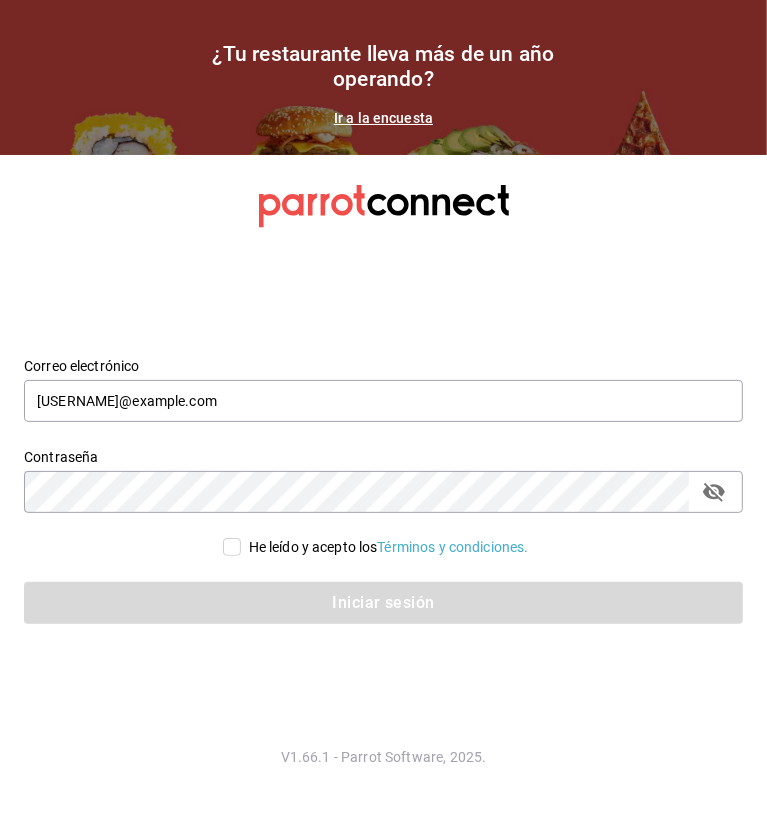 click on "He leído y acepto los  Términos y condiciones." at bounding box center [385, 547] 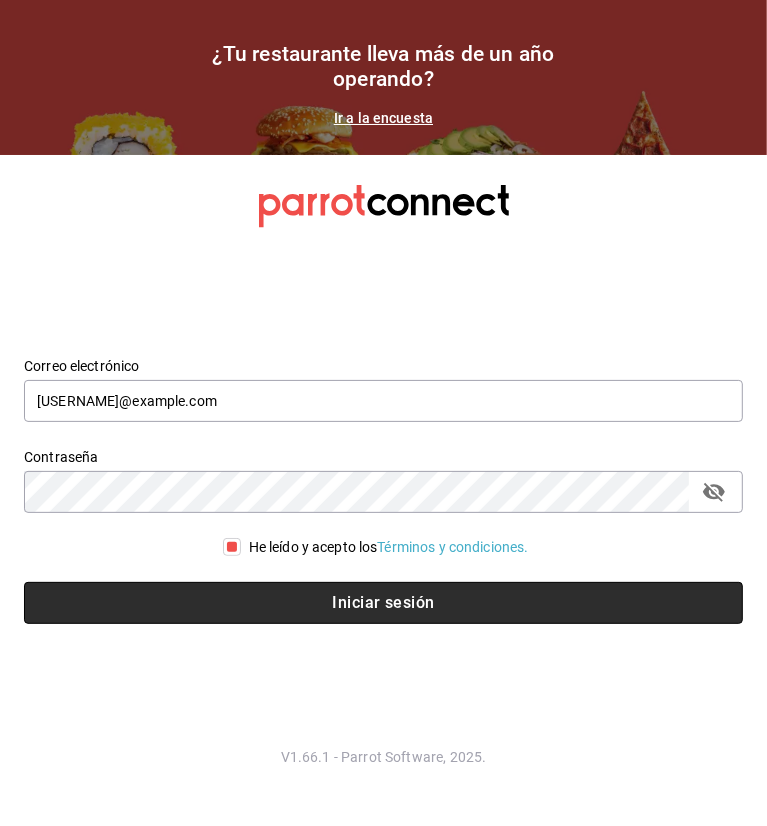click on "Iniciar sesión" at bounding box center (383, 603) 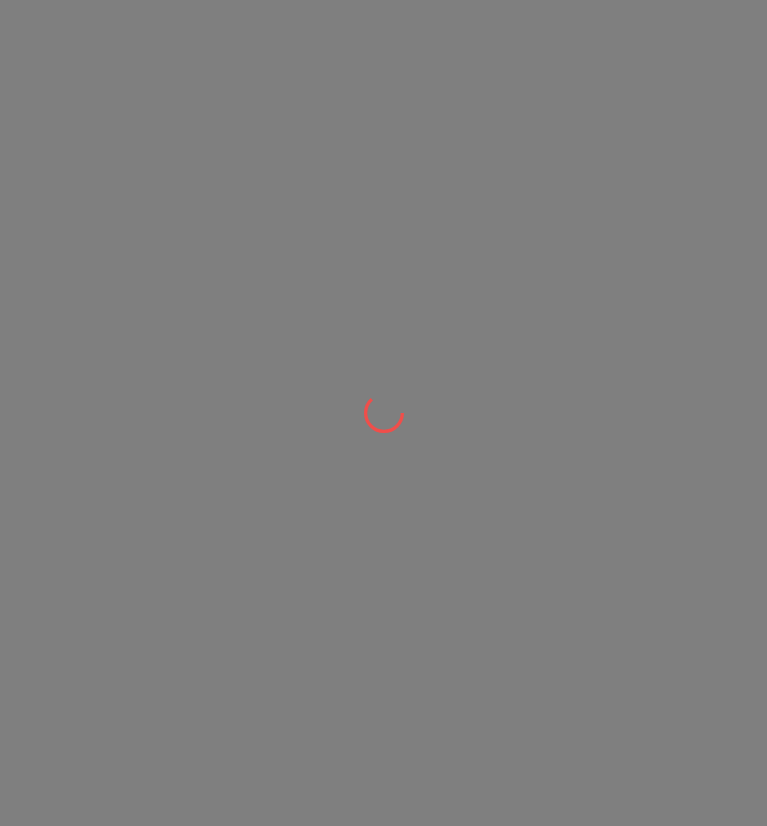 scroll, scrollTop: 0, scrollLeft: 0, axis: both 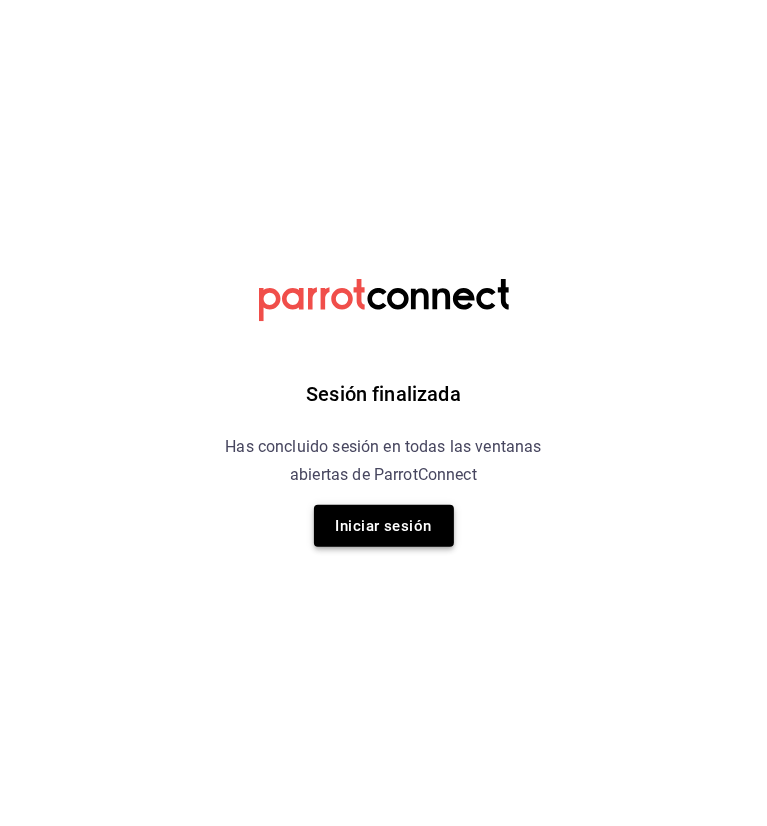 click on "Iniciar sesión" at bounding box center [384, 526] 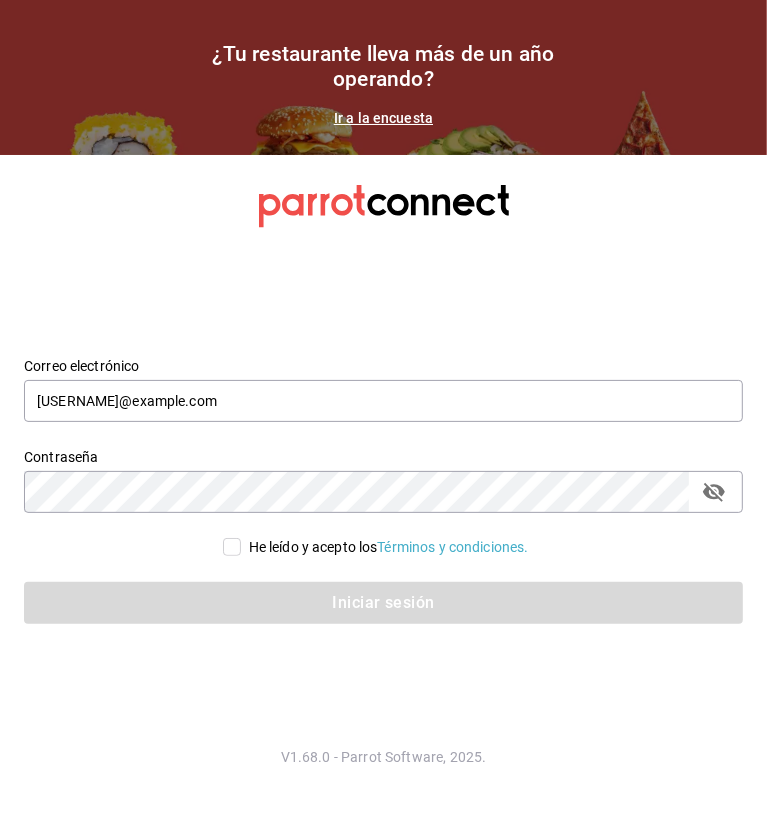 click on "He leído y acepto los  Términos y condiciones." at bounding box center (232, 547) 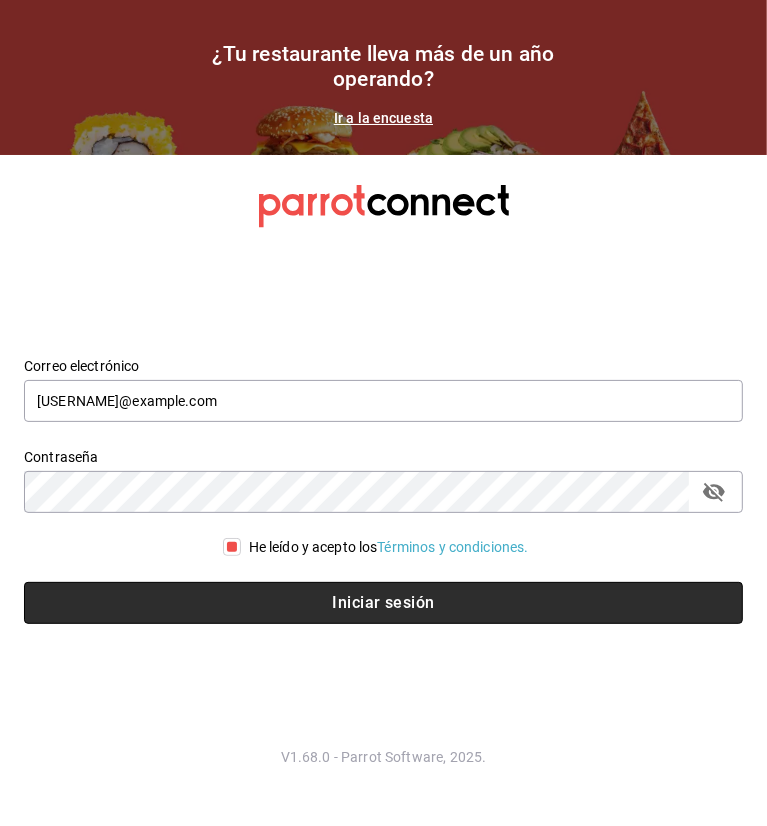 click on "Iniciar sesión" at bounding box center (383, 603) 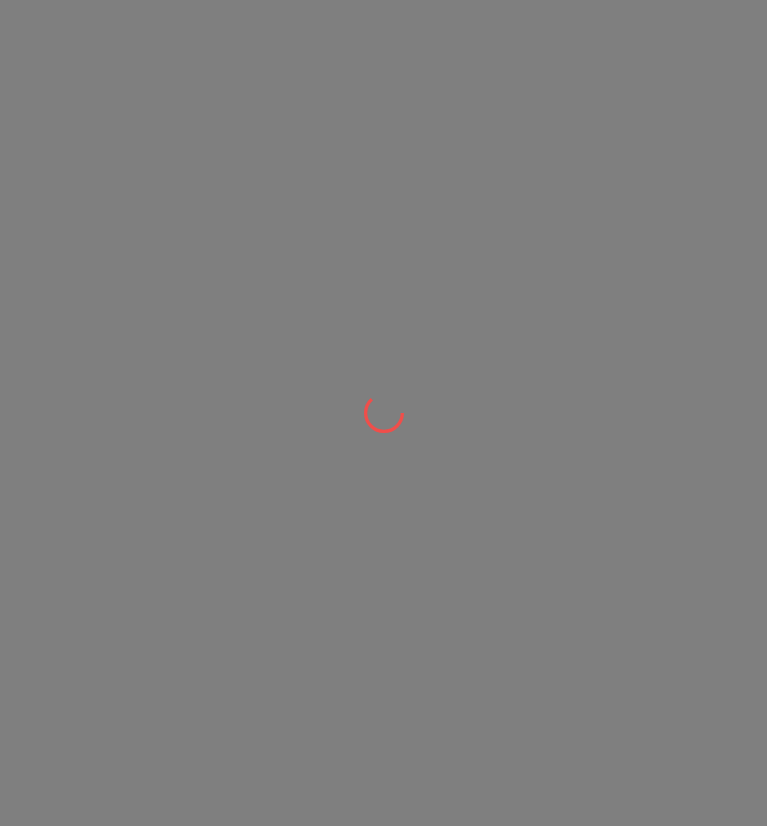 scroll, scrollTop: 0, scrollLeft: 0, axis: both 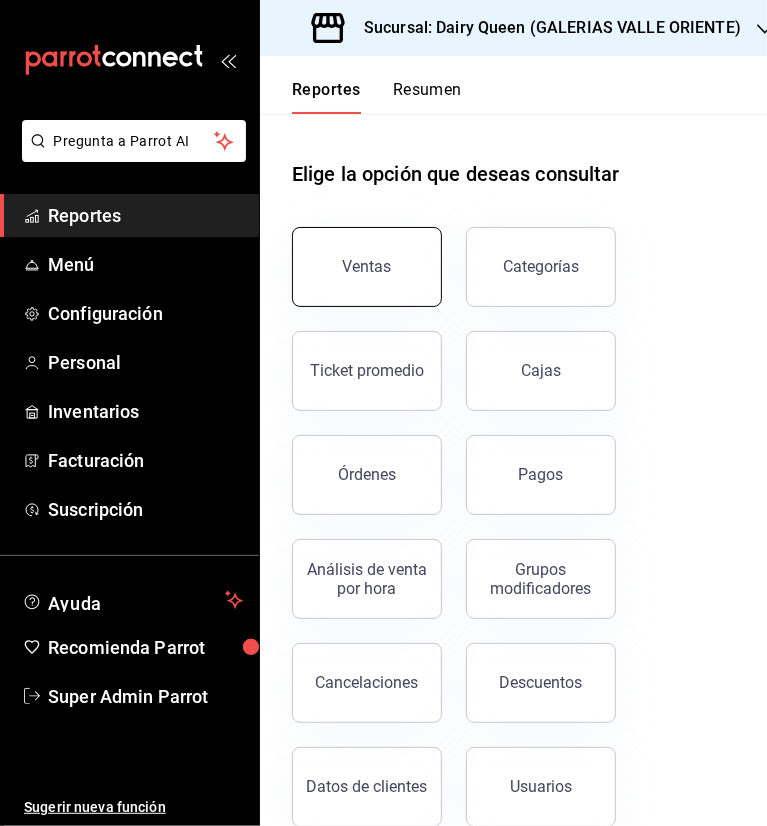 click on "Ventas" at bounding box center (367, 266) 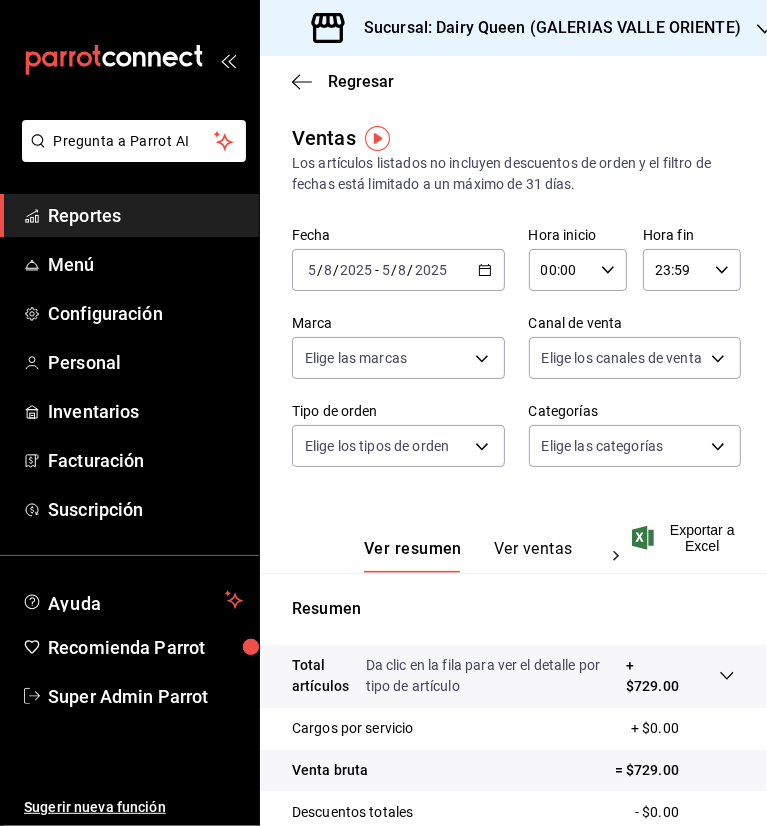 click on "Reportes" at bounding box center [145, 215] 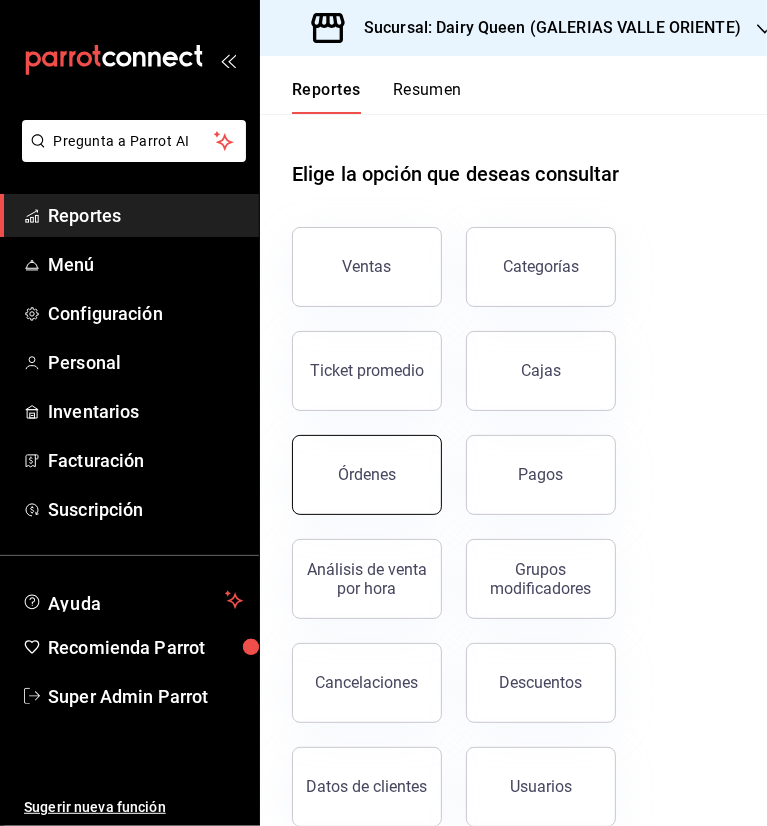 click on "Órdenes" at bounding box center (367, 475) 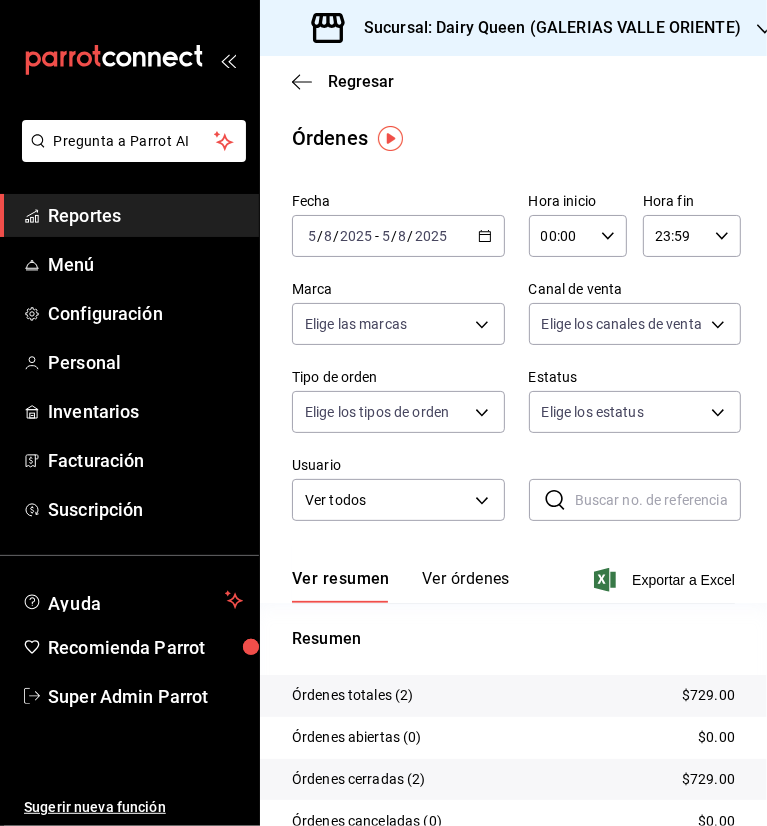 click 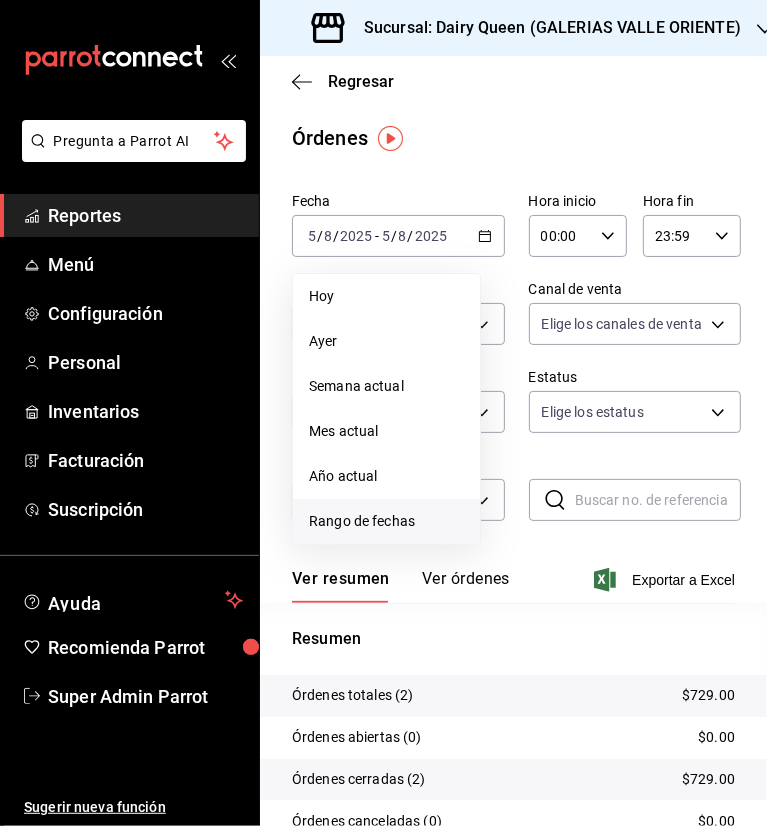 click on "Rango de fechas" at bounding box center [386, 521] 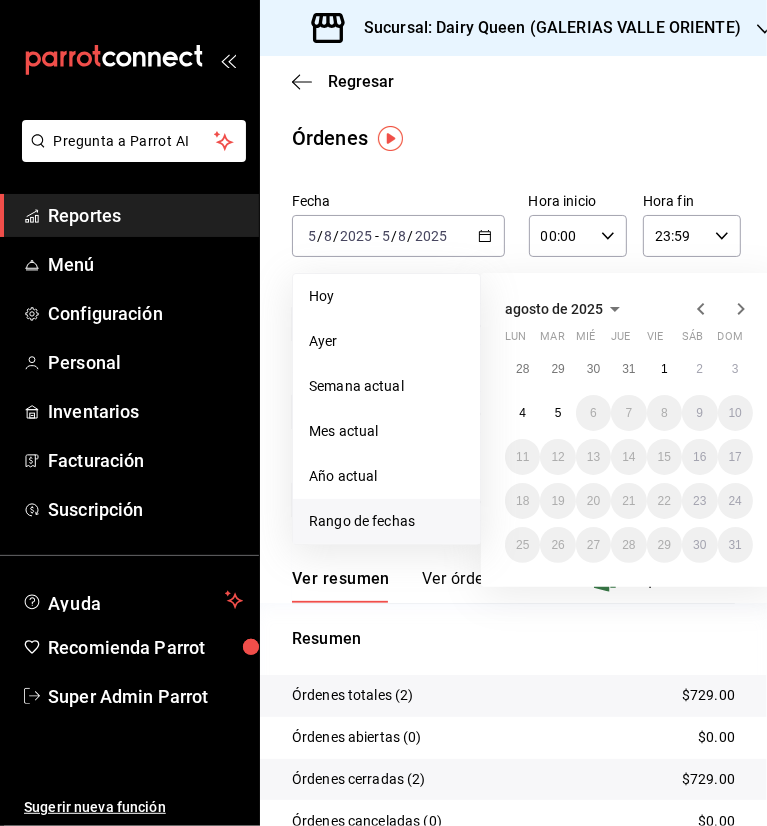 click 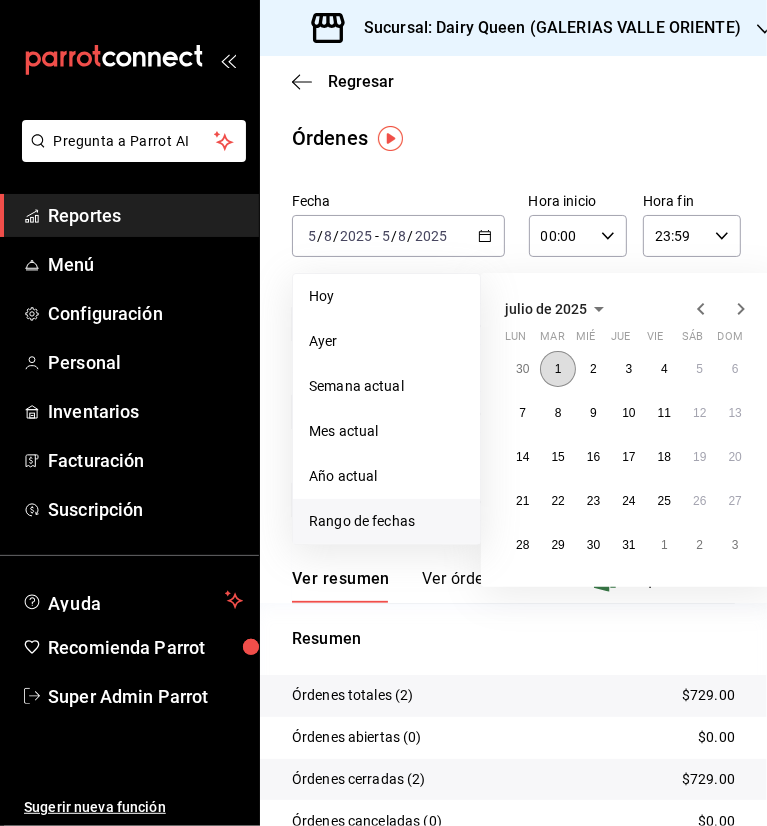 click on "1" at bounding box center [558, 369] 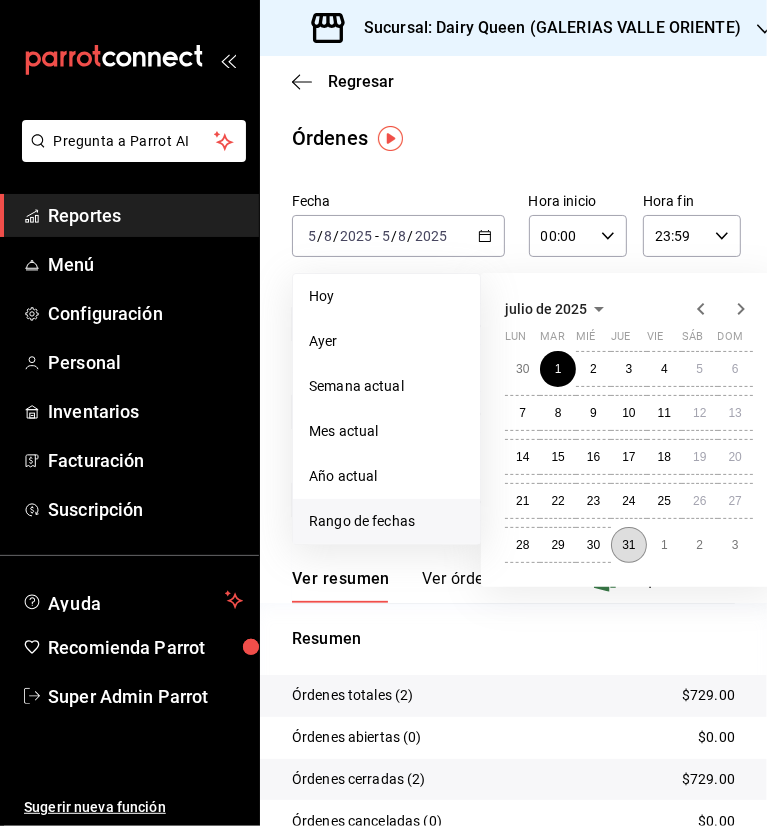 click on "31" at bounding box center [628, 545] 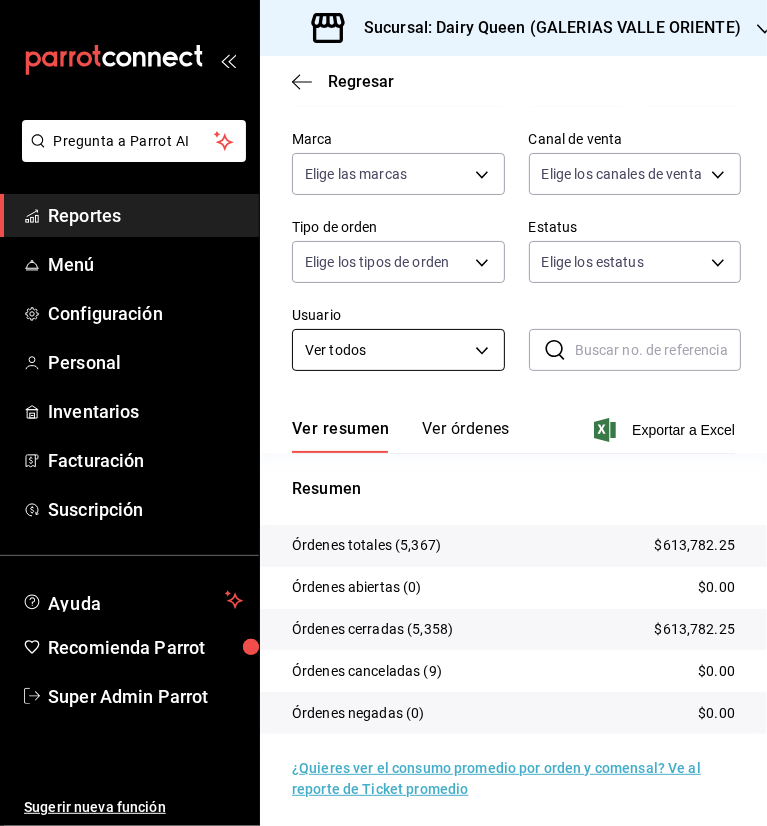 scroll, scrollTop: 156, scrollLeft: 0, axis: vertical 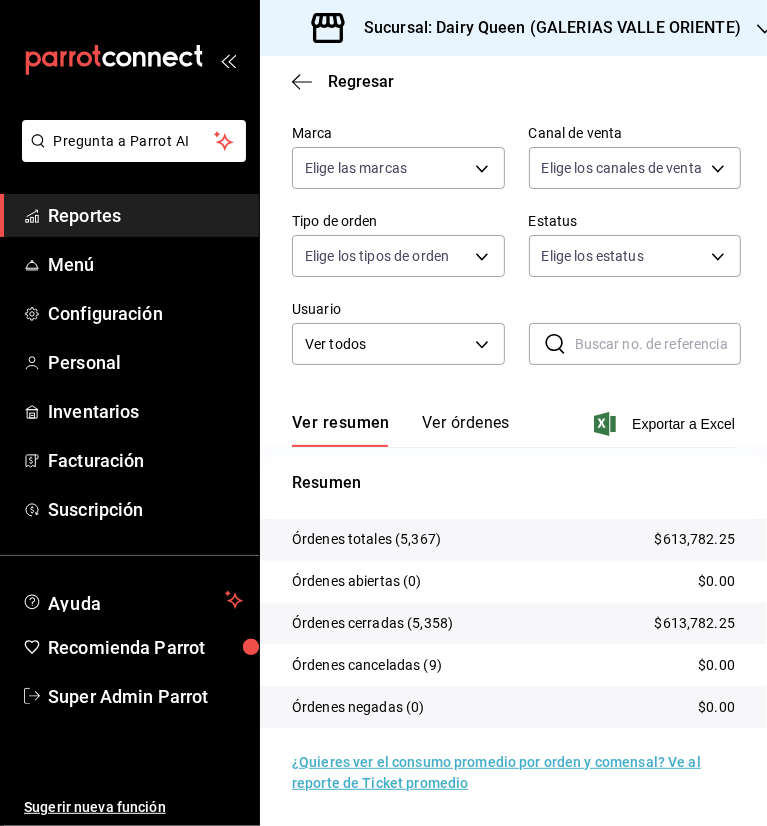 click on "Sucursal: Dairy Queen (GALERIAS VALLE ORIENTE)" at bounding box center (544, 28) 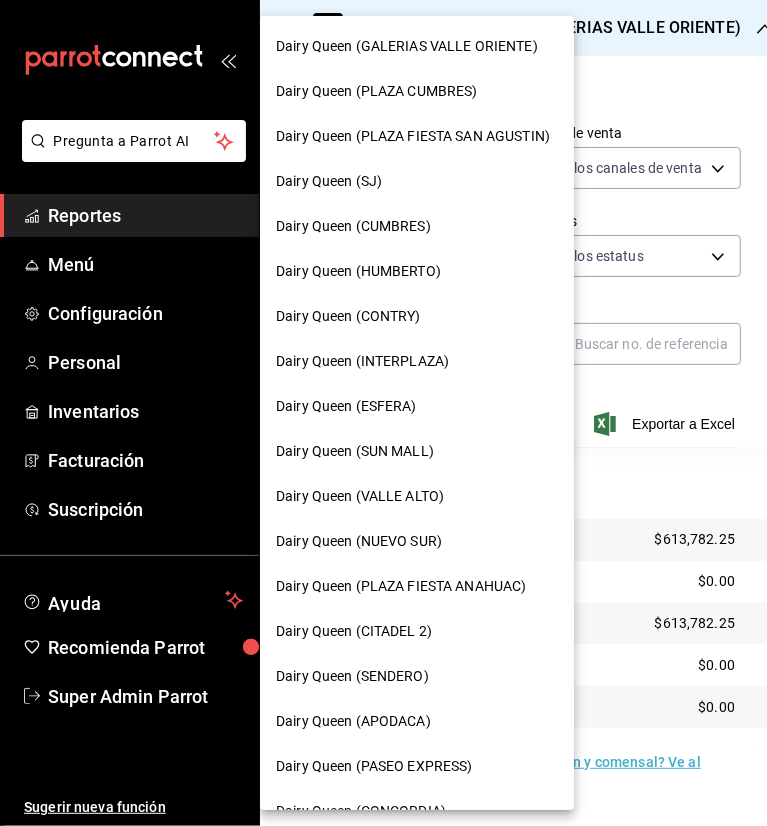 click at bounding box center [383, 413] 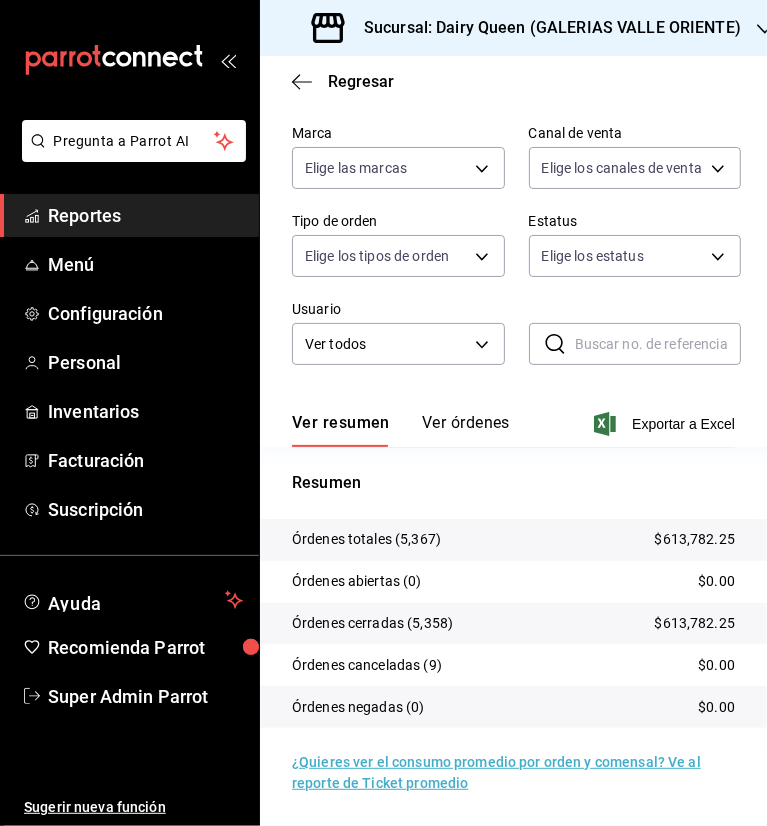 click on "Sucursal: Dairy Queen (GALERIAS VALLE ORIENTE)" at bounding box center [544, 28] 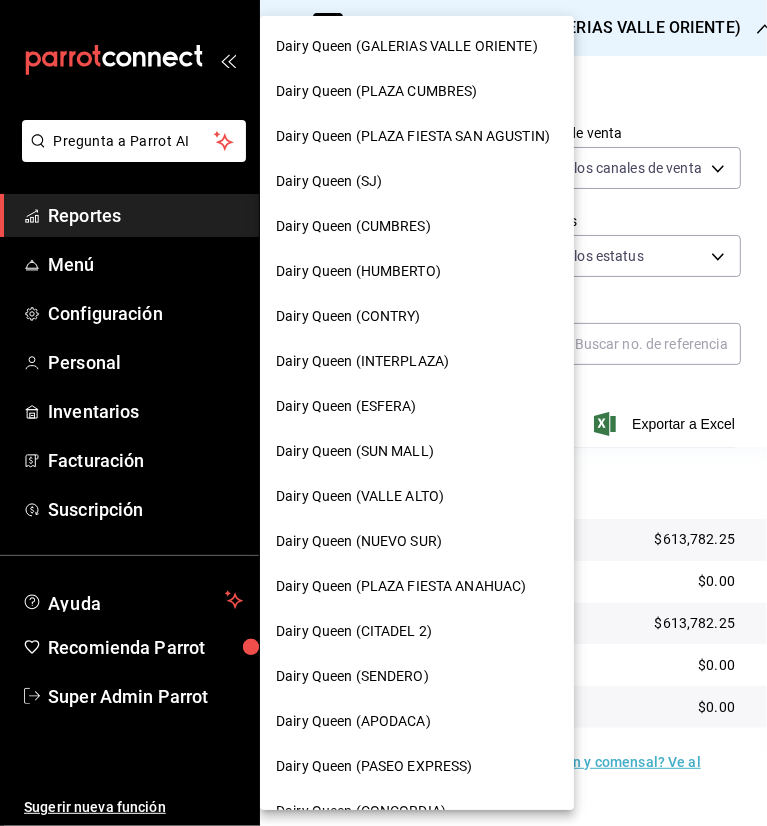 click on "Dairy Queen (PLAZA FIESTA SAN AGUSTIN)" at bounding box center [413, 136] 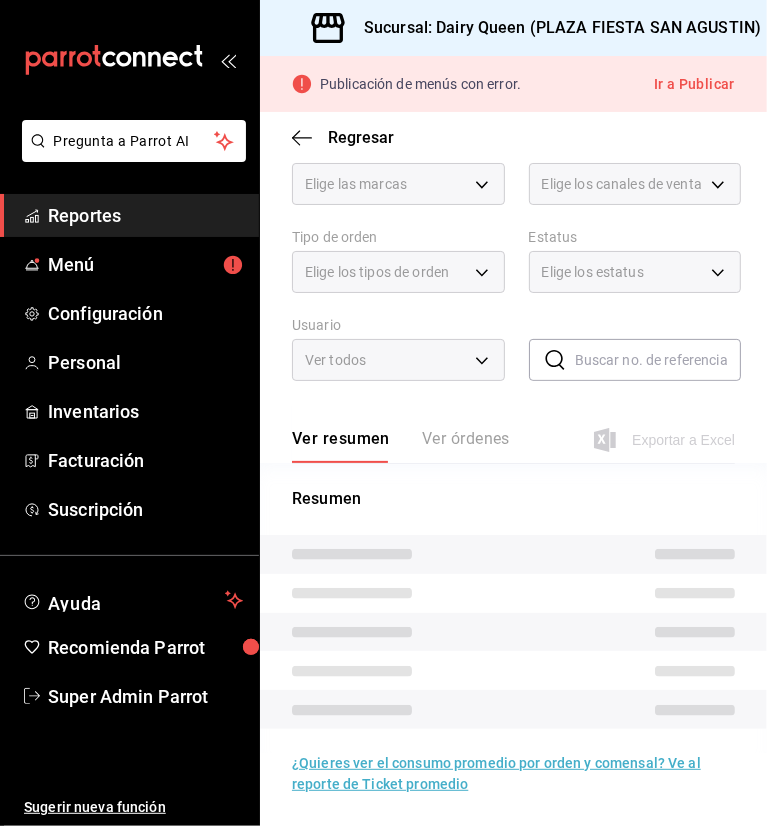 scroll, scrollTop: 197, scrollLeft: 0, axis: vertical 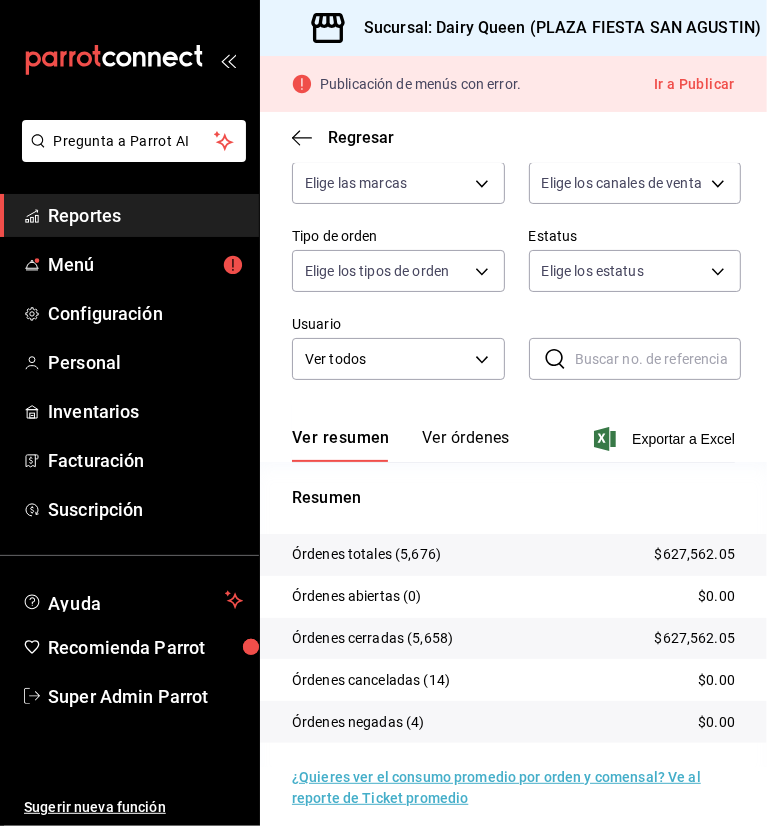 click on "Sucursal: Dairy Queen (PLAZA FIESTA SAN AGUSTIN)" at bounding box center [554, 28] 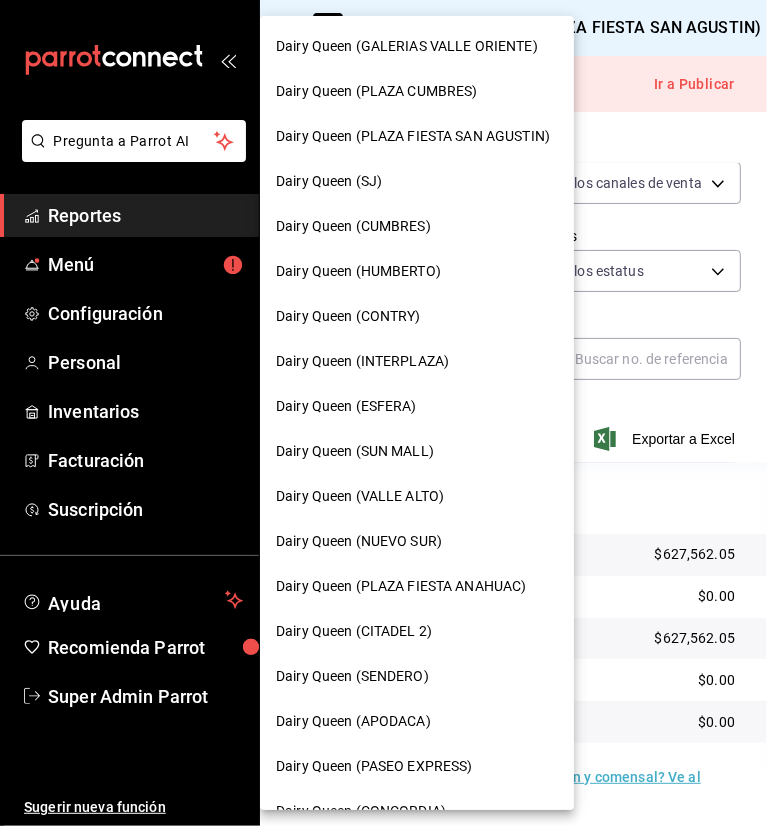 click on "Dairy Queen (CONTRY)" at bounding box center (348, 316) 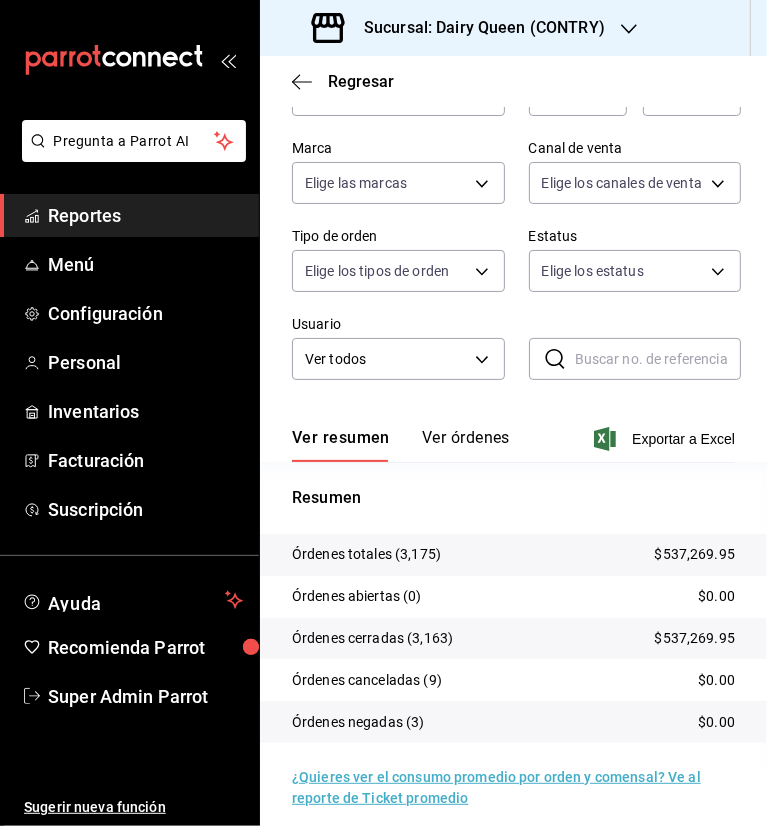 scroll, scrollTop: 156, scrollLeft: 0, axis: vertical 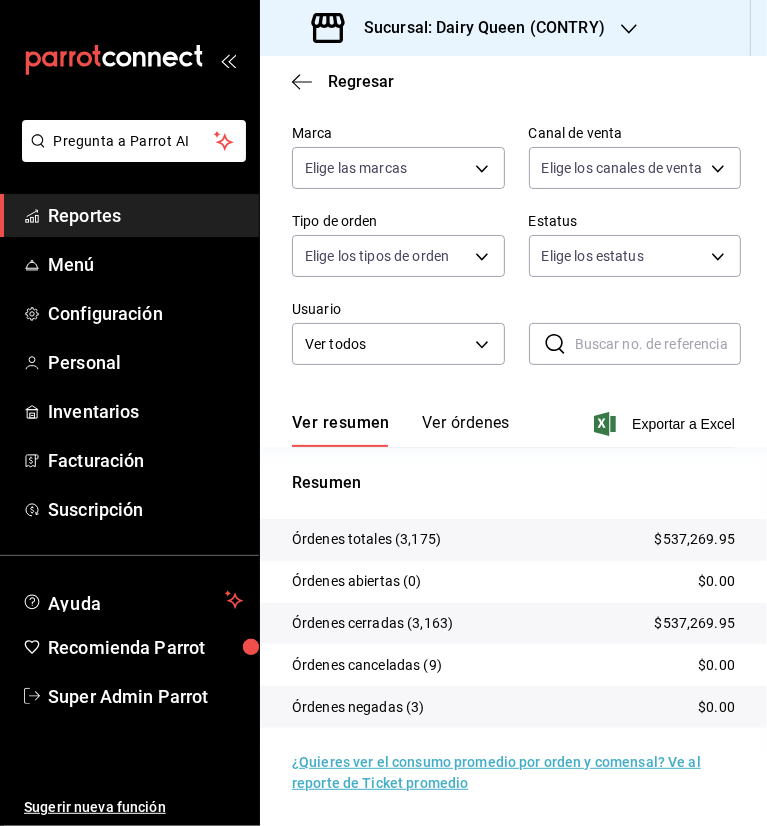 click on "Sucursal: Dairy Queen (CONTRY)" at bounding box center [460, 28] 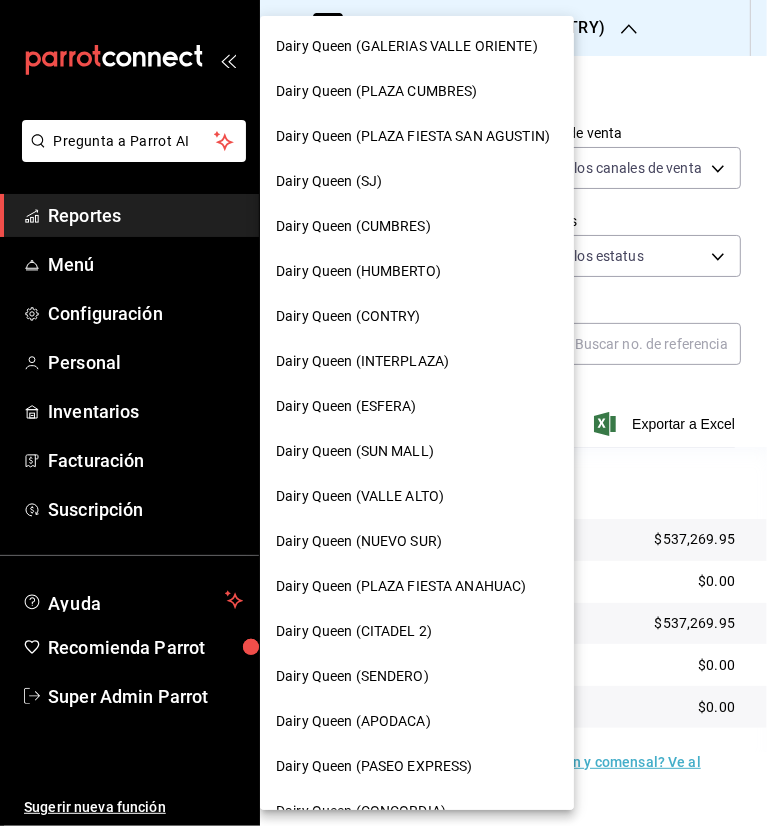 click on "Dairy Queen (SENDERO)" at bounding box center (352, 676) 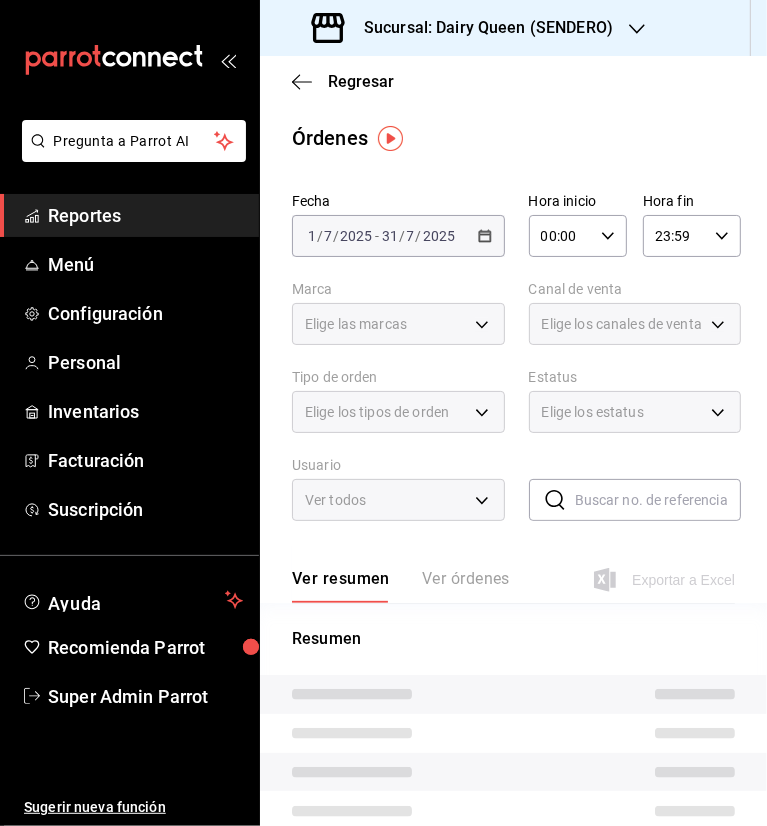 drag, startPoint x: 488, startPoint y: 125, endPoint x: 505, endPoint y: 121, distance: 17.464249 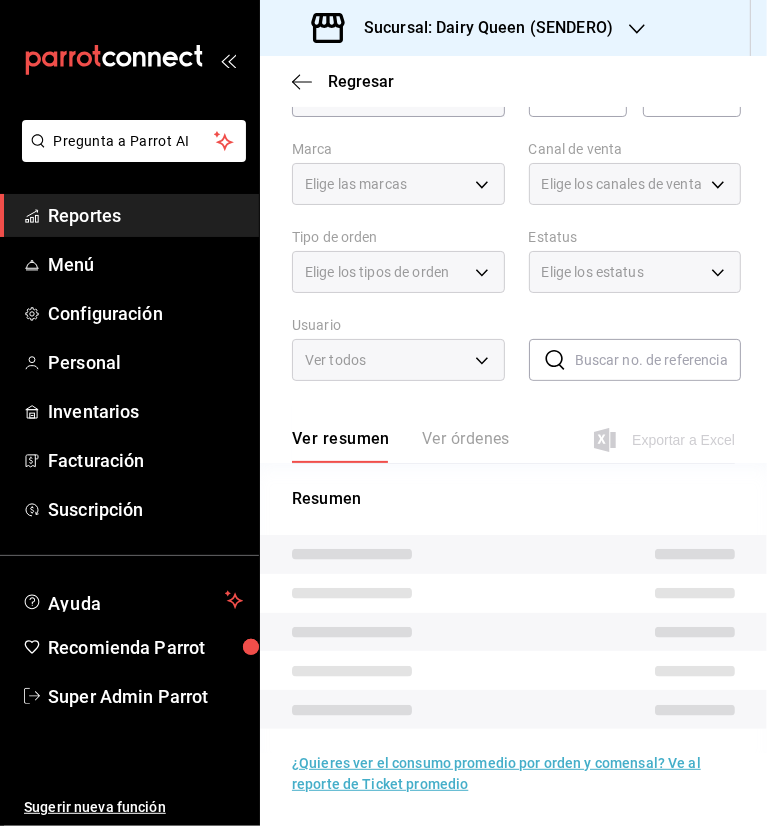 scroll, scrollTop: 141, scrollLeft: 0, axis: vertical 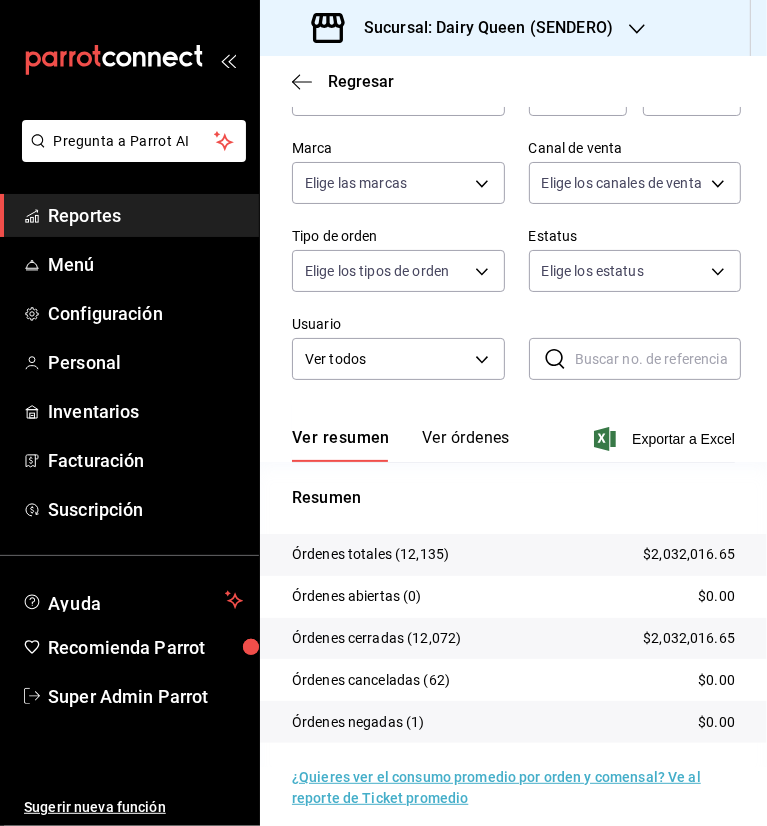 click on "Sucursal: Dairy Queen (SENDERO)" at bounding box center (480, 28) 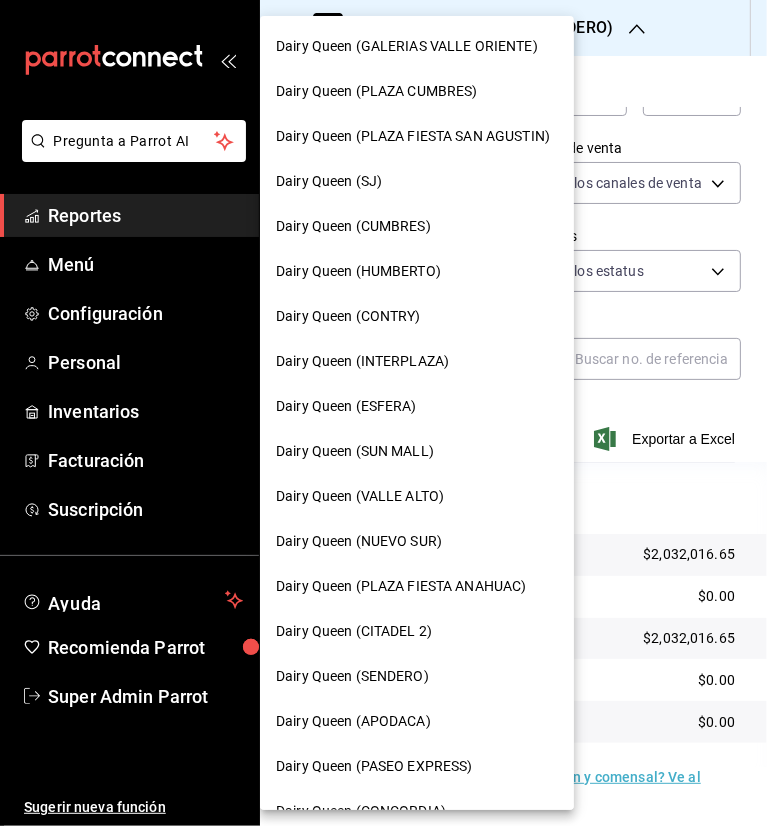 click on "Dairy Queen (HUMBERTO)" at bounding box center (358, 271) 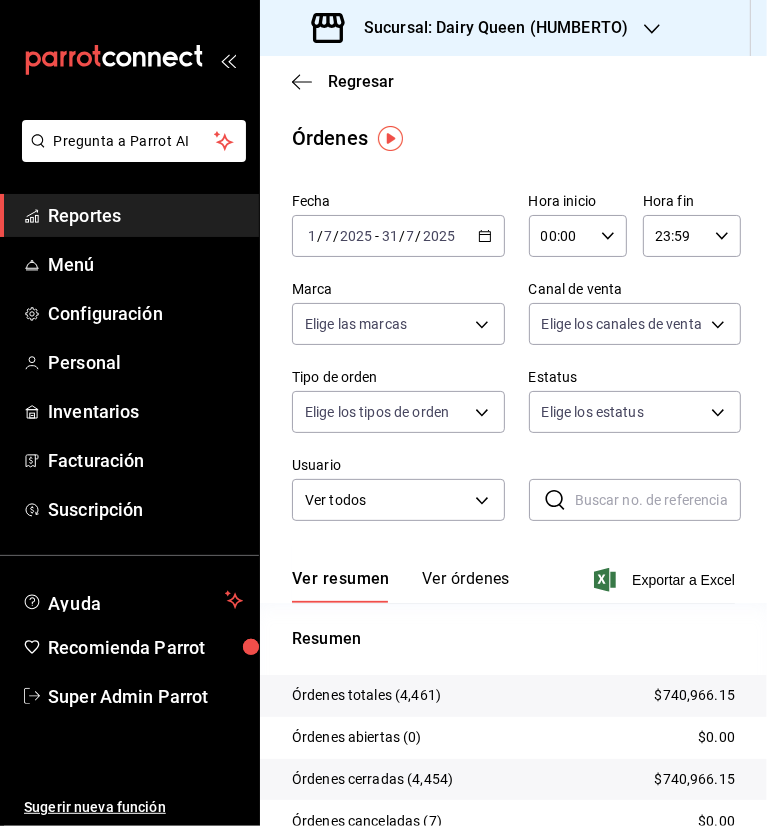 click on "Sucursal: Dairy Queen (HUMBERTO)" at bounding box center (488, 28) 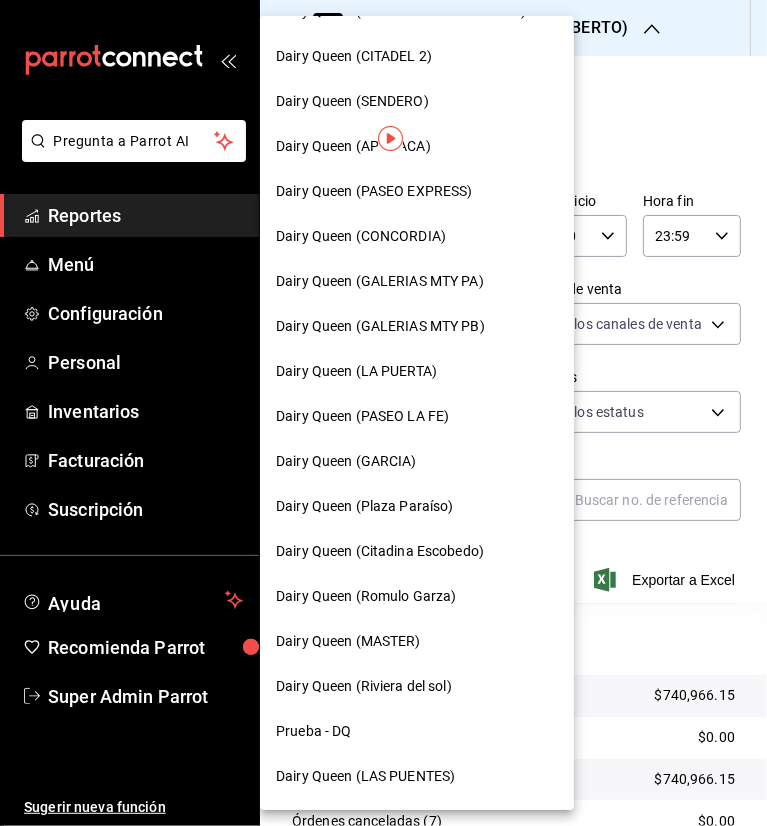 scroll, scrollTop: 707, scrollLeft: 0, axis: vertical 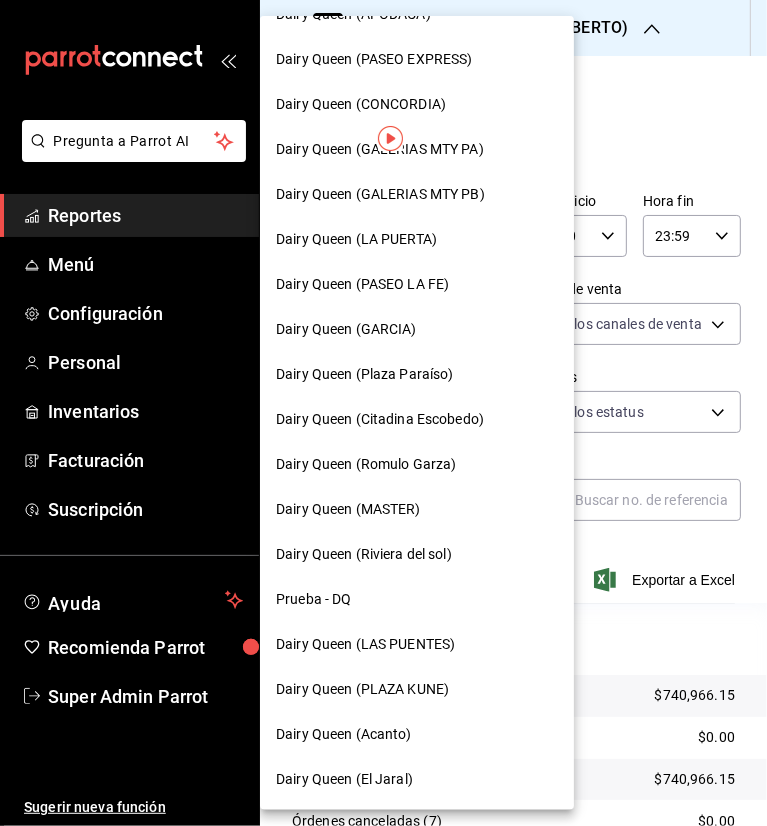 click on "Dairy Queen (El Jaral)" at bounding box center [344, 779] 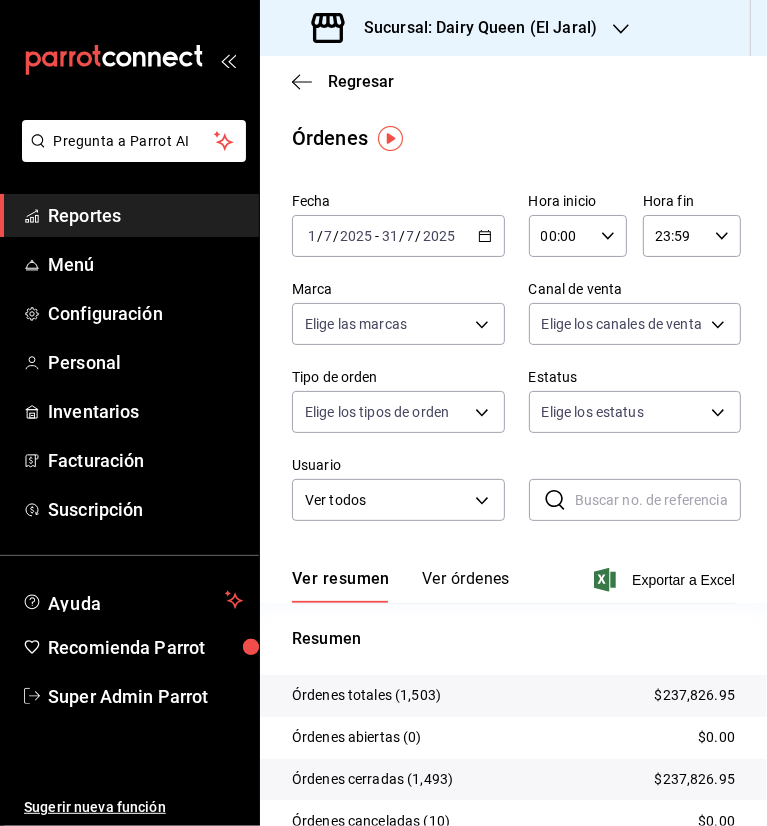 click on "Órdenes" at bounding box center (513, 138) 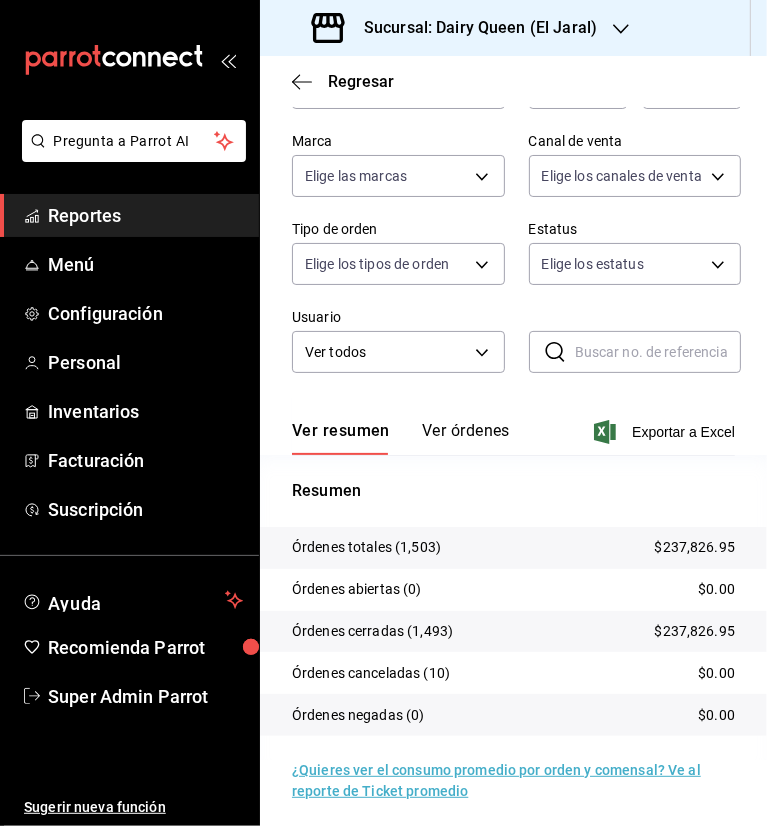 scroll, scrollTop: 156, scrollLeft: 0, axis: vertical 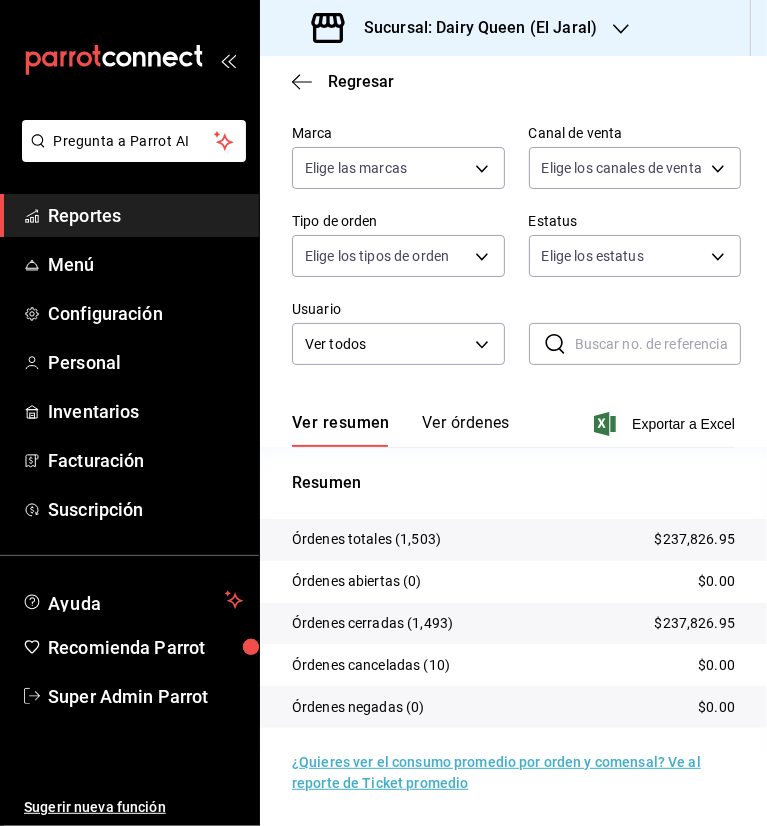 click on "Resumen" at bounding box center (513, 483) 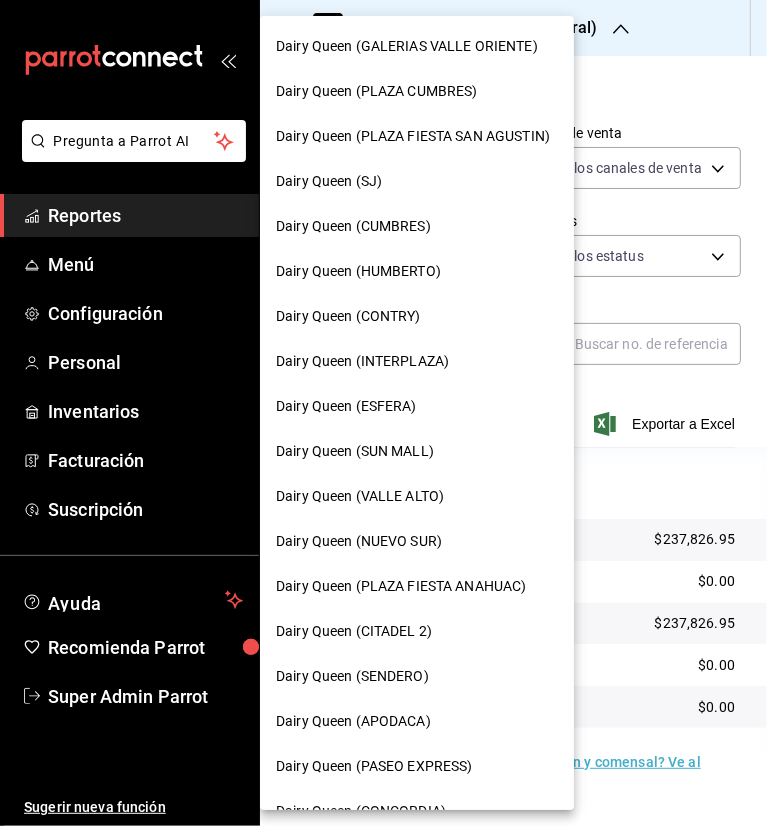 click on "Dairy Queen (HUMBERTO)" at bounding box center (358, 271) 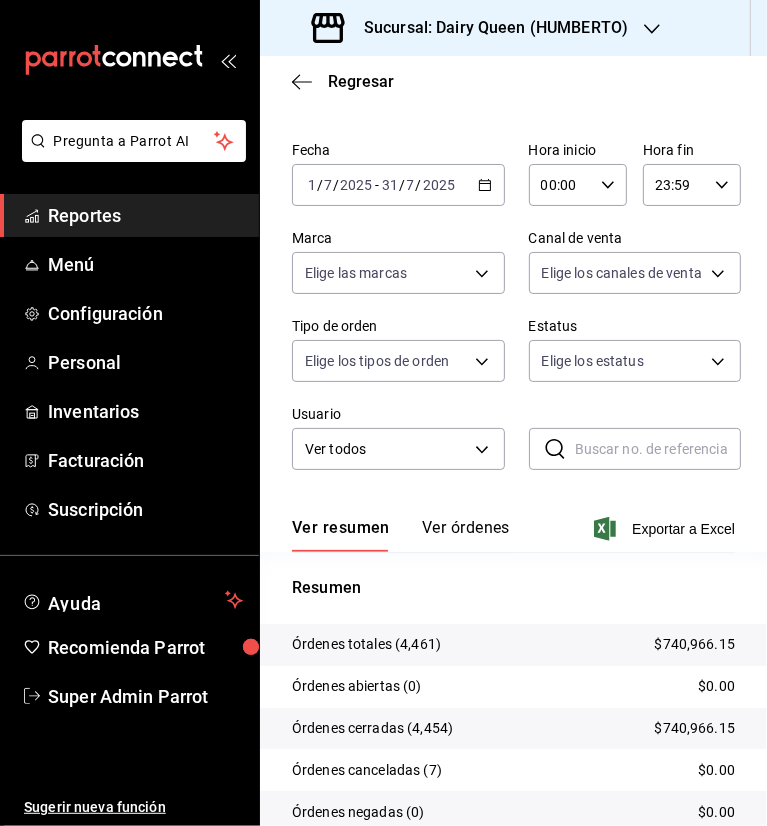 scroll, scrollTop: 156, scrollLeft: 0, axis: vertical 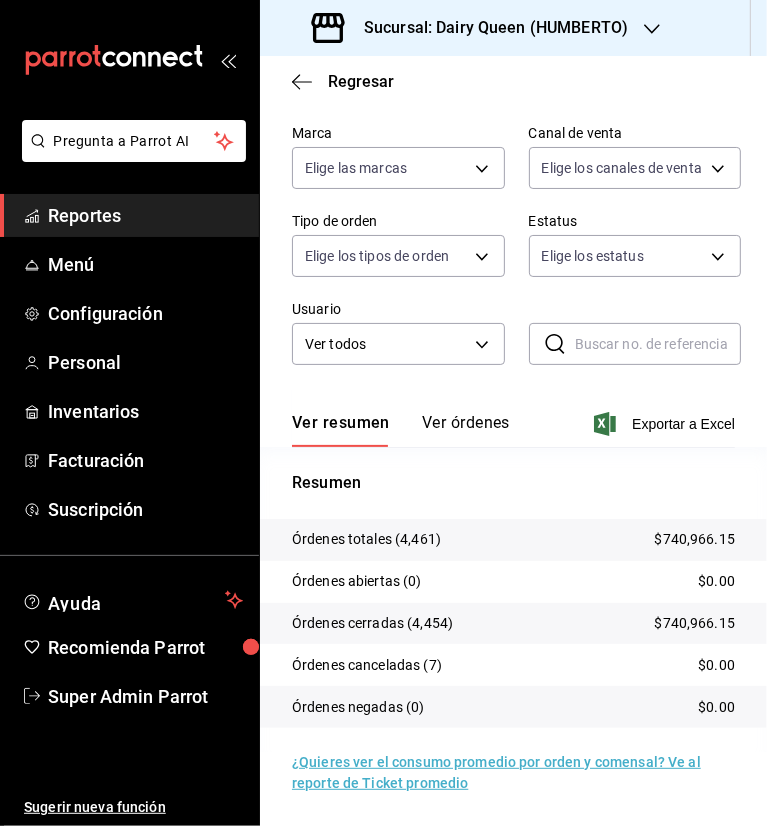 click on "Sucursal: Dairy Queen (HUMBERTO)" at bounding box center [472, 28] 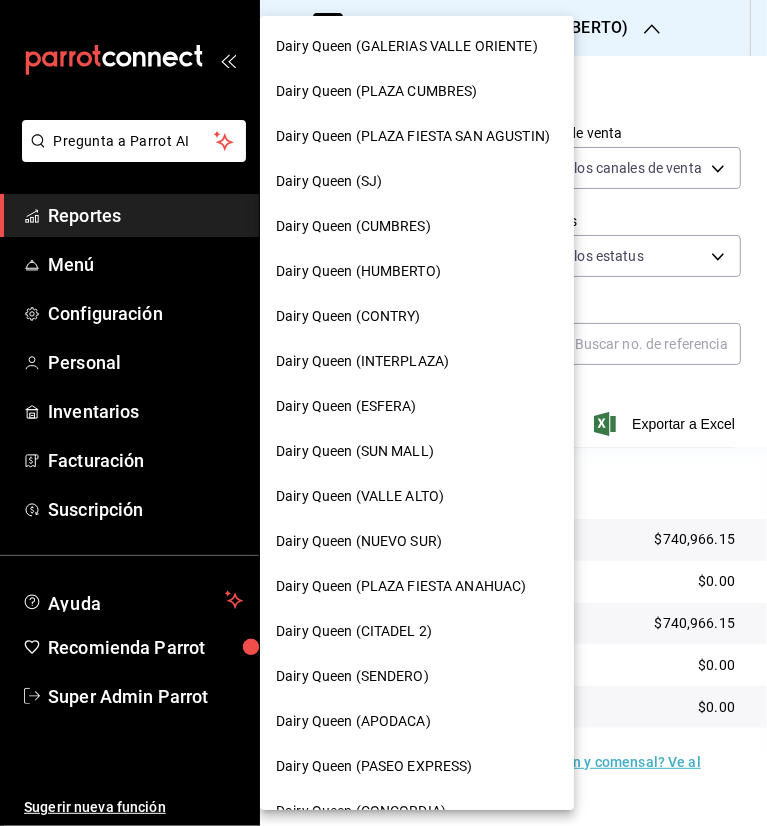 click on "Dairy Queen (CUMBRES)" at bounding box center (353, 226) 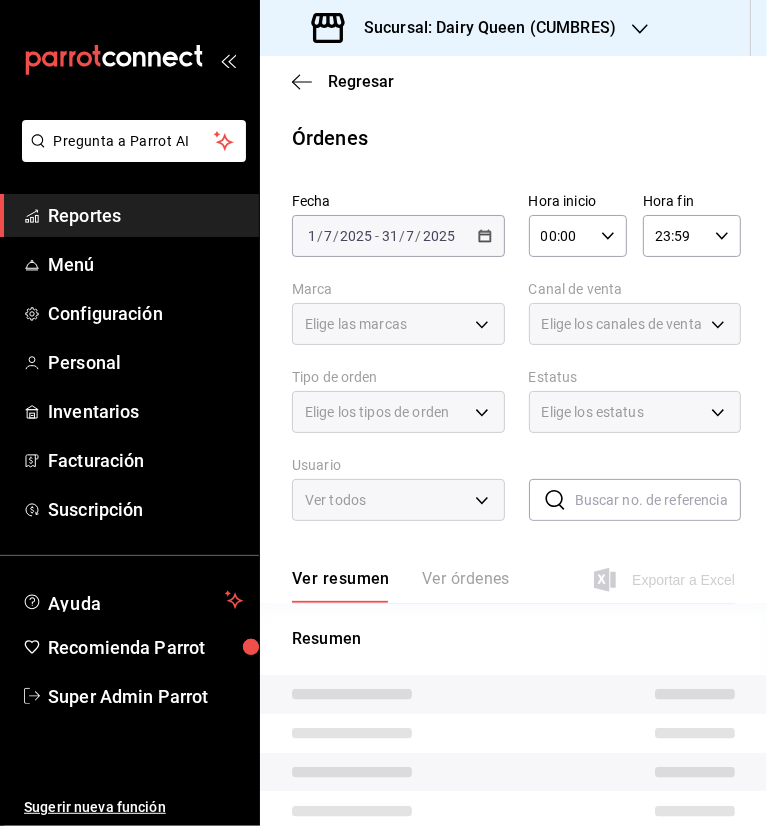 scroll, scrollTop: 141, scrollLeft: 0, axis: vertical 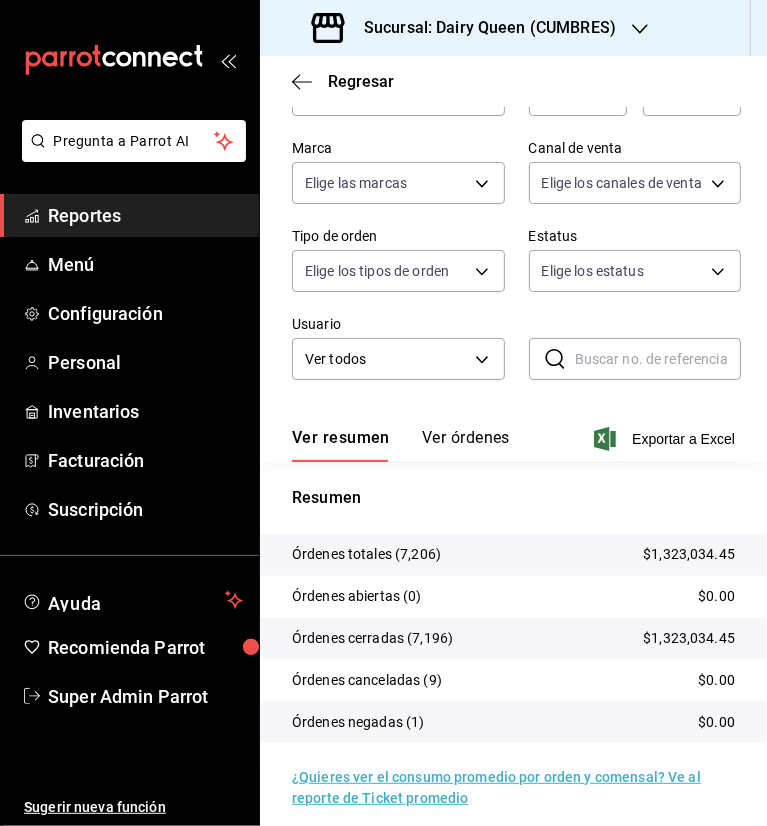 click on "Sucursal: Dairy Queen (CUMBRES)" at bounding box center [466, 28] 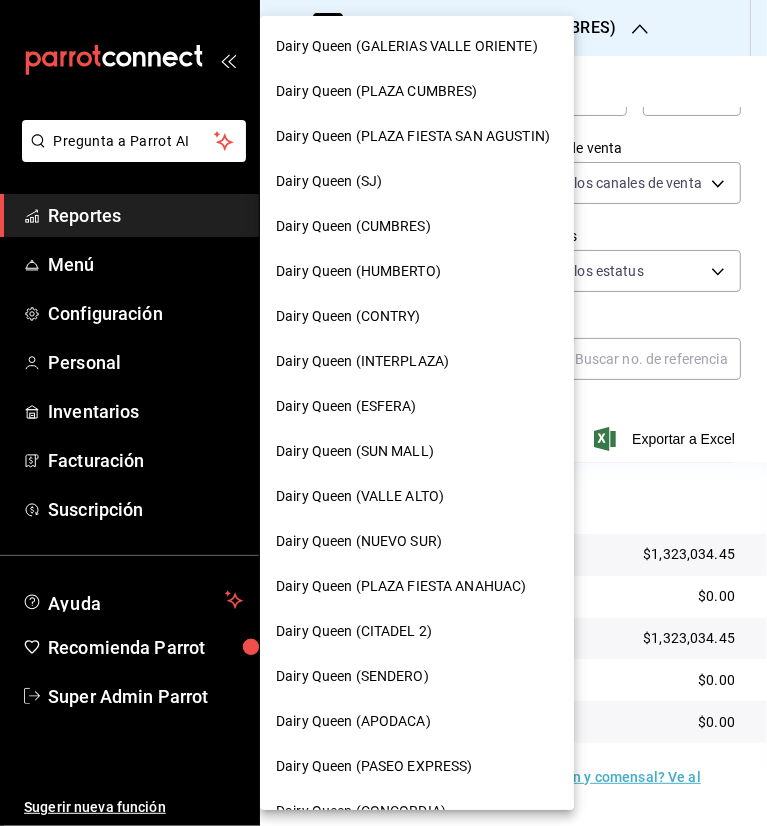 click on "Dairy Queen (SUN MALL)" at bounding box center [355, 451] 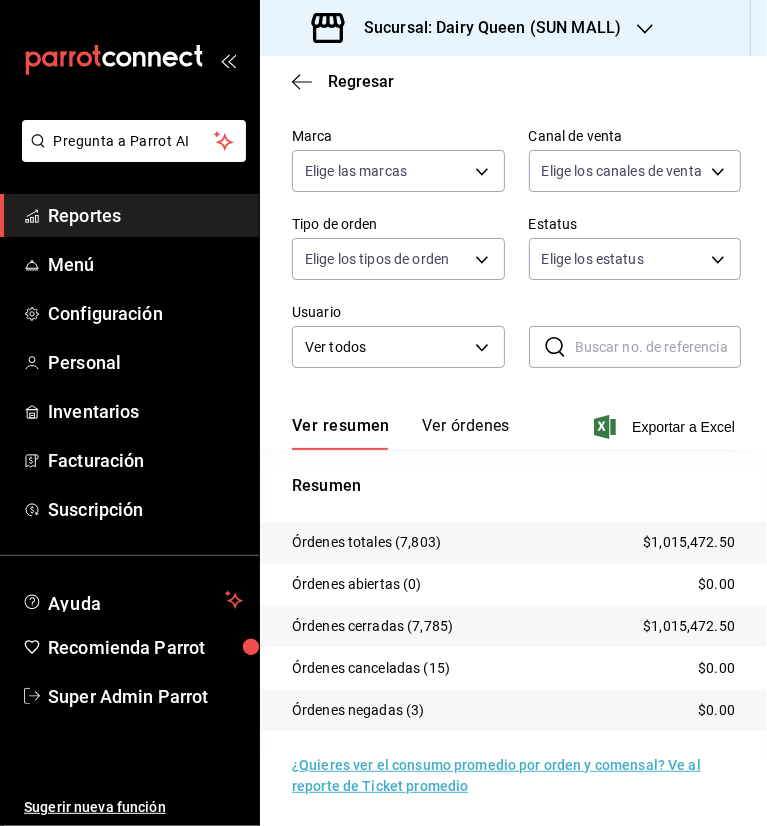 scroll, scrollTop: 156, scrollLeft: 0, axis: vertical 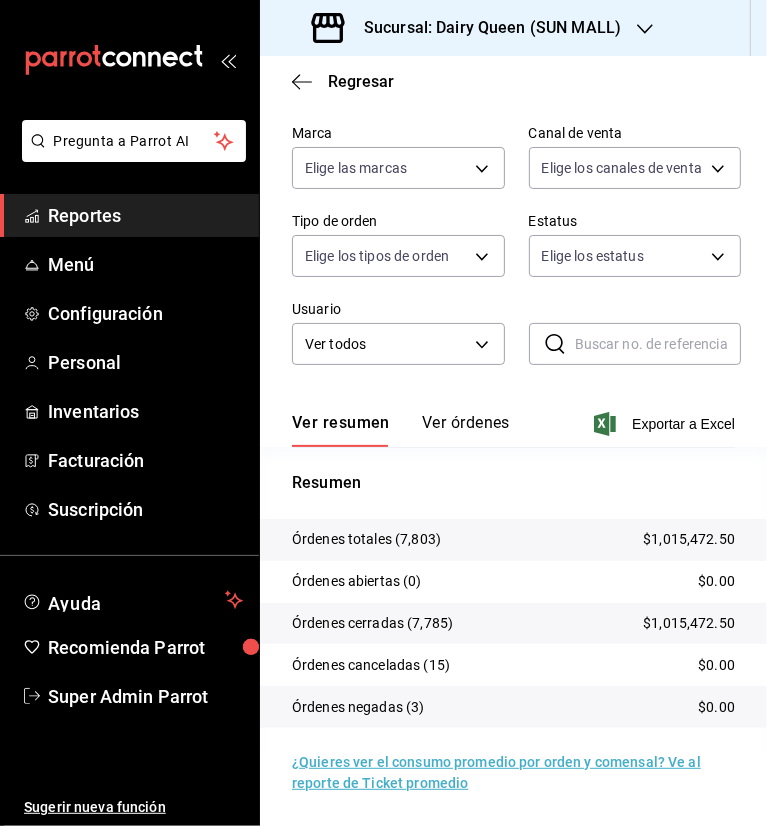 click on "Sucursal: Dairy Queen (SUN MALL)" at bounding box center (484, 28) 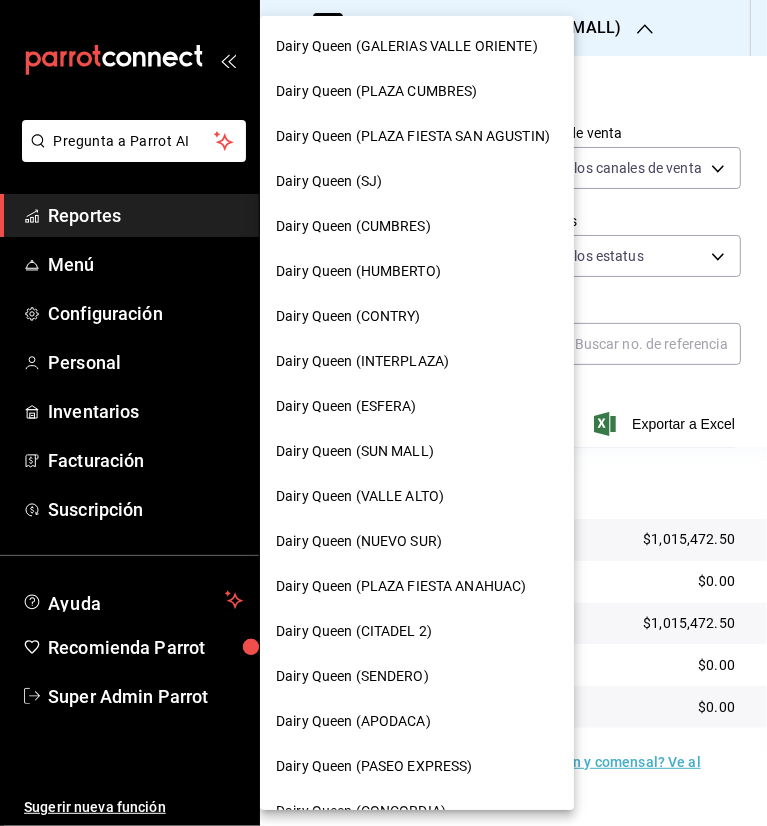 click on "Dairy Queen (APODACA)" at bounding box center [353, 721] 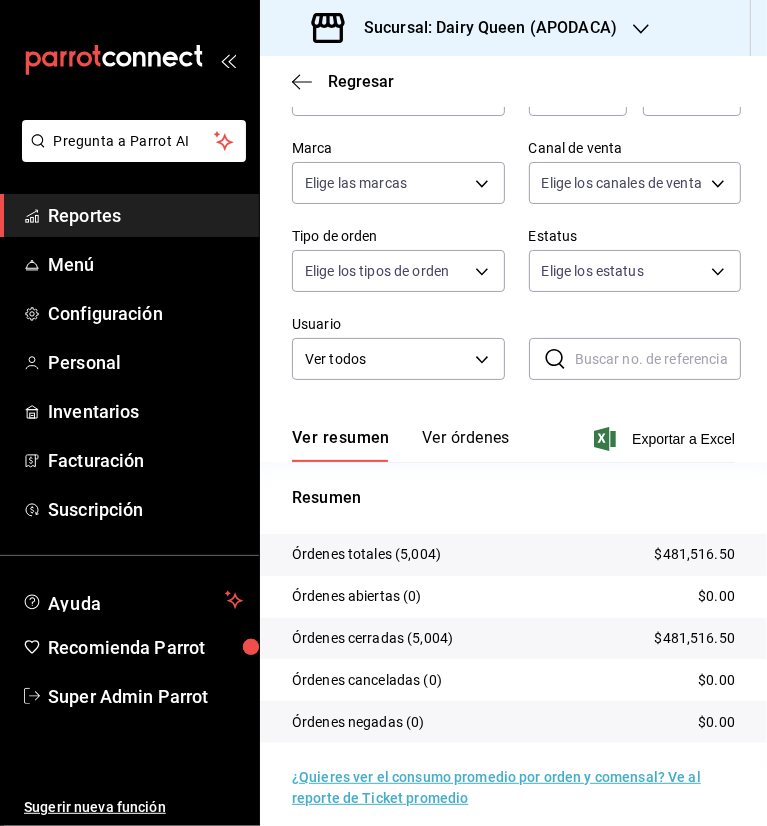 scroll, scrollTop: 156, scrollLeft: 0, axis: vertical 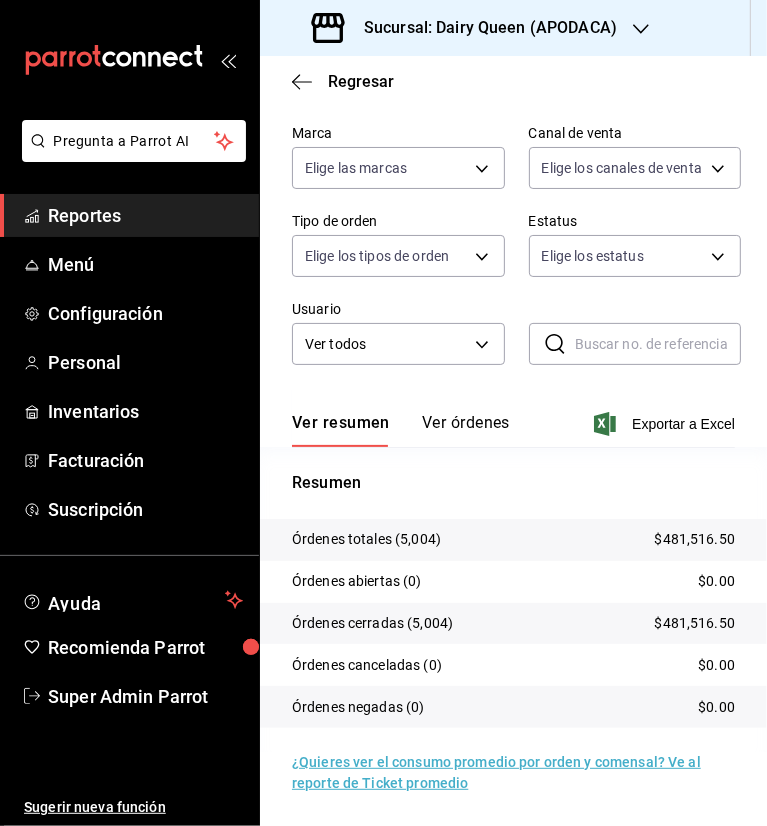 click on "Sucursal: Dairy Queen (APODACA)" at bounding box center (466, 28) 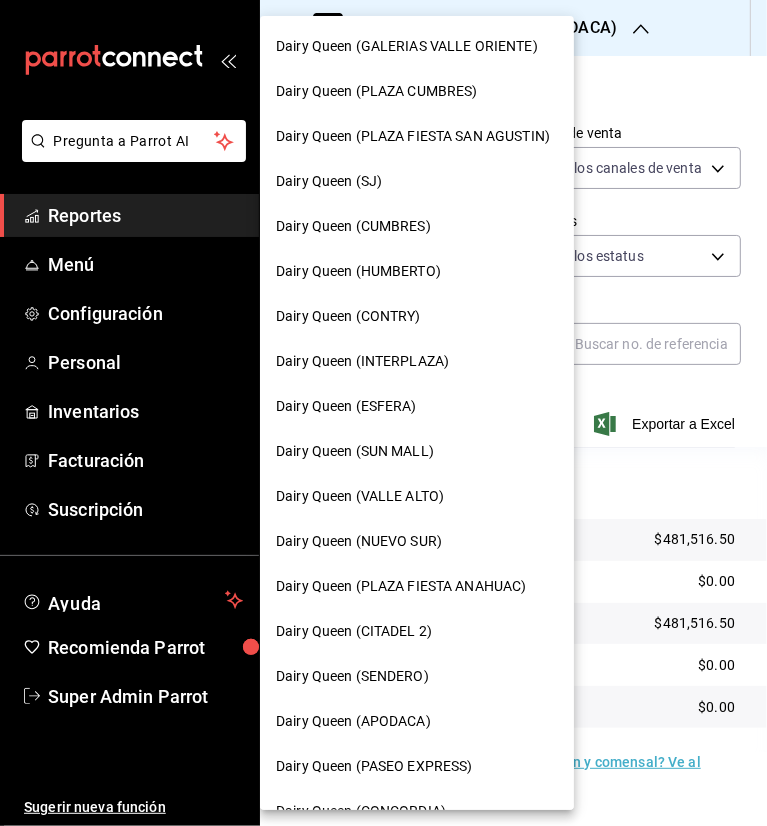 click at bounding box center (383, 413) 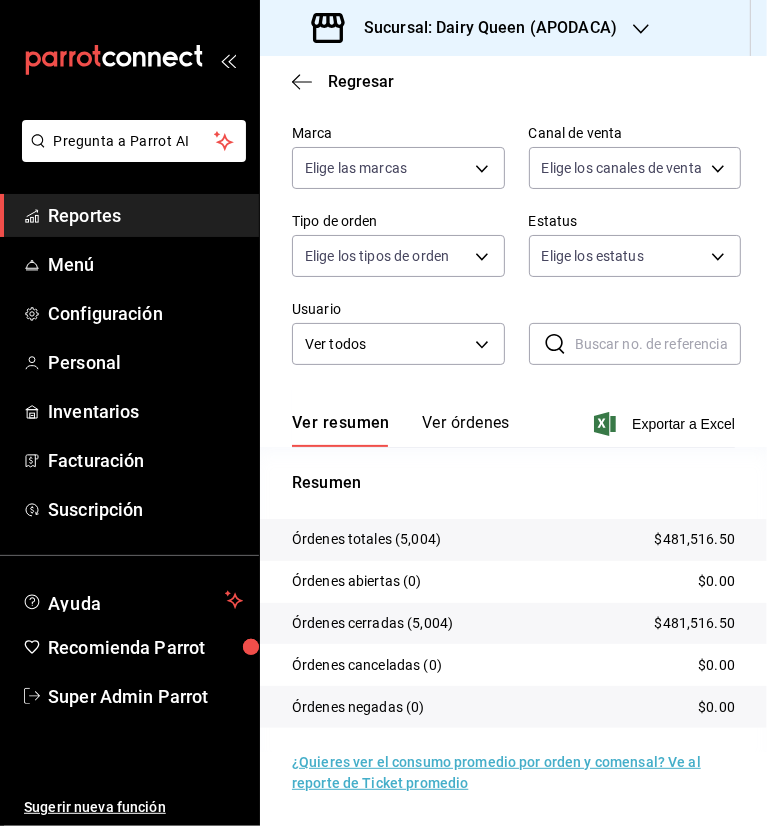 click on "Sucursal: Dairy Queen (APODACA)" at bounding box center (466, 28) 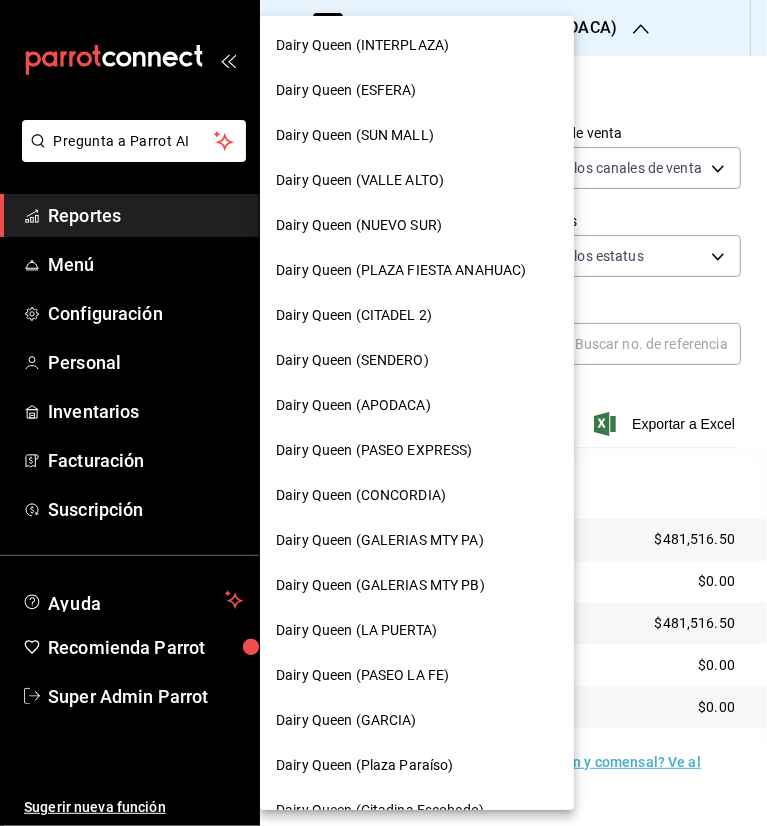 scroll, scrollTop: 707, scrollLeft: 0, axis: vertical 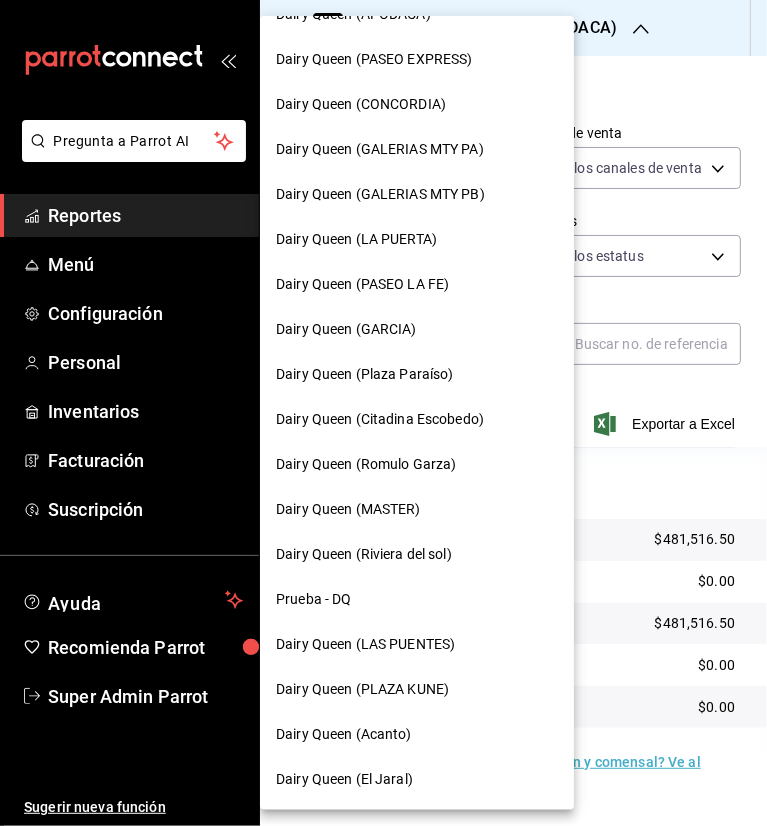 click on "Dairy Queen (LAS PUENTES)" at bounding box center (417, 644) 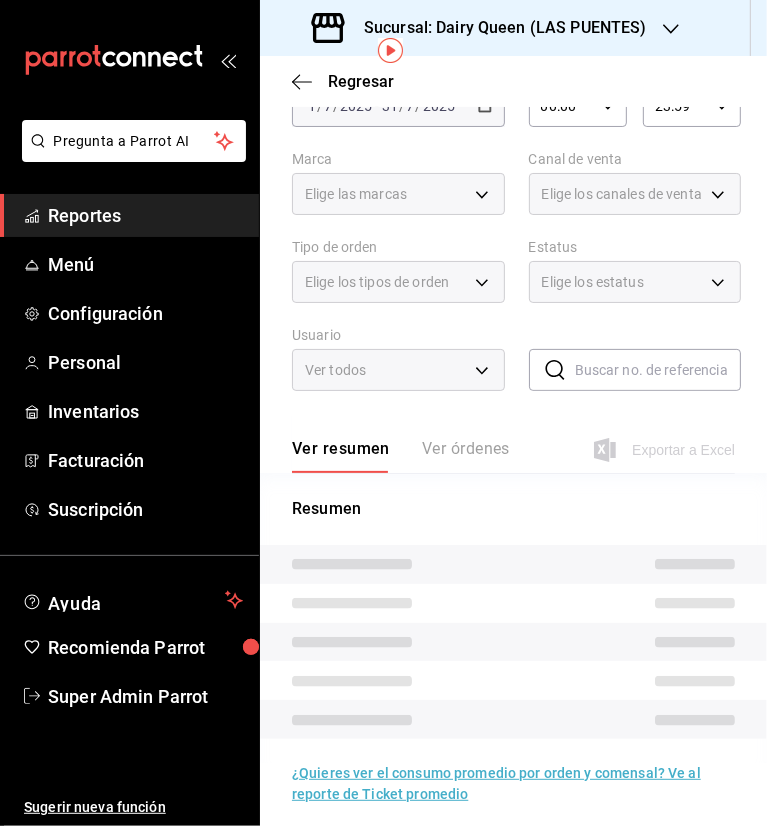 scroll, scrollTop: 141, scrollLeft: 0, axis: vertical 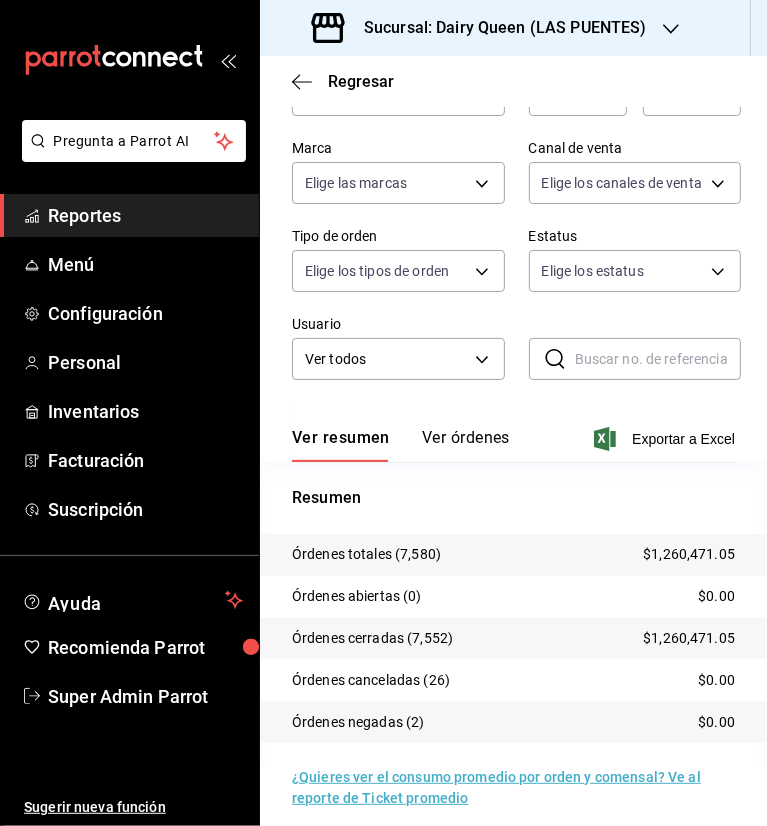 click on "Sucursal: Dairy Queen (LAS PUENTES)" at bounding box center [497, 28] 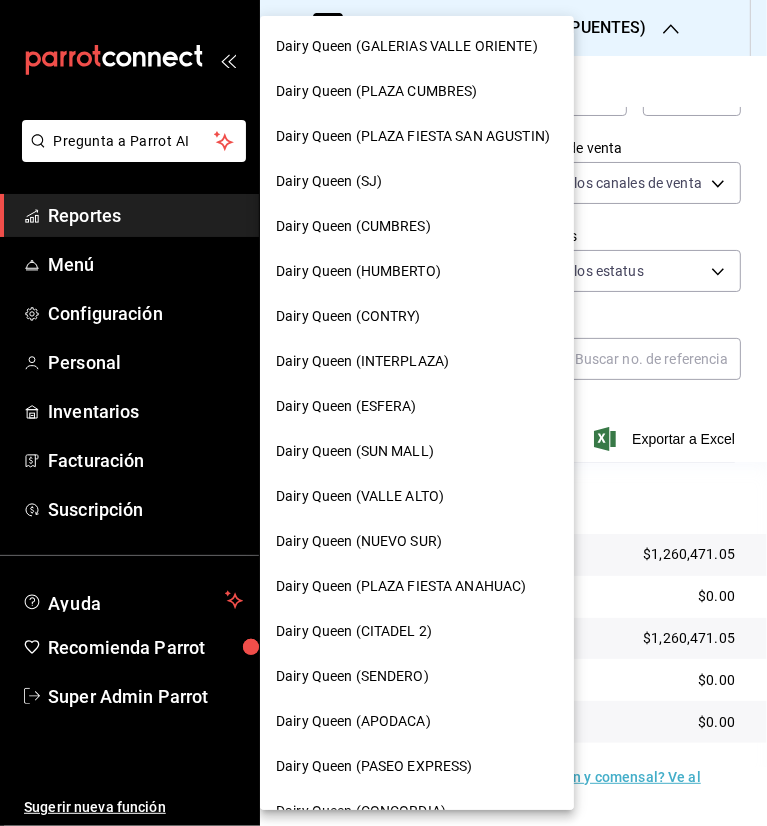 click on "Dairy Queen (NUEVO SUR)" at bounding box center [359, 541] 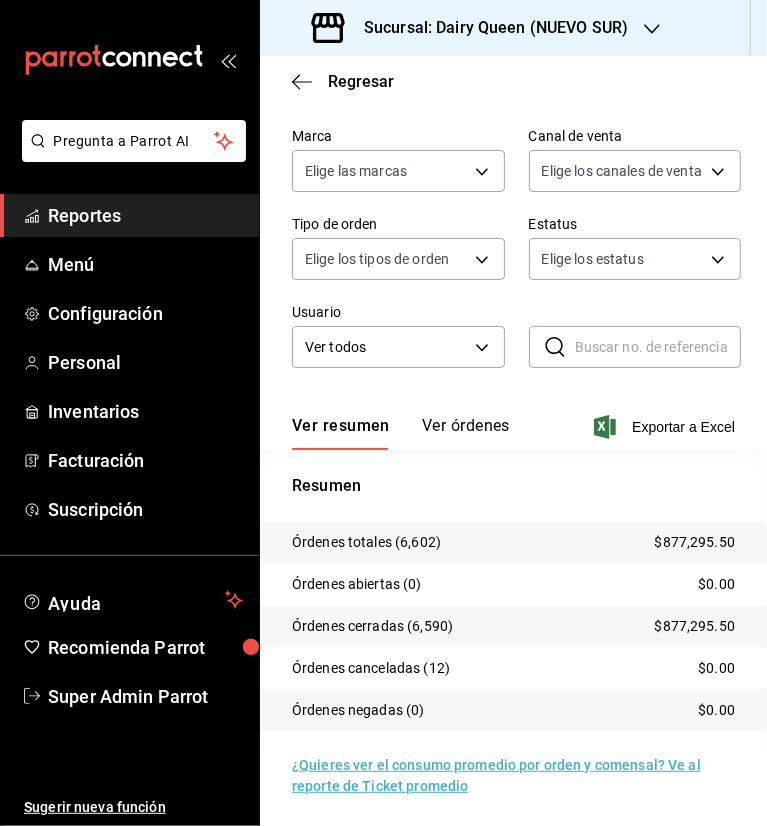 scroll, scrollTop: 156, scrollLeft: 0, axis: vertical 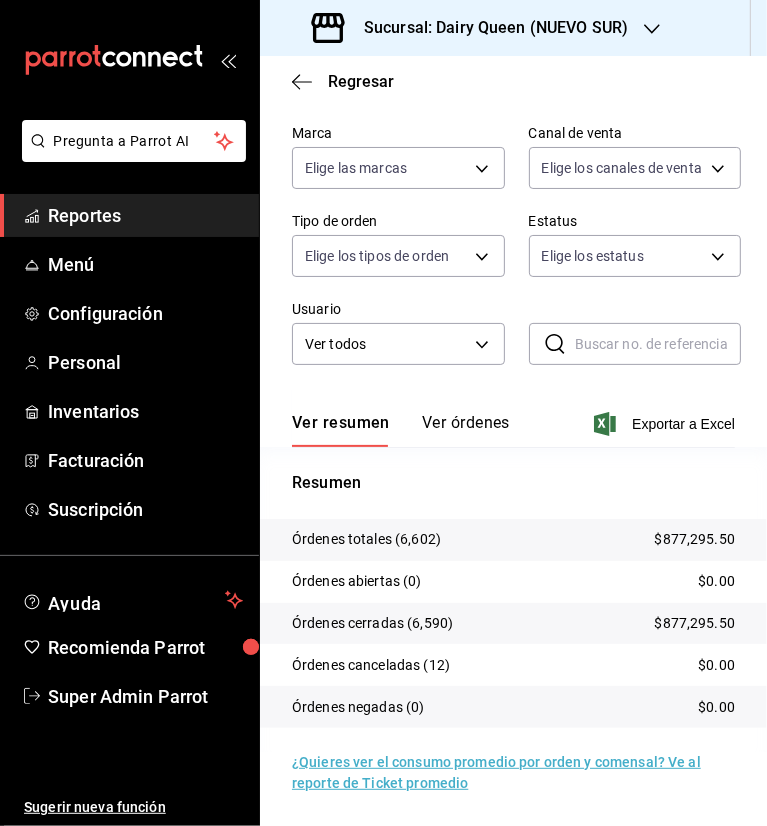 click on "Sucursal: Dairy Queen (NUEVO SUR)" at bounding box center (488, 28) 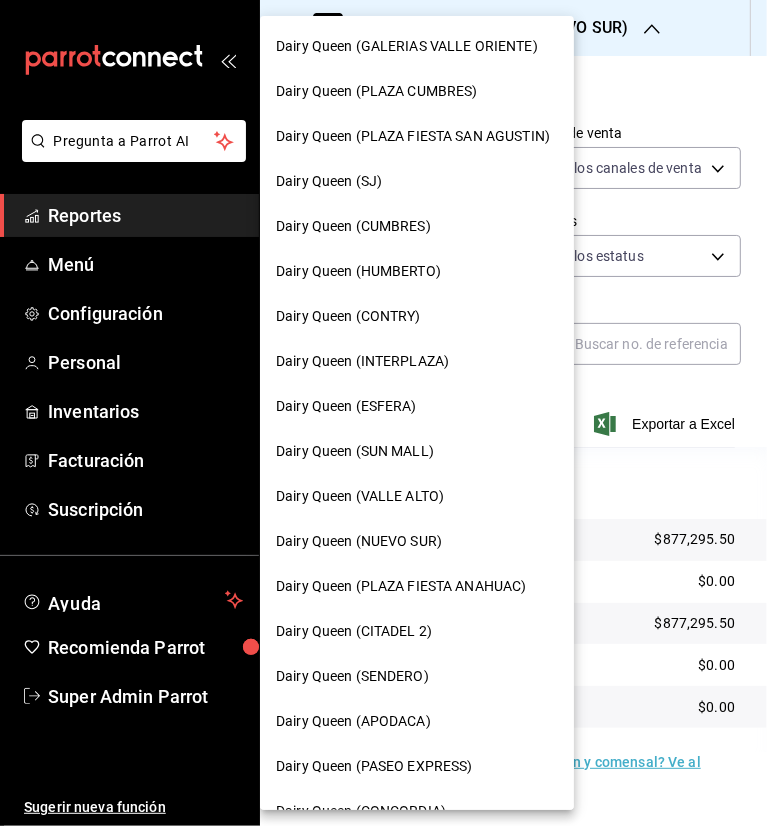 click on "Dairy Queen (ESFERA)" at bounding box center [346, 406] 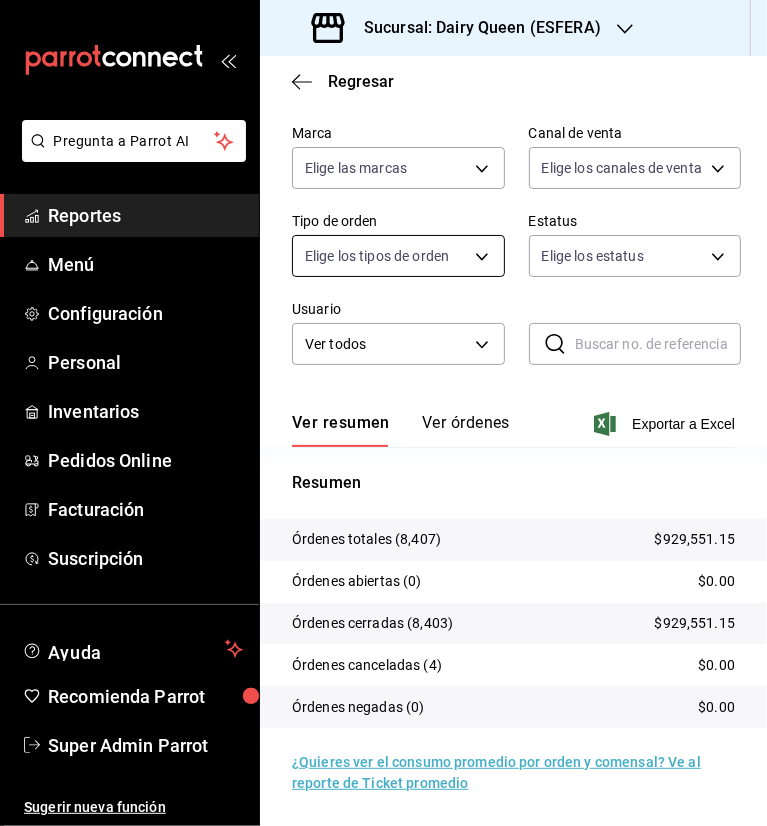 scroll, scrollTop: 156, scrollLeft: 0, axis: vertical 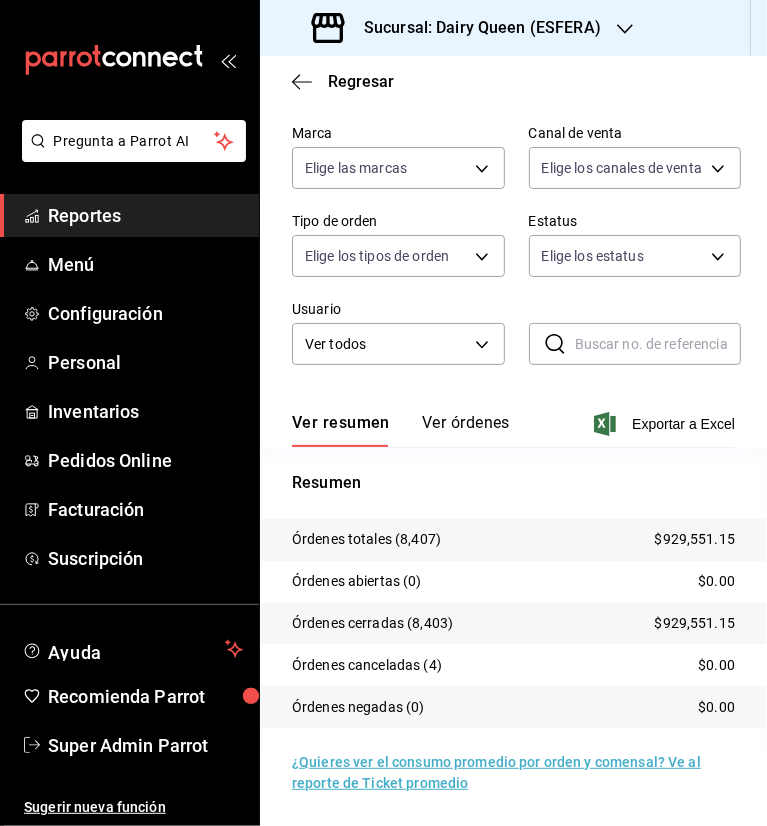 click 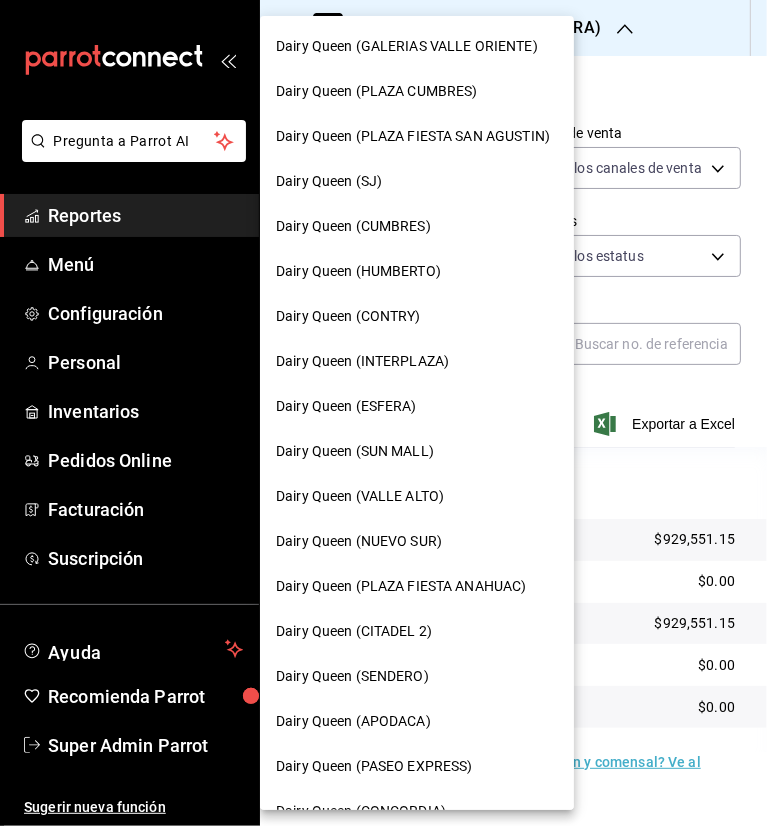 click on "Dairy Queen (PASEO EXPRESS)" at bounding box center [374, 766] 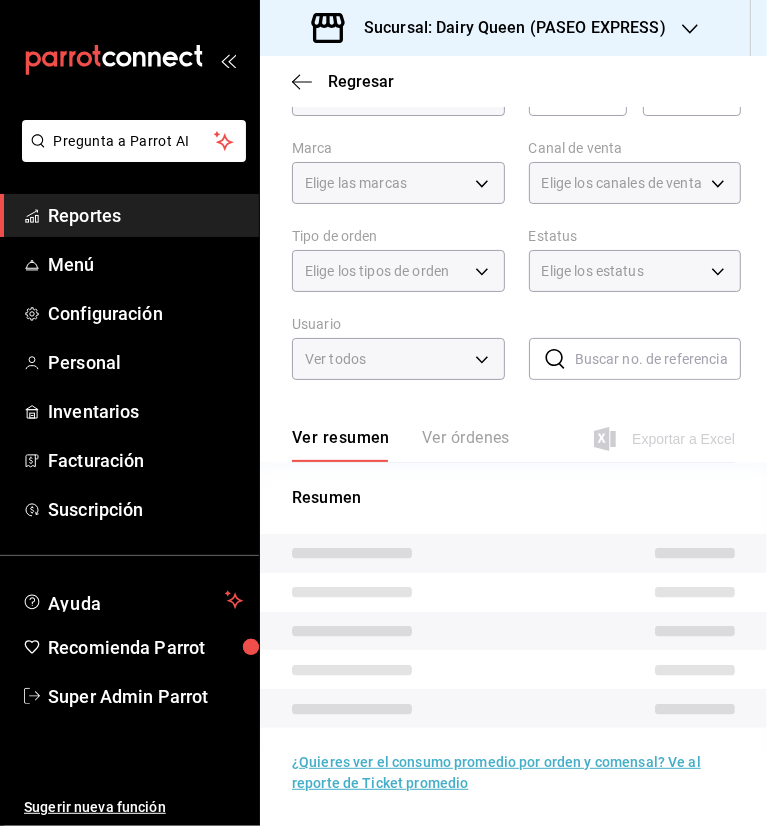 scroll, scrollTop: 0, scrollLeft: 0, axis: both 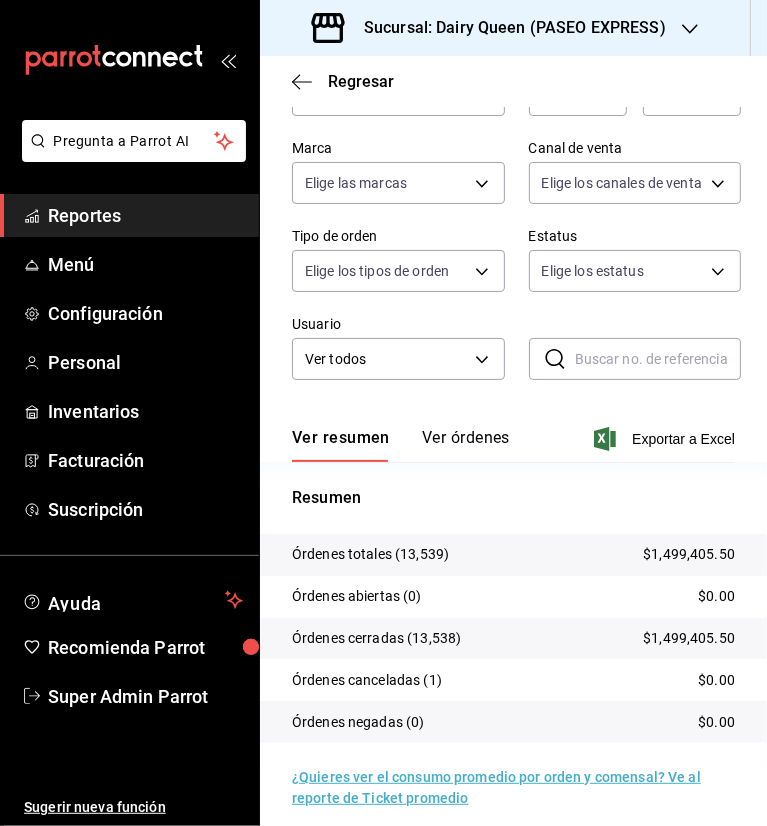 click on "Sucursal: Dairy Queen (PASEO EXPRESS)" at bounding box center [507, 28] 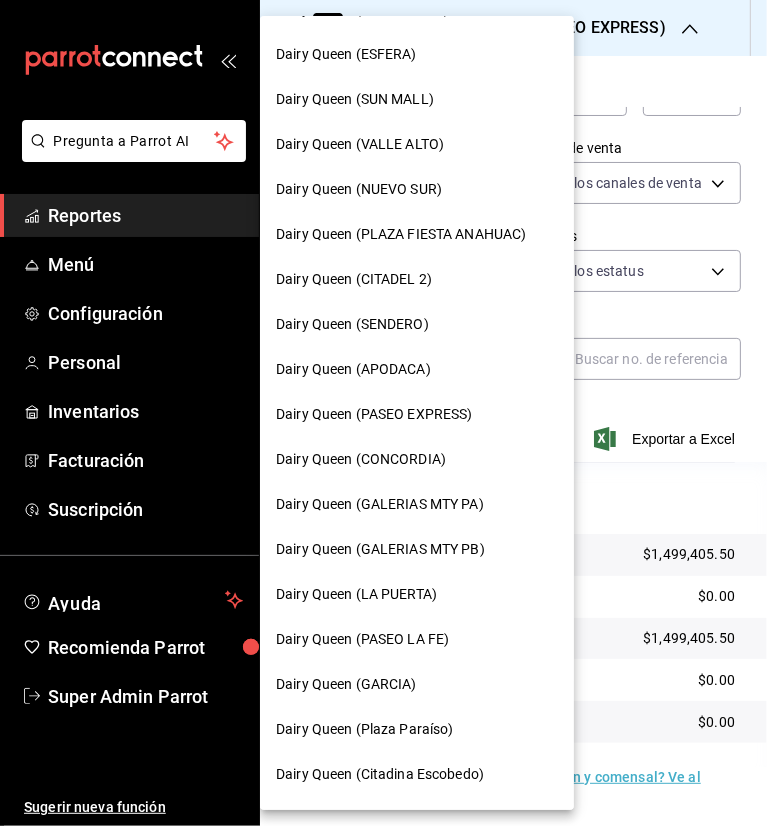 scroll, scrollTop: 400, scrollLeft: 0, axis: vertical 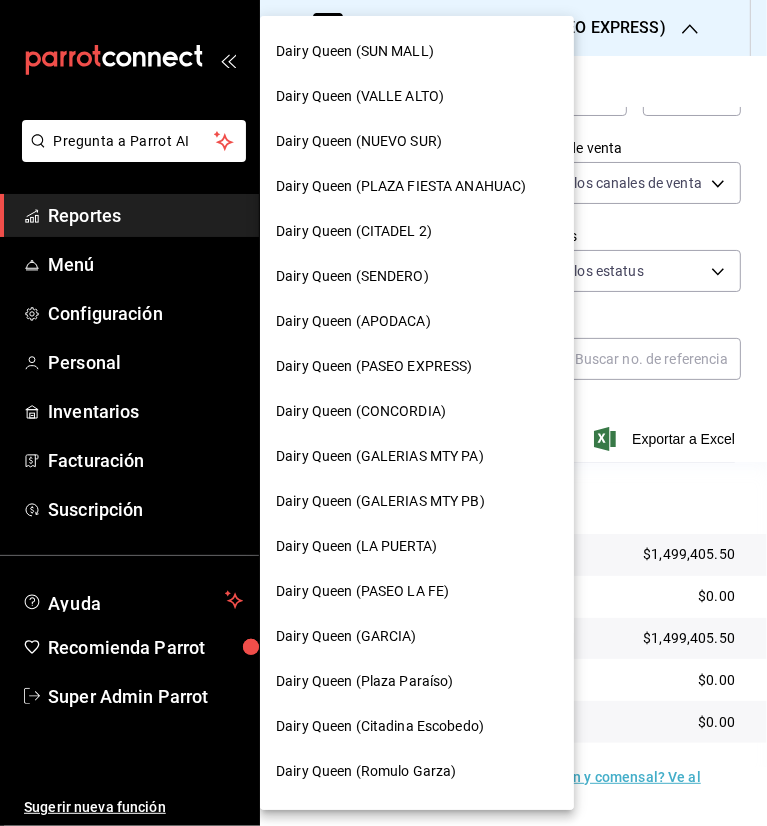 click on "Dairy Queen (GARCIA)" at bounding box center (346, 636) 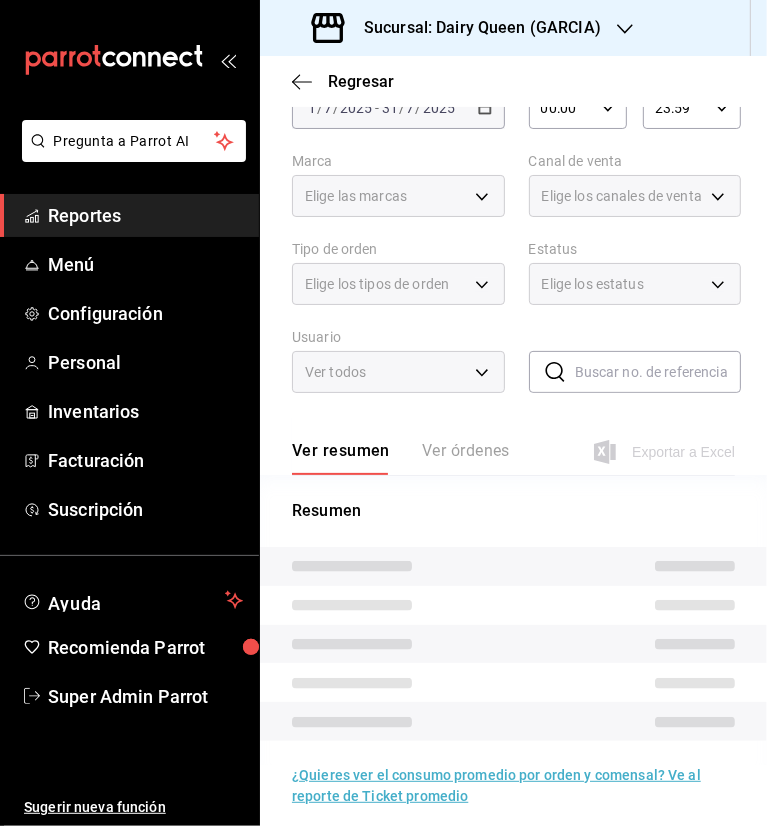 scroll, scrollTop: 141, scrollLeft: 0, axis: vertical 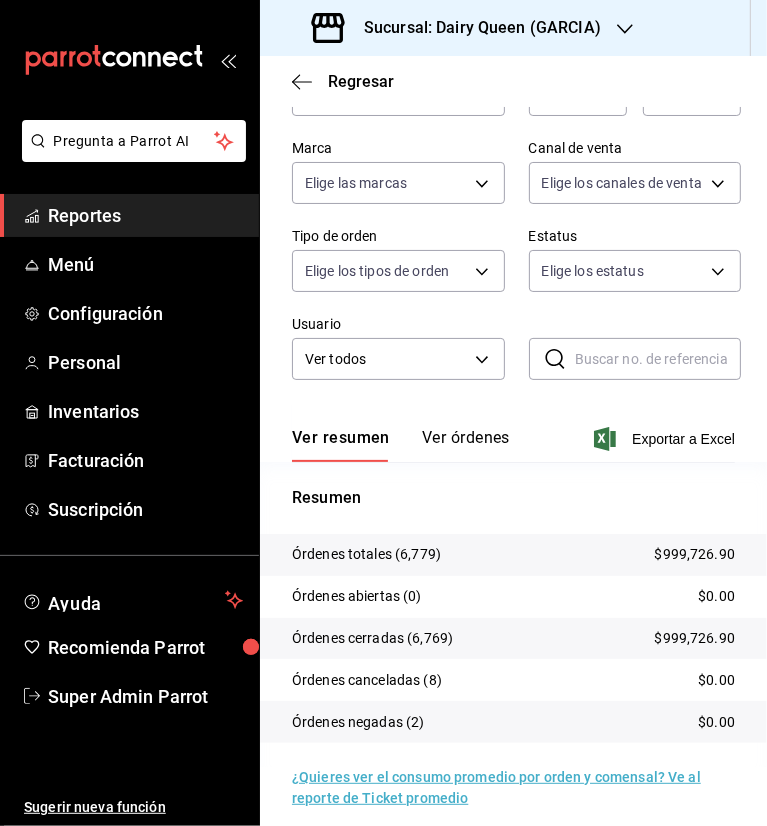 click on "Sucursal: Dairy Queen (GARCIA)" at bounding box center [458, 28] 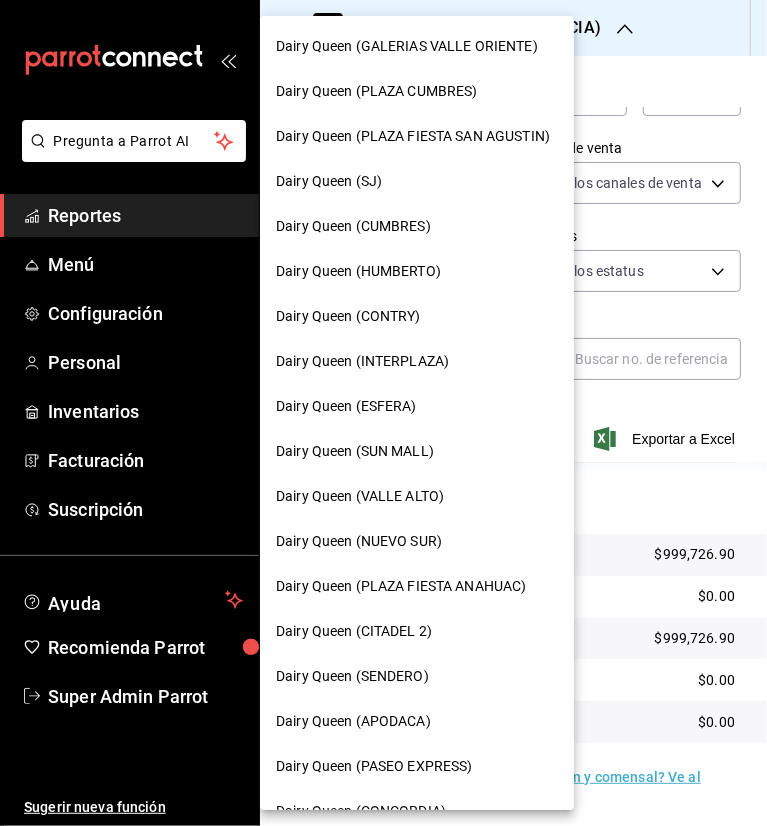 click on "Dairy Queen (SJ)" at bounding box center (329, 181) 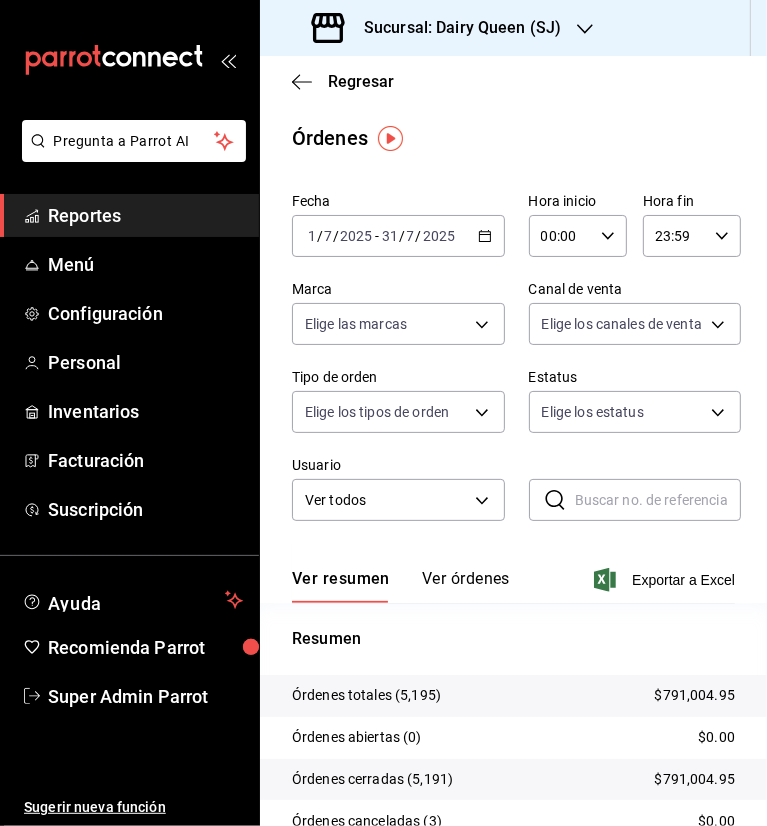 click on "Regresar" at bounding box center (513, 81) 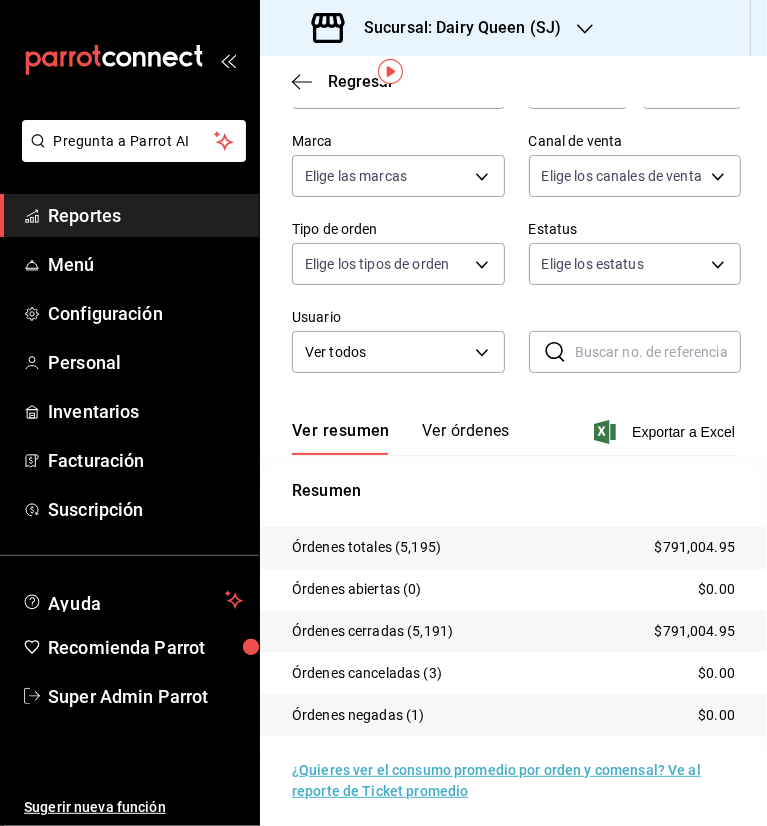 scroll, scrollTop: 156, scrollLeft: 0, axis: vertical 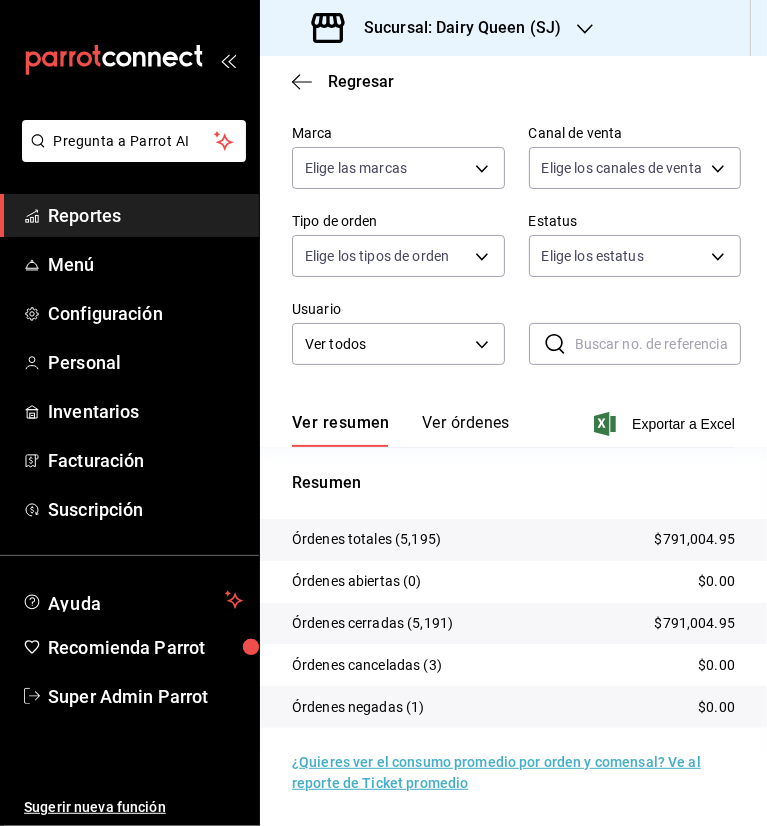 click on "Sucursal: Dairy Queen (SJ)" at bounding box center [438, 28] 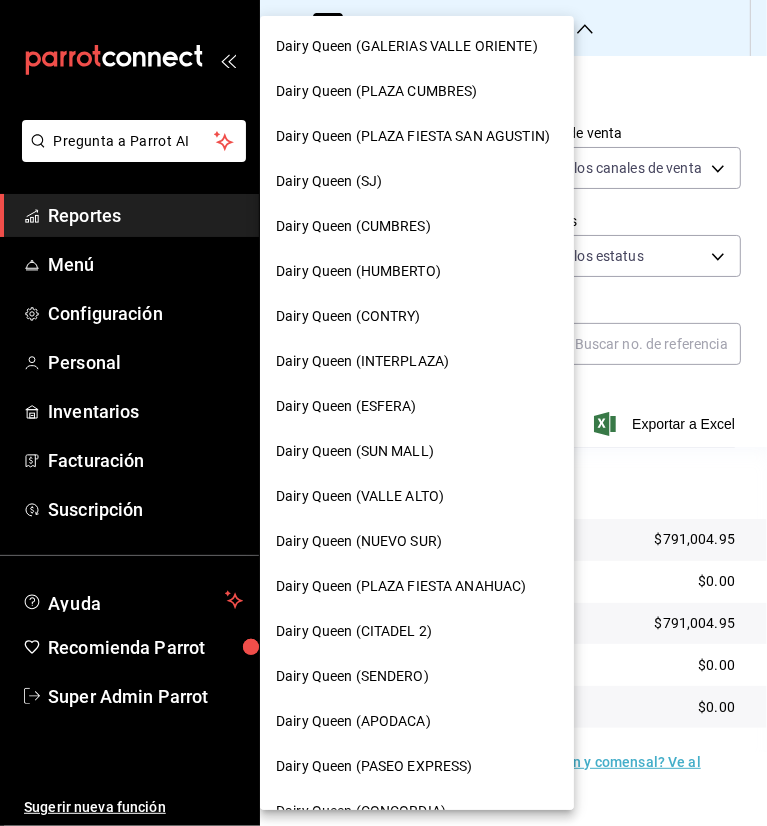 click on "Dairy Queen (INTERPLAZA)" at bounding box center [362, 361] 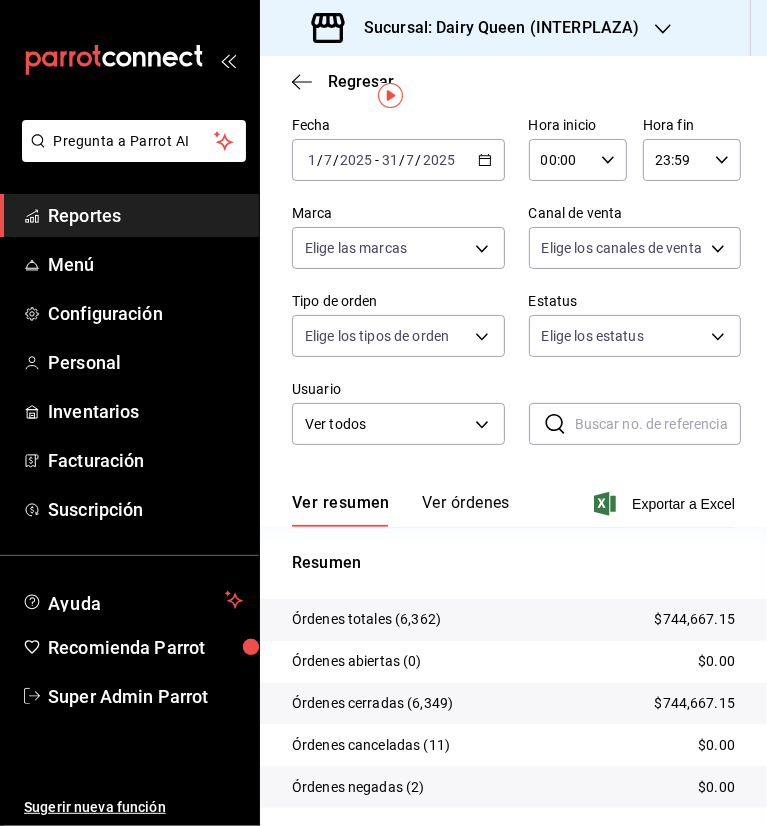 scroll, scrollTop: 0, scrollLeft: 0, axis: both 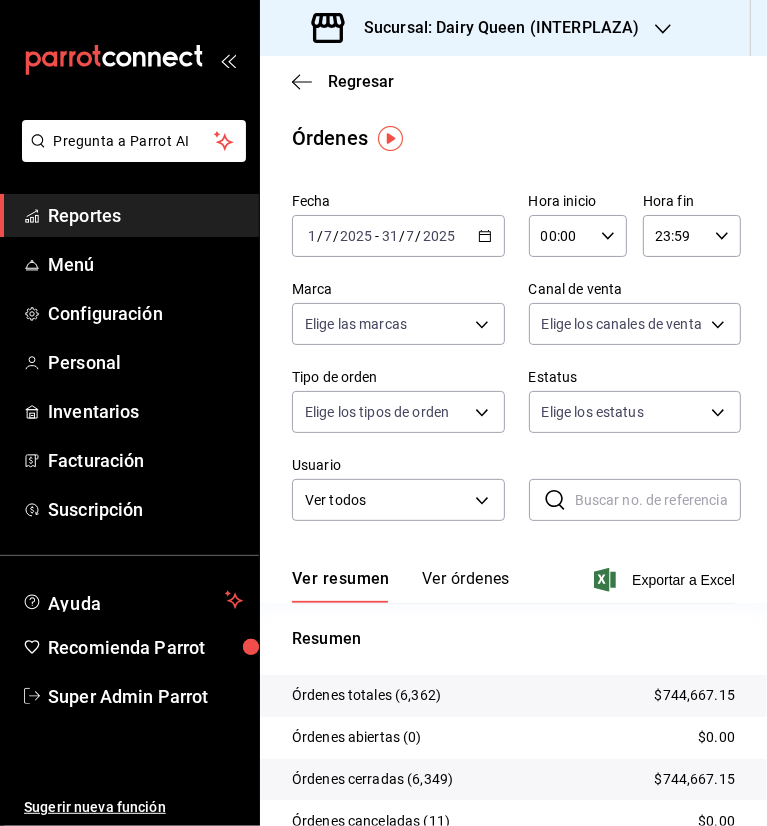 click on "Sucursal: Dairy Queen (INTERPLAZA)" at bounding box center (493, 28) 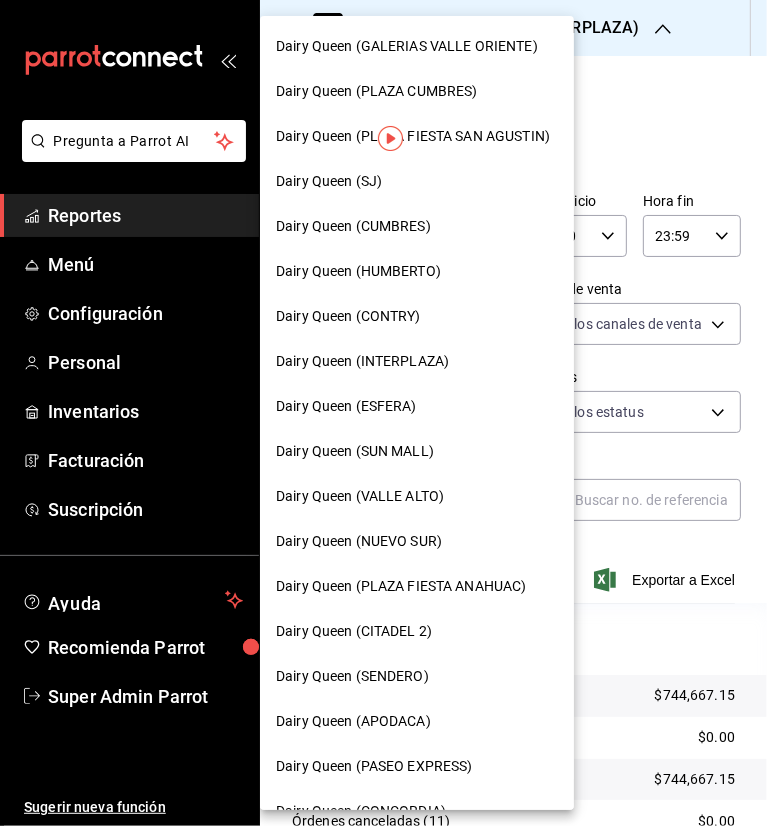 click on "Dairy Queen (PLAZA CUMBRES)" at bounding box center (377, 91) 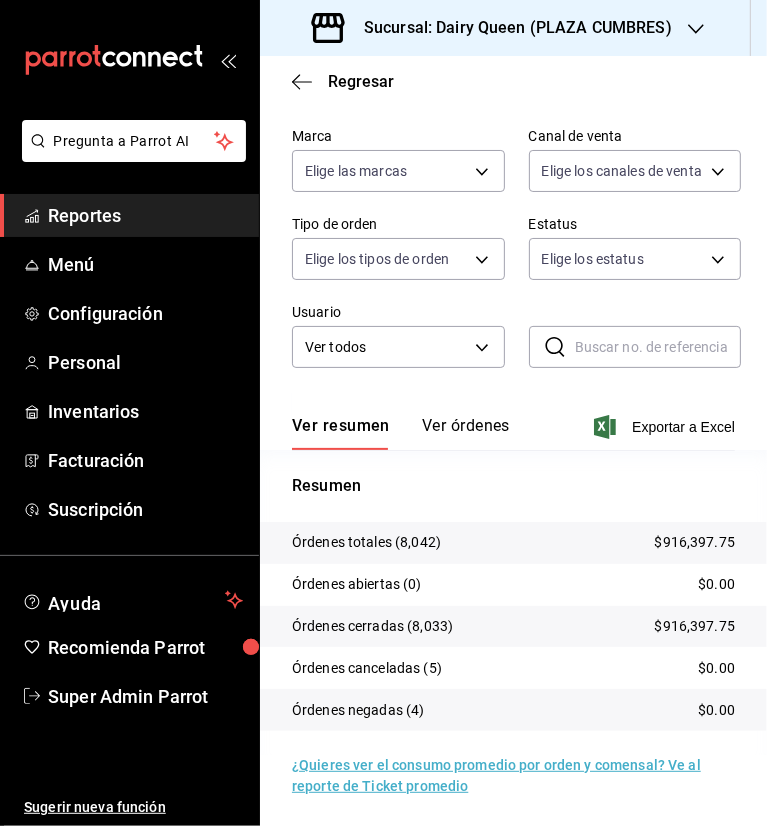 scroll, scrollTop: 156, scrollLeft: 0, axis: vertical 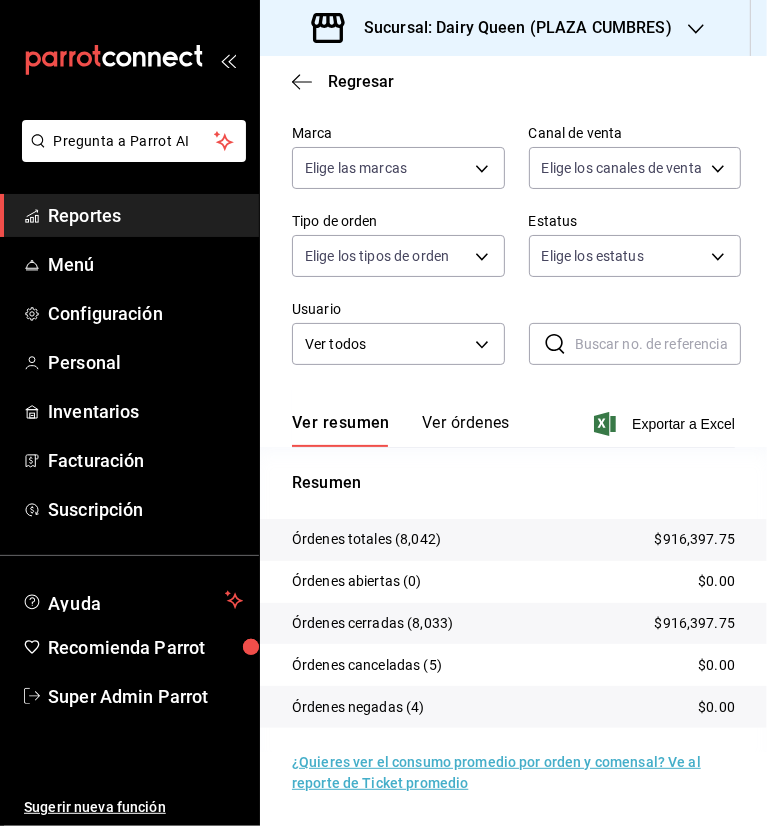 click on "Sucursal: Dairy Queen (PLAZA CUMBRES)" at bounding box center [510, 28] 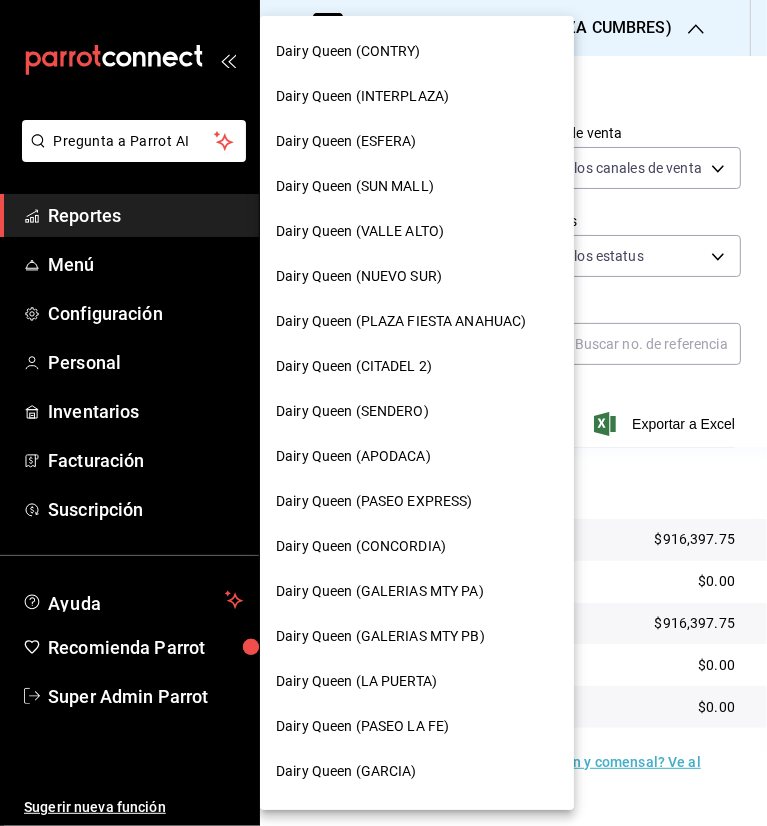 scroll, scrollTop: 300, scrollLeft: 0, axis: vertical 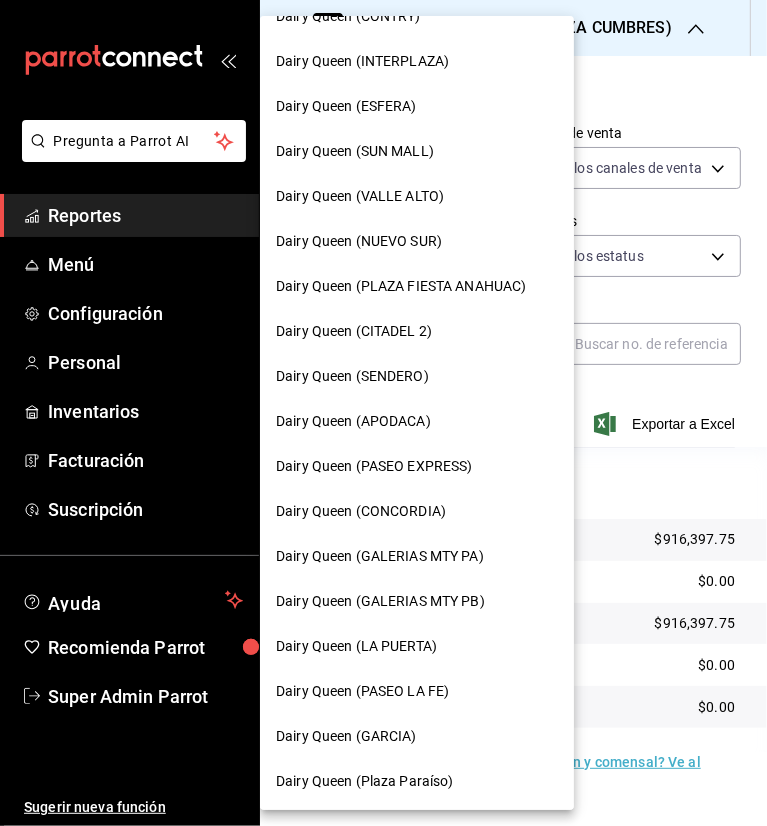 click on "Dairy Queen (CITADEL 2)" at bounding box center [354, 331] 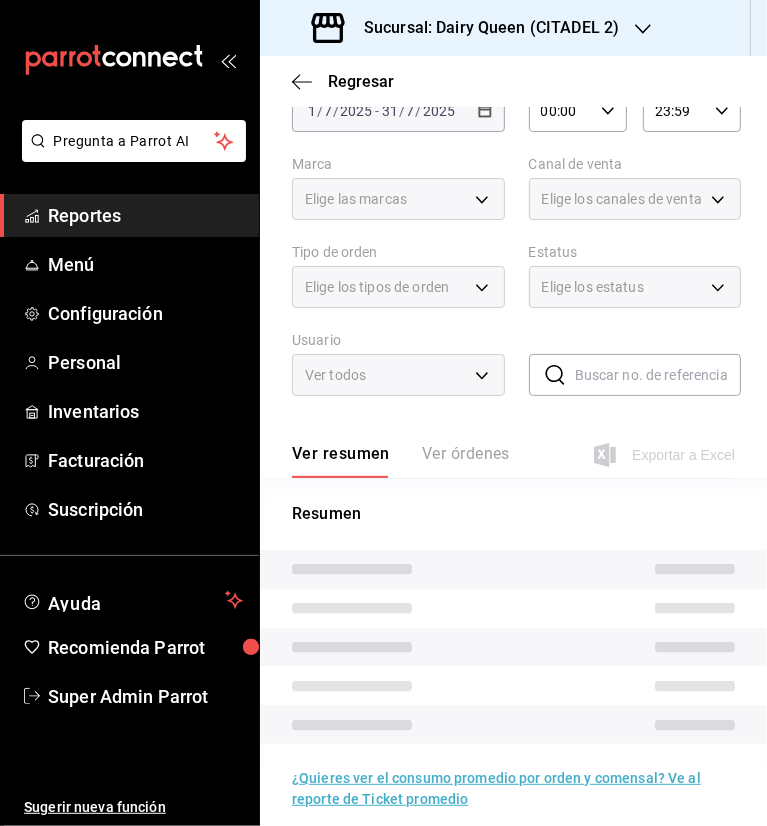 scroll, scrollTop: 141, scrollLeft: 0, axis: vertical 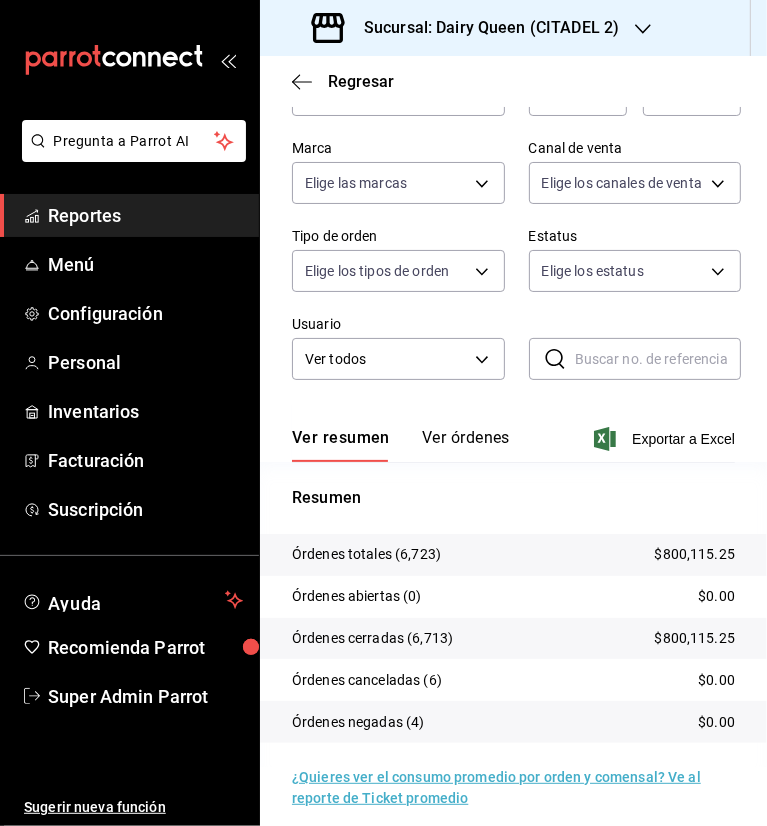 click on "Sucursal: Dairy Queen (CITADEL 2)" at bounding box center (483, 28) 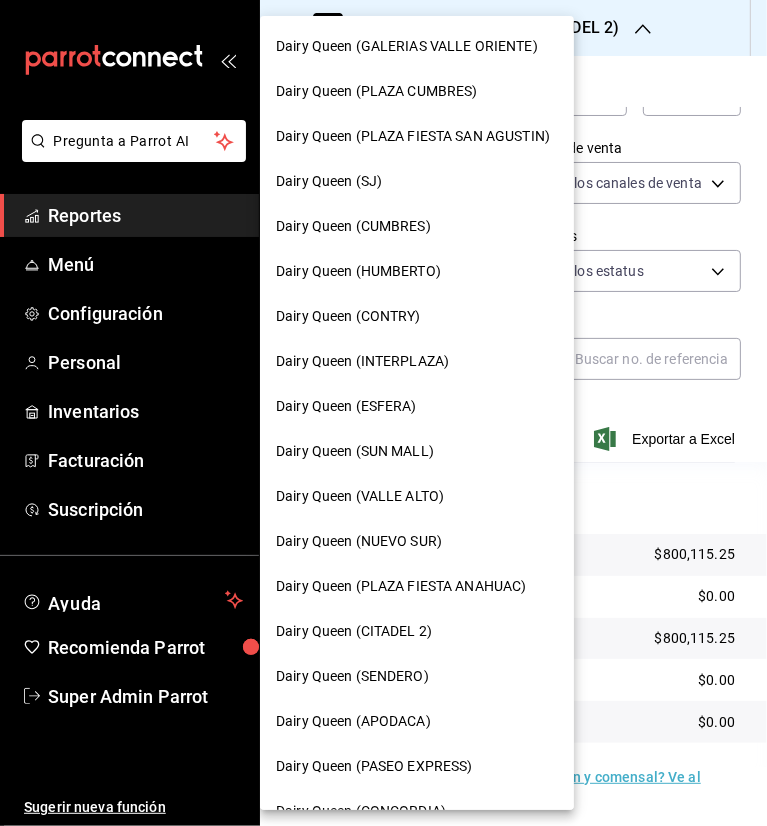click on "Dairy Queen (PLAZA FIESTA ANAHUAC)" at bounding box center (401, 586) 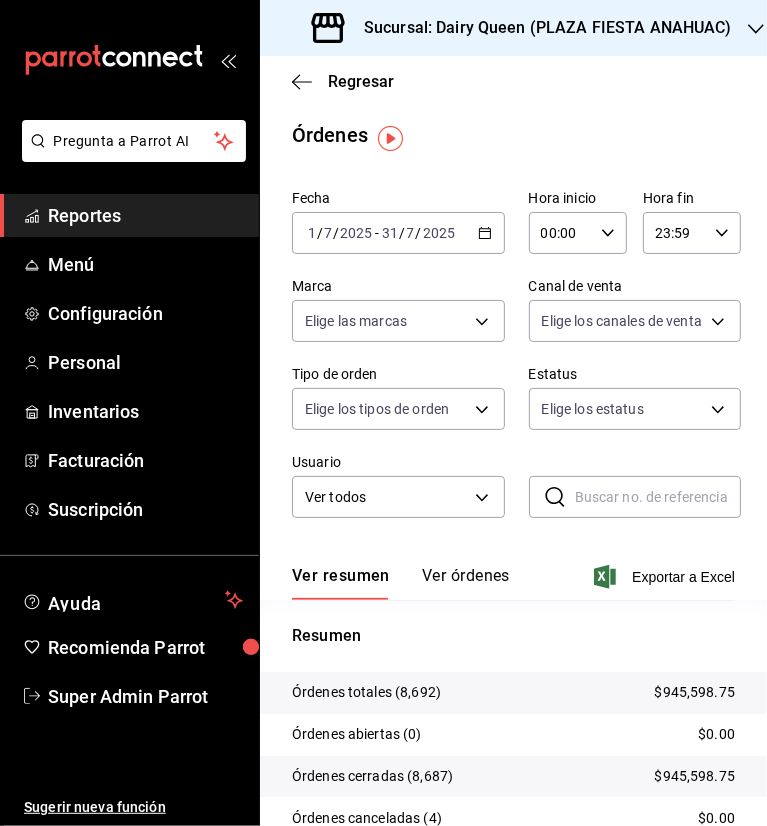 scroll, scrollTop: 0, scrollLeft: 0, axis: both 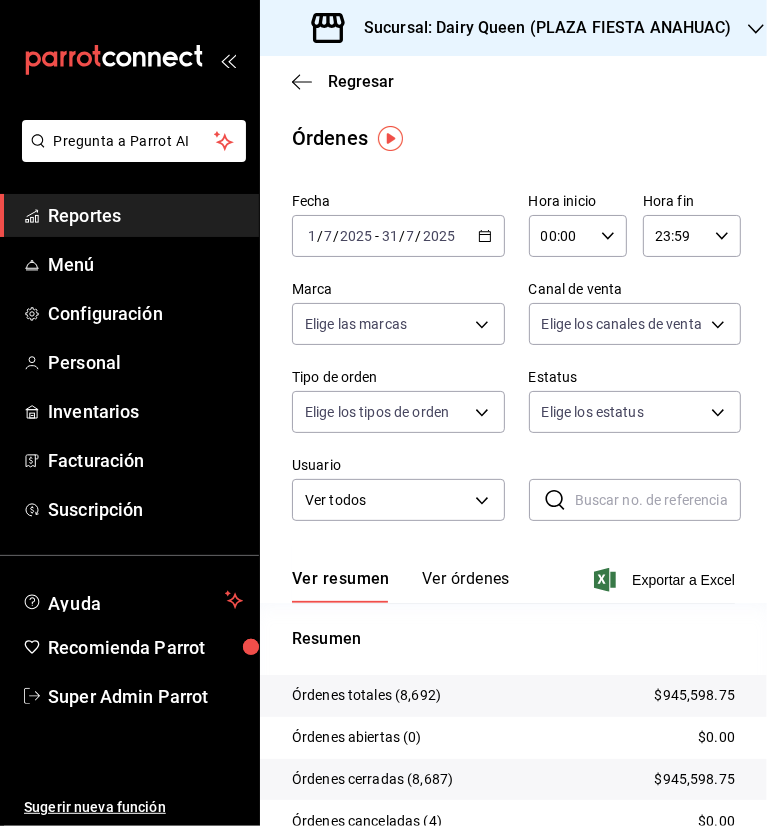 click on "Sucursal: Dairy Queen (PLAZA FIESTA ANAHUAC)" at bounding box center (540, 28) 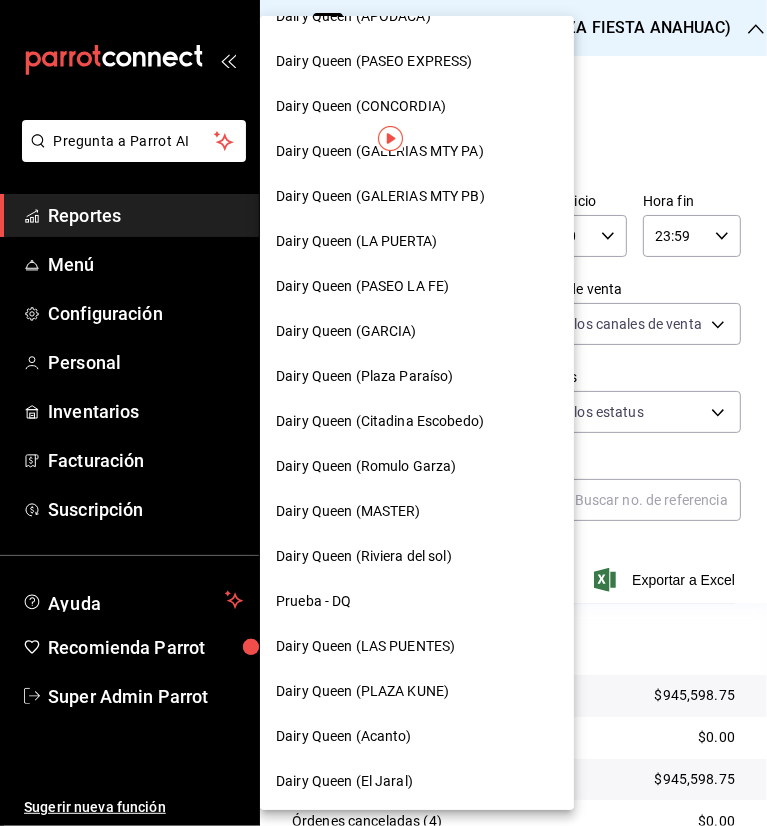 scroll, scrollTop: 707, scrollLeft: 0, axis: vertical 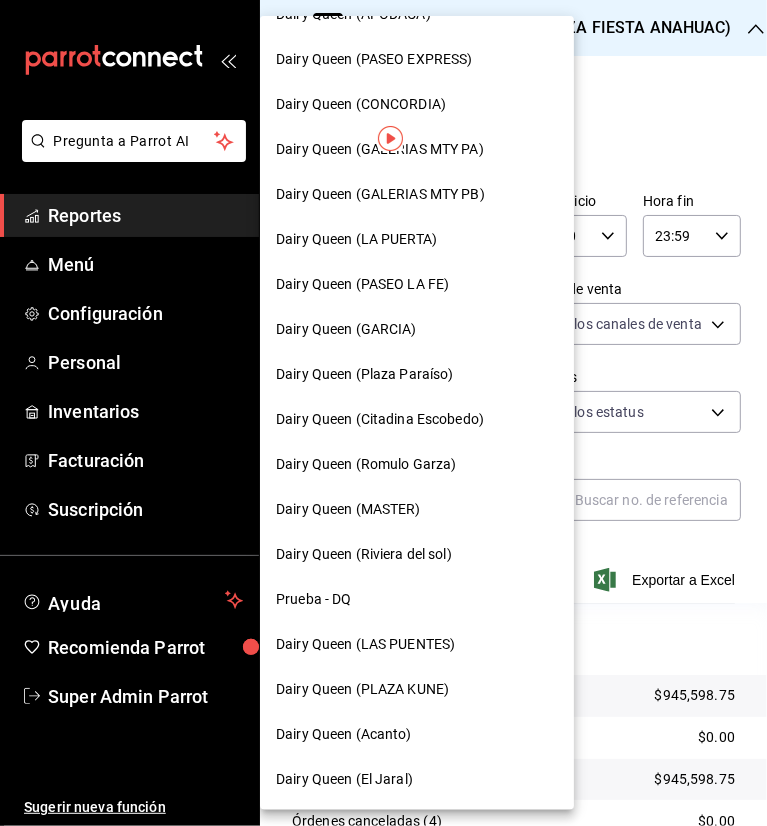 click on "Dairy Queen (PLAZA KUNE)" at bounding box center [362, 689] 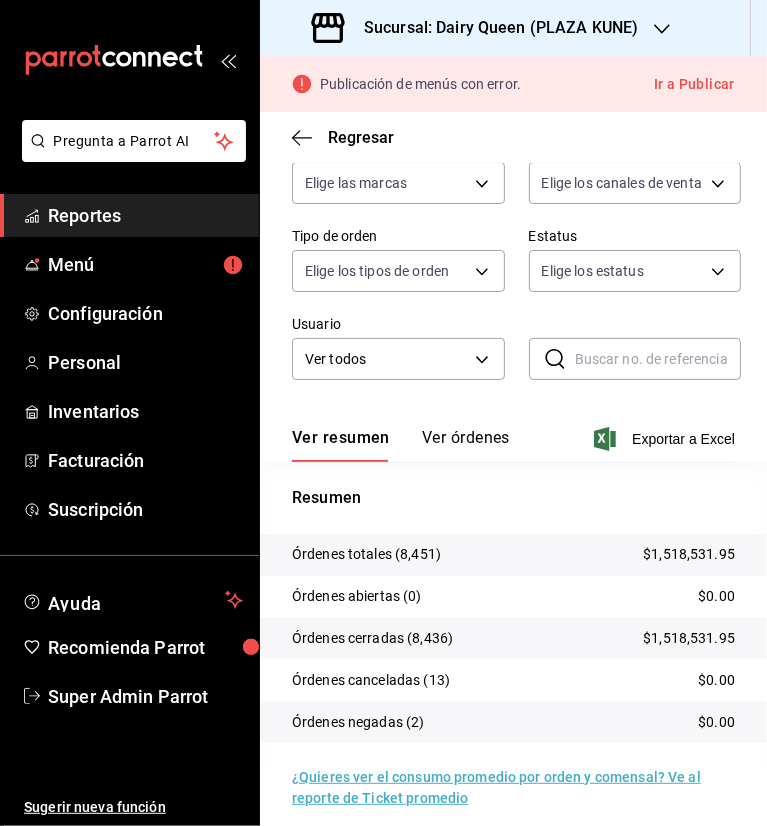 scroll, scrollTop: 212, scrollLeft: 0, axis: vertical 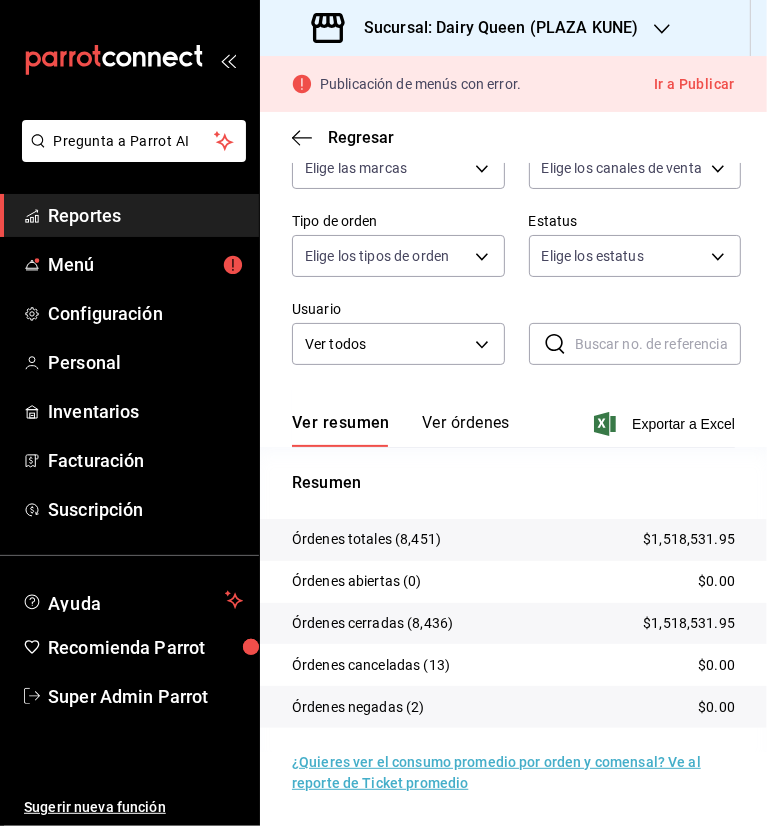click on "Sucursal: Dairy Queen (PLAZA KUNE)" at bounding box center [493, 28] 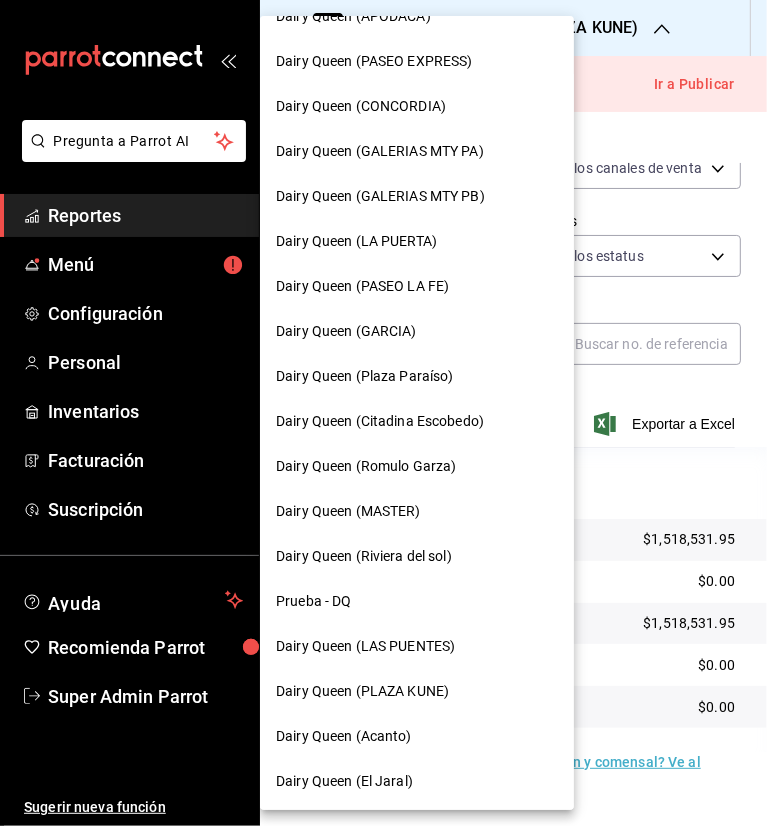 scroll, scrollTop: 707, scrollLeft: 0, axis: vertical 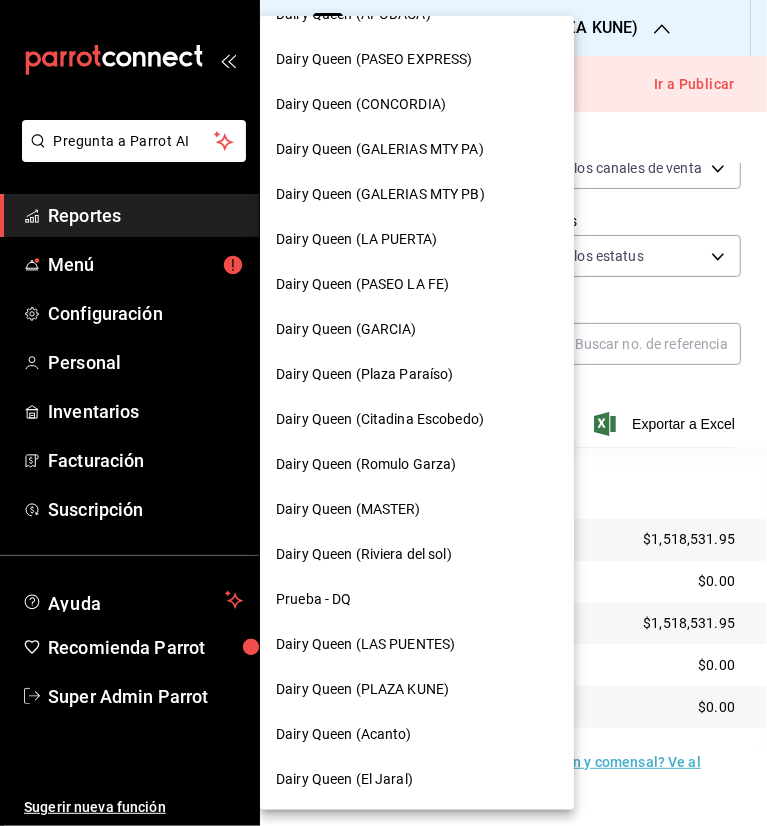 click on "Dairy Queen (LA PUERTA)" at bounding box center [356, 239] 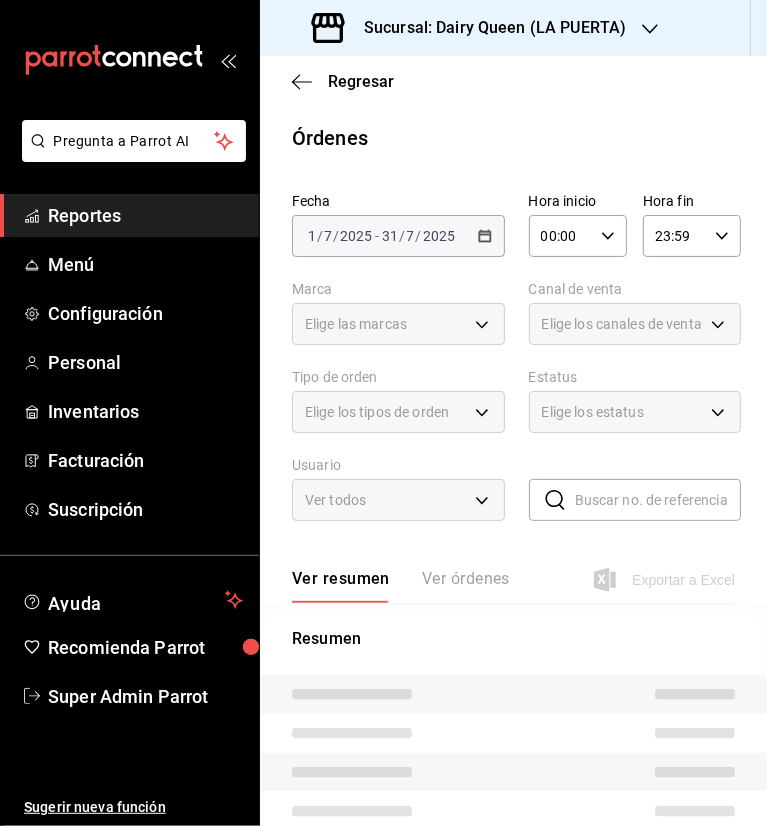 scroll, scrollTop: 141, scrollLeft: 0, axis: vertical 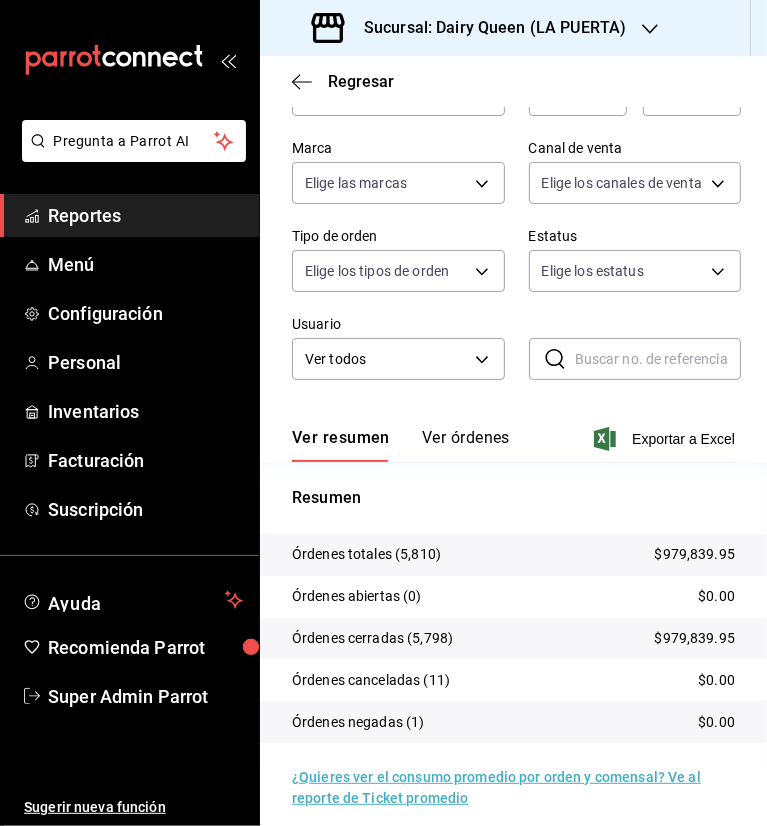 click on "Sucursal: Dairy Queen (LA PUERTA)" at bounding box center (487, 28) 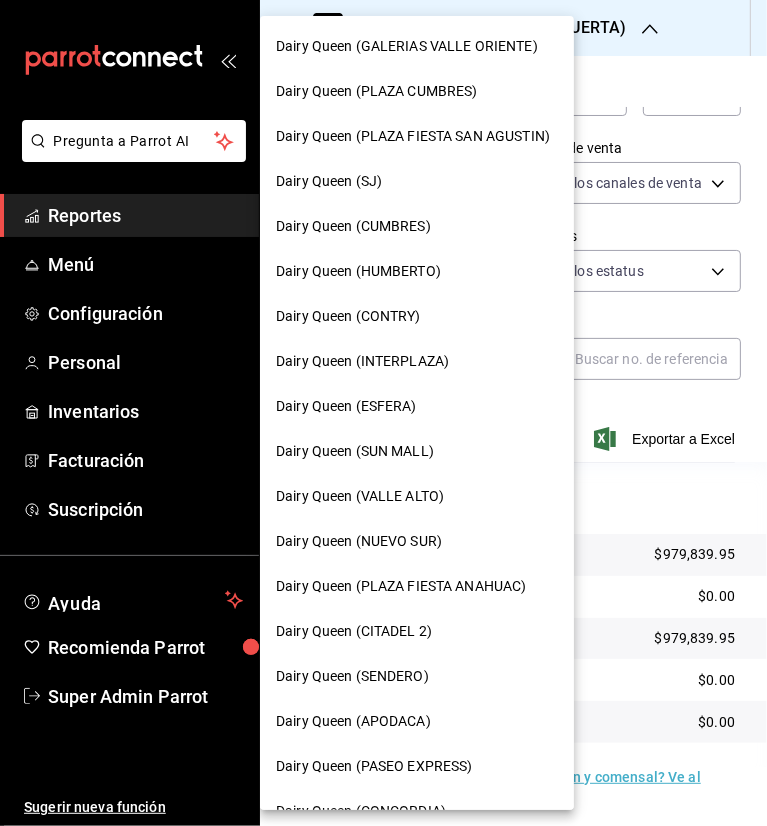 click on "Dairy Queen (VALLE ALTO)" at bounding box center (417, 496) 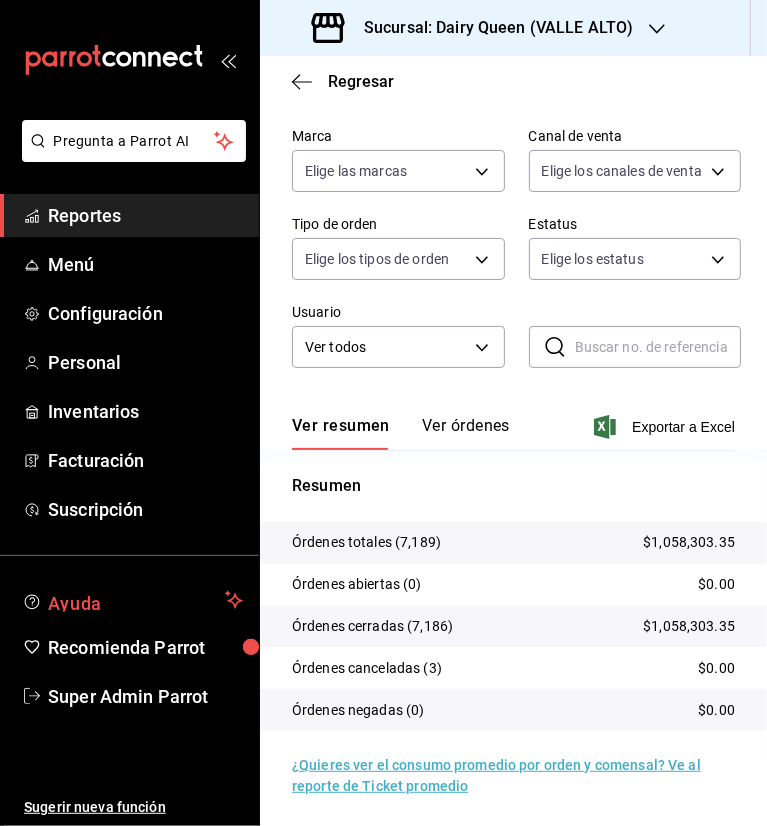 scroll, scrollTop: 156, scrollLeft: 0, axis: vertical 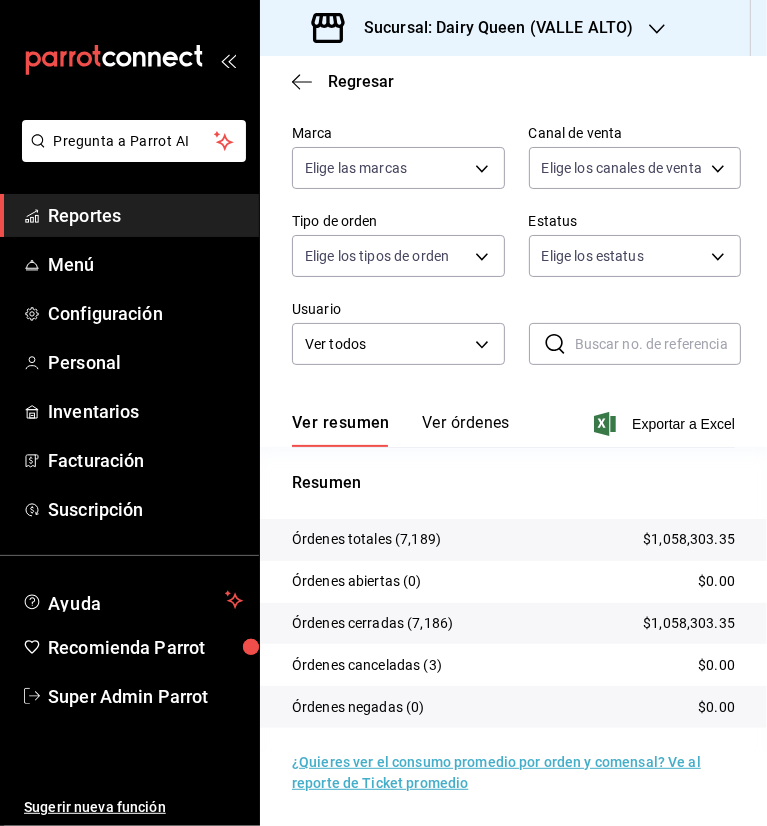 click on "Sucursal: Dairy Queen (VALLE ALTO)" at bounding box center [490, 28] 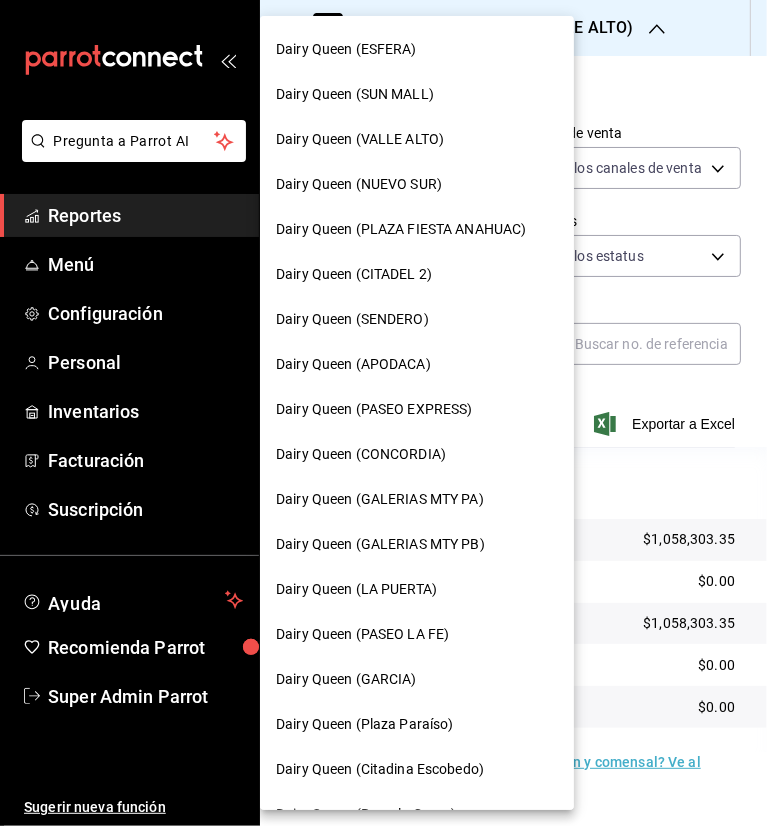 scroll, scrollTop: 400, scrollLeft: 0, axis: vertical 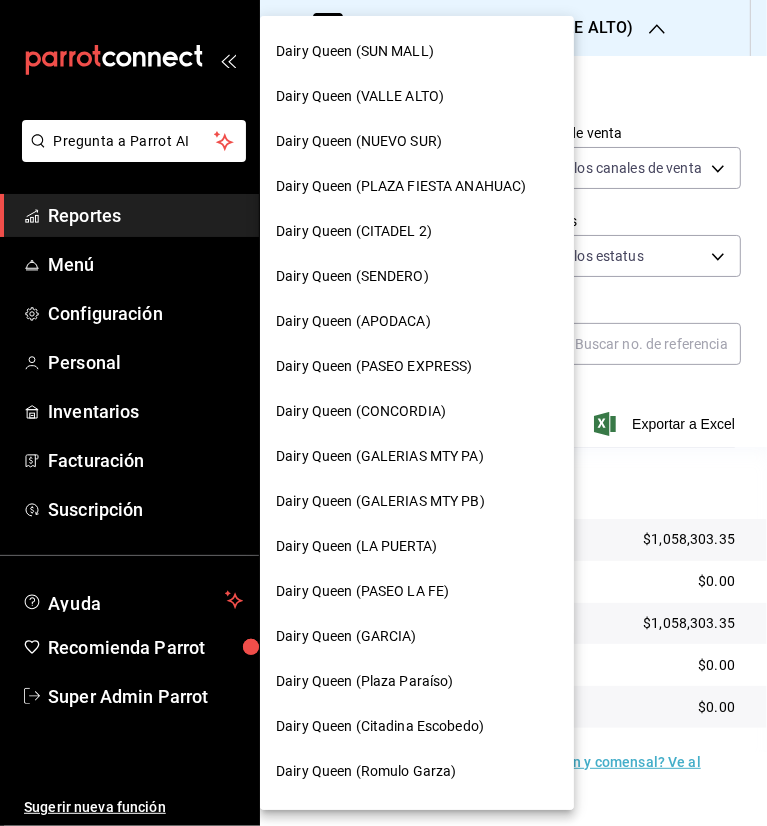 click on "Dairy Queen (GALERIAS MTY PB)" at bounding box center [380, 501] 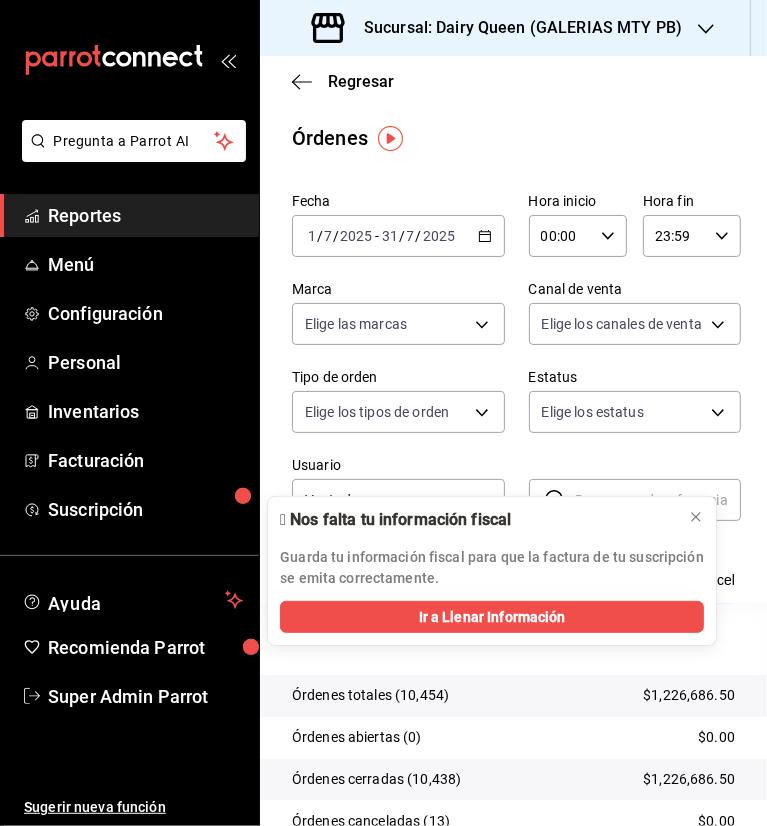 click on "Sucursal: Dairy Queen (GALERIAS MTY PB)" at bounding box center [499, 28] 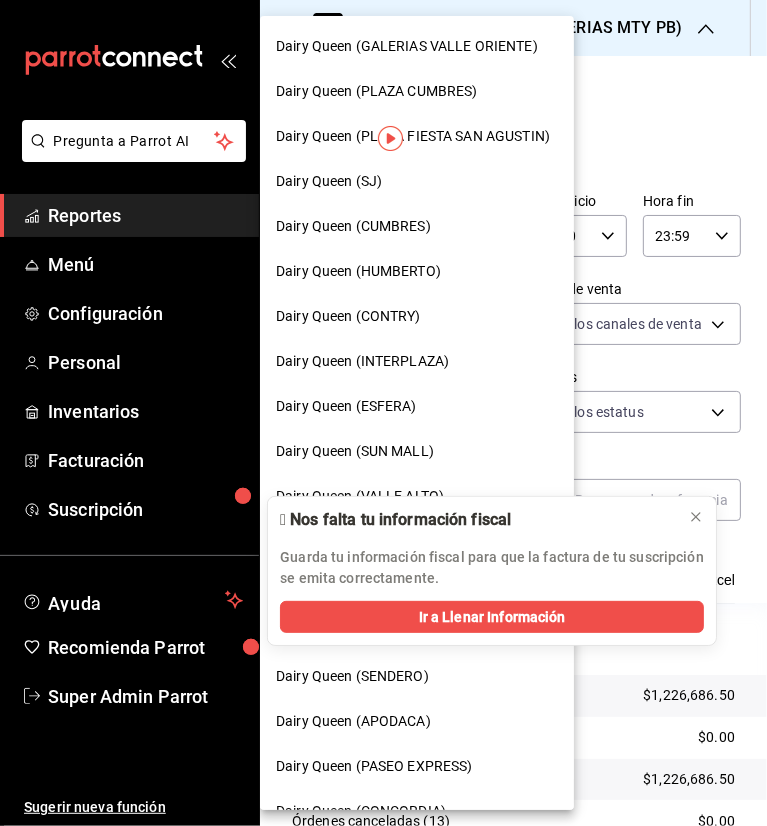 click at bounding box center (383, 413) 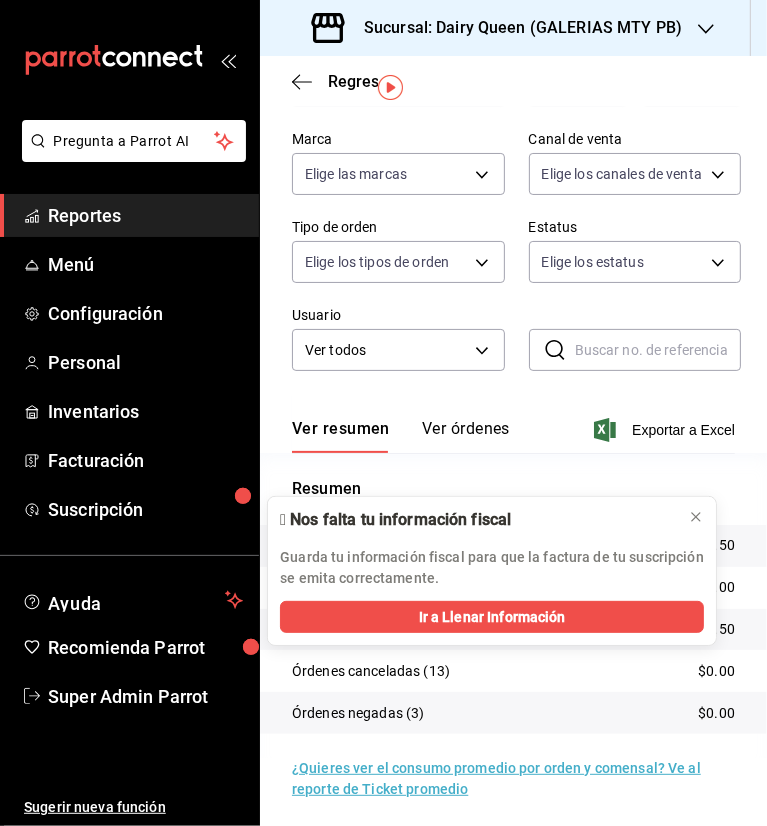 scroll, scrollTop: 156, scrollLeft: 0, axis: vertical 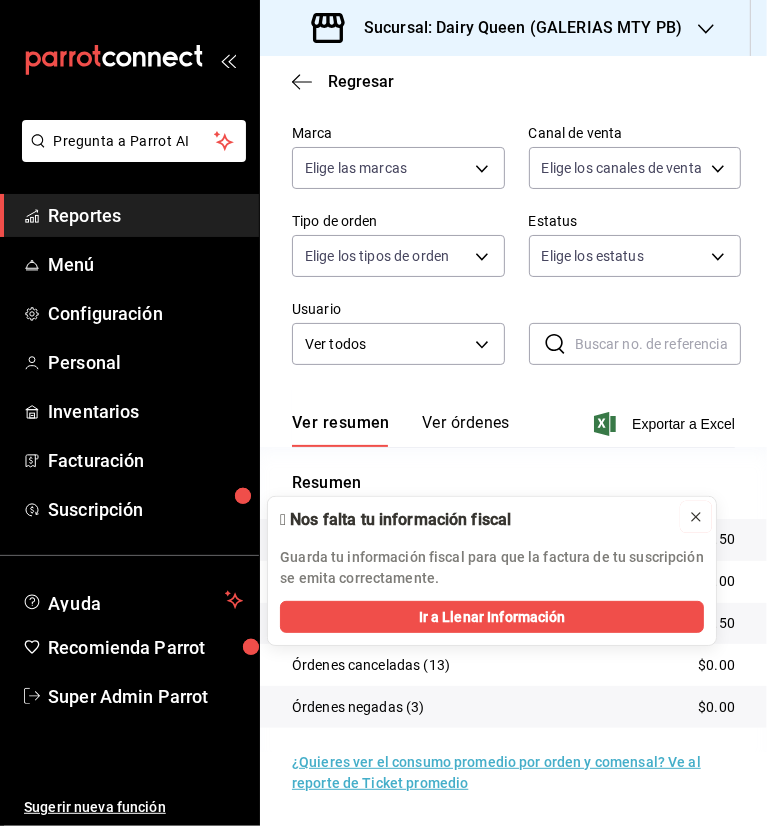 click 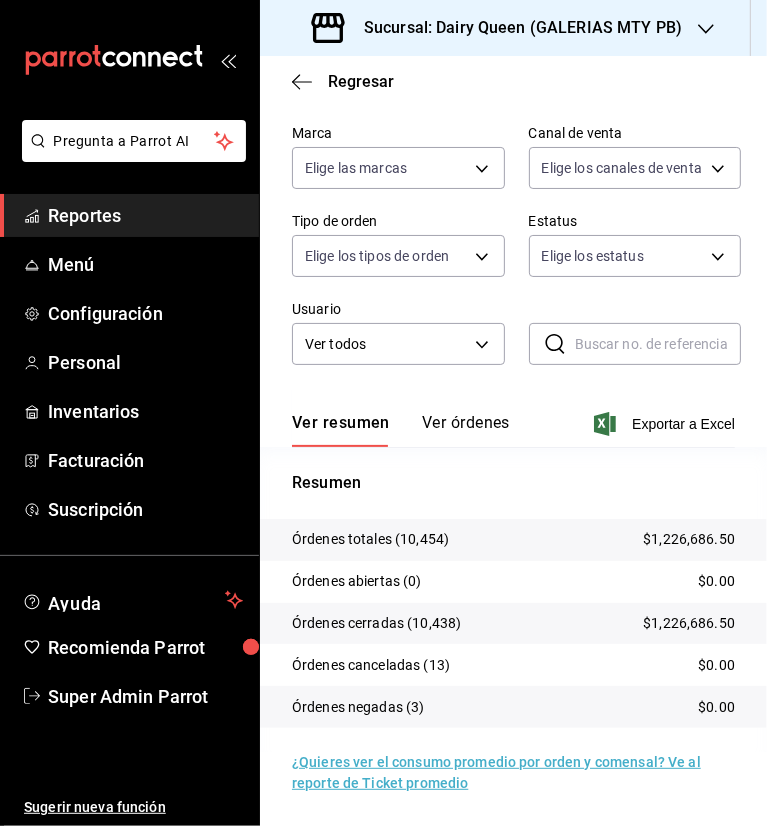 click on "Sucursal: Dairy Queen (GALERIAS MTY PB)" at bounding box center (515, 28) 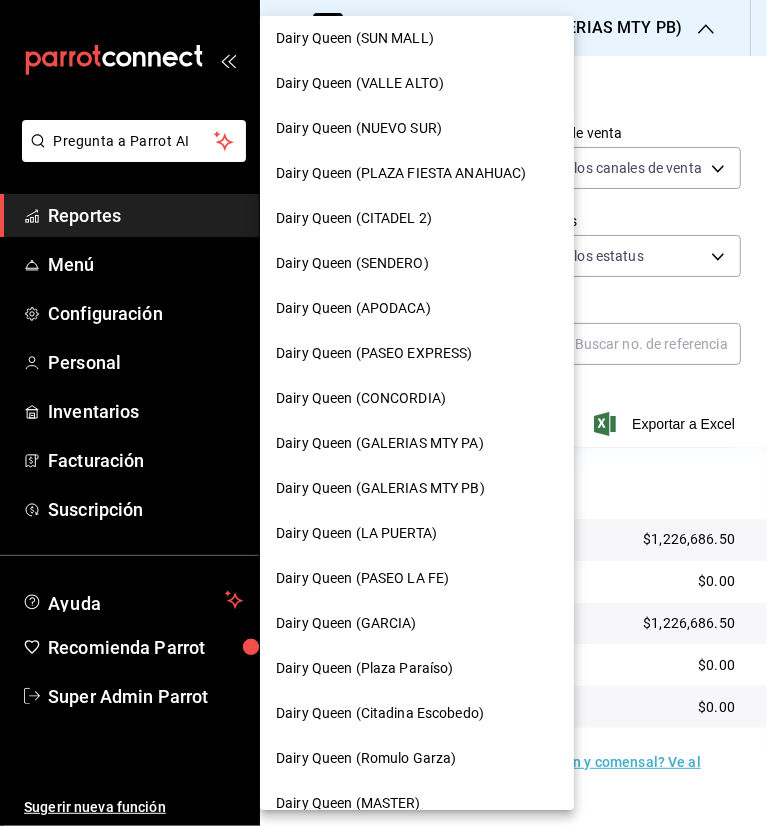 scroll, scrollTop: 500, scrollLeft: 0, axis: vertical 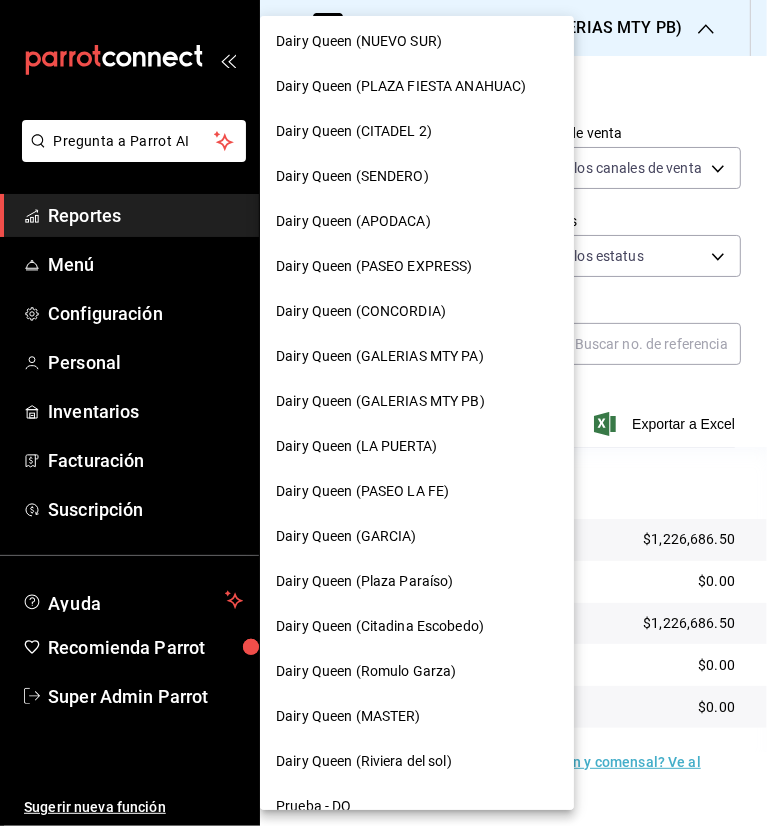 click on "Dairy Queen (CONCORDIA)" at bounding box center (361, 311) 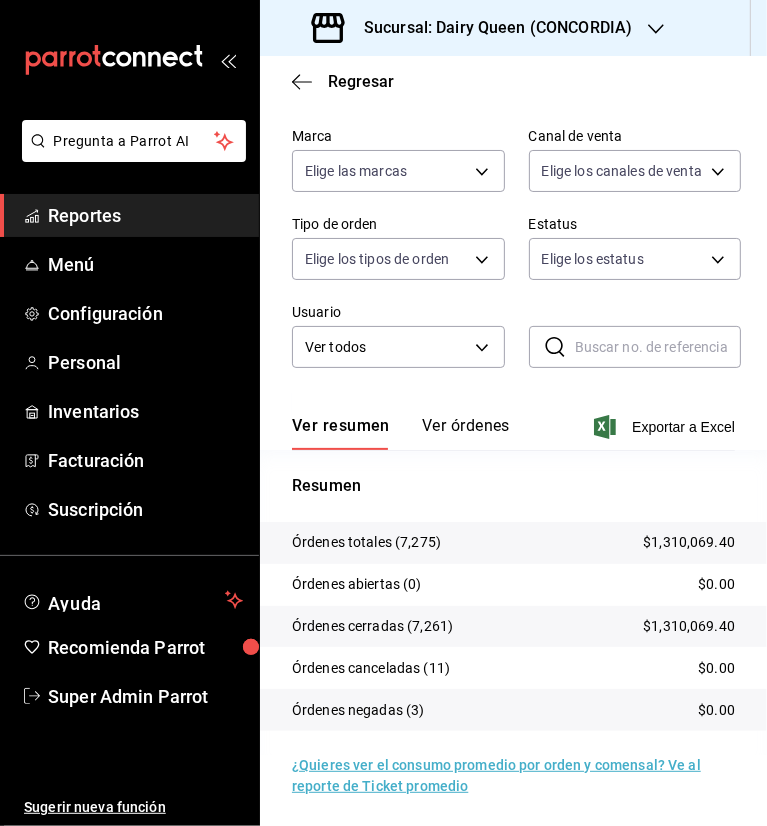 scroll, scrollTop: 156, scrollLeft: 0, axis: vertical 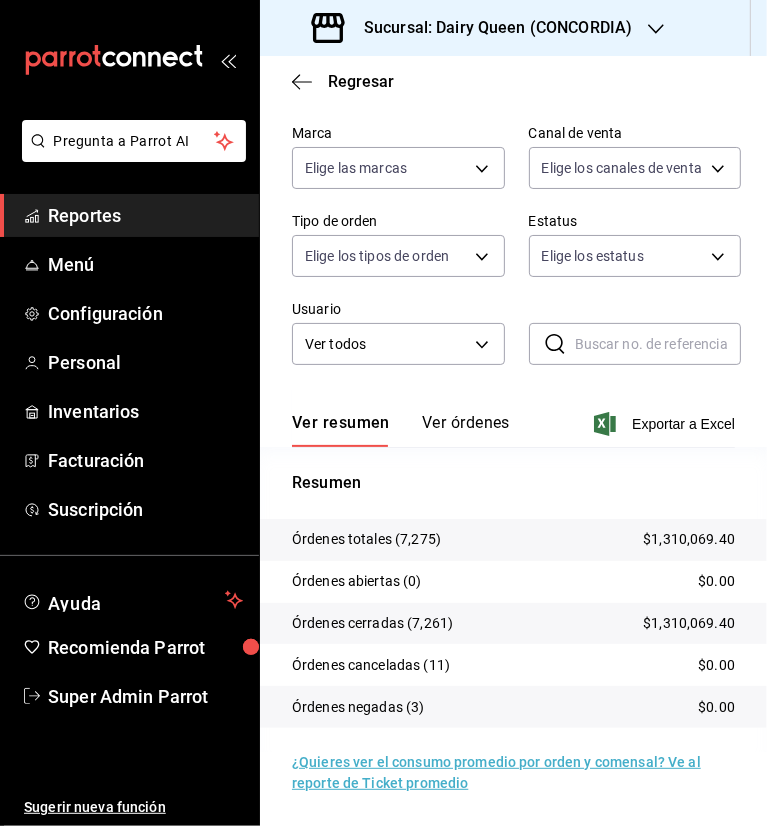 click on "Sucursal: Dairy Queen (CONCORDIA)" at bounding box center [490, 28] 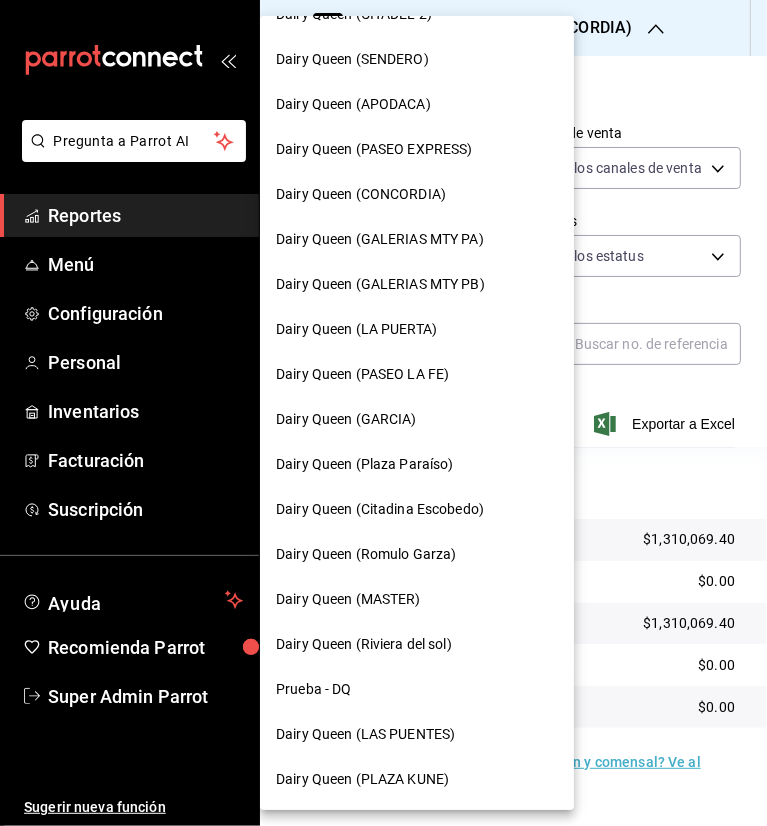 scroll, scrollTop: 707, scrollLeft: 0, axis: vertical 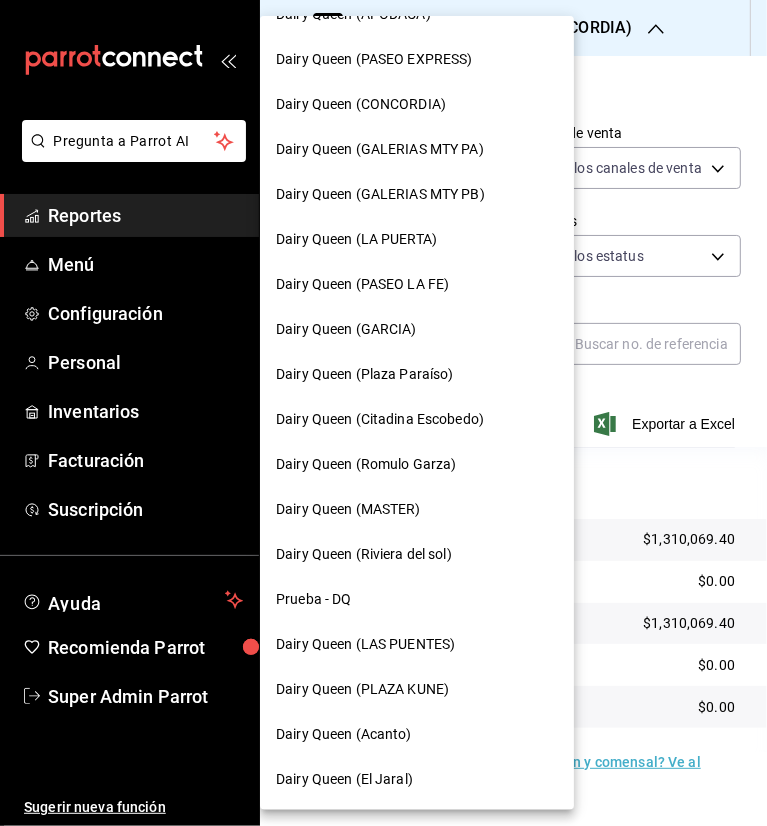 click on "Dairy Queen (GALERIAS MTY PA)" at bounding box center [380, 149] 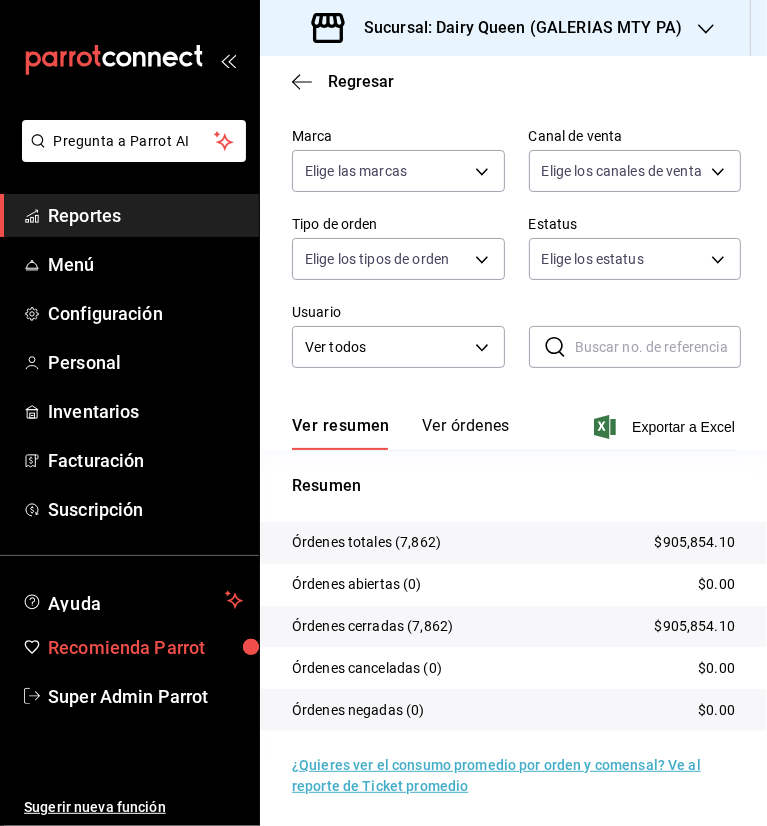 scroll, scrollTop: 156, scrollLeft: 0, axis: vertical 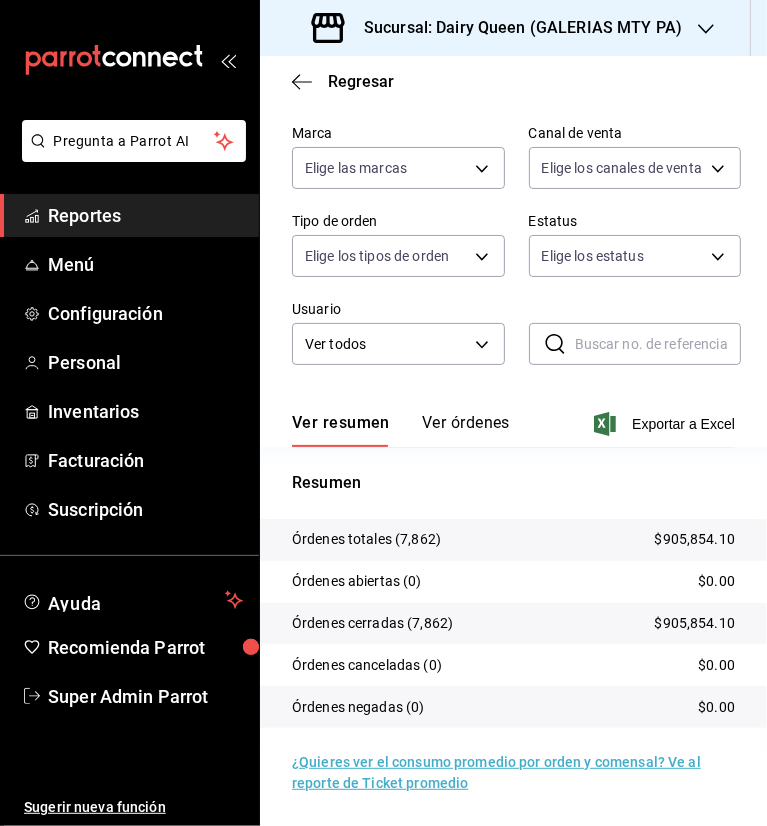 click on "Sucursal: Dairy Queen (GALERIAS MTY PA)" at bounding box center [515, 28] 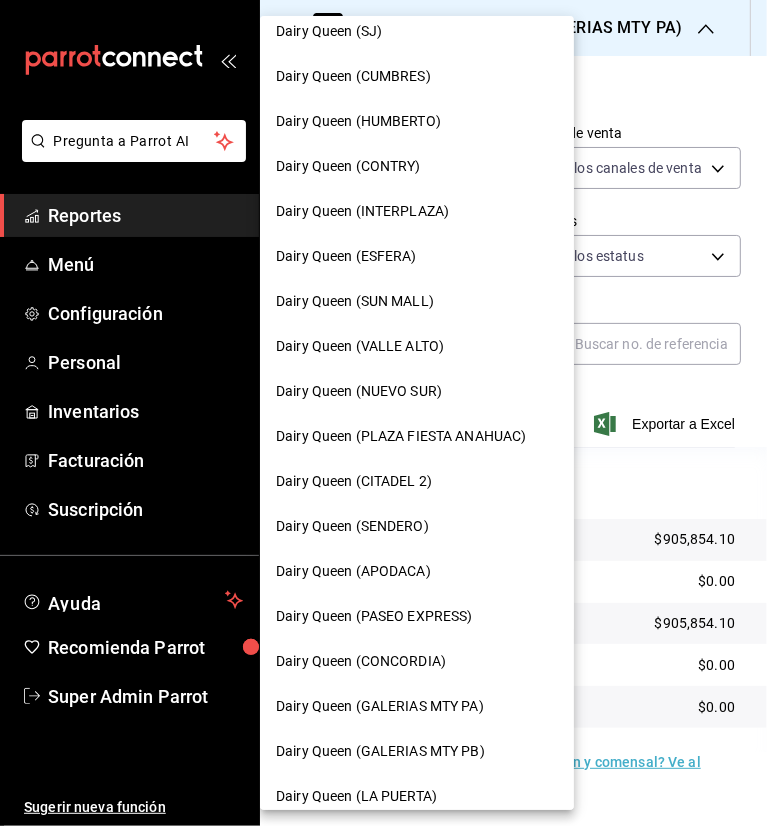 scroll, scrollTop: 707, scrollLeft: 0, axis: vertical 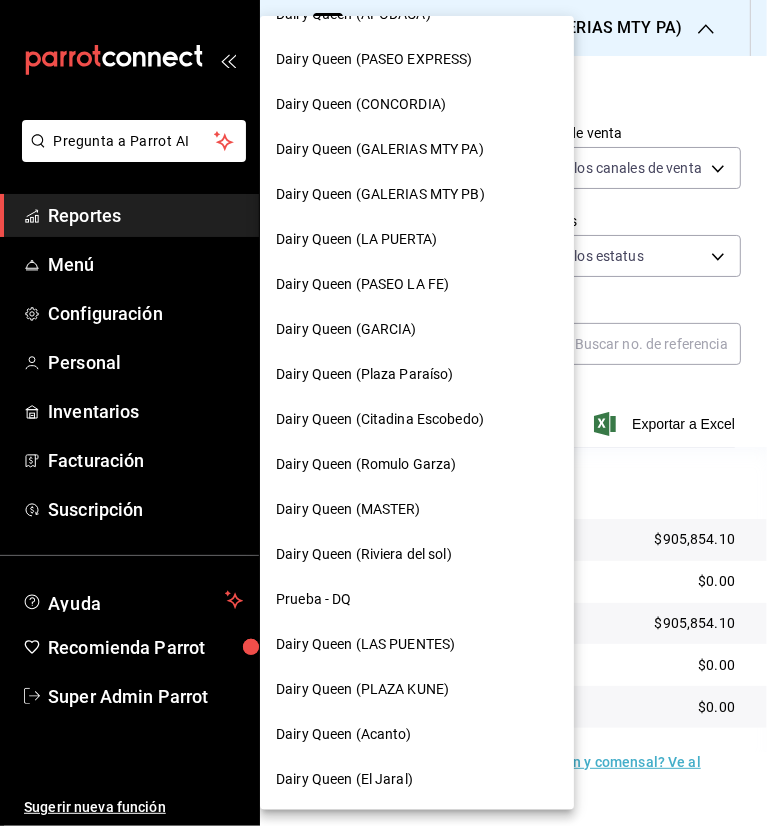 click on "Dairy Queen (Plaza Paraíso)" at bounding box center [365, 374] 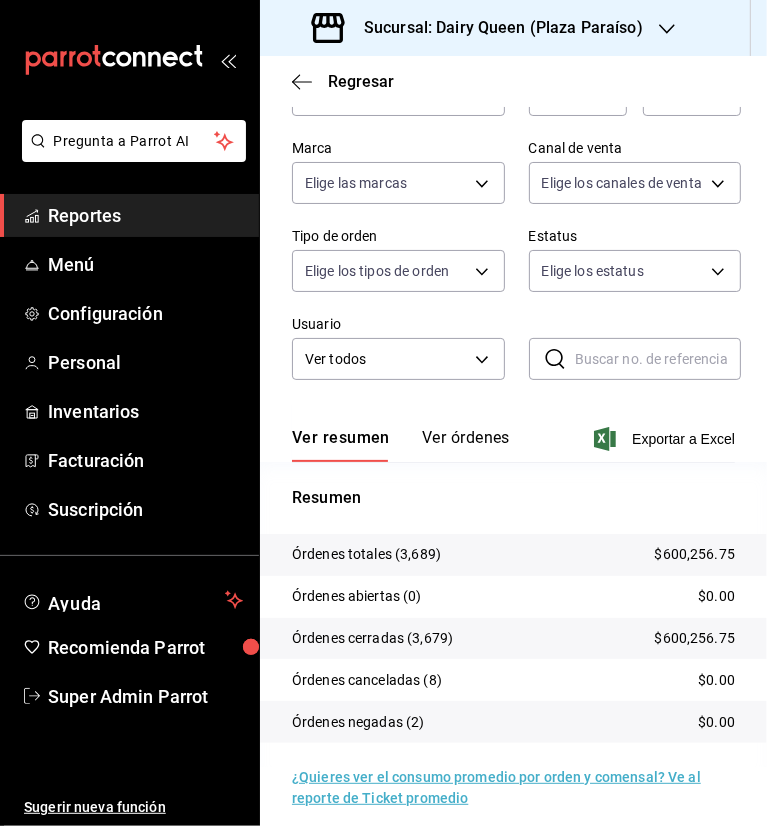 scroll, scrollTop: 156, scrollLeft: 0, axis: vertical 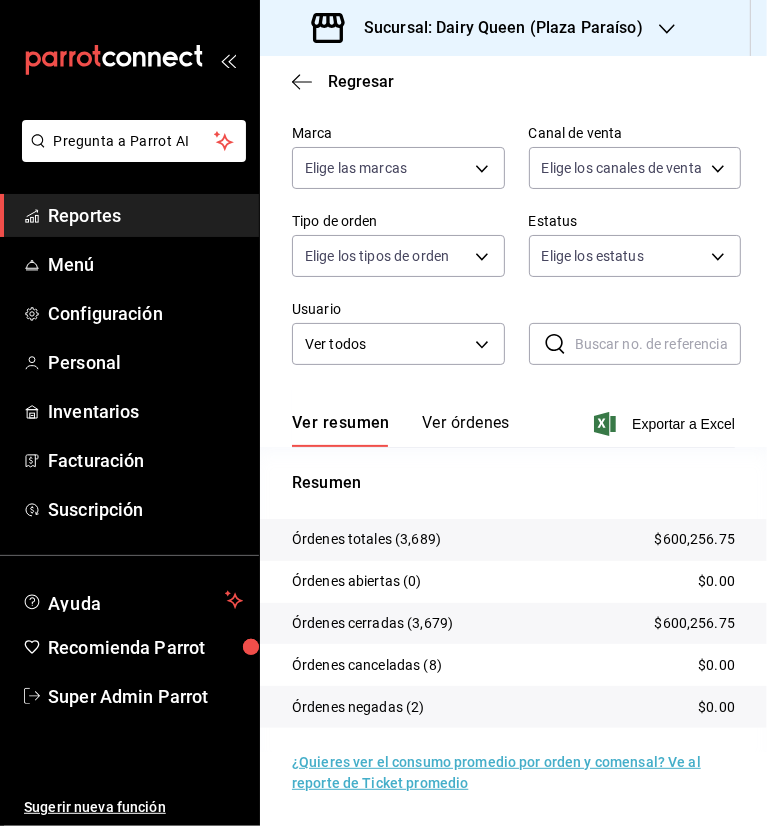 click on "Sucursal: Dairy Queen (Plaza Paraíso)" at bounding box center (479, 28) 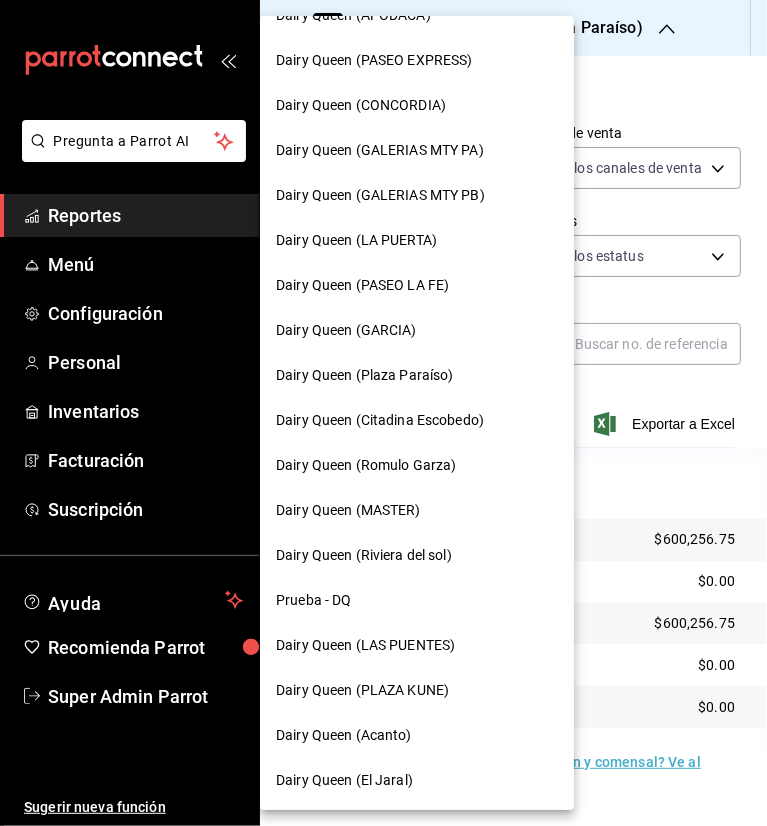 scroll, scrollTop: 707, scrollLeft: 0, axis: vertical 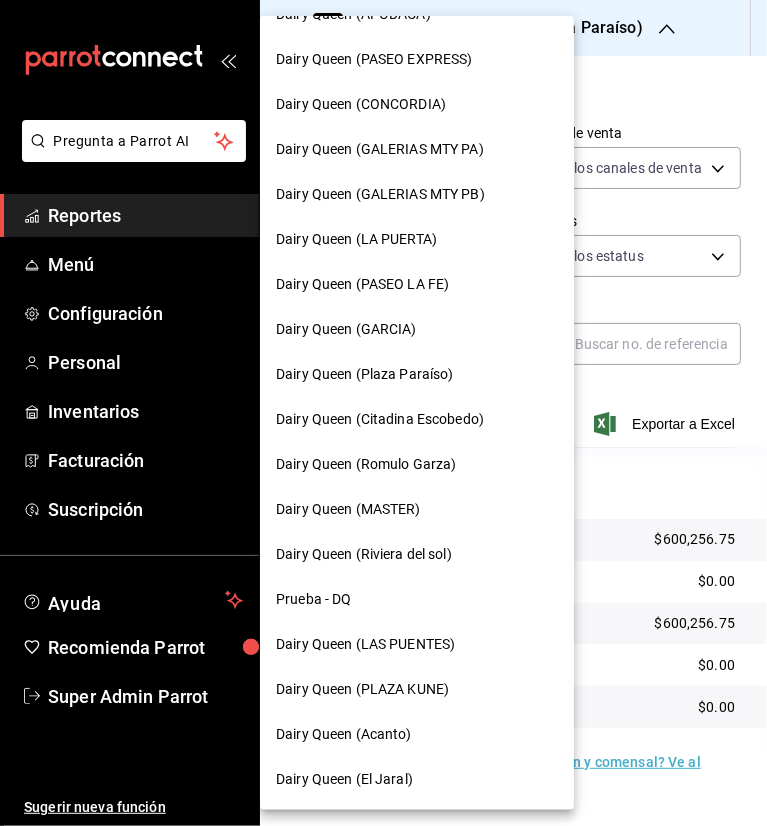 click on "Dairy Queen (Citadina Escobedo)" at bounding box center [380, 419] 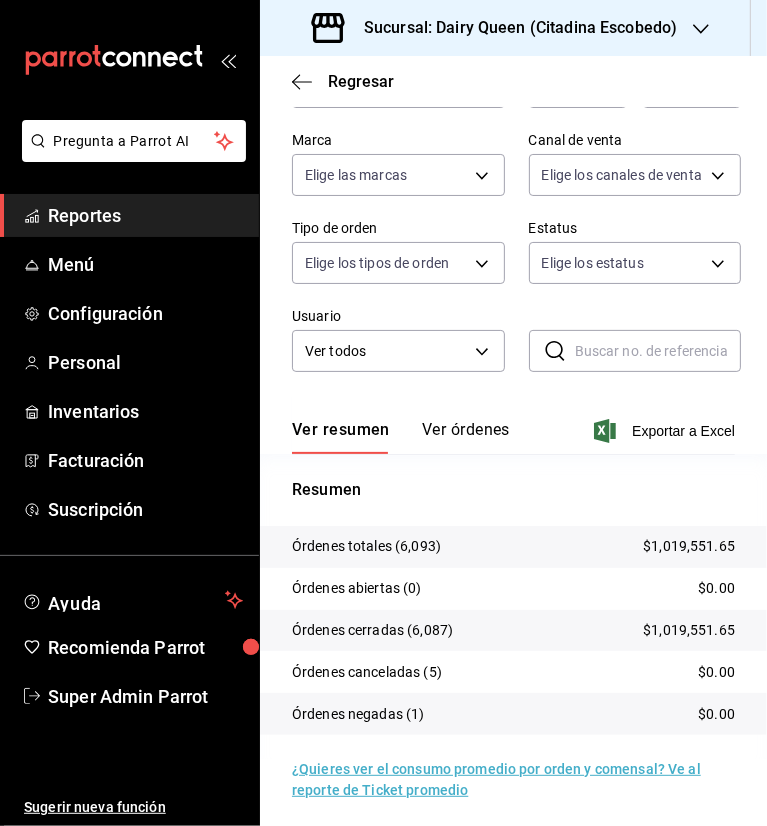 scroll, scrollTop: 156, scrollLeft: 0, axis: vertical 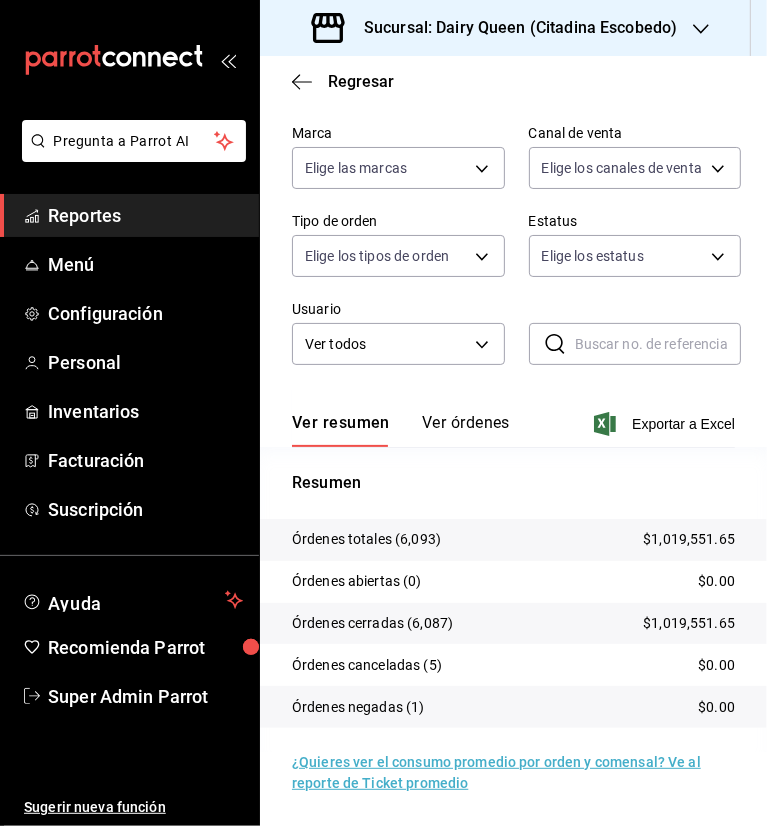 click on "Sucursal: Dairy Queen (Citadina Escobedo)" at bounding box center [512, 28] 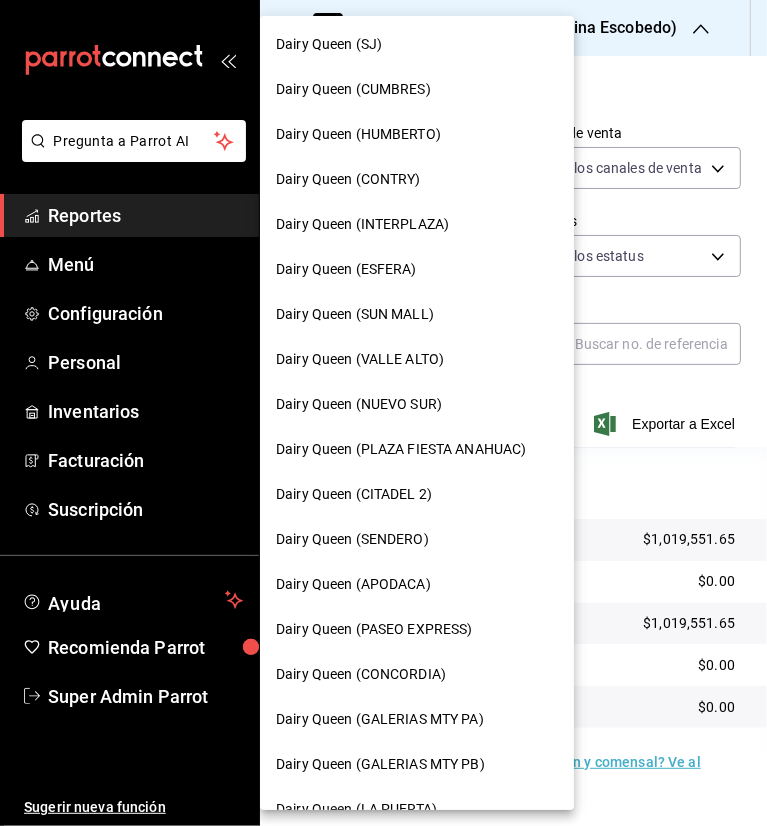 scroll, scrollTop: 707, scrollLeft: 0, axis: vertical 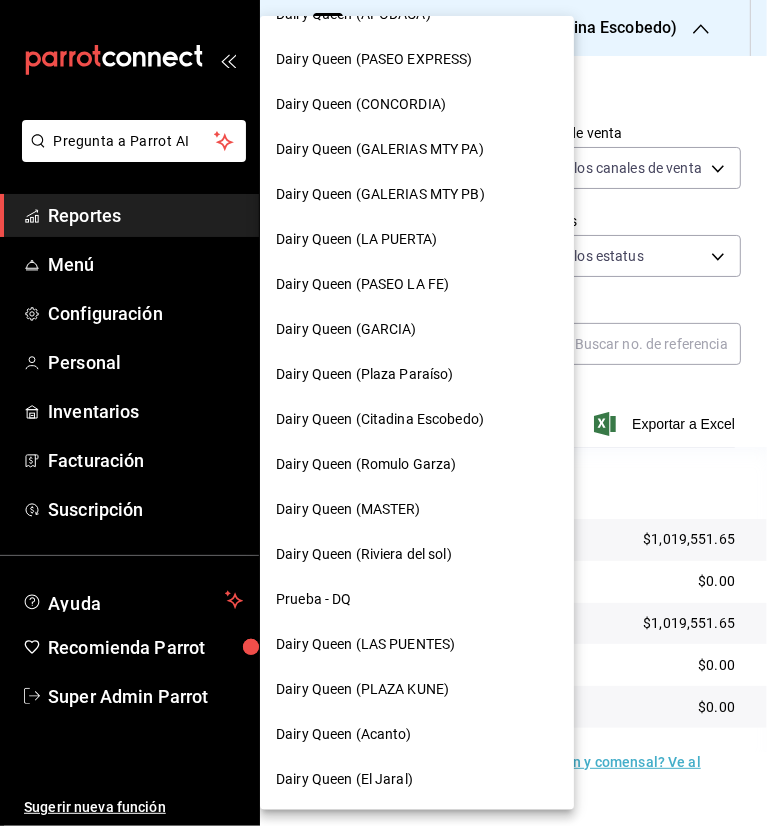 click on "Dairy Queen (Romulo Garza)" at bounding box center [366, 464] 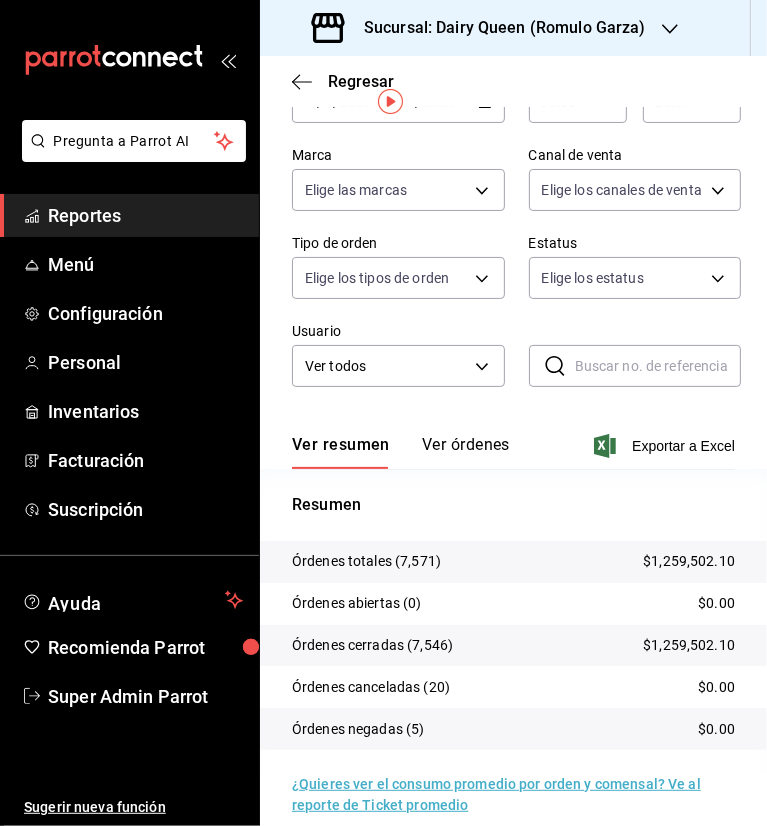 scroll, scrollTop: 156, scrollLeft: 0, axis: vertical 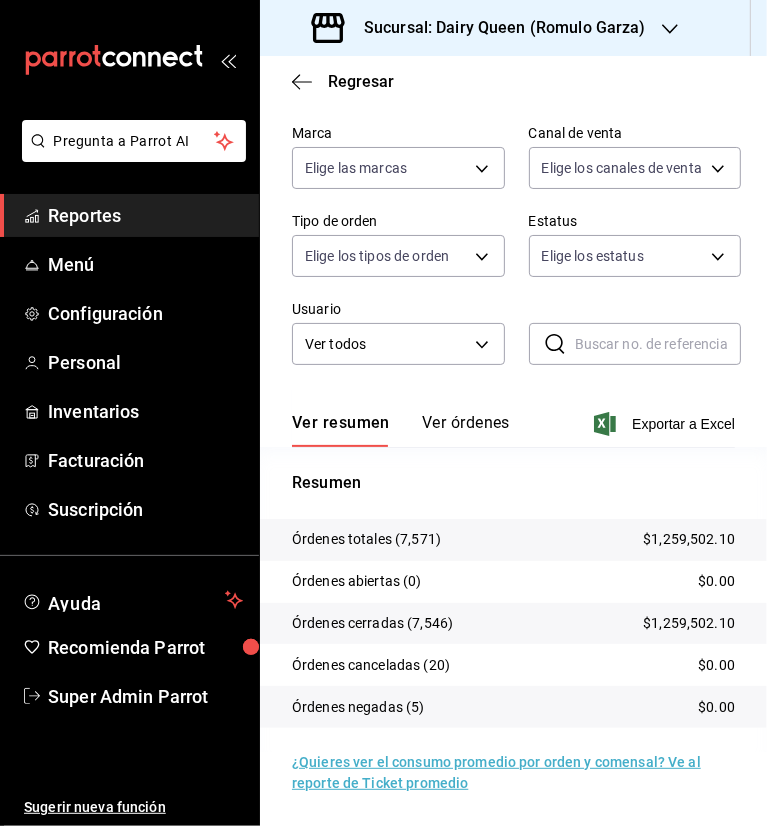 click on "Sucursal: Dairy Queen (Romulo Garza)" at bounding box center [497, 28] 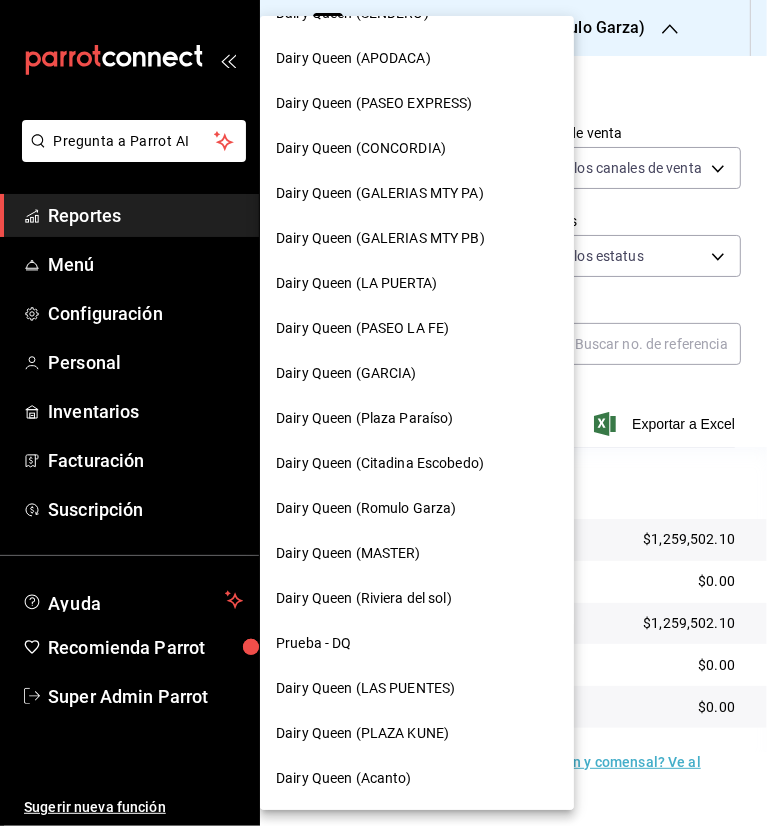 scroll, scrollTop: 707, scrollLeft: 0, axis: vertical 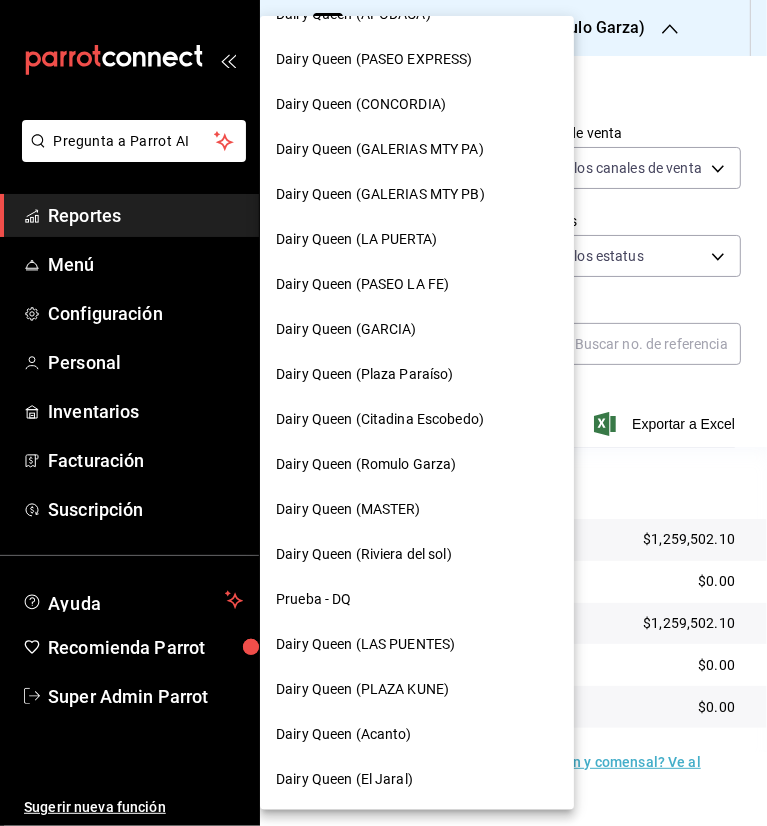 click on "Dairy Queen (Riviera del sol)" at bounding box center (364, 554) 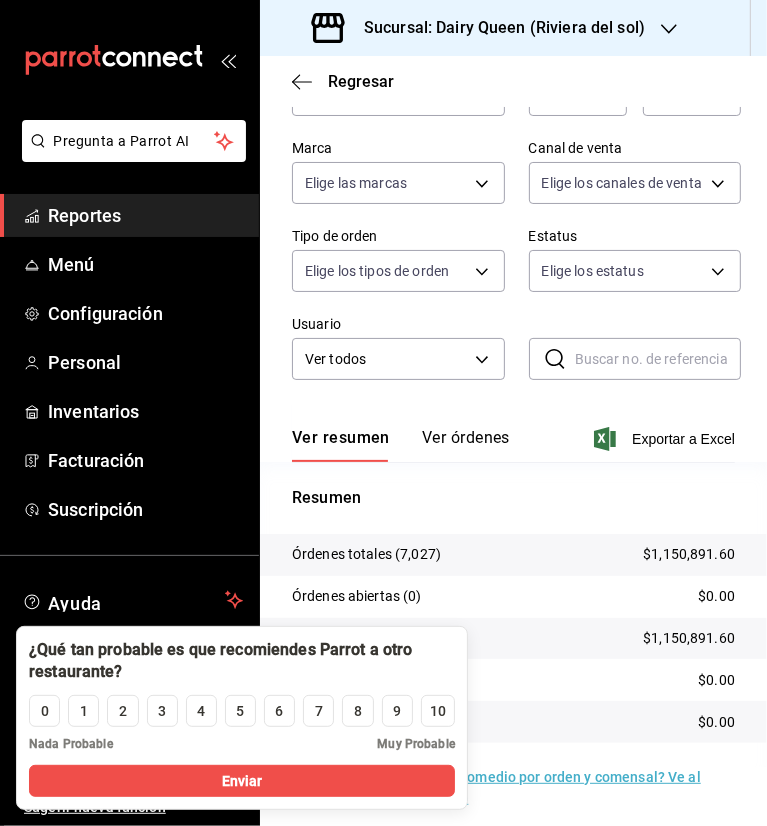 scroll, scrollTop: 156, scrollLeft: 0, axis: vertical 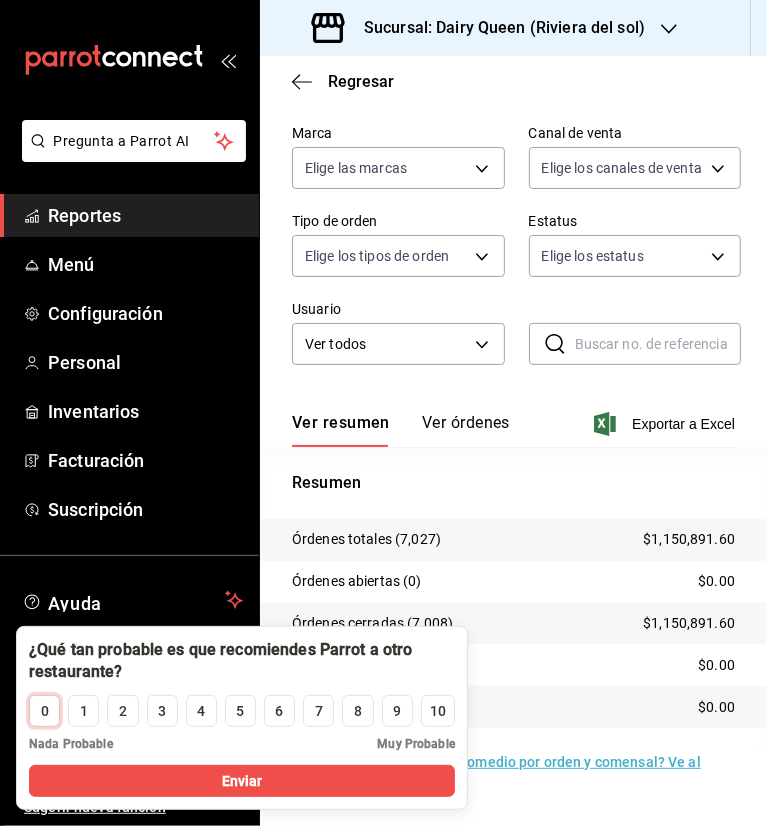 click on "0" at bounding box center [44, 711] 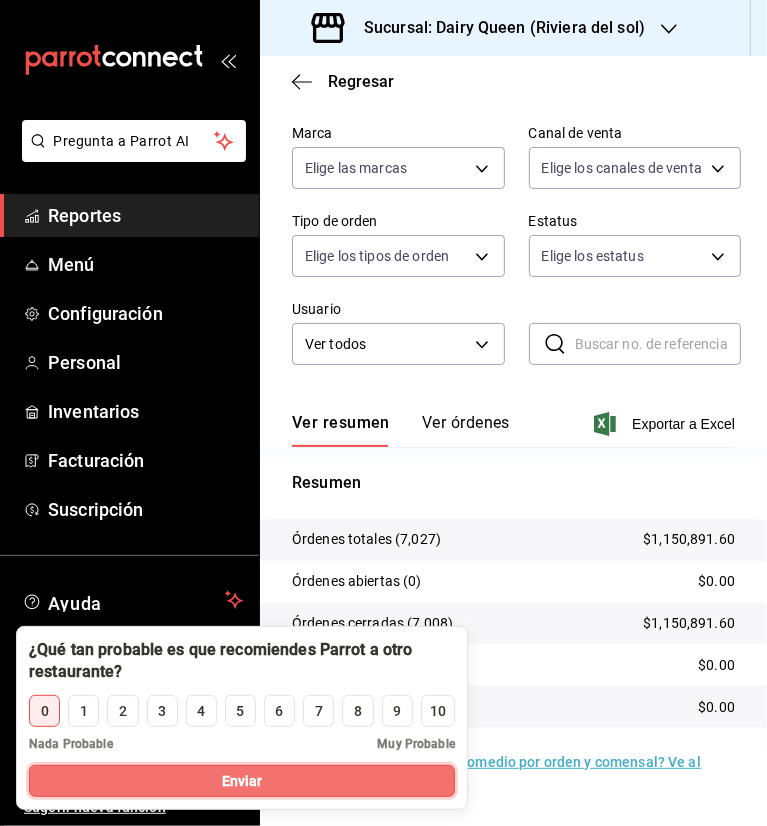 click on "Enviar" at bounding box center [242, 781] 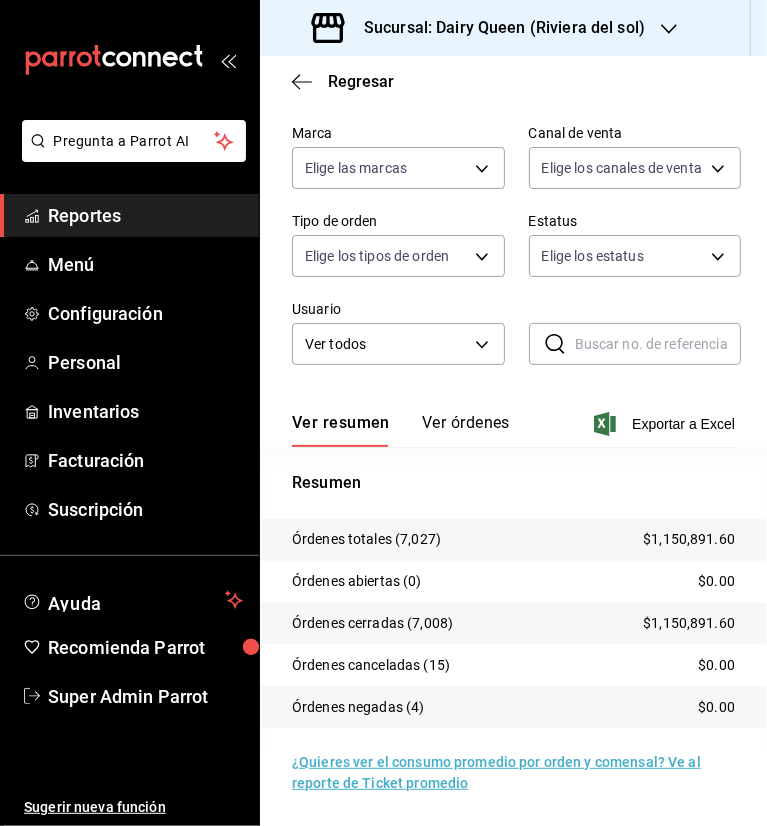 click on "Sucursal: Dairy Queen (Riviera del sol)" at bounding box center [496, 28] 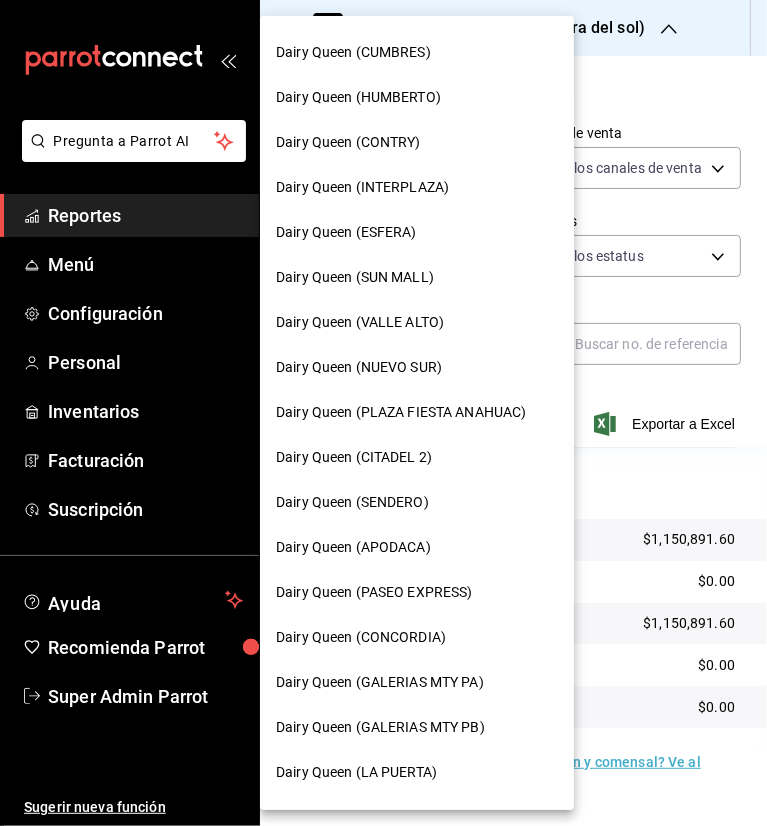 scroll, scrollTop: 707, scrollLeft: 0, axis: vertical 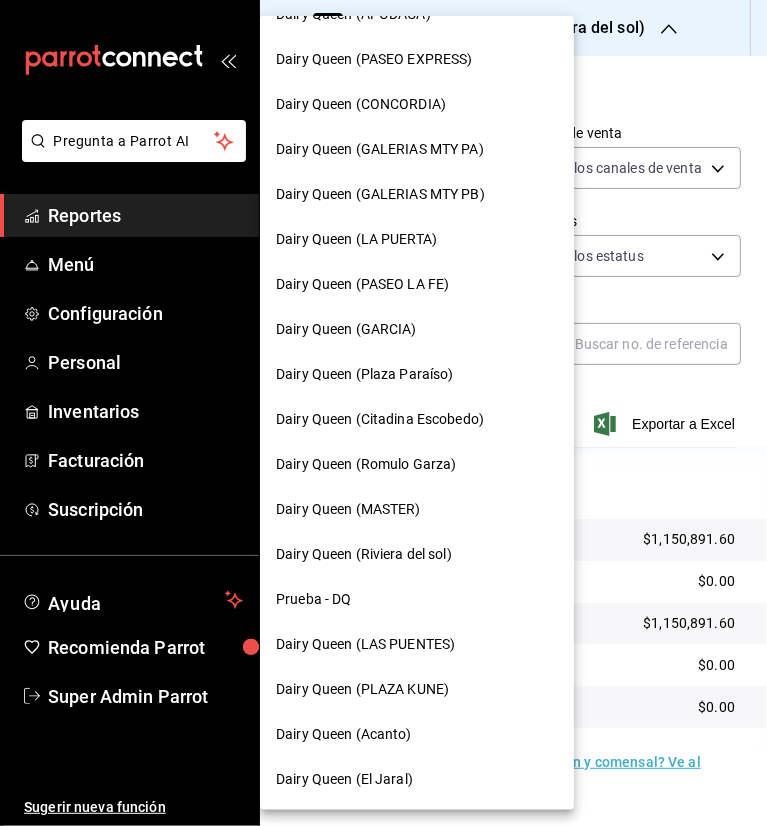 click on "Dairy Queen (Acanto)" at bounding box center (344, 734) 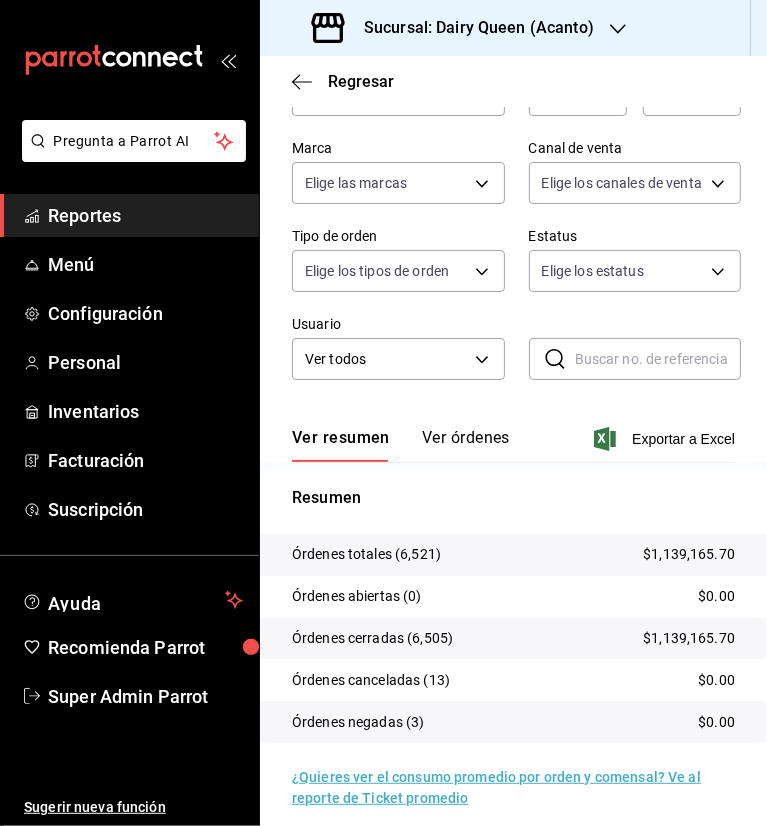 scroll, scrollTop: 156, scrollLeft: 0, axis: vertical 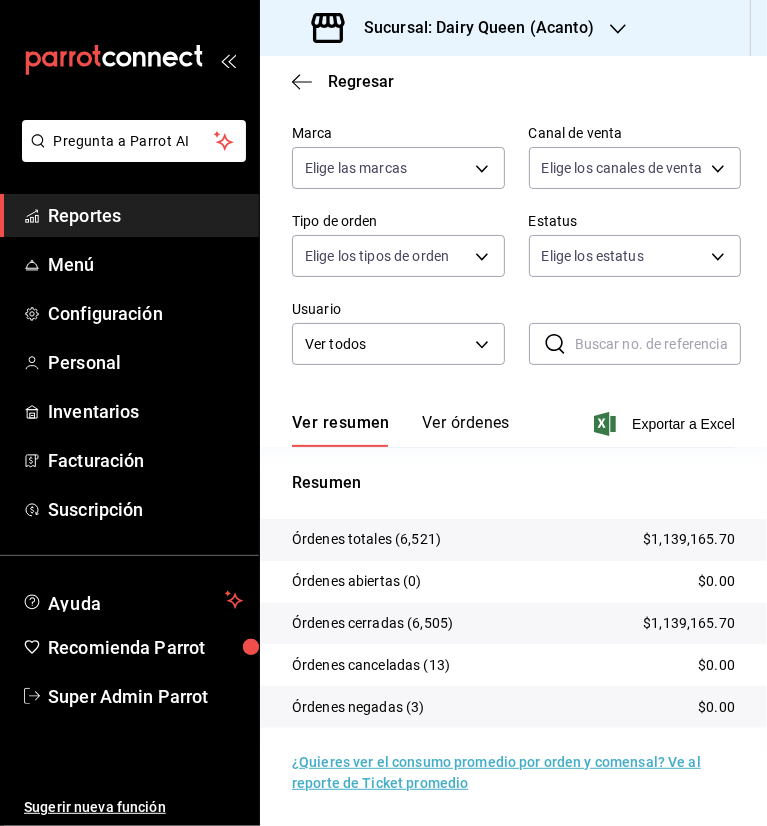 click on "Sucursal: Dairy Queen (Acanto)" at bounding box center [471, 28] 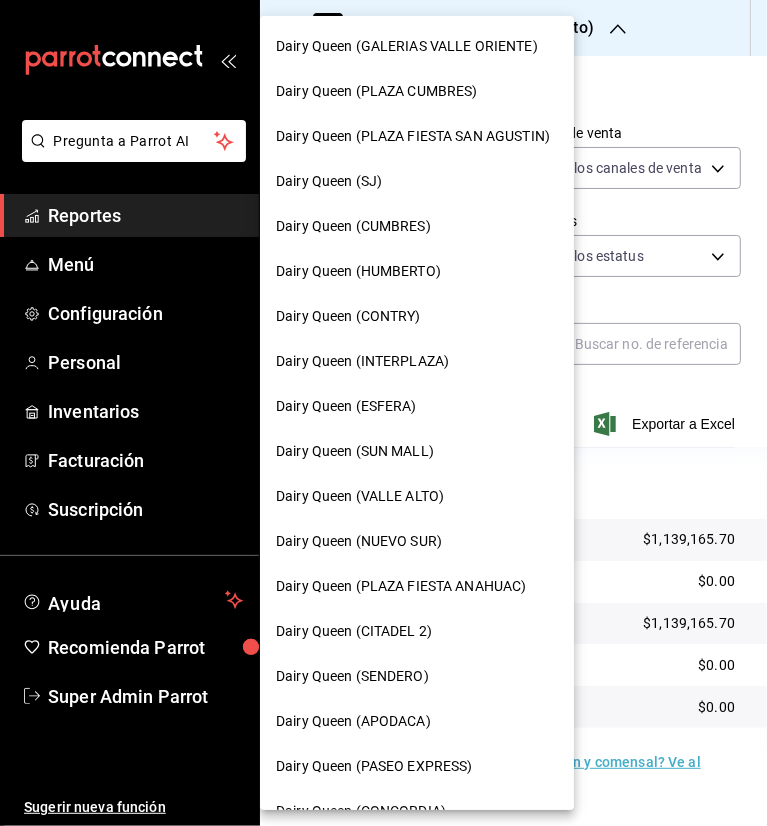 click on "Dairy Queen (PLAZA FIESTA SAN AGUSTIN)" at bounding box center [413, 136] 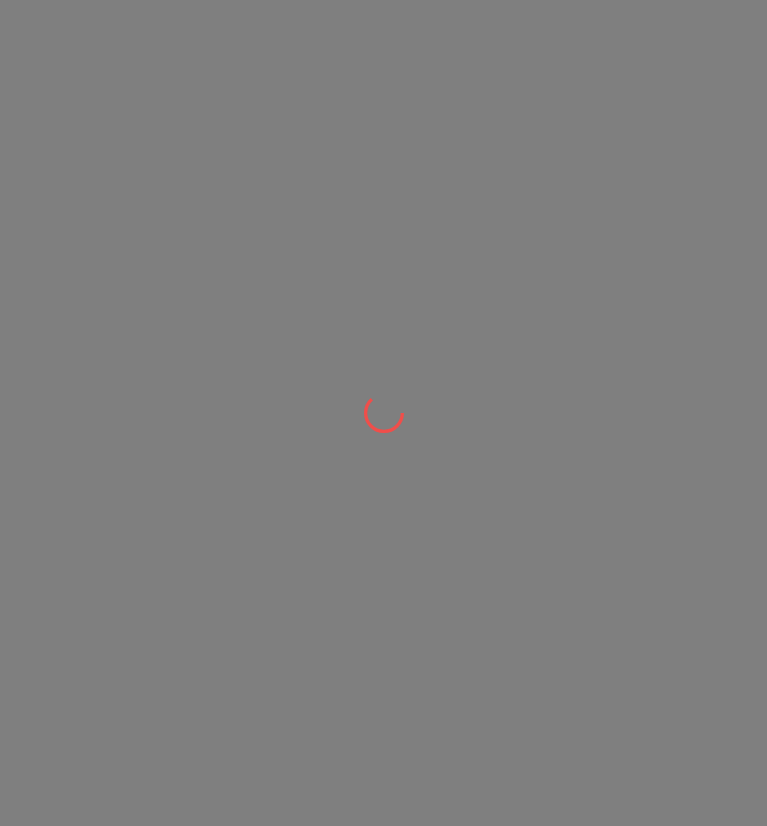 scroll, scrollTop: 0, scrollLeft: 0, axis: both 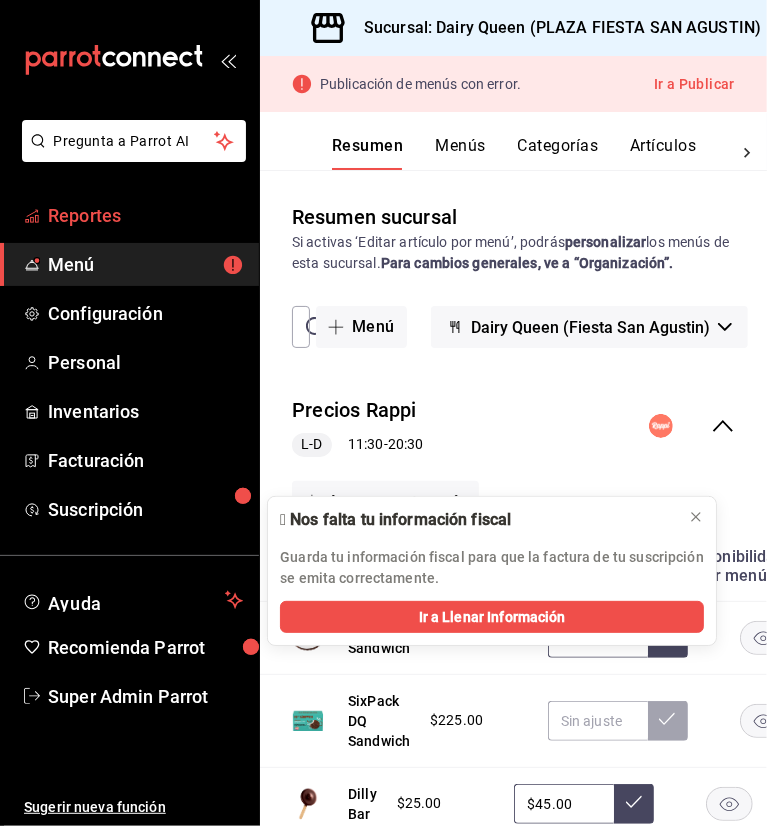 click on "Reportes" at bounding box center [145, 215] 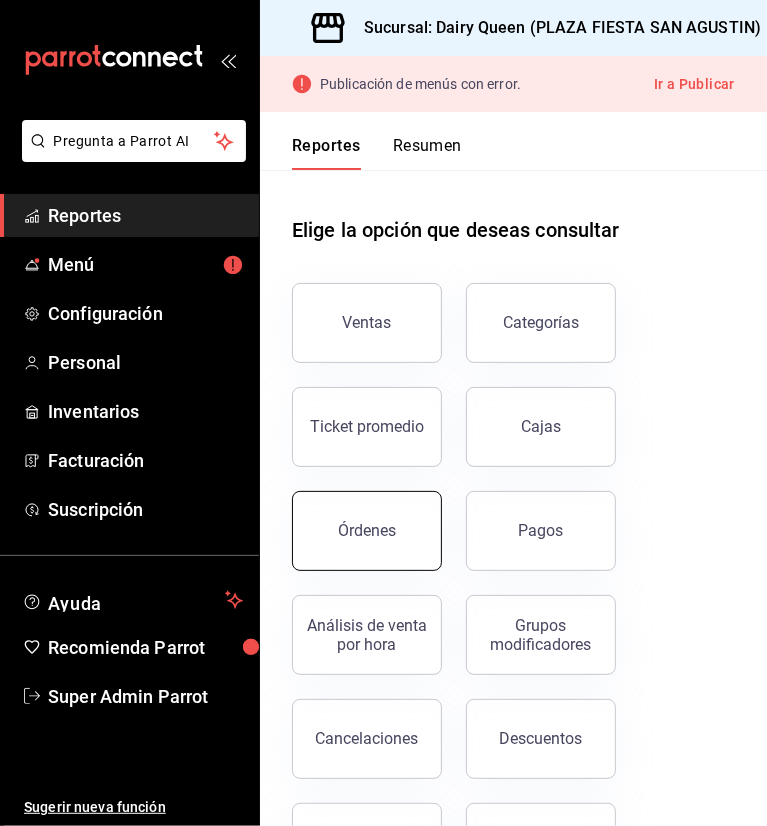 click on "Órdenes" at bounding box center (367, 530) 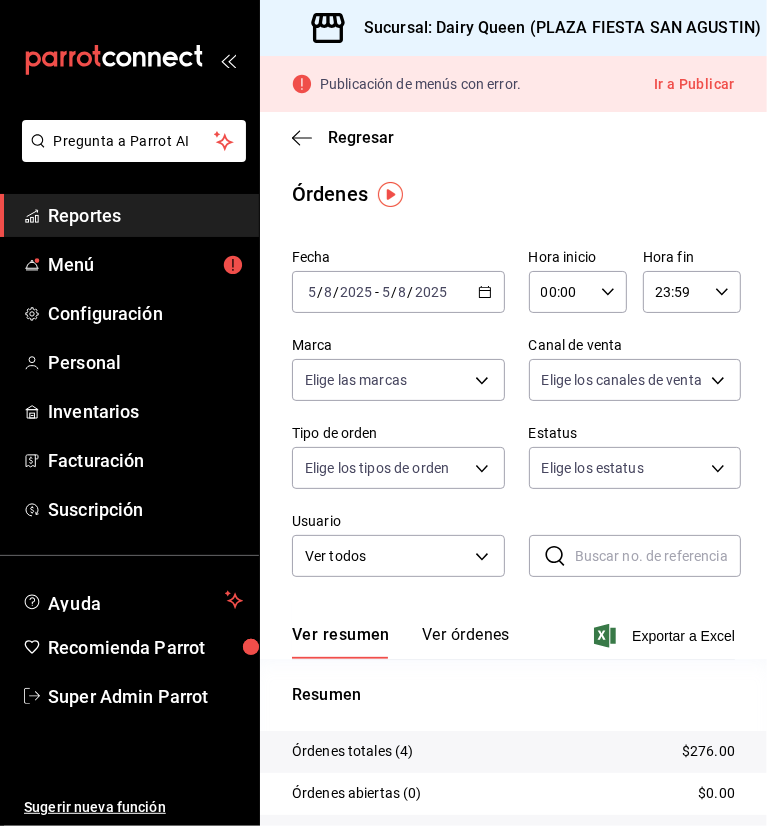 click on "2025-08-05 5 / 8 / 2025 - 2025-08-05 5 / 8 / 2025" at bounding box center (398, 292) 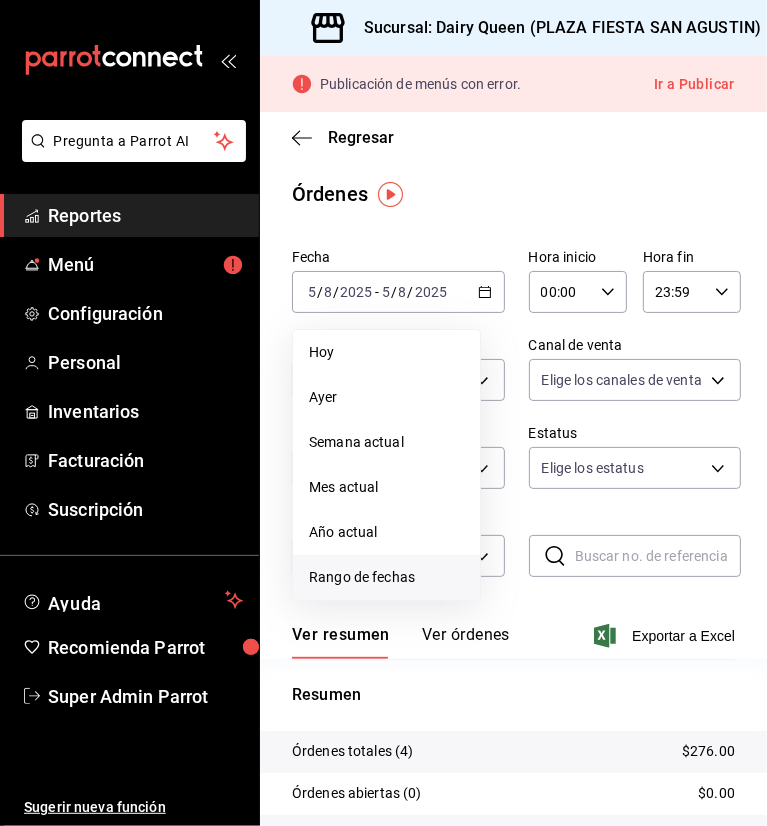 click on "Rango de fechas" at bounding box center [386, 577] 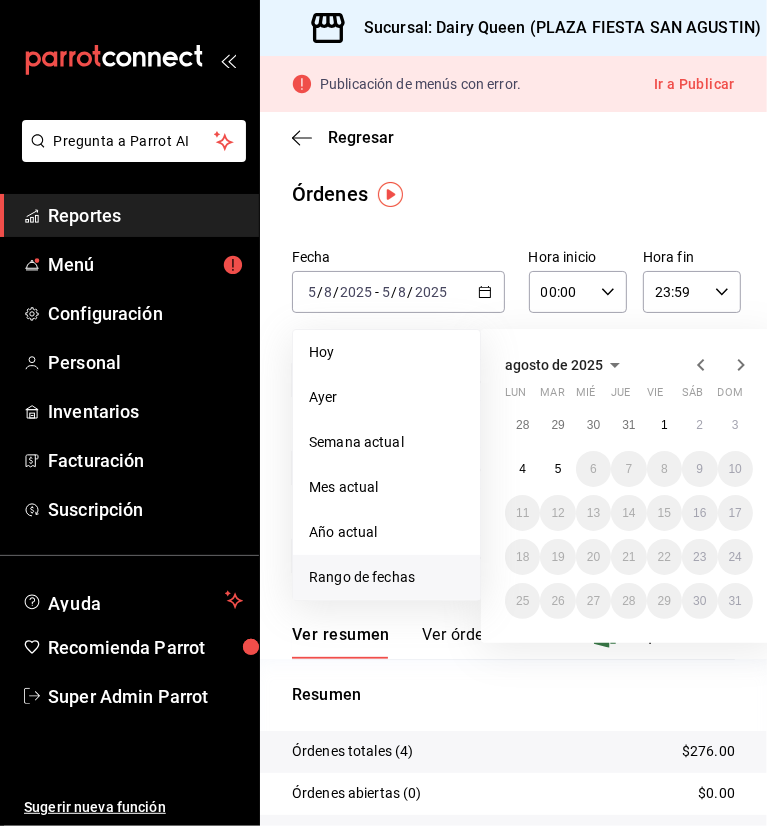 click 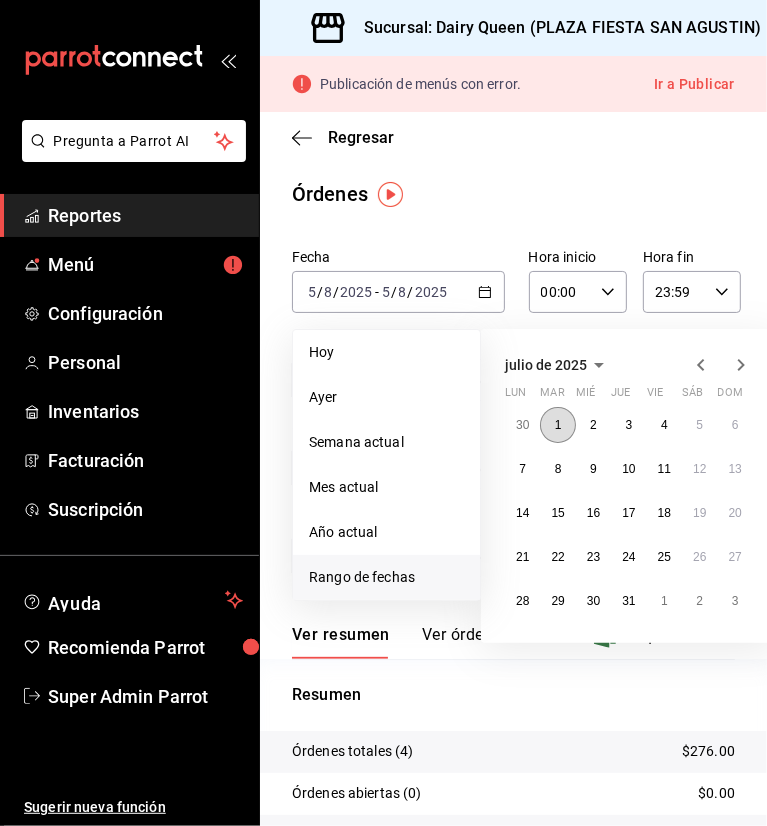 click on "1" at bounding box center (557, 425) 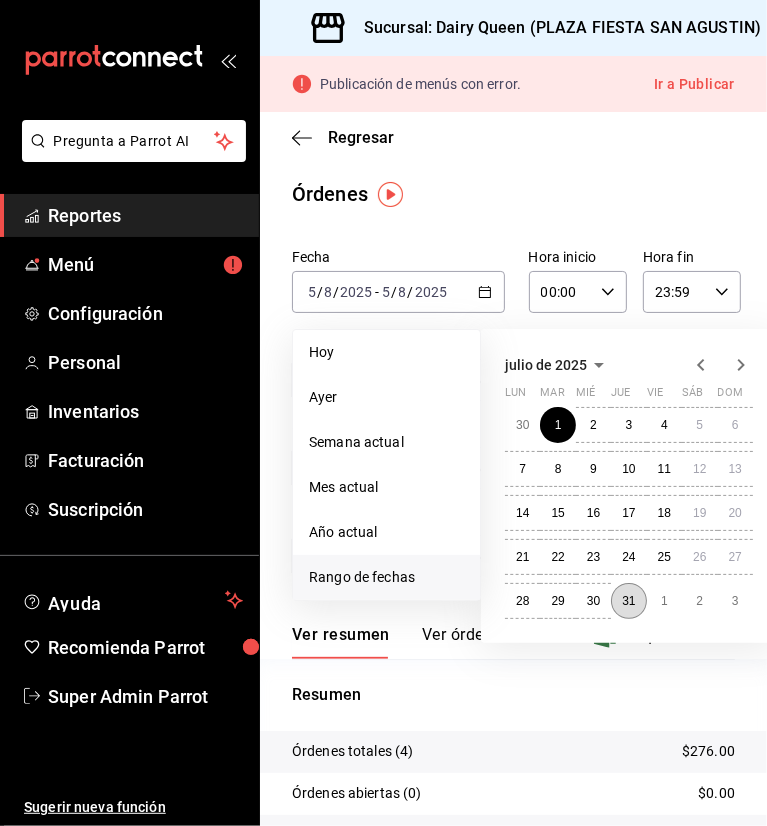 click on "31" at bounding box center [628, 601] 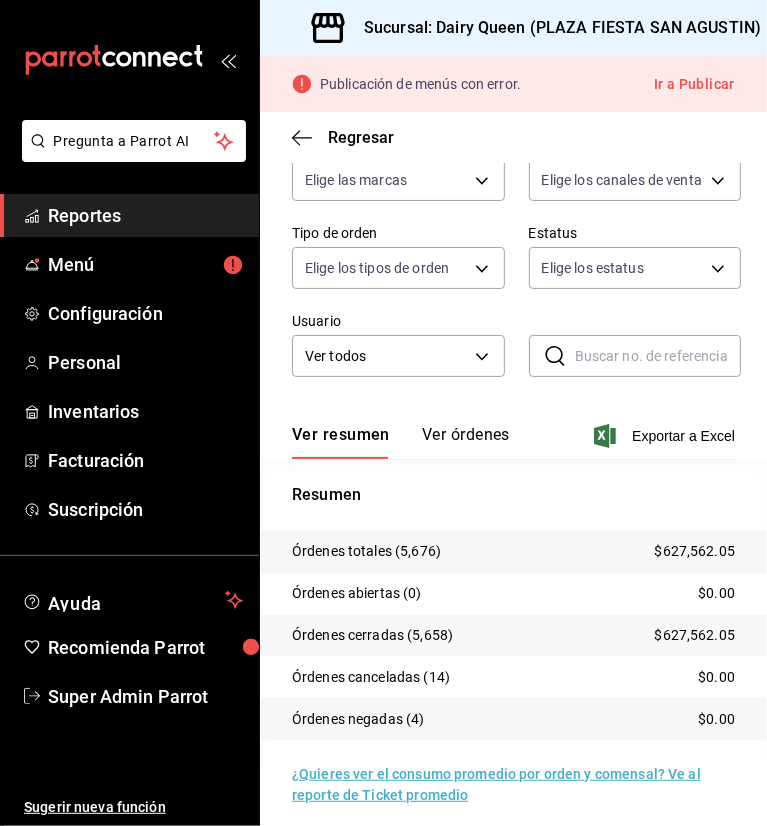 scroll, scrollTop: 212, scrollLeft: 0, axis: vertical 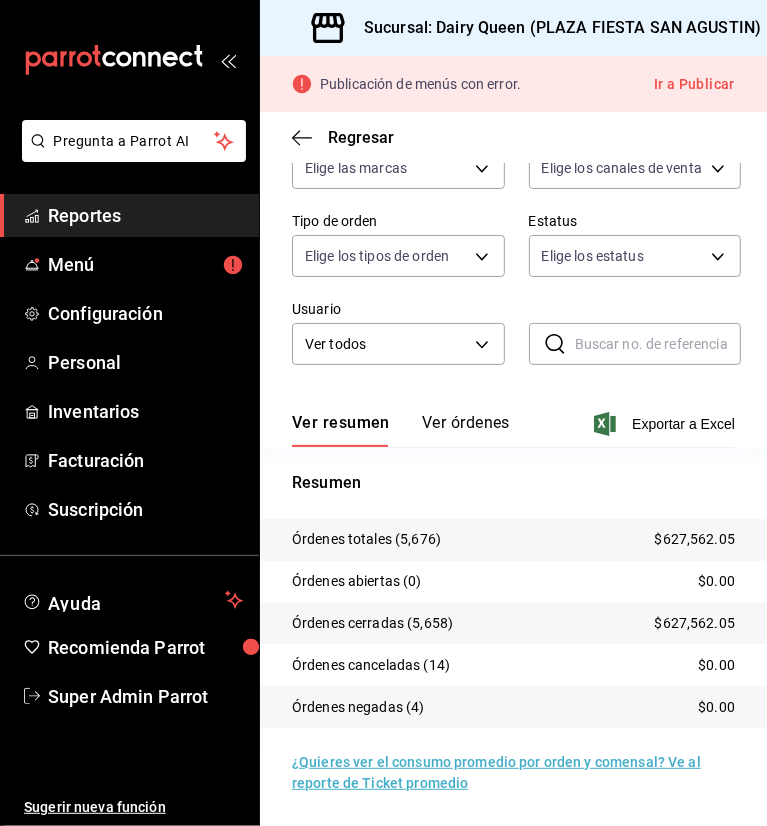 click on "Sucursal: Dairy Queen (PLAZA FIESTA SAN AGUSTIN)" at bounding box center (554, 28) 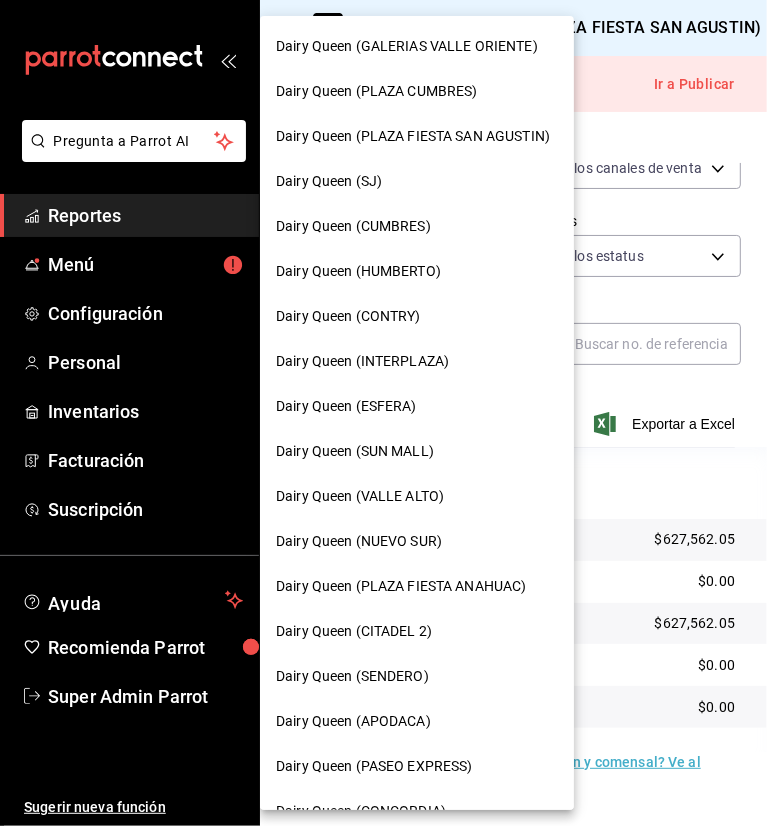 click on "Dairy Queen (CONTRY)" at bounding box center [348, 316] 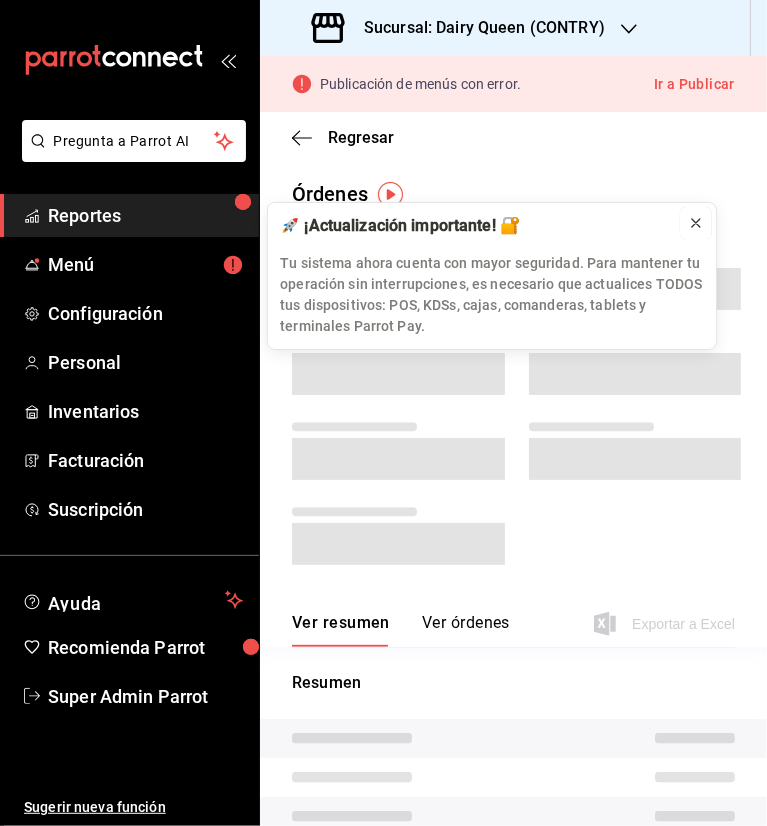 click 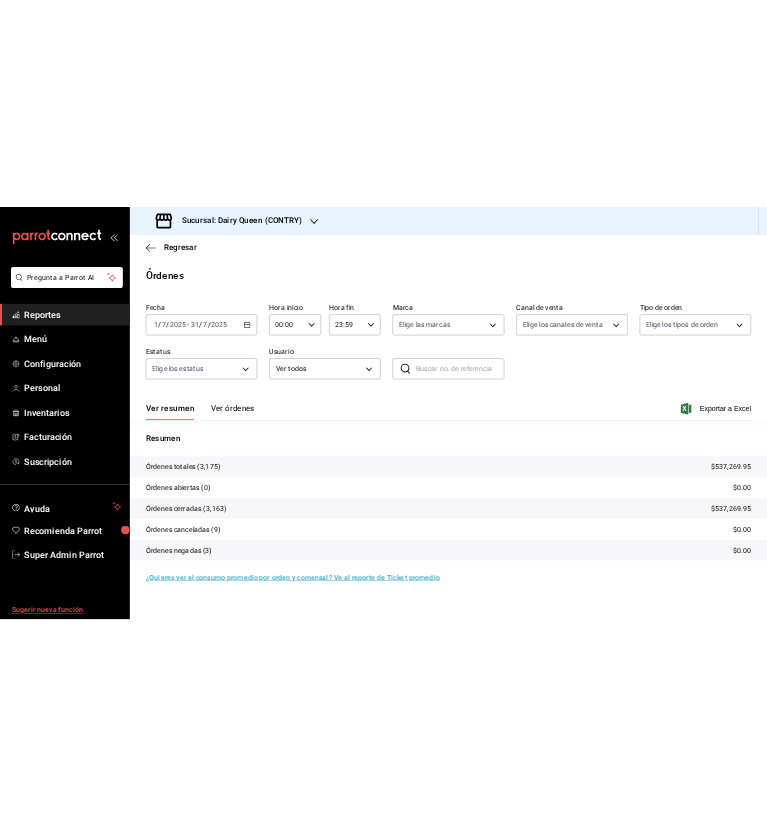 scroll, scrollTop: 0, scrollLeft: 0, axis: both 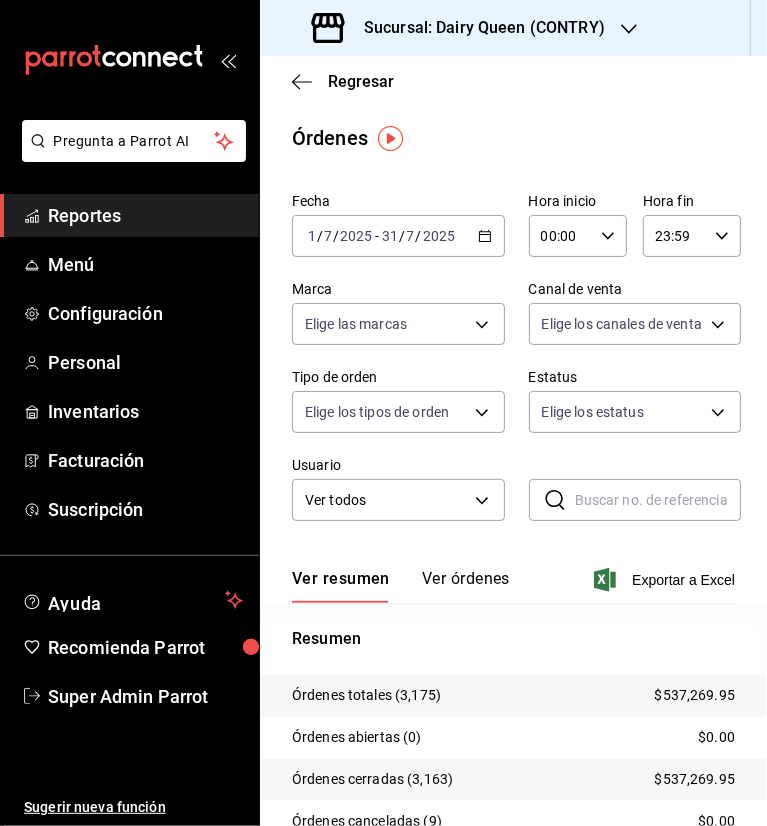 click on "Órdenes" at bounding box center (513, 138) 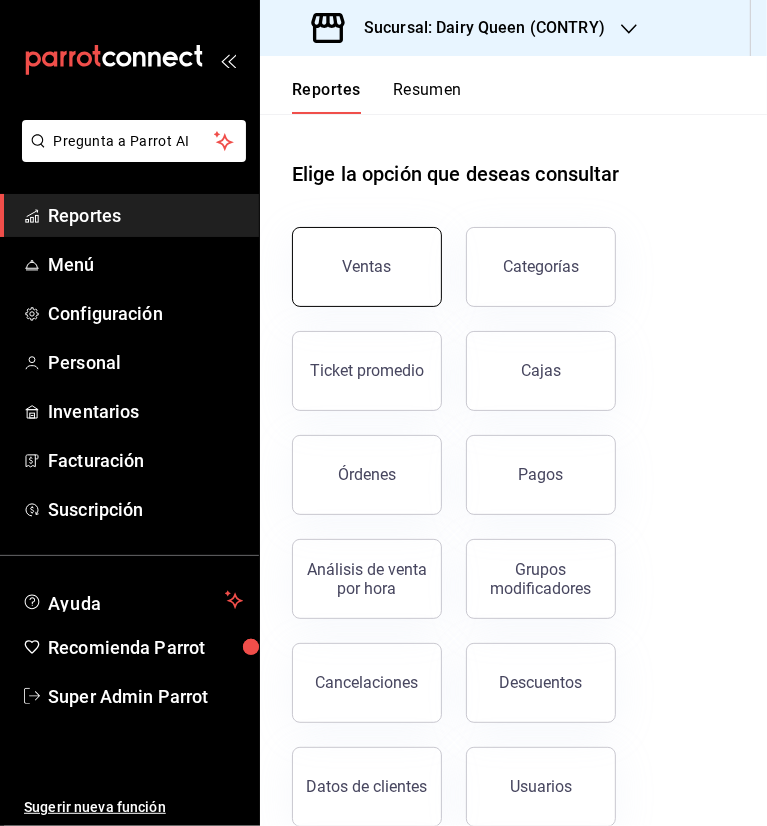 click on "Ventas" at bounding box center (367, 266) 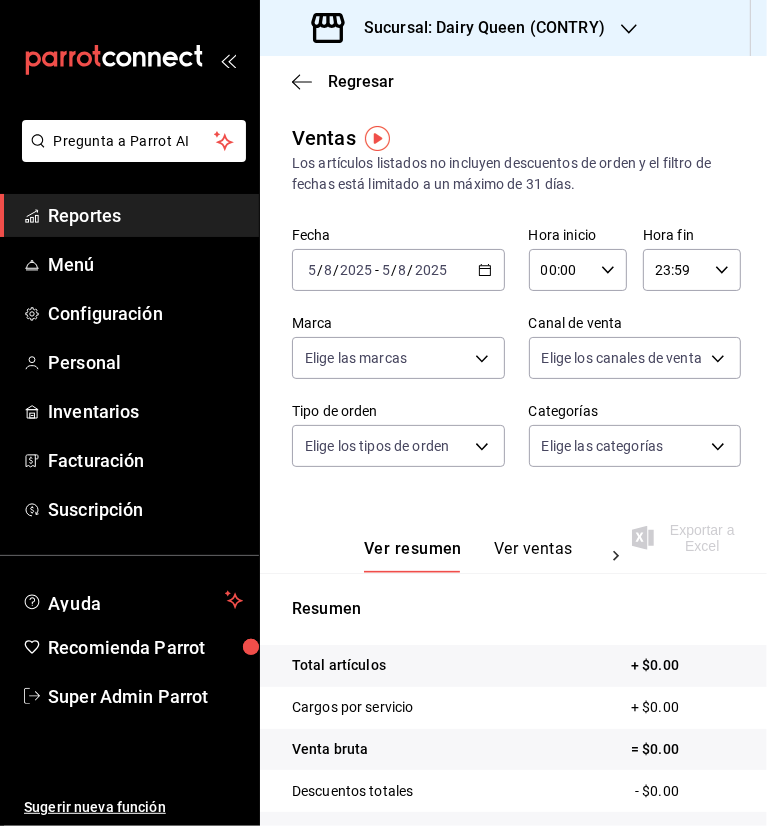 click 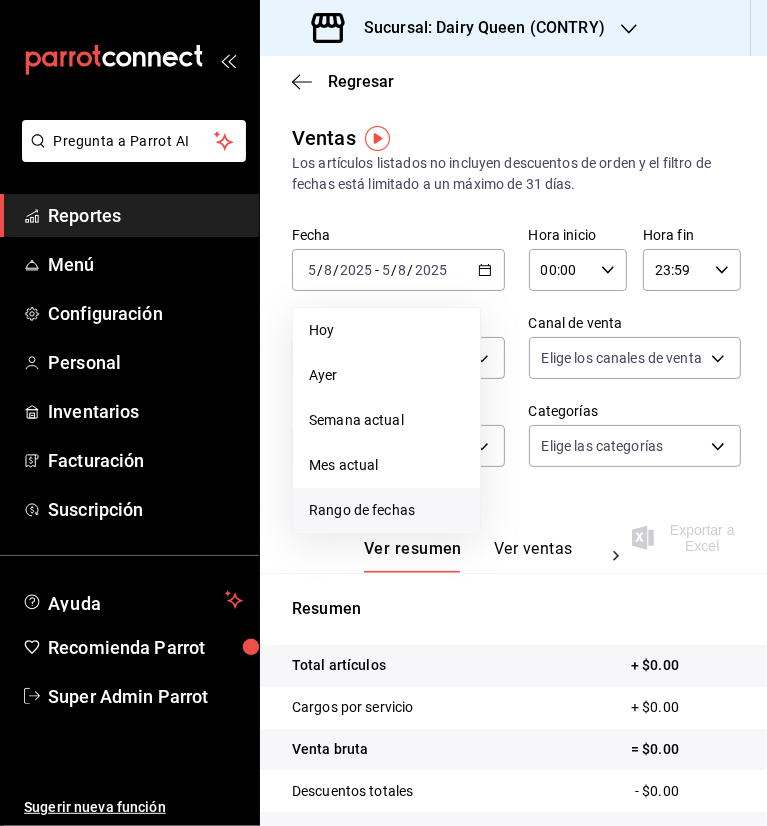 click on "Rango de fechas" at bounding box center [386, 510] 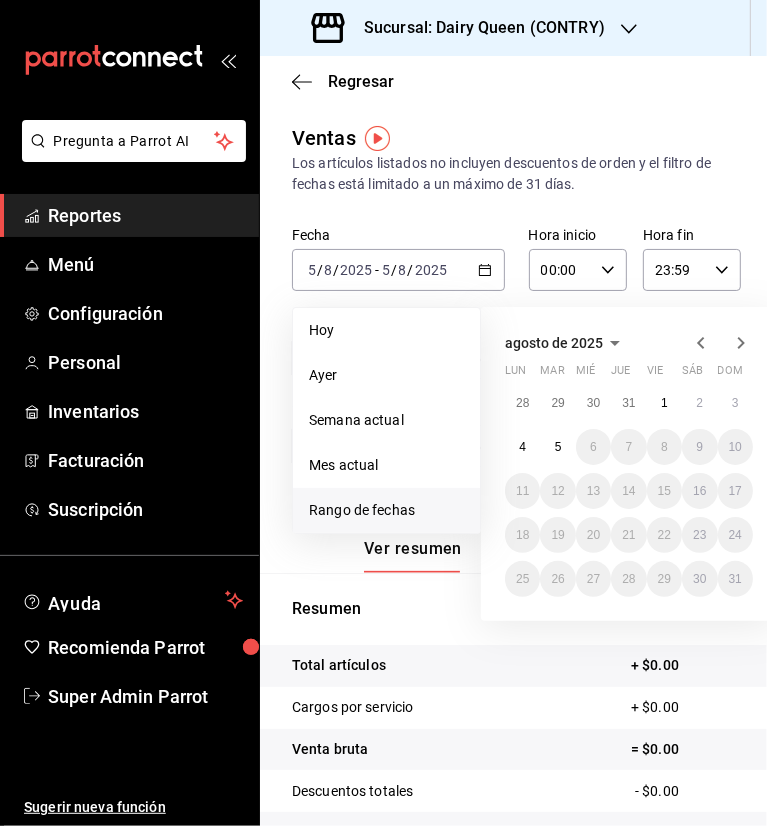 click 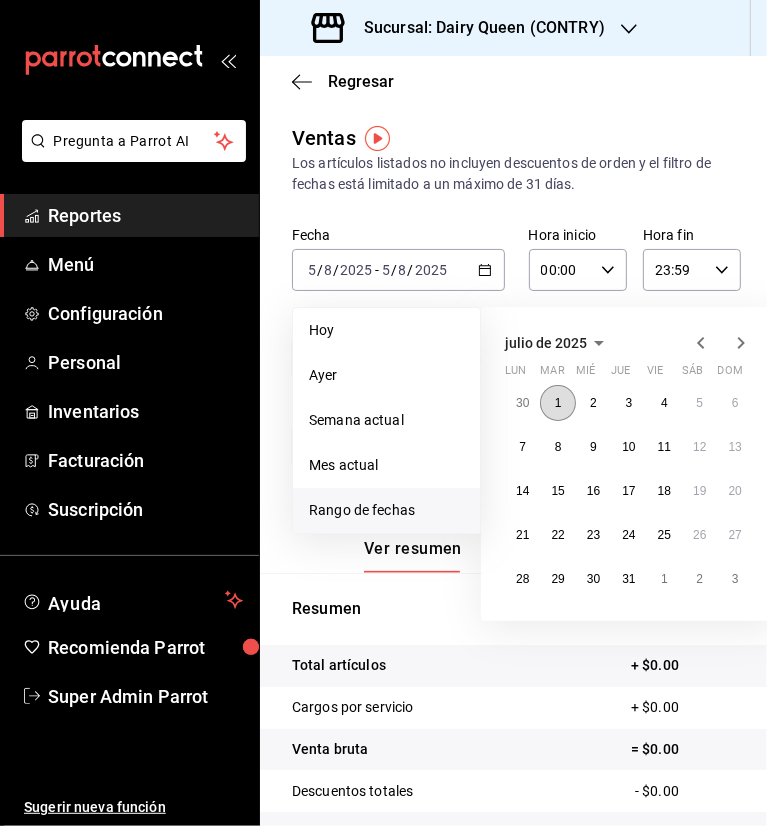 click on "1" at bounding box center (558, 403) 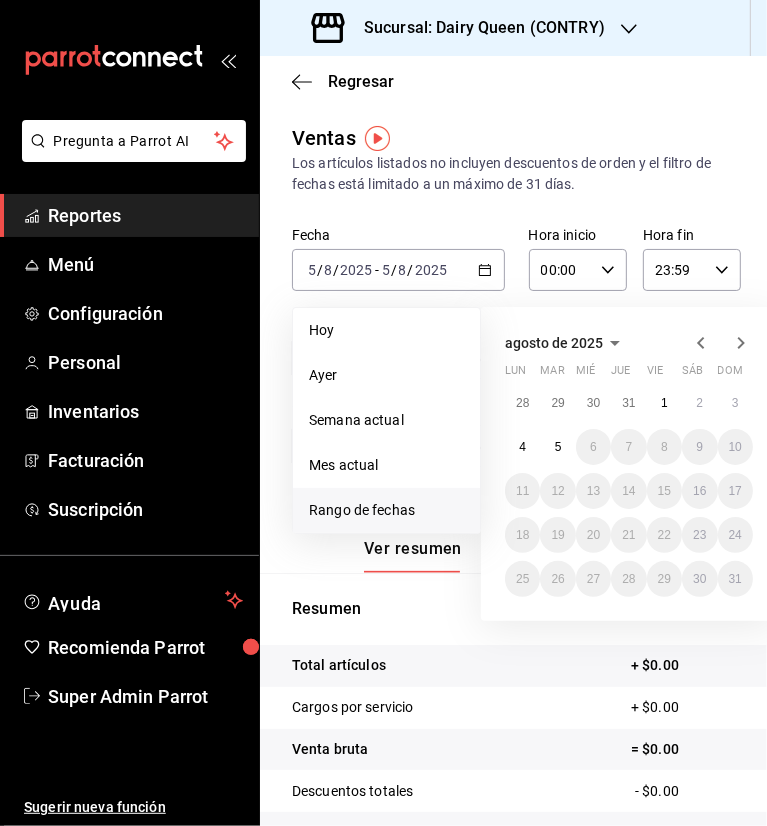 click 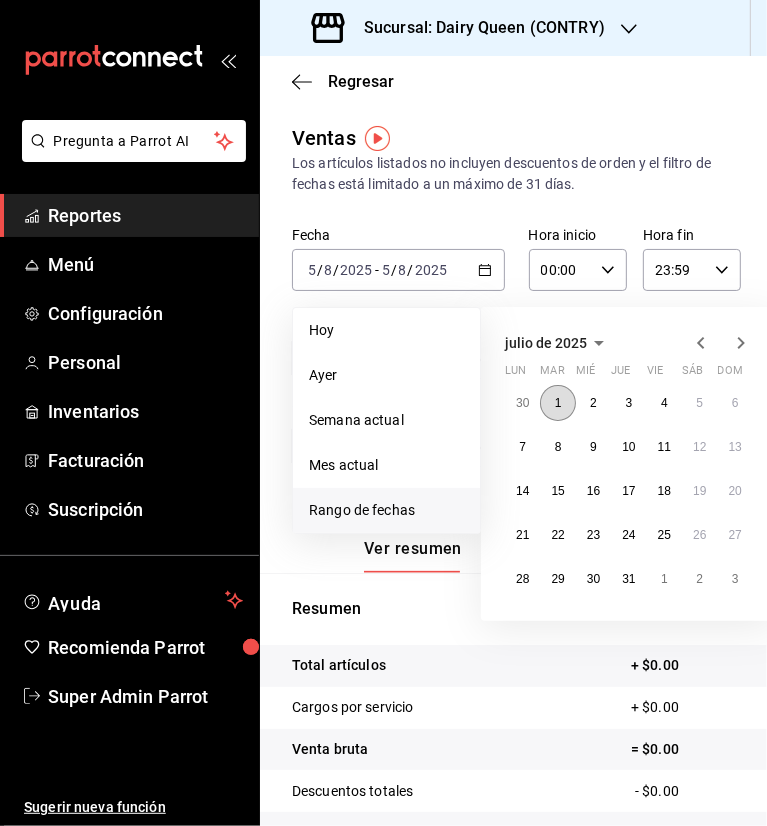 click on "1" at bounding box center (557, 403) 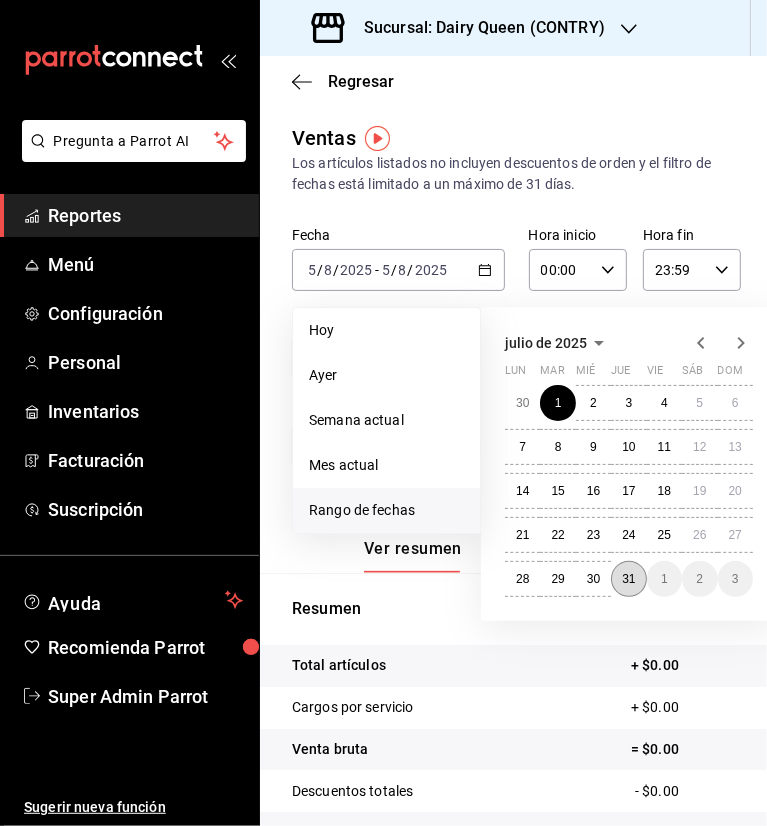 click on "31" at bounding box center (628, 579) 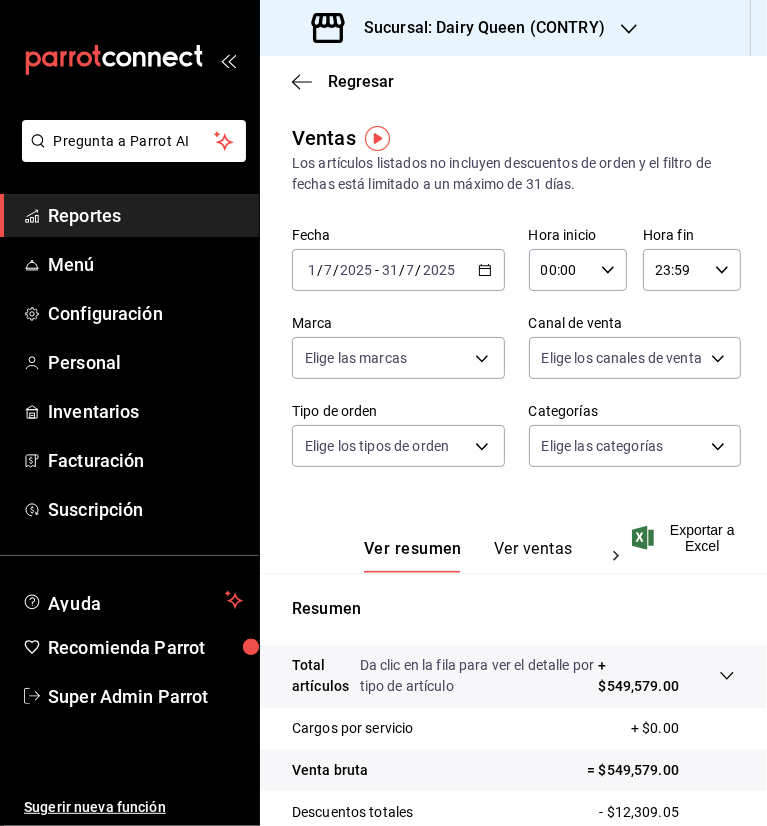click on "Regresar Ventas Los artículos listados no incluyen descuentos de orden y el filtro de fechas está limitado a un máximo de 31 días. Fecha [DATE] [DATE] - [DATE] [DATE] Hora inicio 00:00 Hora inicio Hora fin 23:59 Hora fin Marca Elige las marcas Canal de venta Elige los canales de venta Tipo de orden Elige los tipos de orden Categorías Elige las categorías Ver resumen Ver ventas Ver cargos Exportar a Excel Resumen Total artículos Da clic en la fila para ver el detalle por tipo de artículo + $549,579.00 Cargos por servicio + $0.00 Venta bruta = $549,579.00 Descuentos totales - $12,309.05 Certificados de regalo - $0.00 Venta total = $537,269.95 Impuestos - $72,858.15 Venta neta = $464,411.80" at bounding box center [513, 572] 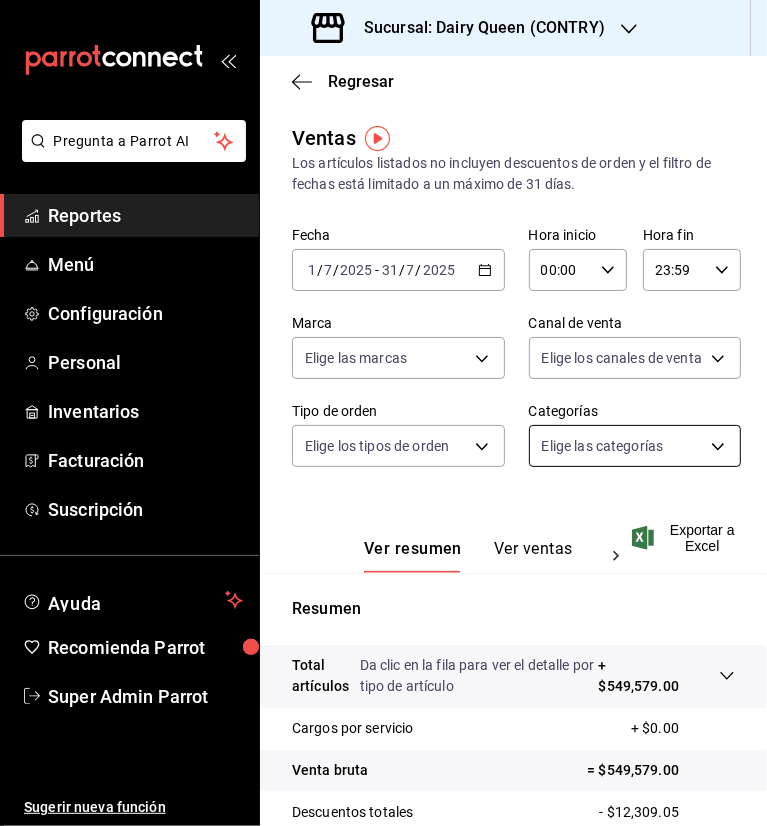 click on "Pregunta a Parrot AI Reportes   Menú   Configuración   Personal   Inventarios   Facturación   Suscripción   Ayuda Recomienda Parrot   Super Admin Parrot   Sugerir nueva función   Sucursal: Dairy Queen ([PERSON]) Regresar Ventas Los artículos listados no incluyen descuentos de orden y el filtro de fechas está limitado a un máximo de 31 días. Fecha [DATE] [DATE] - [DATE] [DATE] Hora inicio [TIME] Hora inicio Hora fin [TIME] Hora fin Marca Elige las marcas Canal de venta Elige los canales de venta Tipo de orden Elige los tipos de orden Categorías Elige las categorías Ver resumen Ver ventas Ver cargos Exportar a Excel Resumen Total artículos Da clic en la fila para ver el detalle por tipo de artículo + $[MONEY] Cargos por servicio + $[MONEY] Venta bruta = $[MONEY] Descuentos totales - $[MONEY] Certificados de regalo - $[MONEY] Venta total = $[MONEY] Impuestos - $[MONEY] Venta neta = $[MONEY] GANA 1 MES GRATIS EN TU SUSCRIPCIÓN AQUÍ Ver video tutorial Ir a video Reportes" at bounding box center [383, 413] 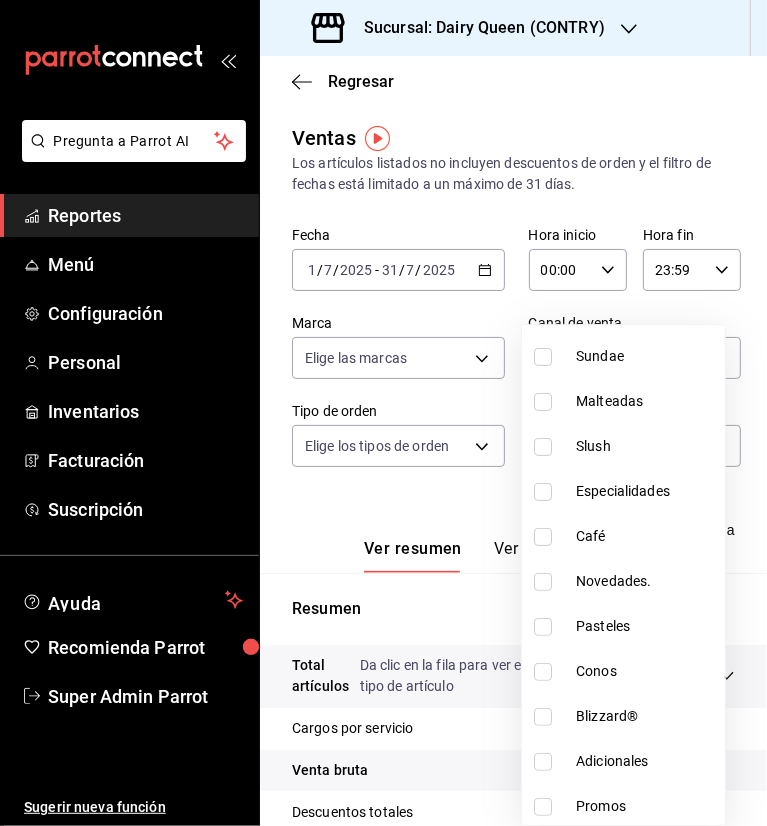 scroll, scrollTop: 244, scrollLeft: 0, axis: vertical 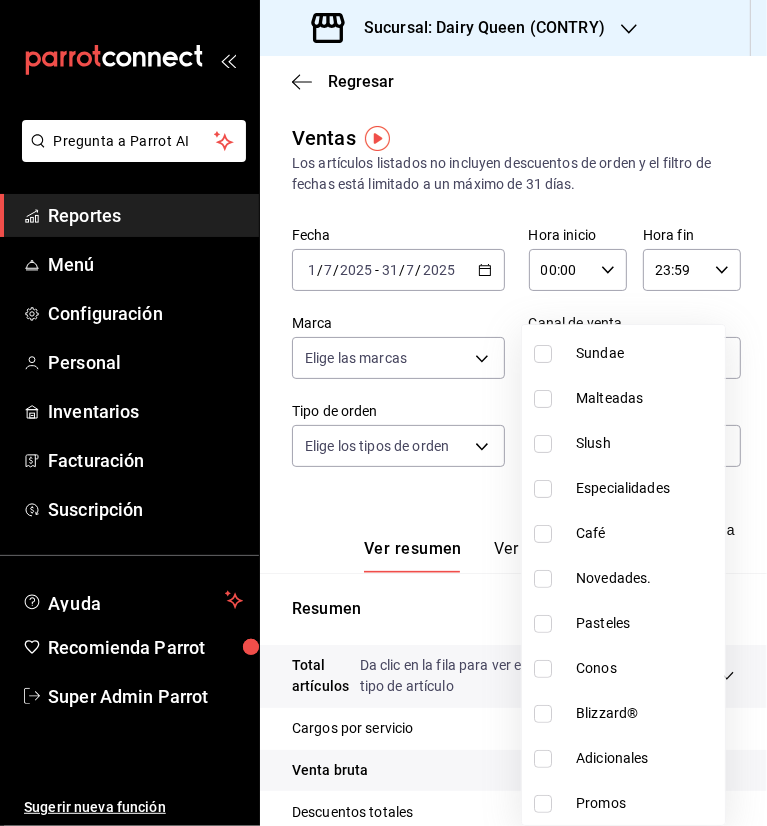 click at bounding box center [543, 624] 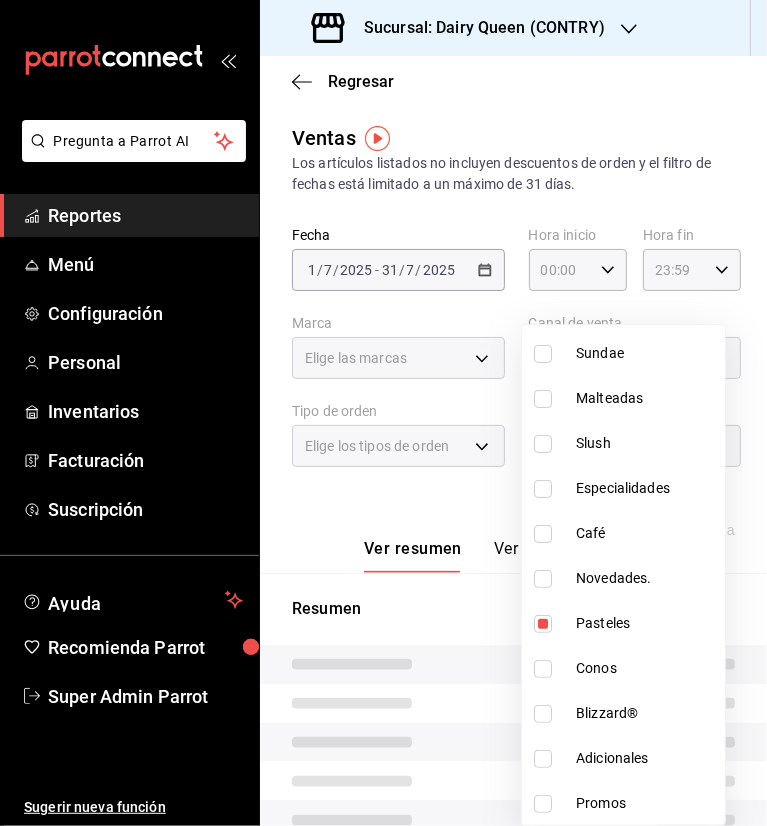 click at bounding box center (383, 413) 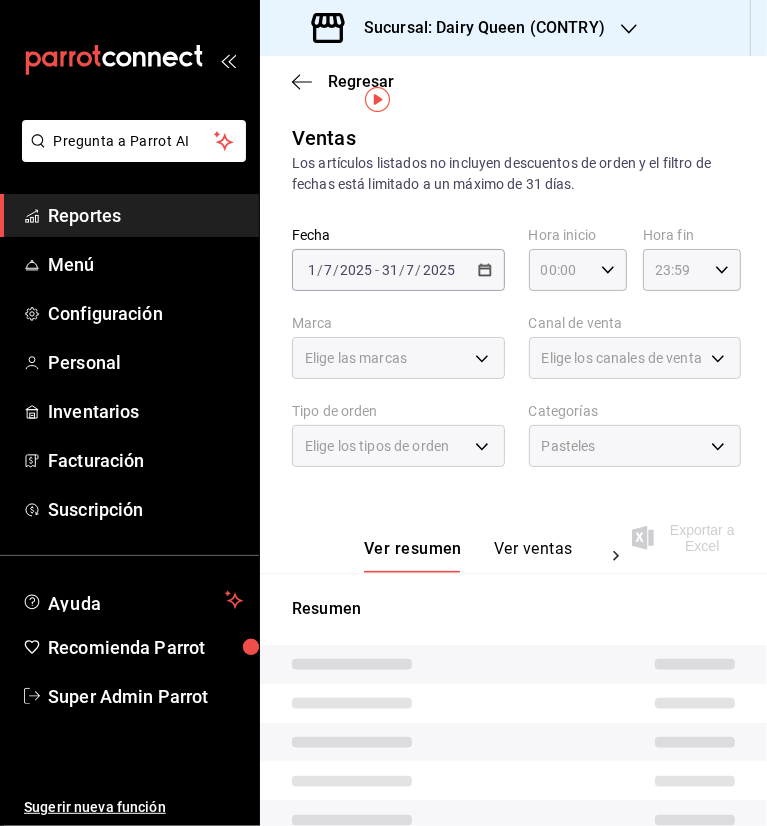 scroll, scrollTop: 100, scrollLeft: 0, axis: vertical 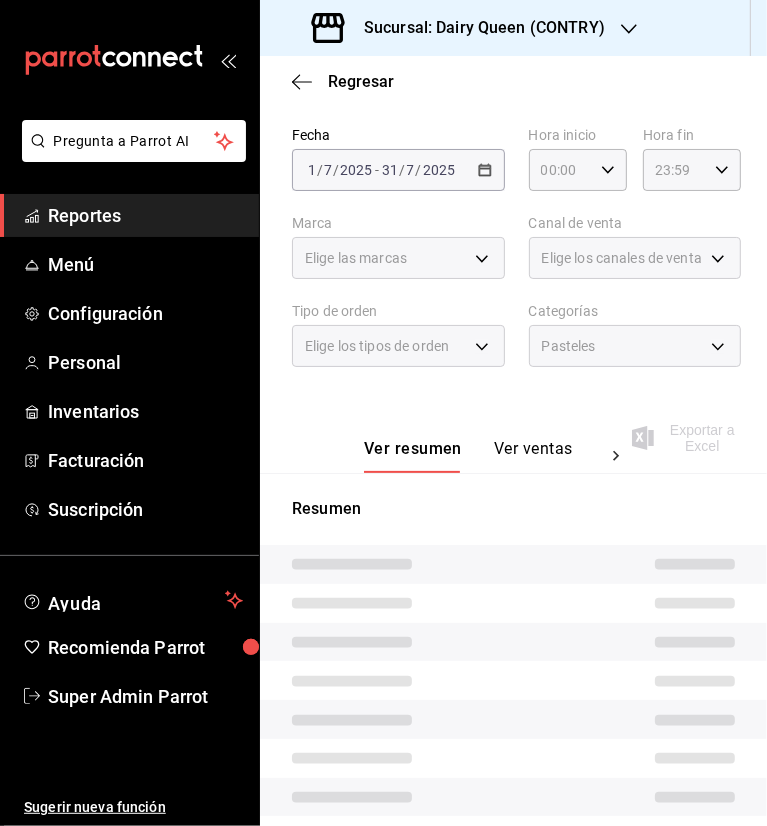 click on "Ver ventas" at bounding box center (533, 456) 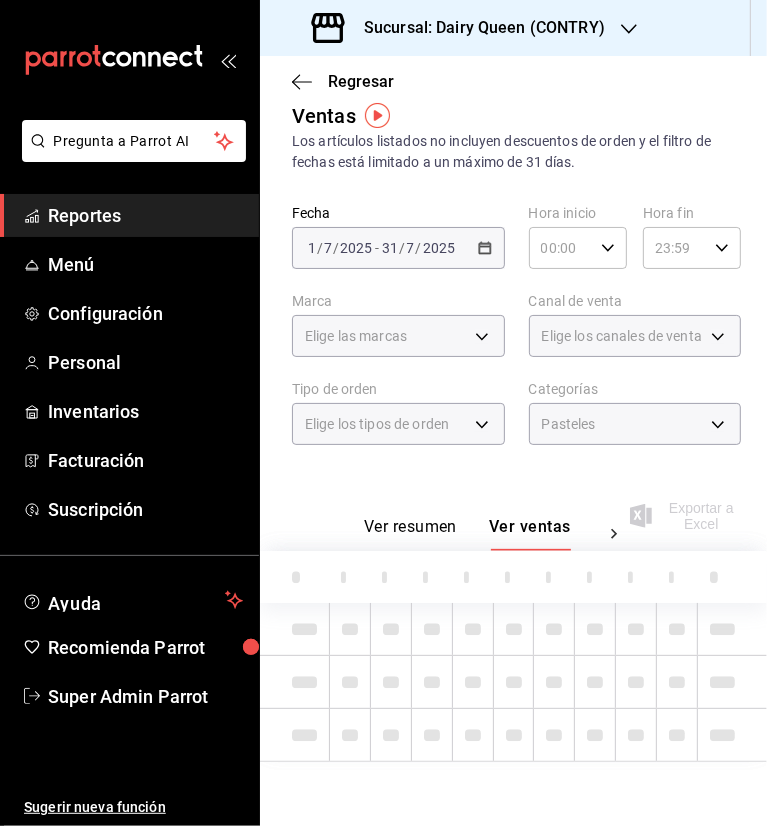 scroll, scrollTop: 100, scrollLeft: 0, axis: vertical 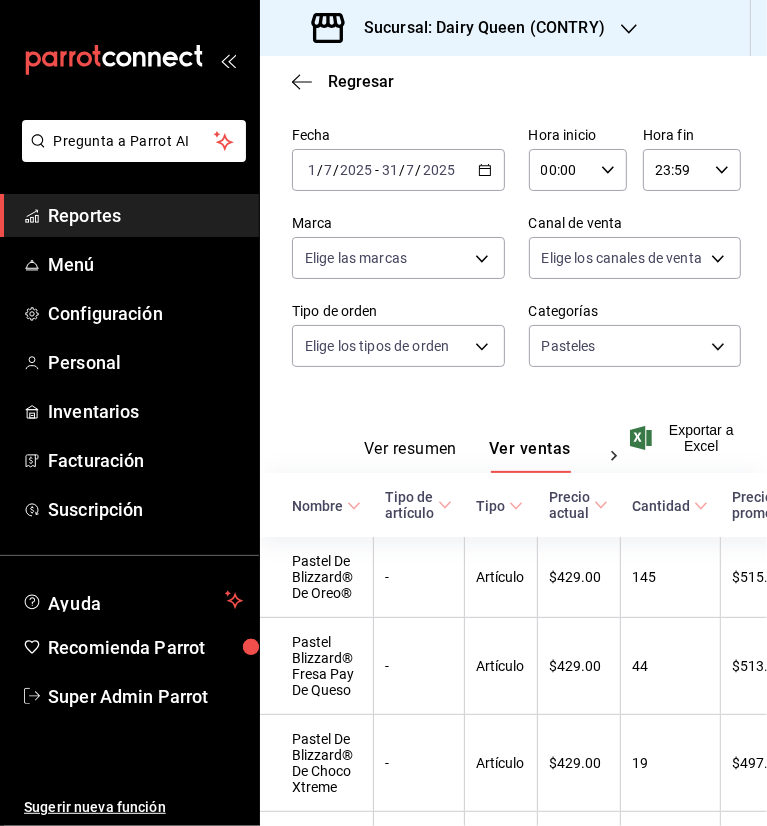 click on "Ver resumen" at bounding box center [410, 456] 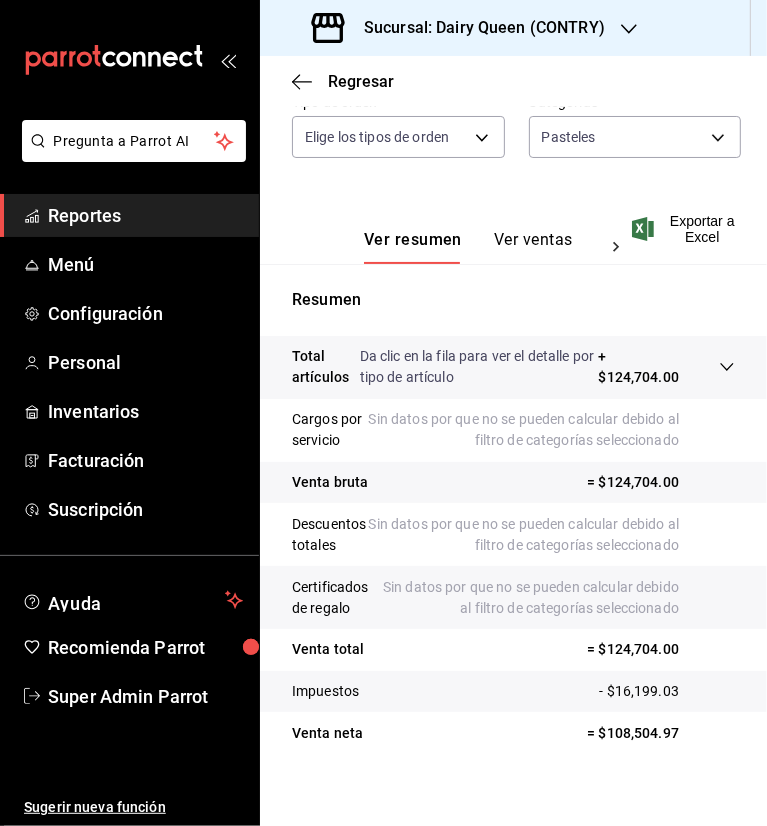 scroll, scrollTop: 326, scrollLeft: 0, axis: vertical 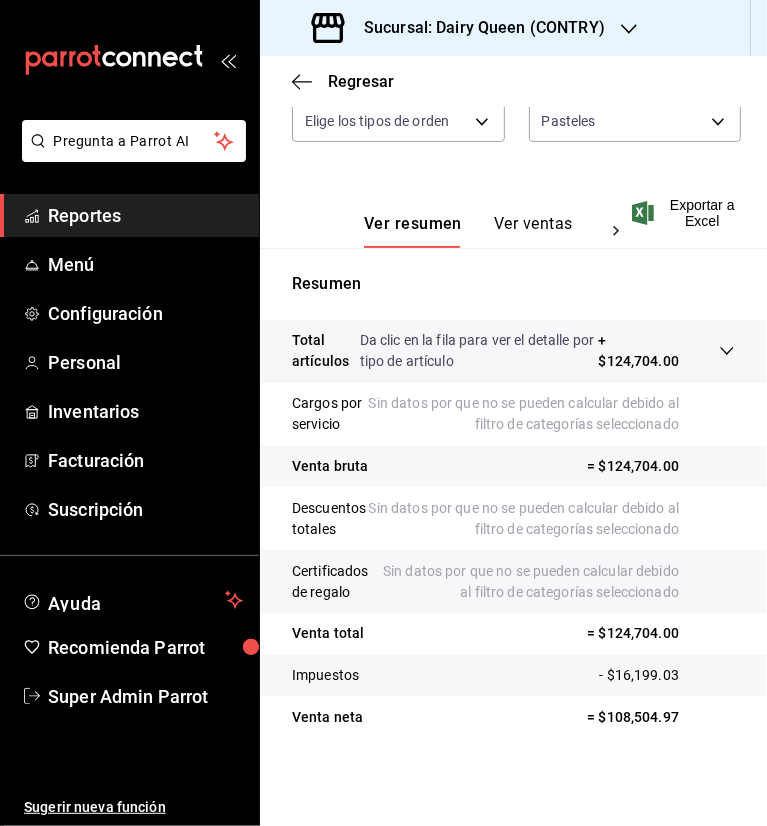 click on "Ver ventas" at bounding box center [533, 231] 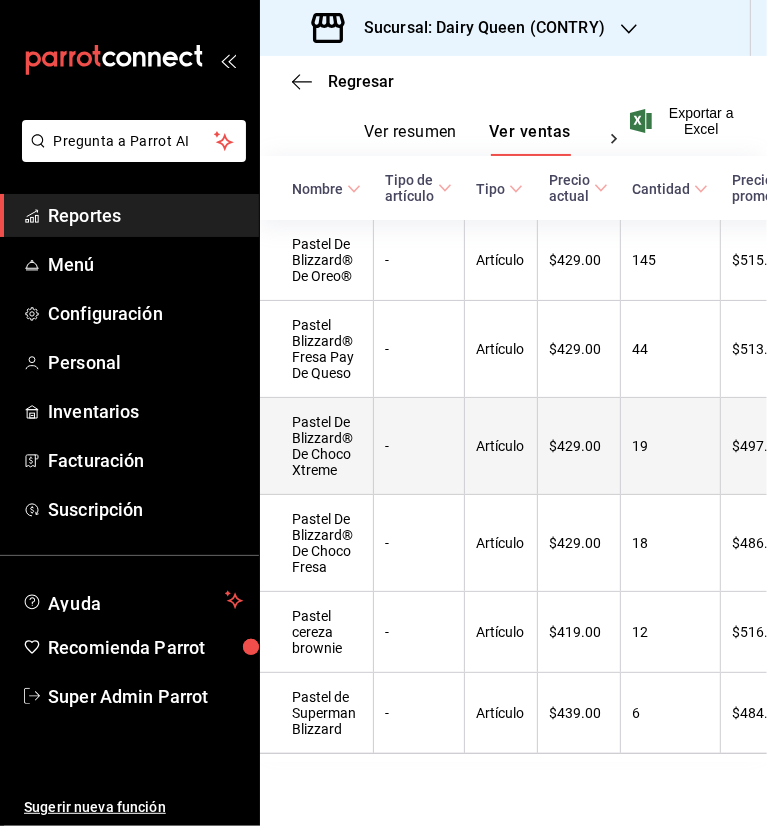 scroll, scrollTop: 450, scrollLeft: 0, axis: vertical 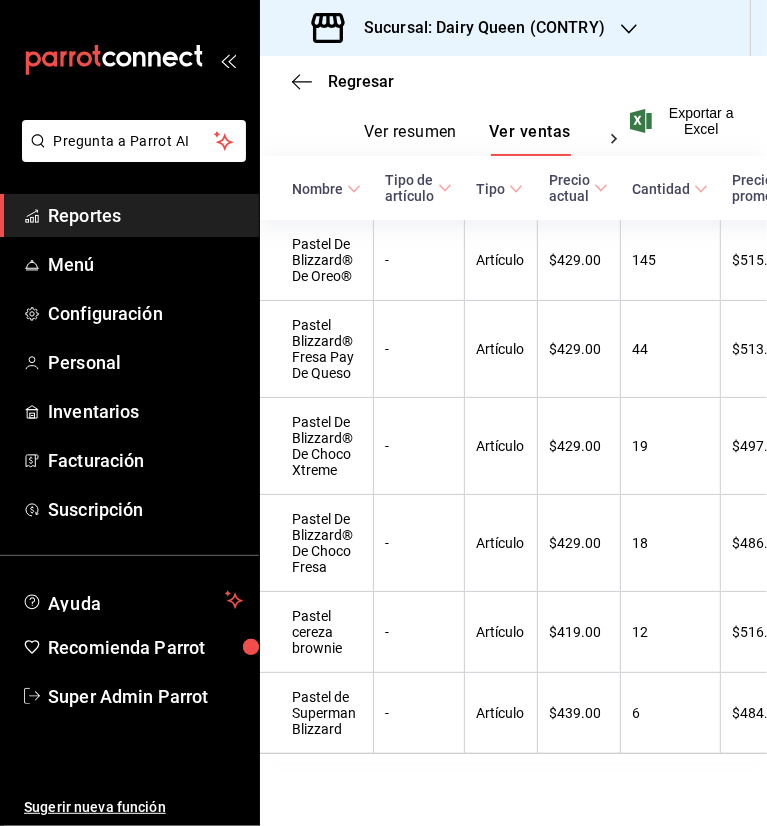 click on "Sucursal: Dairy Queen (CONTRY)" at bounding box center [476, 28] 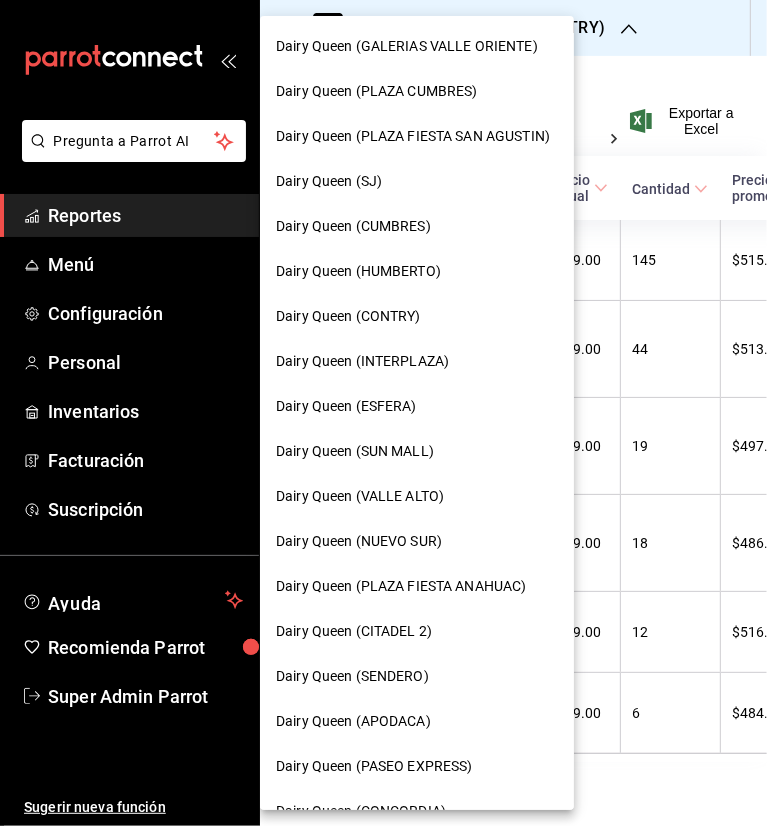 scroll, scrollTop: 707, scrollLeft: 0, axis: vertical 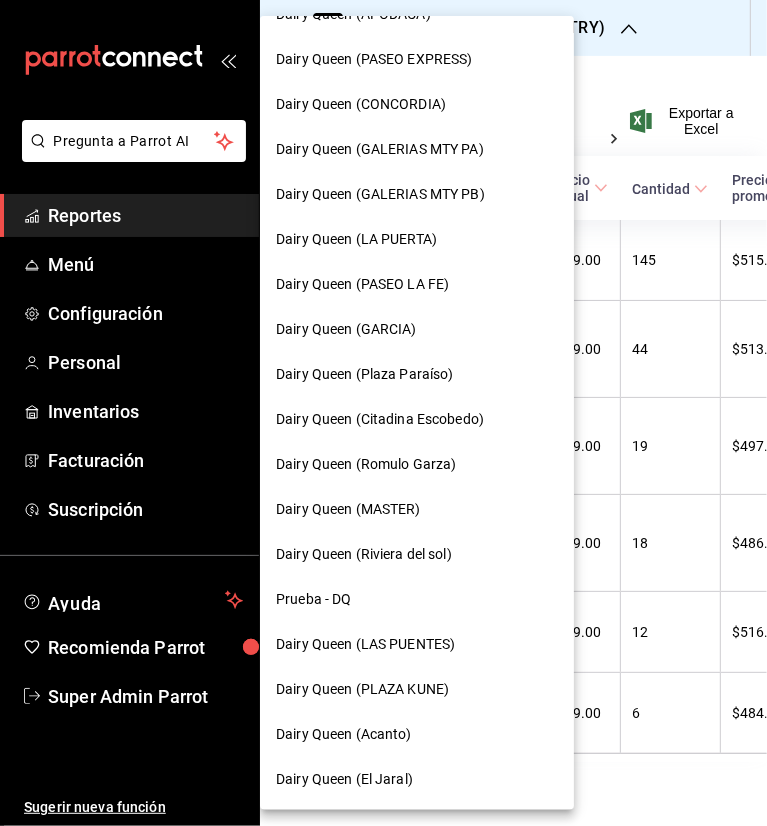 click on "Dairy Queen (El Jaral)" at bounding box center [344, 779] 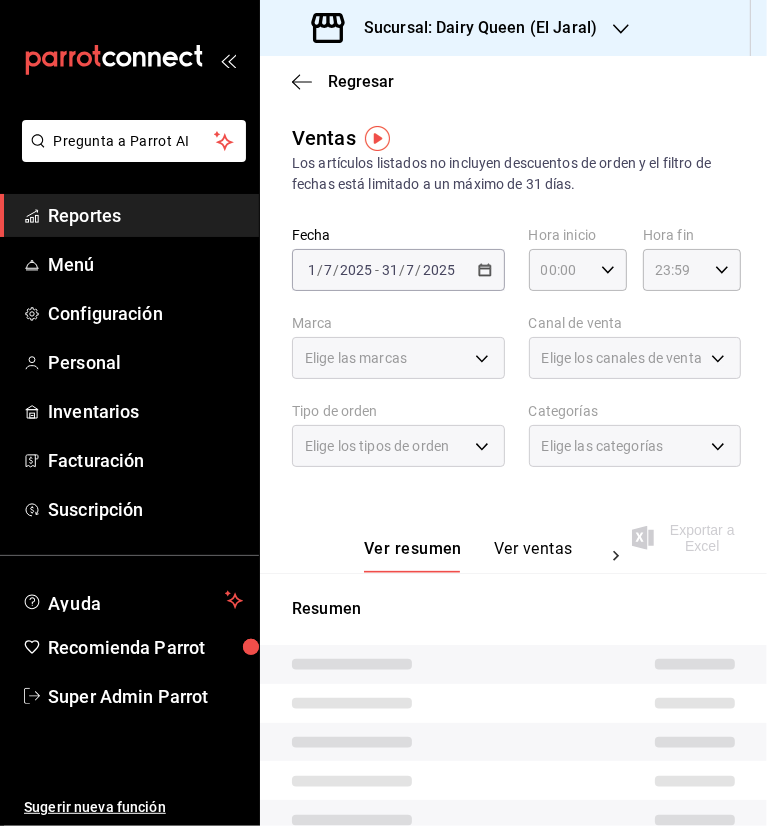 click on "Elige las categorías" at bounding box center (603, 446) 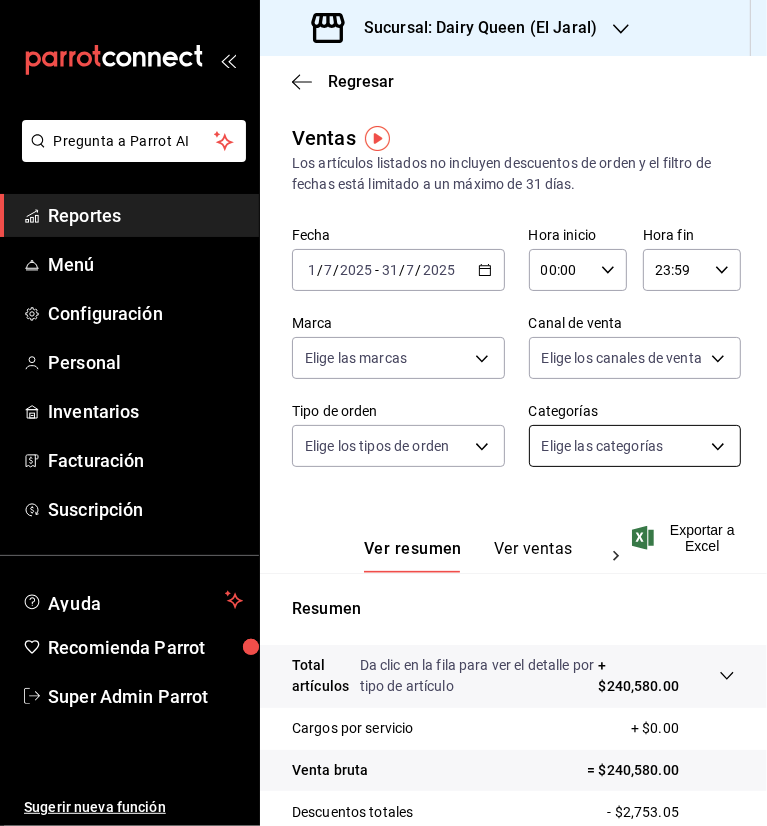 click on "Pregunta a Parrot AI Reportes   Menú   Configuración   Personal   Inventarios   Facturación   Suscripción   Ayuda Recomienda Parrot   Super Admin Parrot   Sugerir nueva función   Sucursal: Dairy Queen (El Jaral) Regresar Ventas Los artículos listados no incluyen descuentos de orden y el filtro de fechas está limitado a un máximo de 31 días. Fecha [DATE] [DATE] - [DATE] [DATE] Hora inicio 00:00 Hora inicio Hora fin 23:59 Hora fin Marca Elige las marcas Canal de venta Elige los canales de venta Tipo de orden Elige los tipos de orden Categorías Elige las categorías Ver resumen Ver ventas Ver cargos Exportar a Excel Resumen Total artículos Da clic en la fila para ver el detalle por tipo de artículo + $240,580.00 Cargos por servicio + $0.00 Venta bruta = $240,580.00 Descuentos totales - $2,753.05 Certificados de regalo - $0.00 Venta total = $237,826.95 Impuestos - $32,803.72 Venta neta = $205,023.23 GANA 1 MES GRATIS EN TU SUSCRIPCIÓN AQUÍ Ver video tutorial Ir a video Reportes" at bounding box center (383, 413) 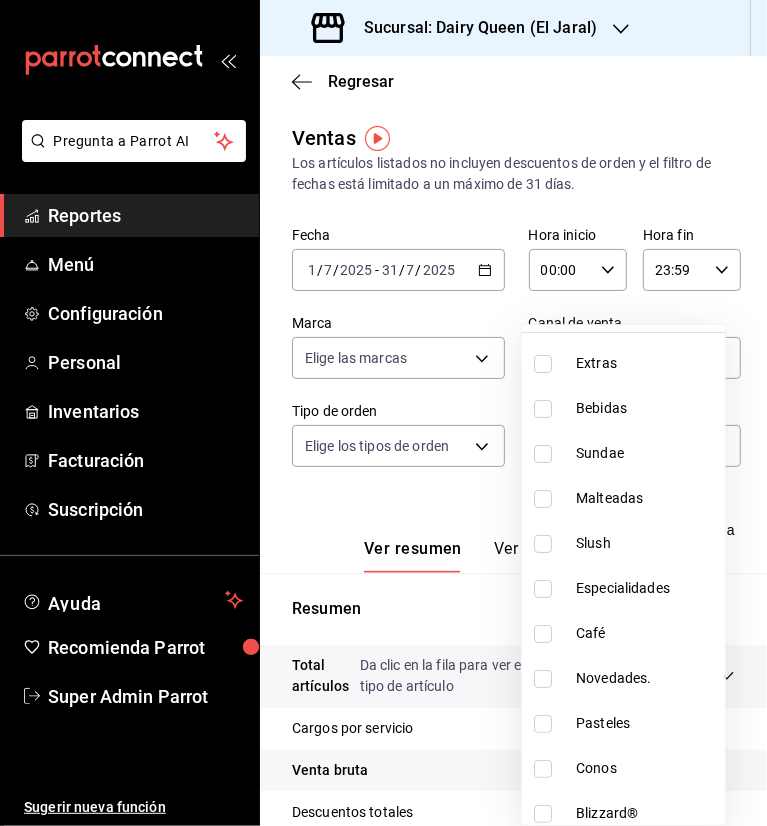 scroll, scrollTop: 200, scrollLeft: 0, axis: vertical 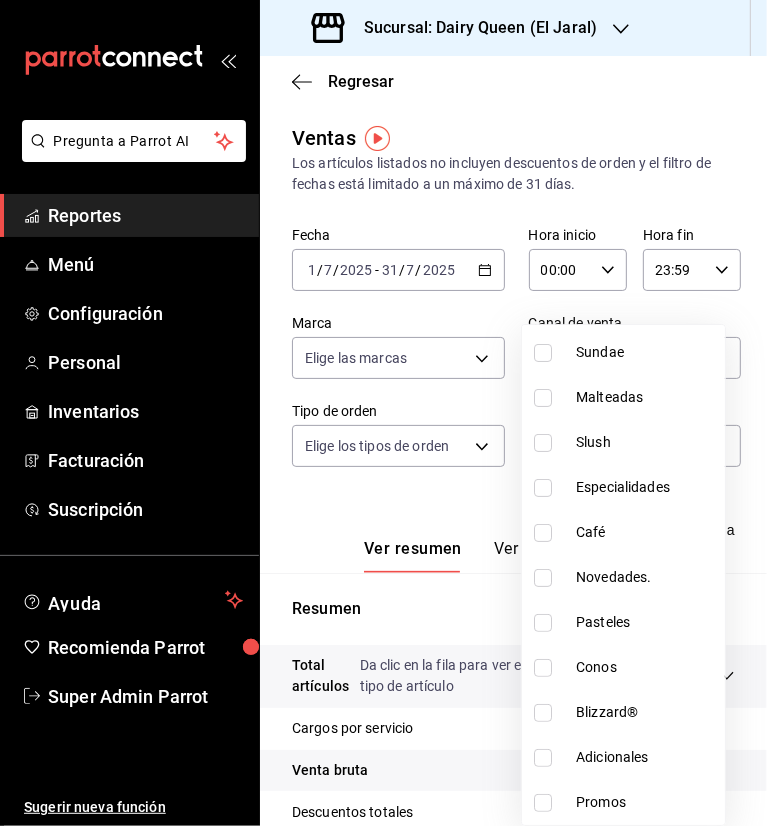 click at bounding box center (543, 623) 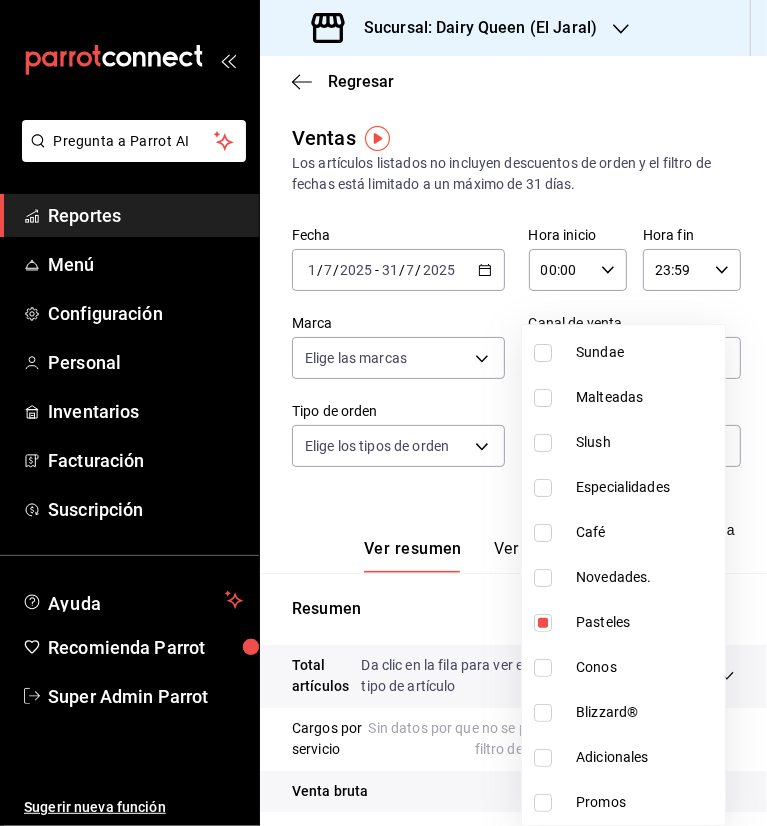 click at bounding box center [383, 413] 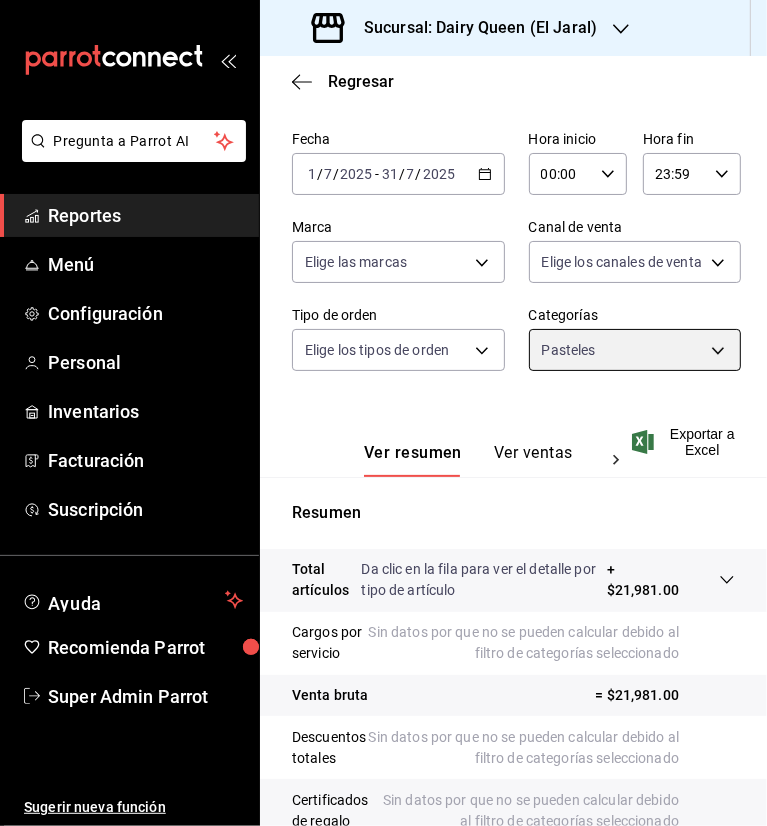 scroll, scrollTop: 326, scrollLeft: 0, axis: vertical 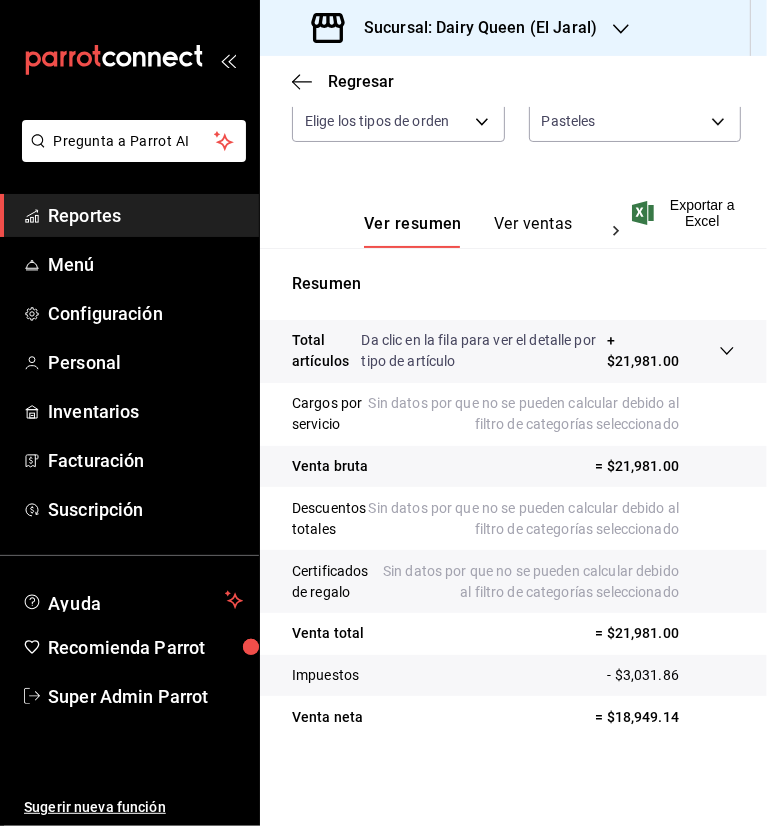 click on "Ver ventas" at bounding box center (533, 231) 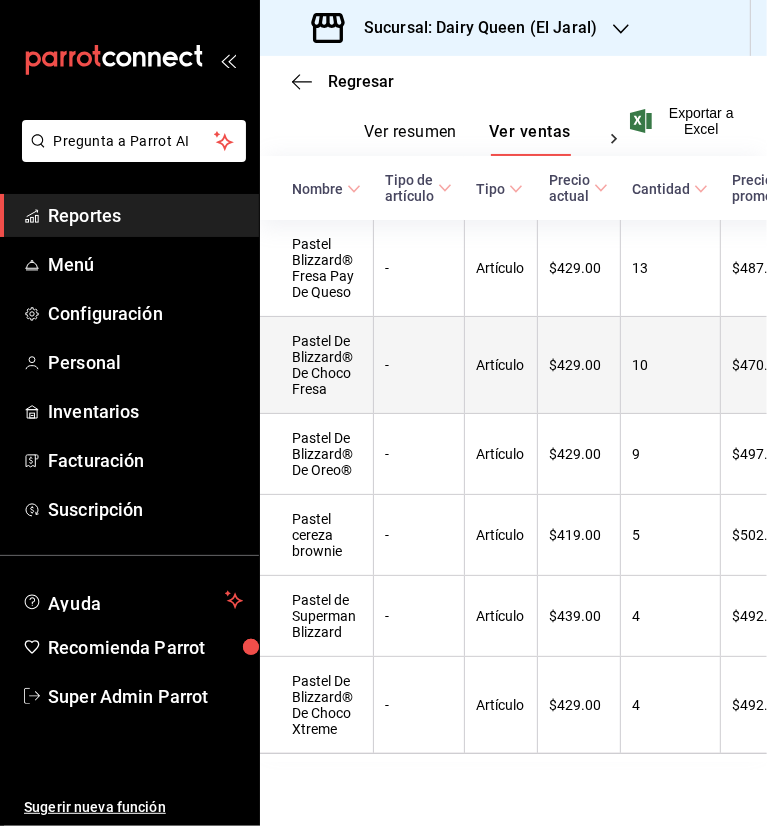 scroll, scrollTop: 450, scrollLeft: 0, axis: vertical 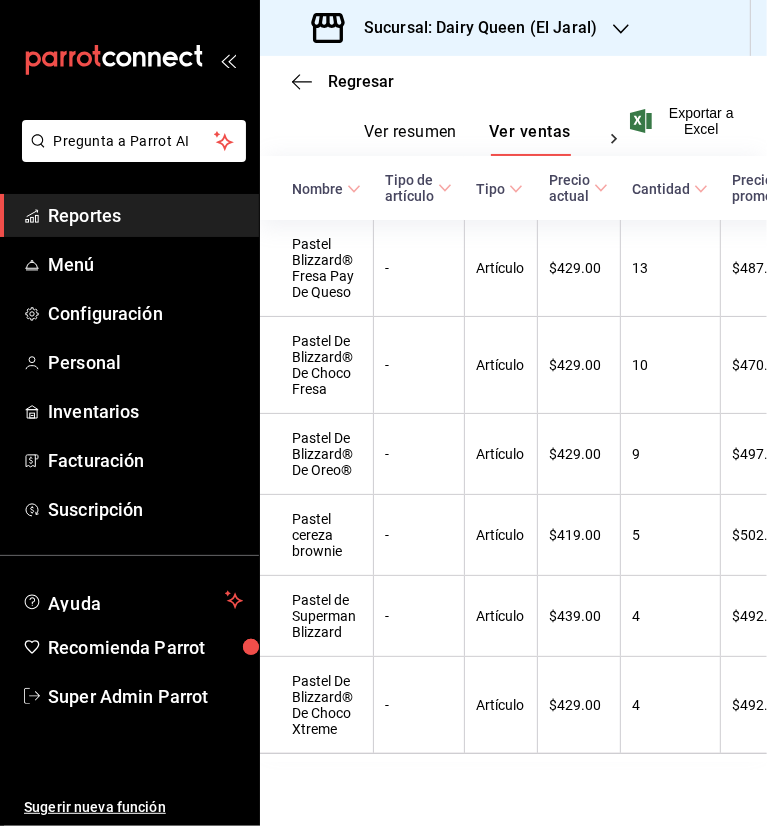 click on "Sucursal: Dairy Queen (El Jaral)" at bounding box center (456, 28) 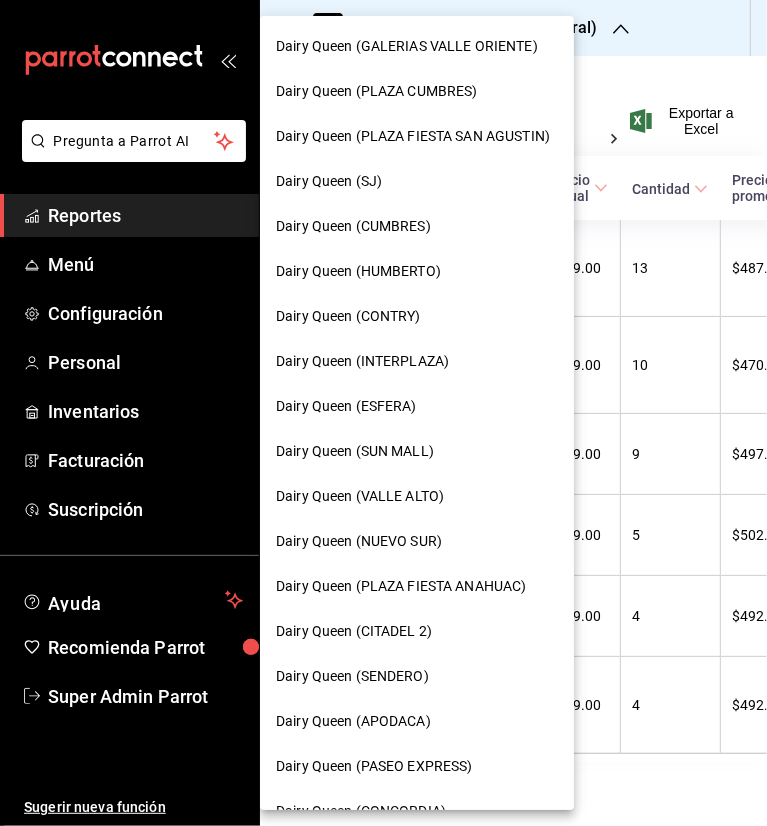 click on "Dairy Queen (PLAZA FIESTA SAN AGUSTIN)" at bounding box center [413, 136] 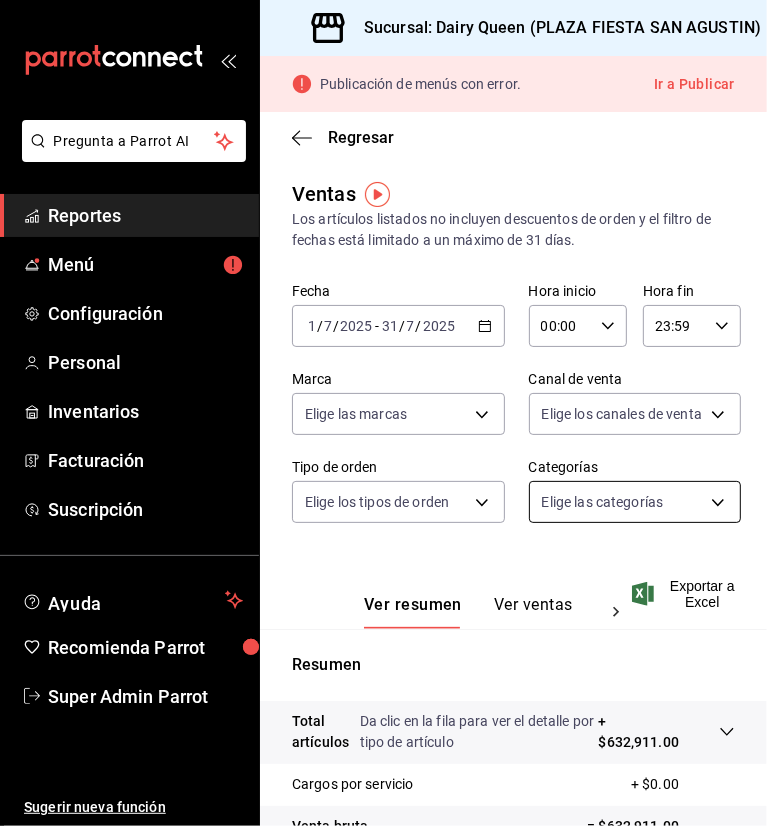 click on "Pregunta a Parrot AI Reportes   Menú   Configuración   Personal   Inventarios   Facturación   Suscripción   Ayuda Recomienda Parrot   Super Admin Parrot   Sugerir nueva función   Sucursal: Dairy Queen ([PERSON]) Publicación de menús con error. Ir a Publicar Regresar Ventas Los artículos listados no incluyen descuentos de orden y el filtro de fechas está limitado a un máximo de 31 días. Fecha [DATE] [DATE] - [DATE] [DATE] Hora inicio [TIME] Hora inicio Hora fin [TIME] Hora fin Marca Elige las marcas Canal de venta Elige los canales de venta Tipo de orden Elige los tipos de orden Categorías Elige las categorías Ver resumen Ver ventas Ver cargos Exportar a Excel Resumen Total artículos Da clic en la fila para ver el detalle por tipo de artículo + $[MONEY] Cargos por servicio + $[MONEY] Venta bruta = $[MONEY] Descuentos totales - $[MONEY] Certificados de regalo - $[MONEY] Venta total = $[MONEY] Impuestos - $[MONEY] Venta neta = $[MONEY] Ver video tutorial" at bounding box center [383, 413] 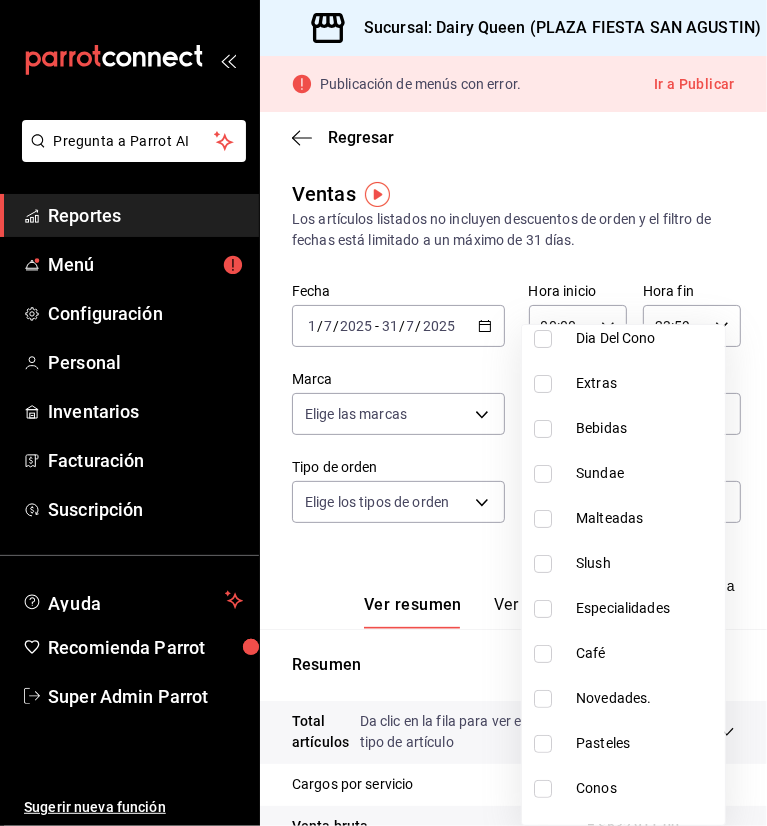 scroll, scrollTop: 244, scrollLeft: 0, axis: vertical 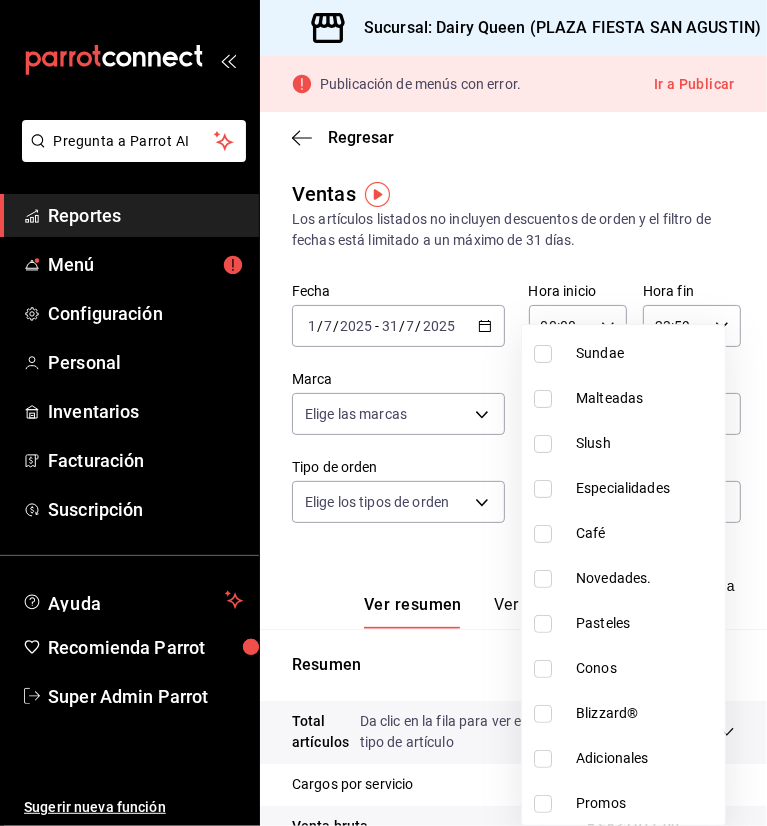 click at bounding box center [543, 624] 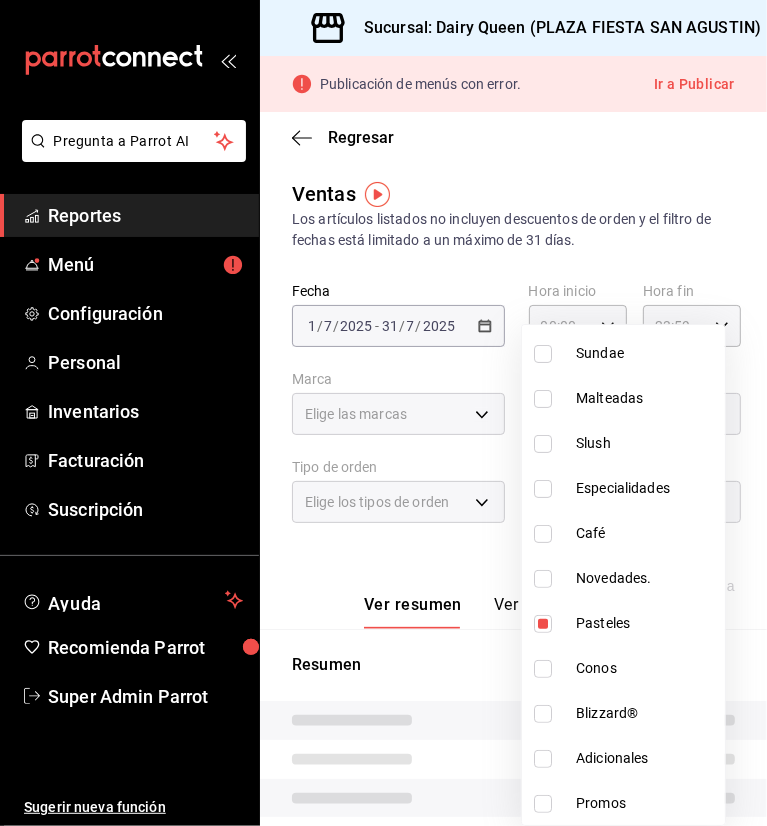 click at bounding box center [383, 413] 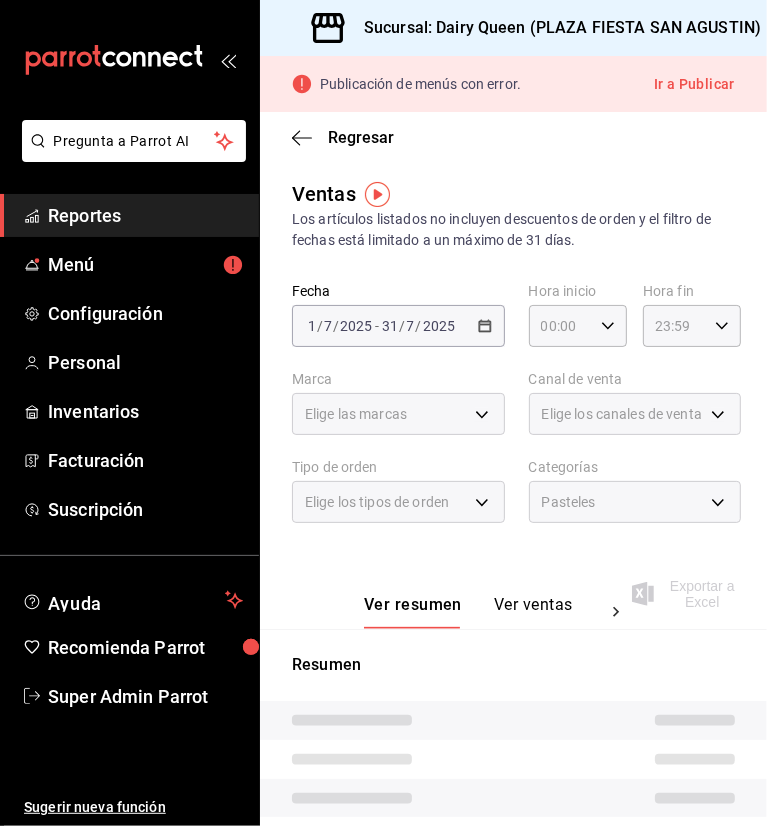 click on "Ver resumen Ver ventas Ver cargos" at bounding box center (464, 600) 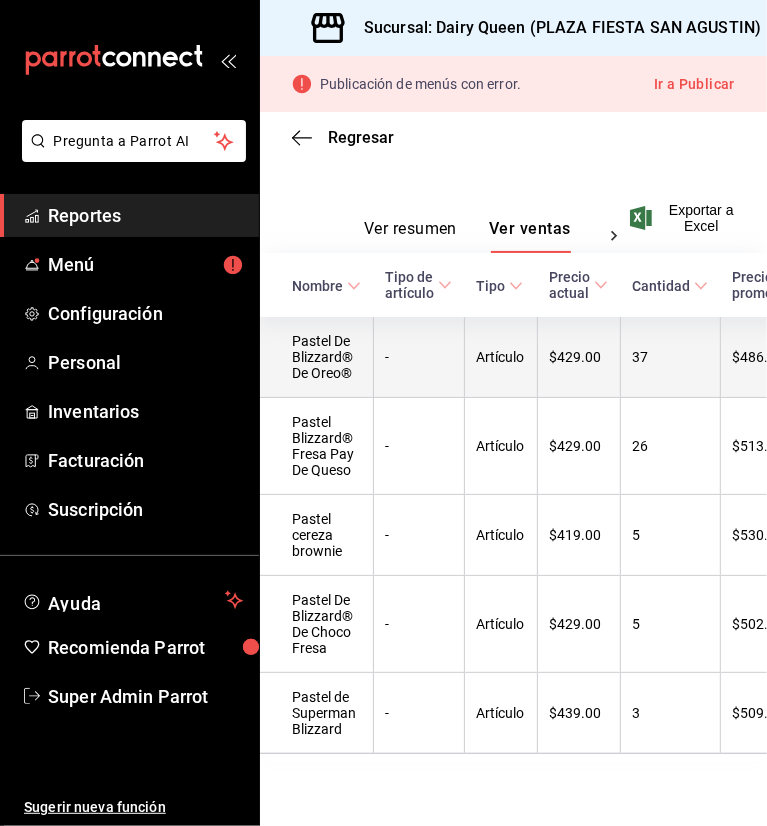 scroll, scrollTop: 406, scrollLeft: 0, axis: vertical 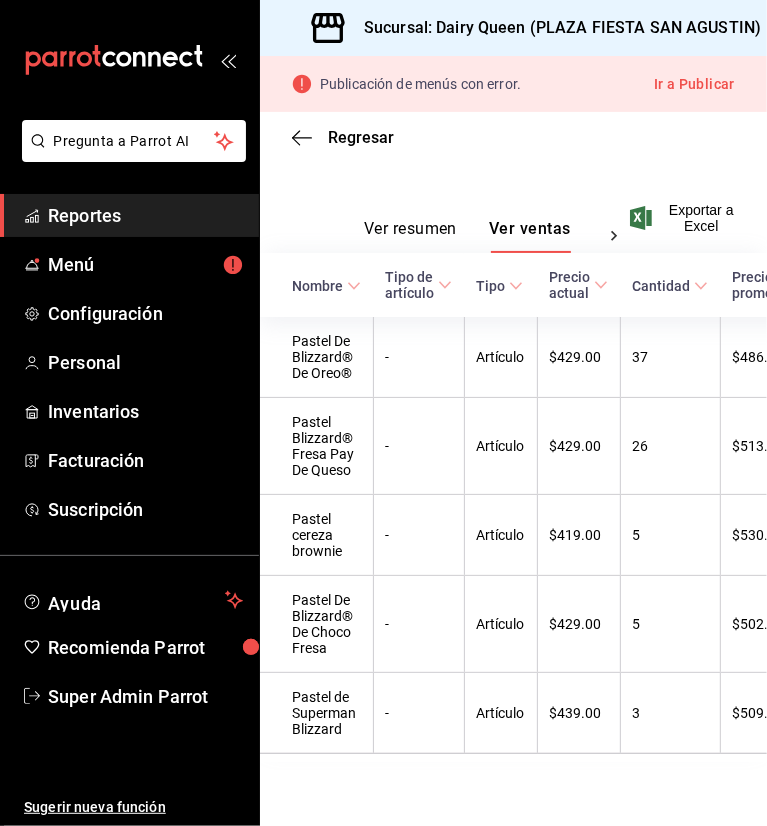 click on "Sucursal: Dairy Queen (PLAZA FIESTA SAN AGUSTIN)" at bounding box center (554, 28) 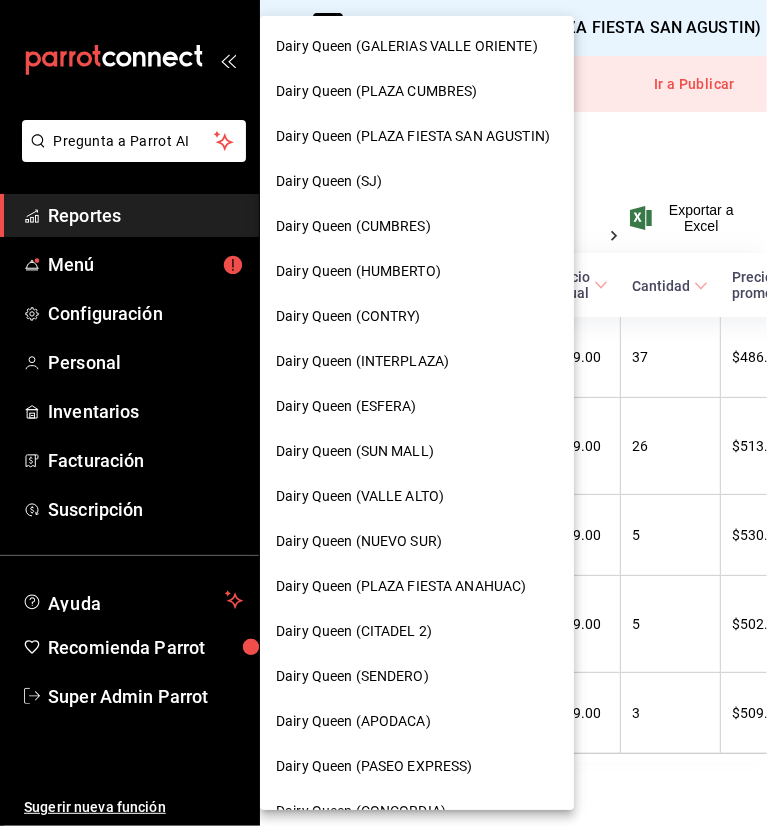 click on "Dairy Queen (SENDERO)" at bounding box center (352, 676) 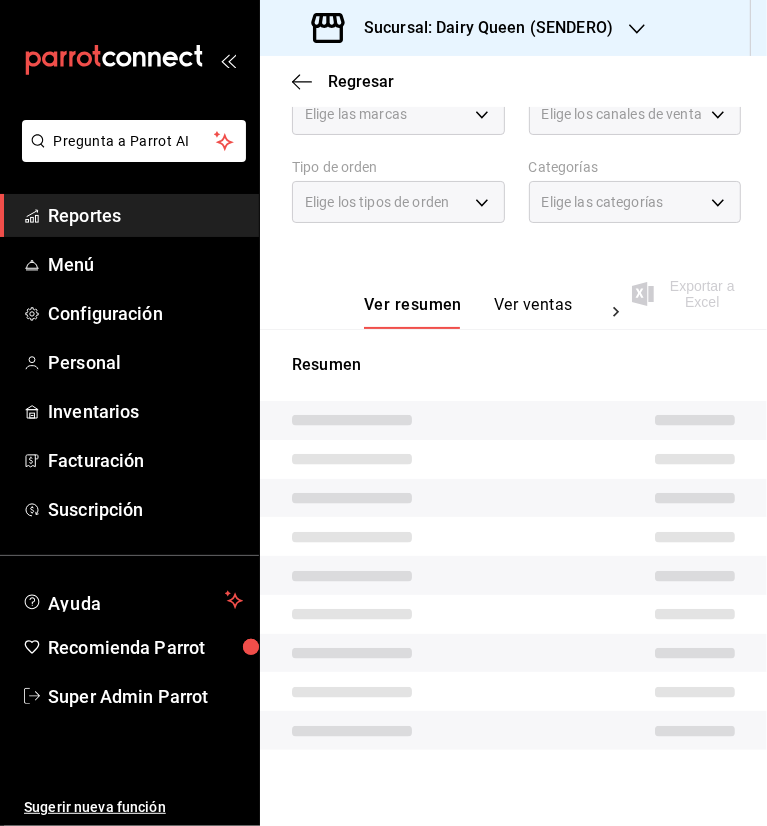 scroll, scrollTop: 256, scrollLeft: 0, axis: vertical 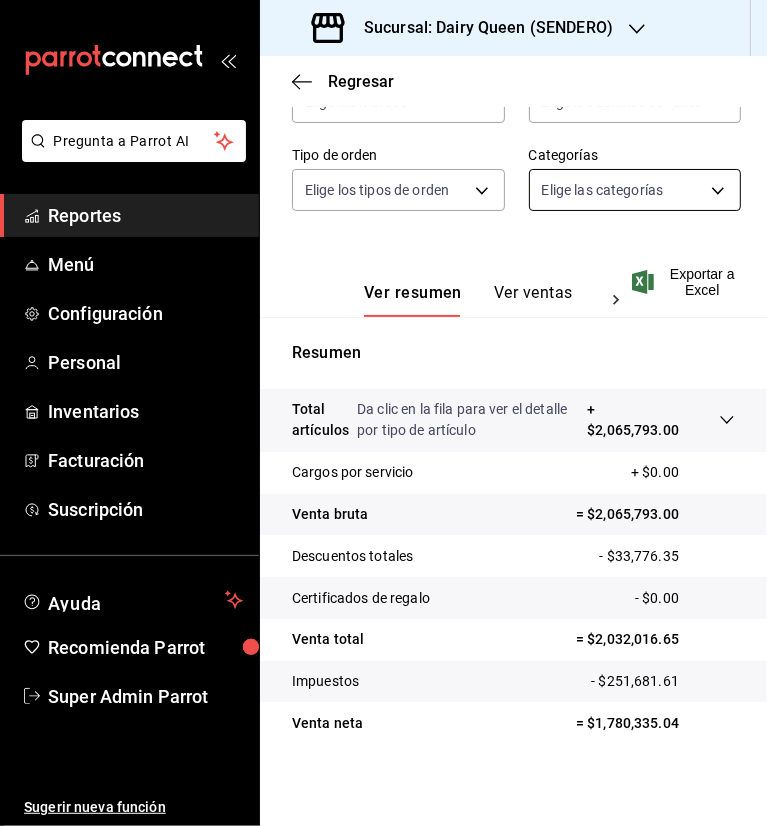 click on "Pregunta a Parrot AI Reportes   Menú   Configuración   Personal   Inventarios   Facturación   Suscripción   Ayuda Recomienda Parrot   Super Admin Parrot   Sugerir nueva función   Sucursal: Dairy Queen (SENDERO) Regresar Ventas Los artículos listados no incluyen descuentos de orden y el filtro de fechas está limitado a un máximo de 31 días. Fecha [DATE] [DATE] - [DATE] [DATE] Hora inicio 00:00 Hora inicio Hora fin 23:59 Hora fin Marca Elige las marcas Canal de venta Elige los canales de venta Tipo de orden Elige los tipos de orden Categorías Elige las categorías Ver resumen Ver ventas Ver cargos Exportar a Excel Resumen Total artículos Da clic en la fila para ver el detalle por tipo de artículo + $2,065,793.00 Cargos por servicio + $0.00 Venta bruta = $2,065,793.00 Descuentos totales - $33,776.35 Certificados de regalo - $0.00 Venta total = $2,032,016.65 Impuestos - $251,681.61 Venta neta = $1,780,335.04 GANA 1 MES GRATIS EN TU SUSCRIPCIÓN AQUÍ Ver video tutorial Ir a video" at bounding box center (383, 413) 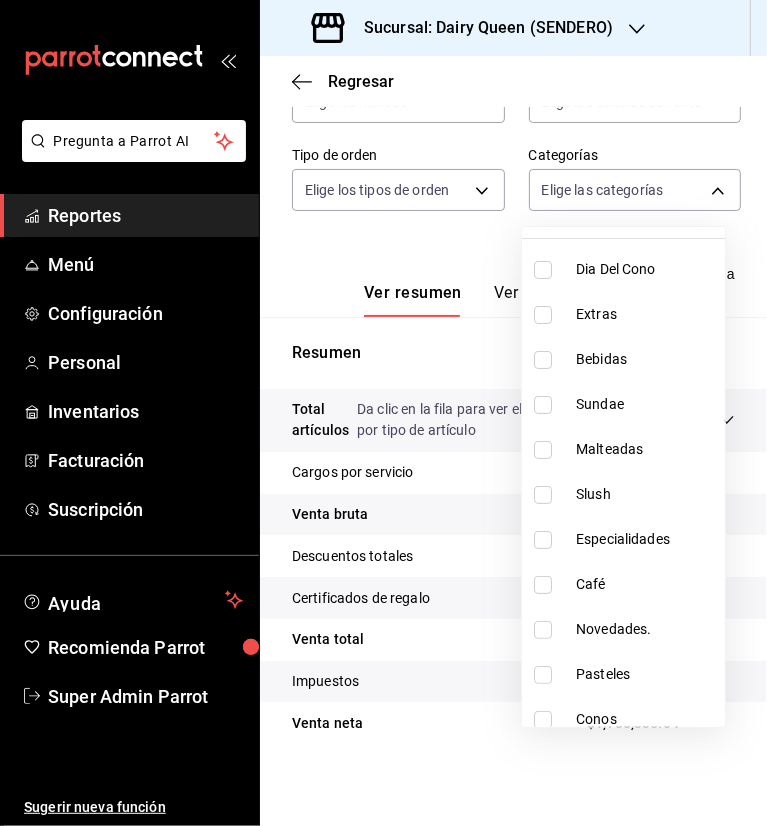 scroll, scrollTop: 244, scrollLeft: 0, axis: vertical 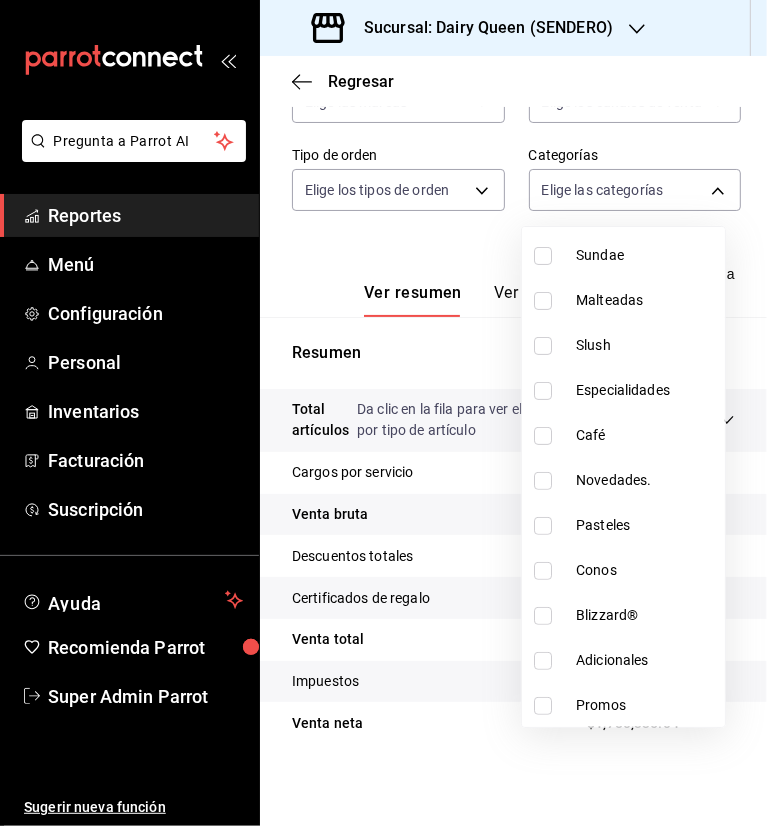 click at bounding box center (543, 526) 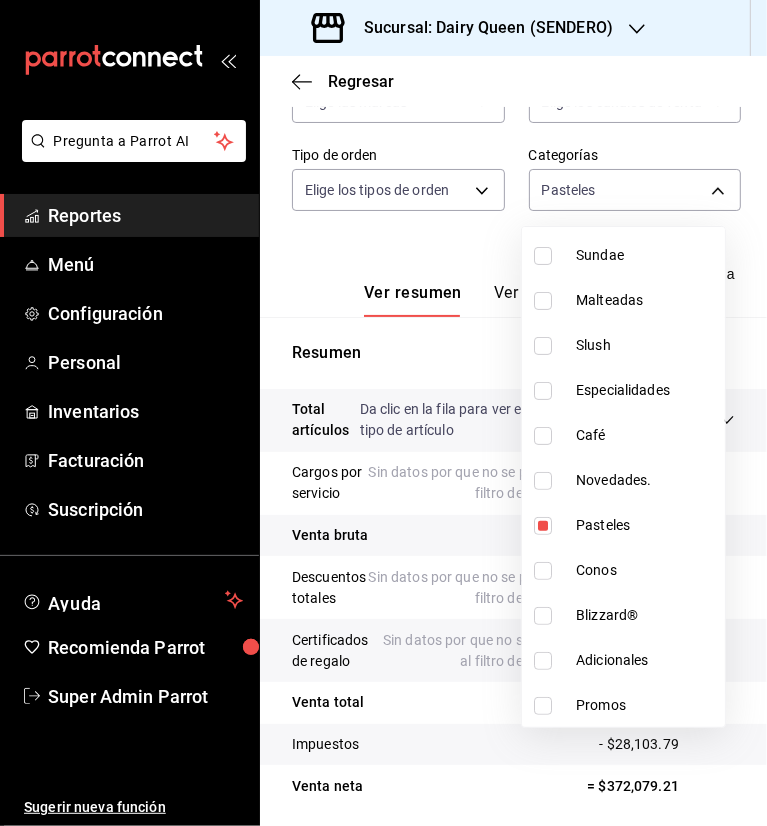 click at bounding box center [383, 413] 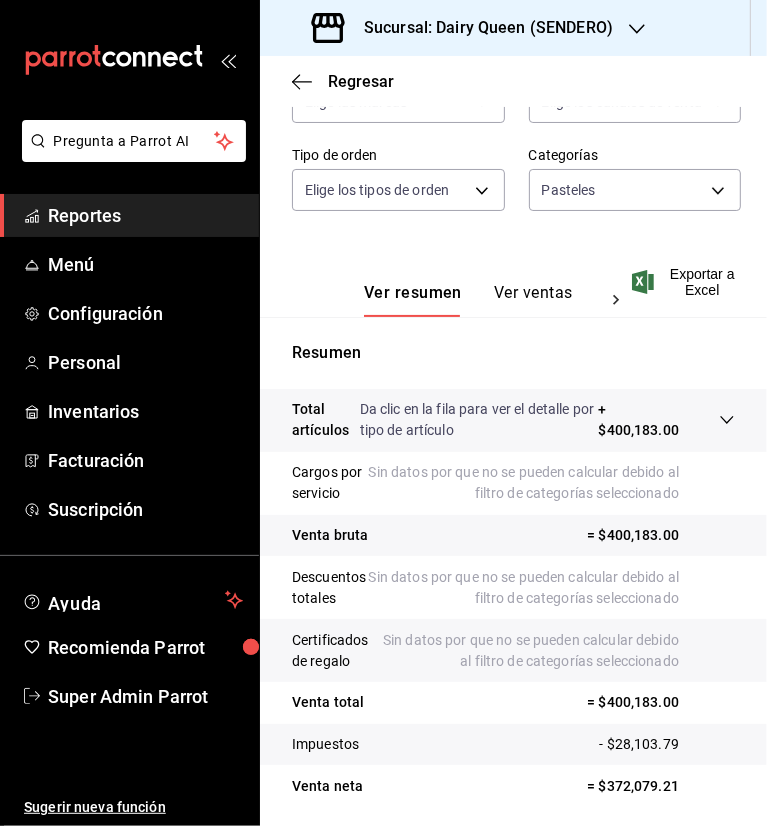 click on "Ver ventas" at bounding box center [533, 300] 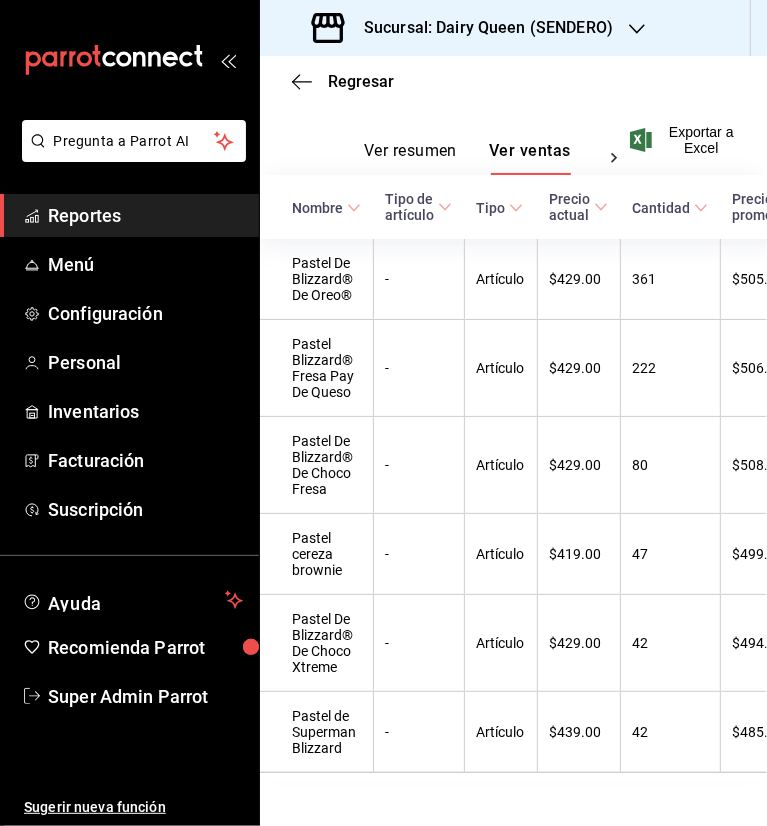scroll, scrollTop: 450, scrollLeft: 0, axis: vertical 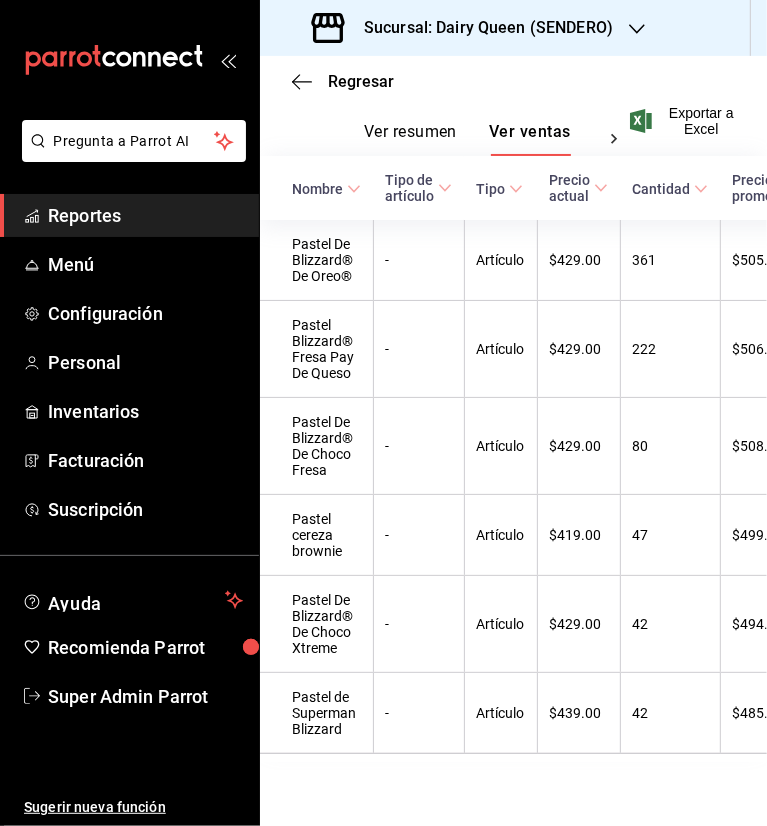 click on "Sucursal: Dairy Queen (SENDERO)" at bounding box center [480, 28] 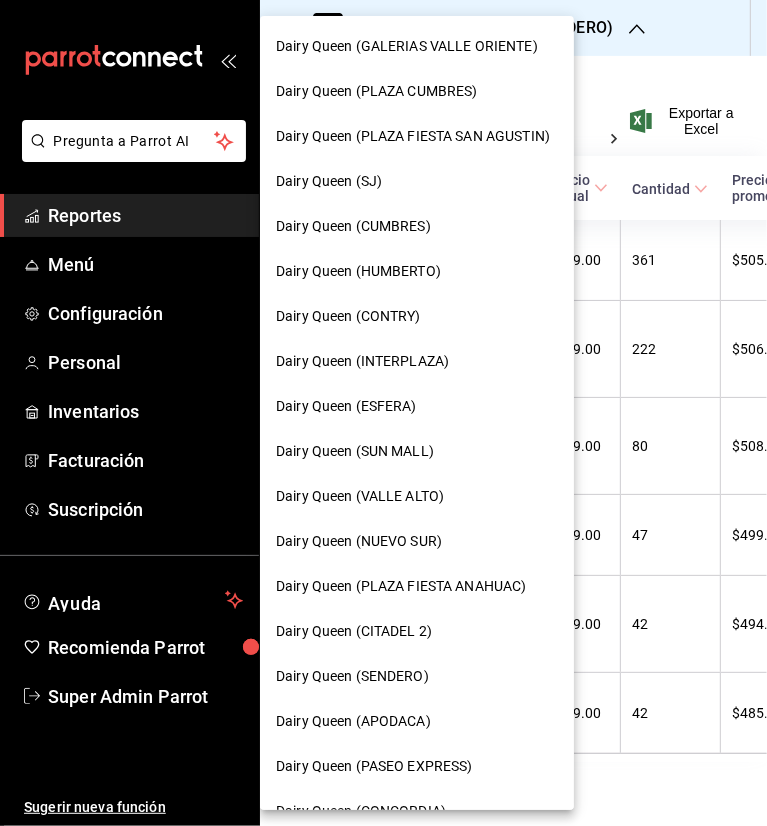 click on "Dairy Queen (HUMBERTO)" at bounding box center [358, 271] 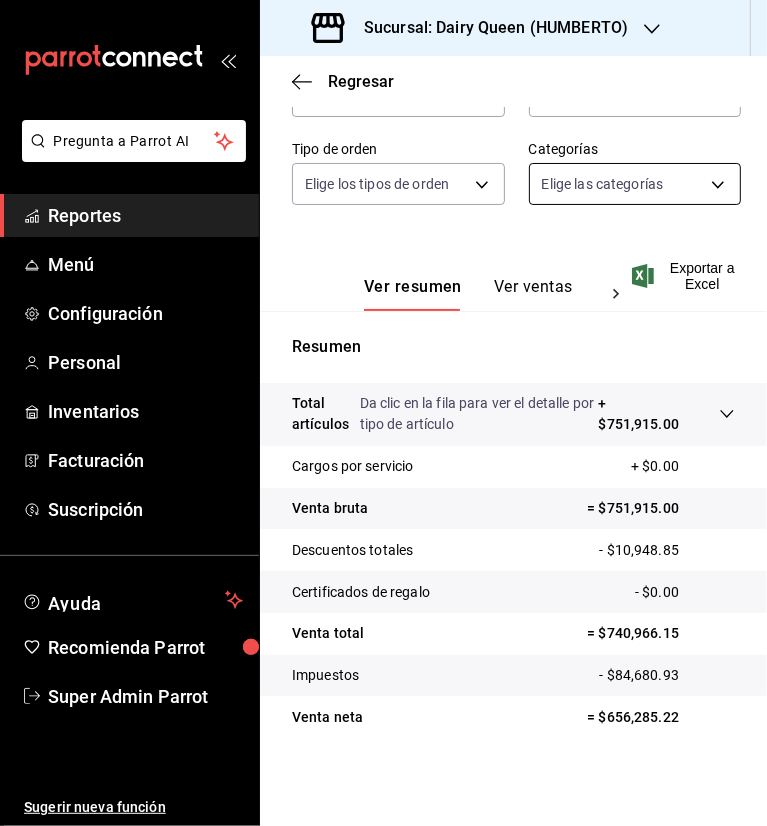 scroll, scrollTop: 263, scrollLeft: 0, axis: vertical 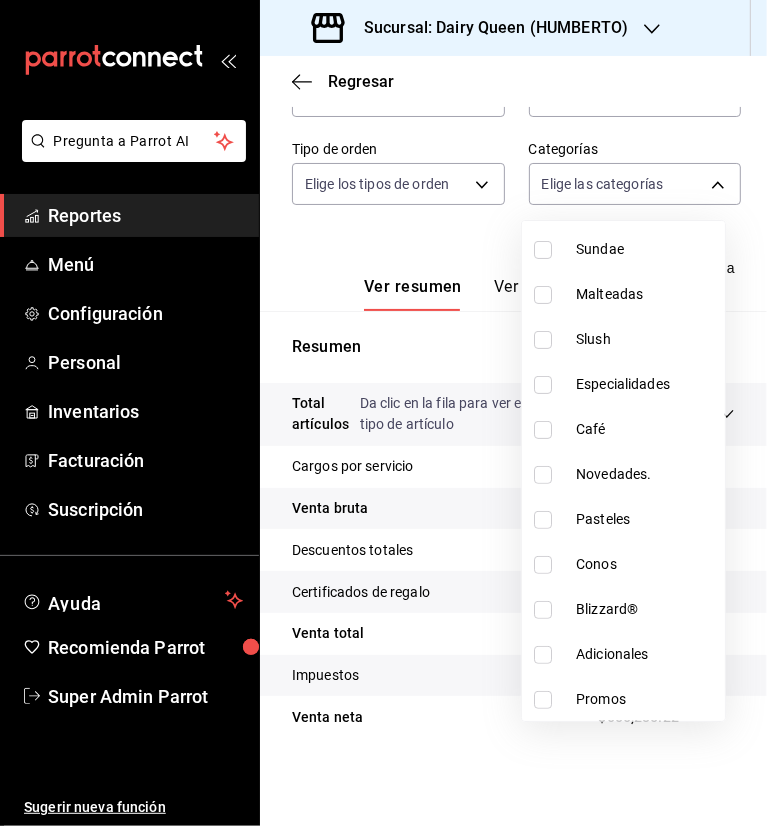 click at bounding box center (543, 520) 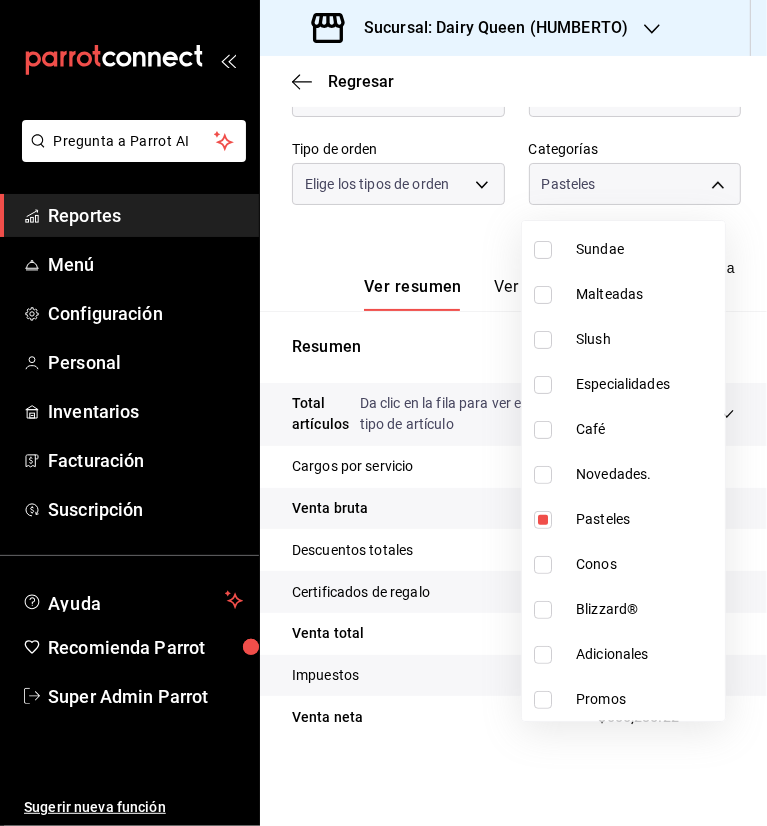 scroll, scrollTop: 256, scrollLeft: 0, axis: vertical 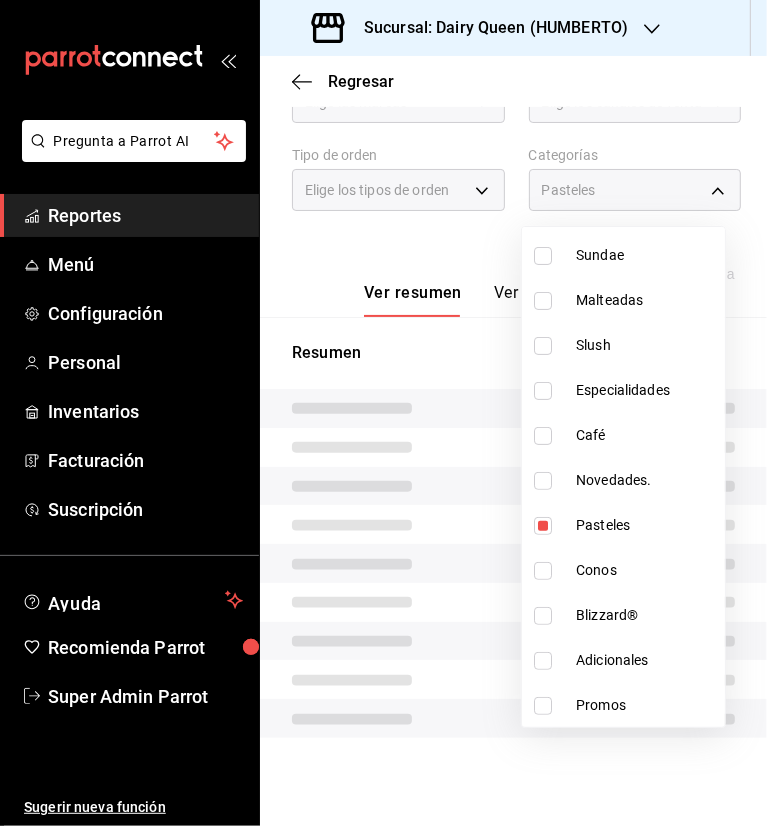 click at bounding box center (383, 413) 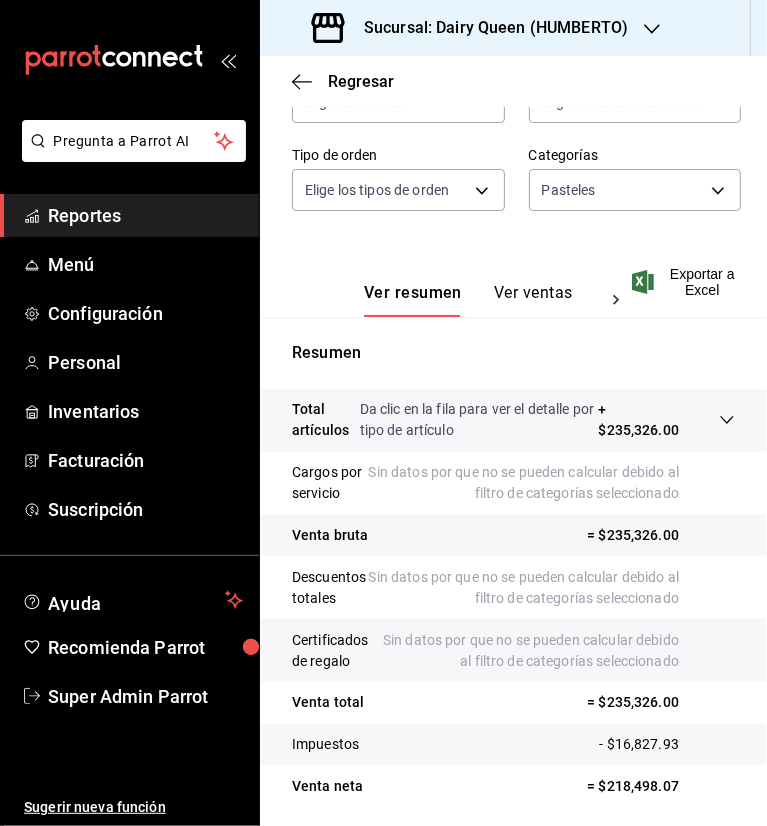 scroll, scrollTop: 263, scrollLeft: 0, axis: vertical 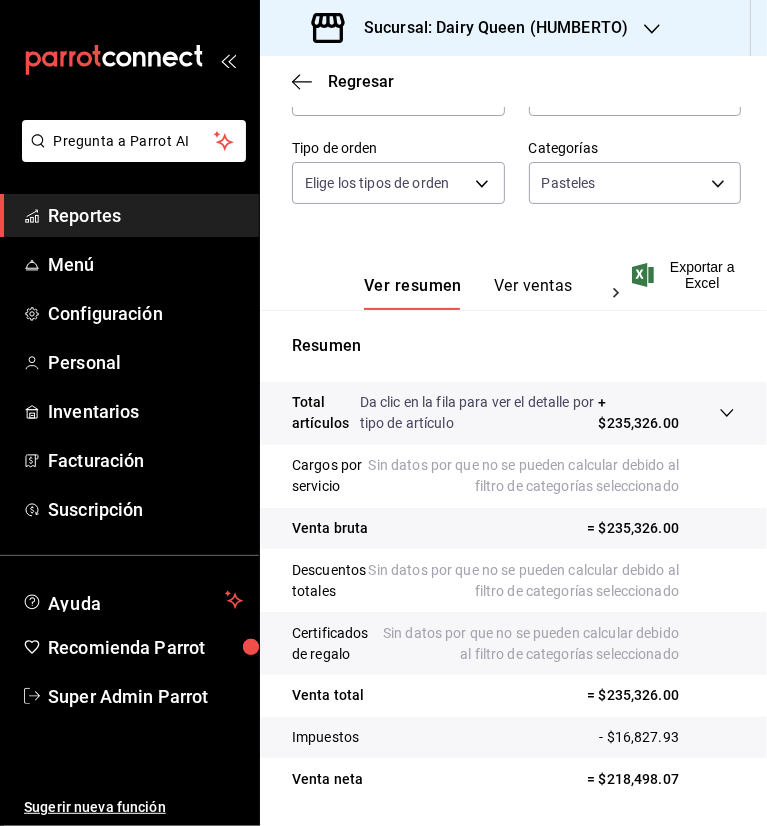 click on "Ver ventas" at bounding box center (533, 293) 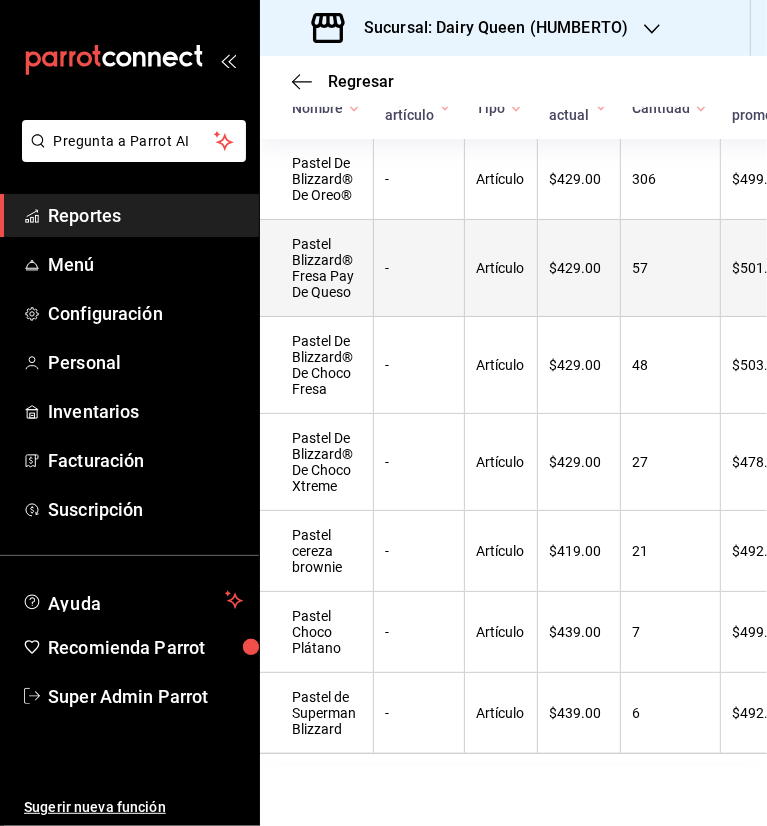 scroll, scrollTop: 470, scrollLeft: 0, axis: vertical 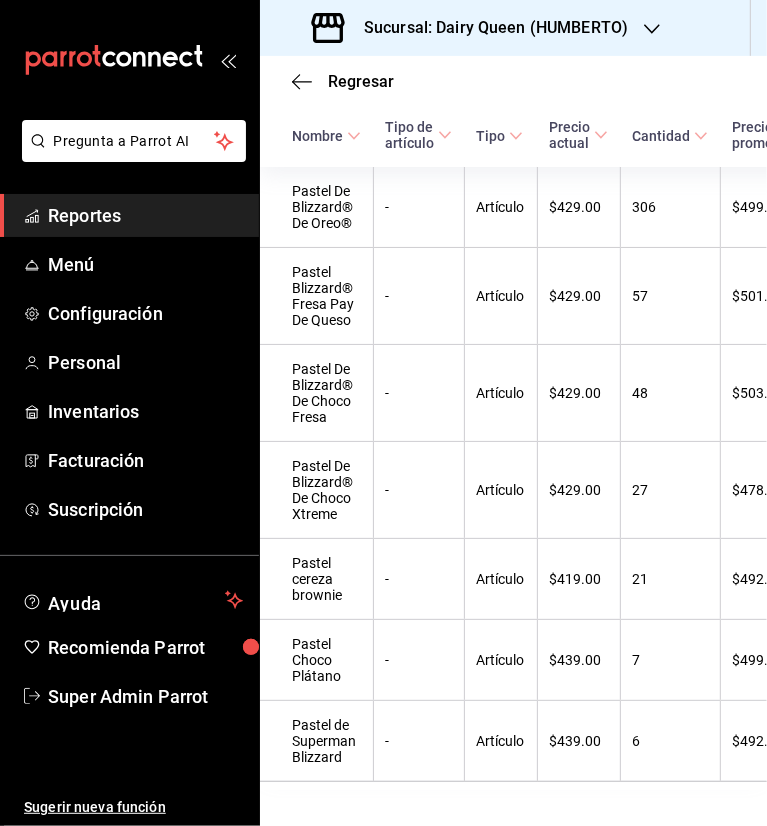 click on "Sucursal: Dairy Queen (HUMBERTO)" at bounding box center [488, 28] 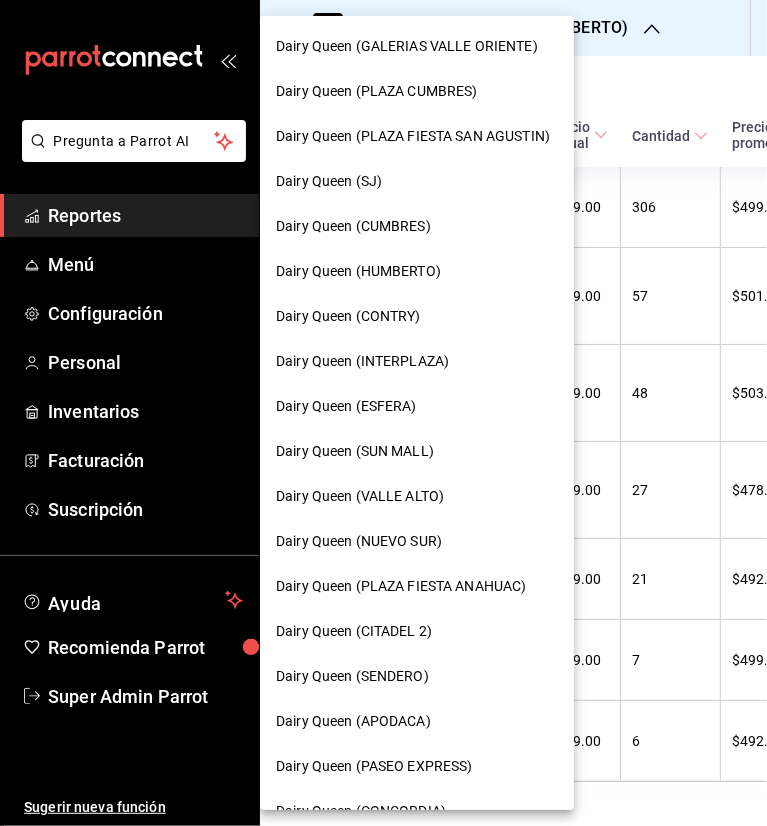 click on "Dairy Queen (CUMBRES)" at bounding box center (353, 226) 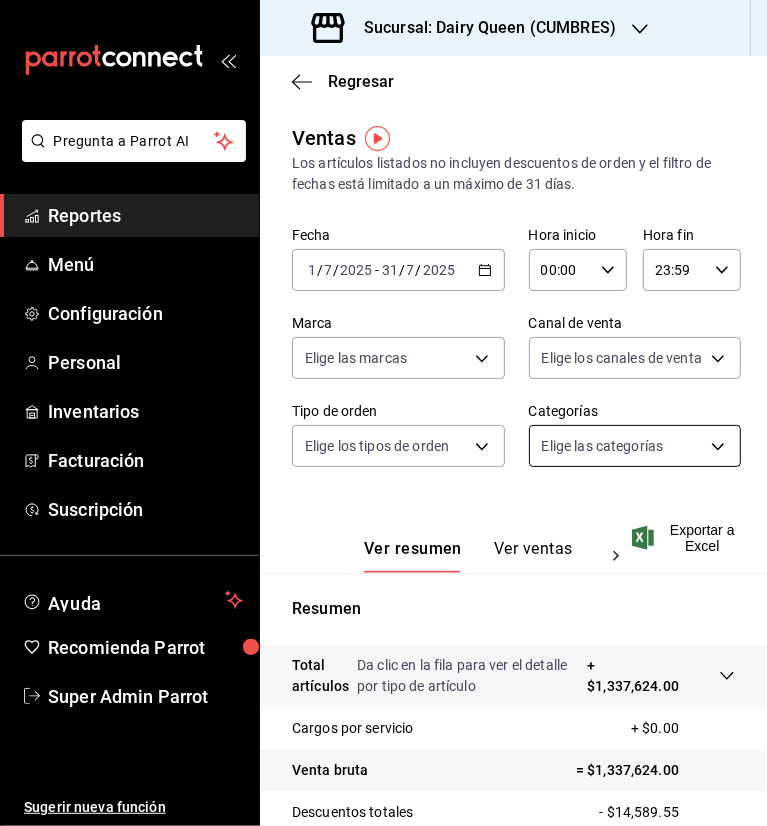 click on "Pregunta a Parrot AI Reportes   Menú   Configuración   Personal   Inventarios   Facturación   Suscripción   Ayuda Recomienda Parrot   Super Admin Parrot   Sugerir nueva función   Sucursal: Dairy Queen ([PERSON]) Regresar Ventas Los artículos listados no incluyen descuentos de orden y el filtro de fechas está limitado a un máximo de 31 días. Fecha [DATE] [DATE] - [DATE] [DATE] Hora inicio [TIME] Hora inicio Hora fin [TIME] Hora fin Marca Elige las marcas Canal de venta Elige los canales de venta Tipo de orden Elige los tipos de orden Categorías Elige las categorías Ver resumen Ver ventas Ver cargos Exportar a Excel Resumen Total artículos Da clic en la fila para ver el detalle por tipo de artículo + $[MONEY] Cargos por servicio + $[MONEY] Venta bruta = $[MONEY] Descuentos totales - $[MONEY] Certificados de regalo - $[MONEY] Venta total = $[MONEY] Impuestos - $[MONEY] Venta neta = $[MONEY] GANA 1 MES GRATIS EN TU SUSCRIPCIÓN AQUÍ Ver video tutorial Ir a video" at bounding box center (383, 413) 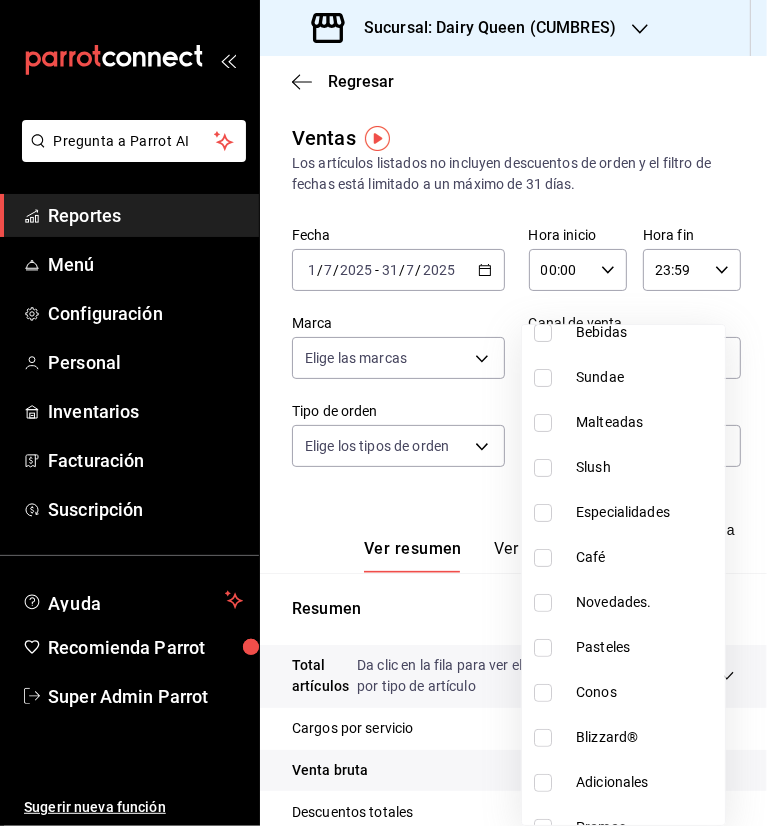 scroll, scrollTop: 244, scrollLeft: 0, axis: vertical 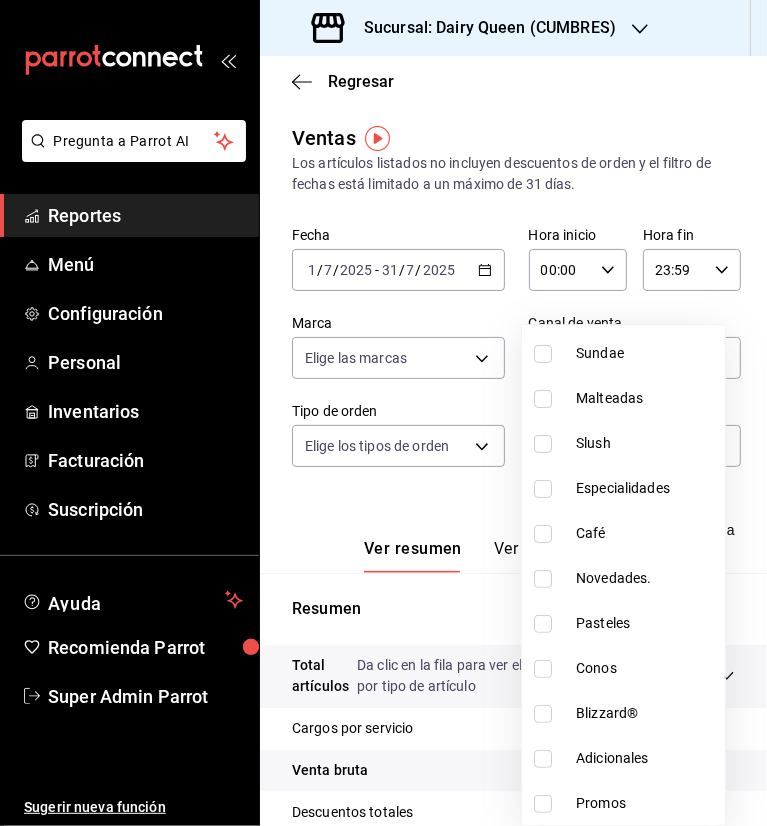 click at bounding box center (543, 624) 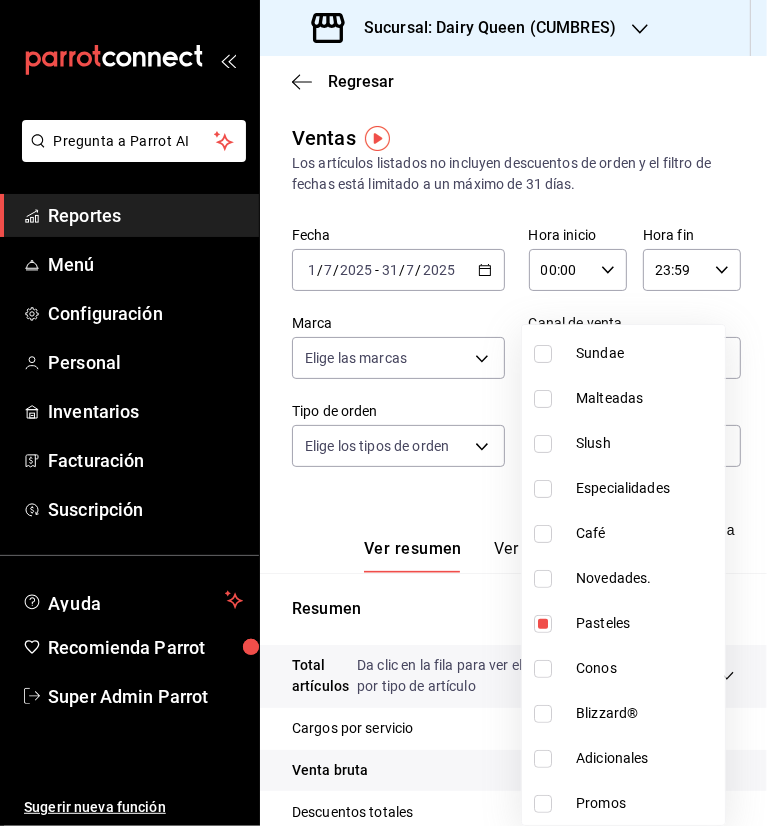 type on "58589631-0859-4298-97b7-cf973013aebb" 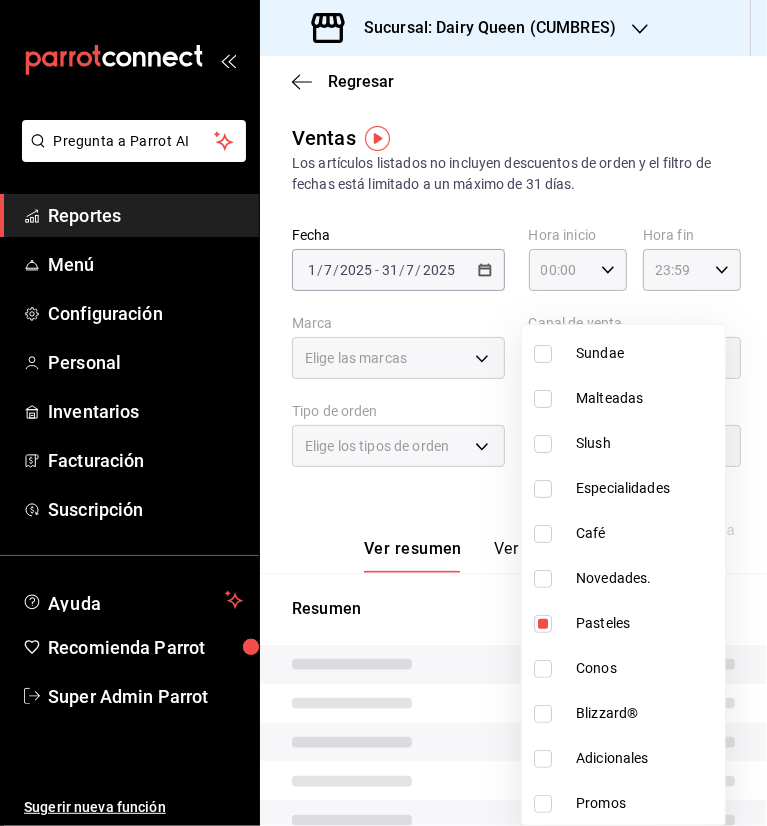 click at bounding box center [383, 413] 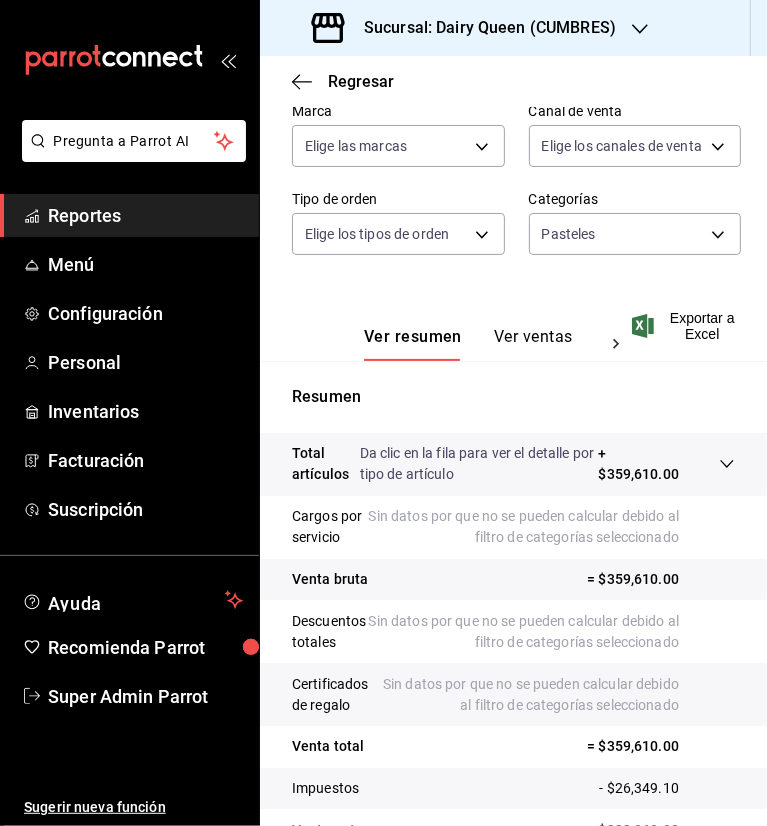 scroll, scrollTop: 326, scrollLeft: 0, axis: vertical 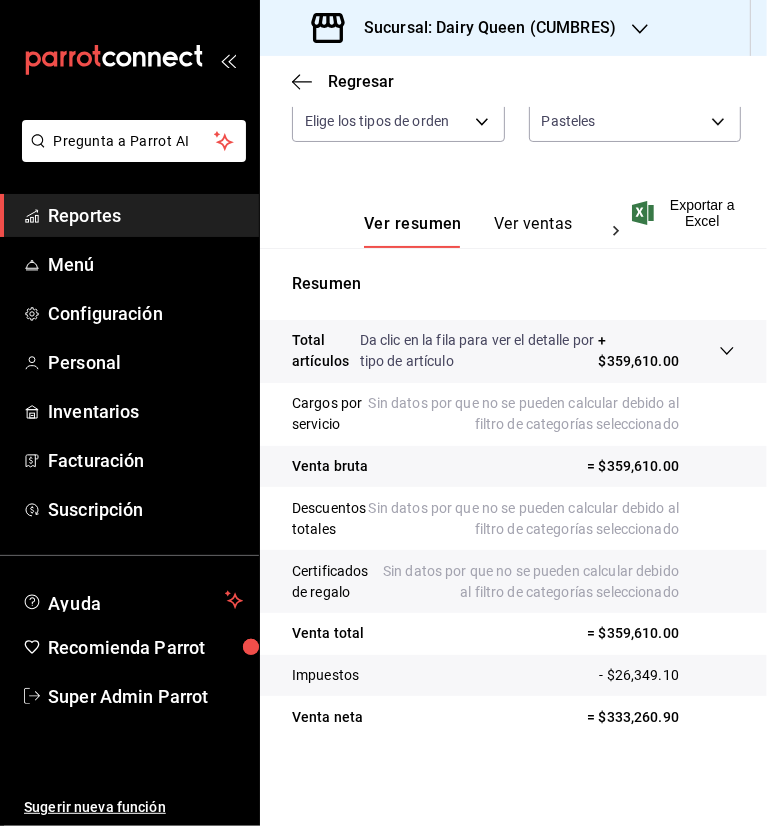 click on "Ver ventas" at bounding box center [533, 231] 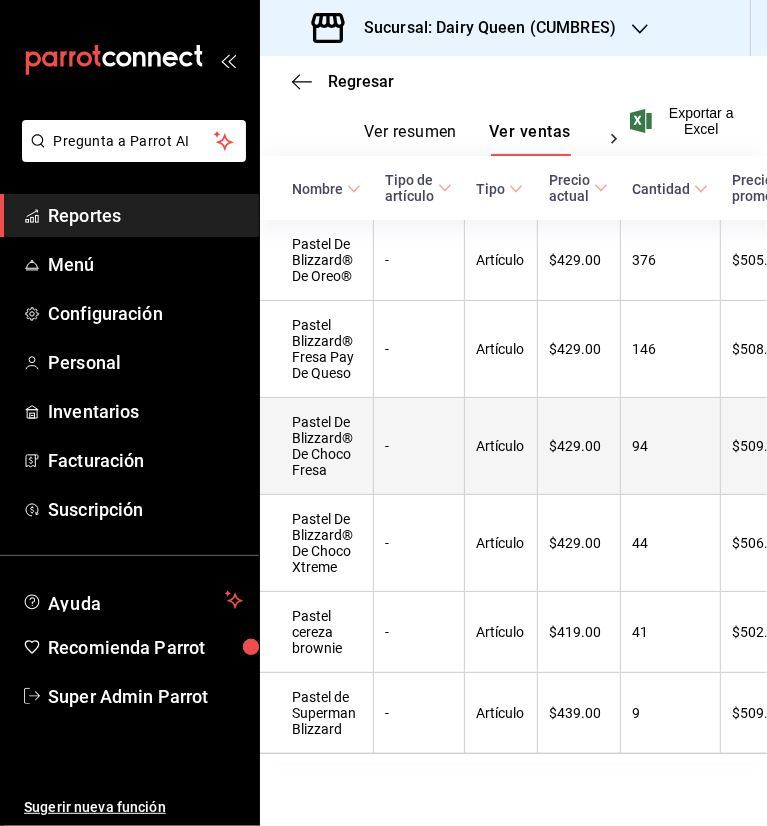 scroll, scrollTop: 450, scrollLeft: 0, axis: vertical 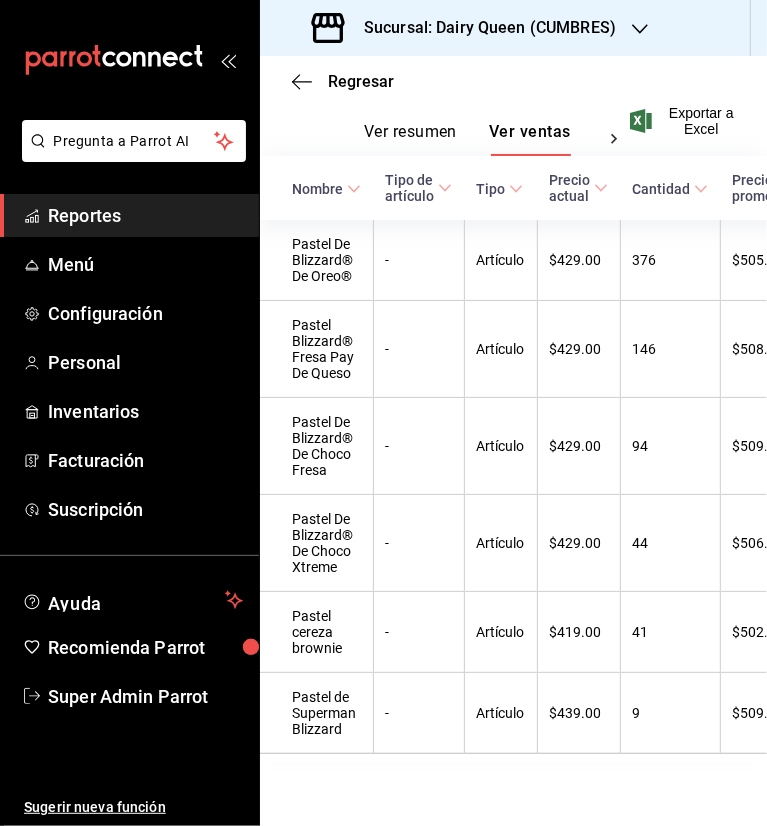 click on "Sucursal: Dairy Queen (CUMBRES)" at bounding box center (482, 28) 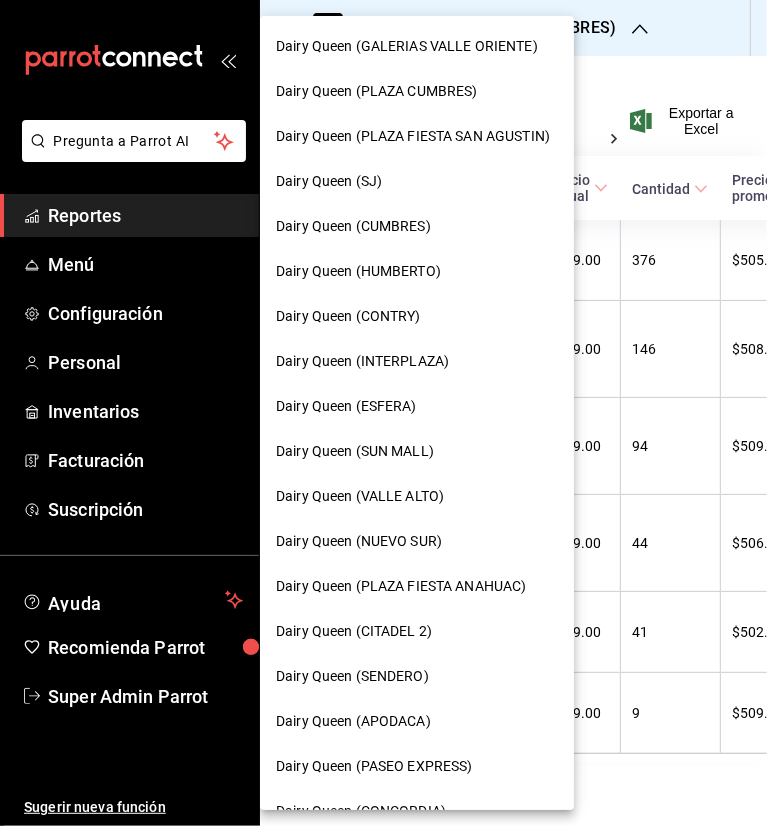 click on "Dairy Queen (SUN MALL)" at bounding box center (355, 451) 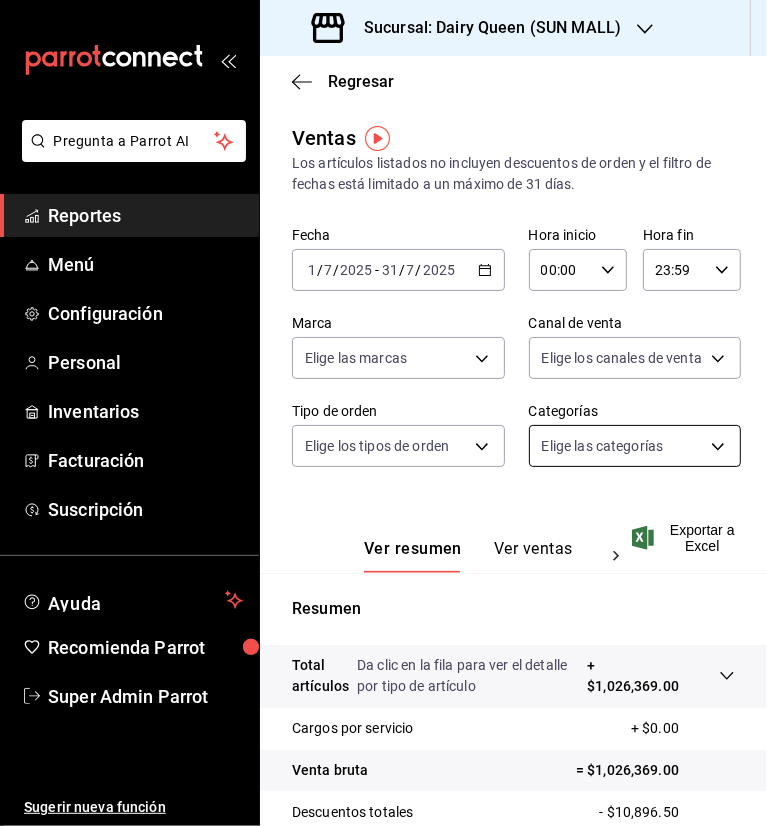 click on "Pregunta a Parrot AI Reportes   Menú   Configuración   Personal   Inventarios   Facturación   Suscripción   Ayuda Recomienda Parrot   Super Admin Parrot   Sugerir nueva función   Sucursal: Dairy Queen (SUN MALL) Regresar Ventas Los artículos listados no incluyen descuentos de orden y el filtro de fechas está limitado a un máximo de 31 días. Fecha [DATE] [DATE] - [DATE] [DATE] Hora inicio 00:00 Hora inicio Hora fin 23:59 Hora fin Marca Elige las marcas Canal de venta Elige los canales de venta Tipo de orden Elige los tipos de orden Categorías Elige las categorías Ver resumen Ver ventas Ver cargos Exportar a Excel Resumen Total artículos Da clic en la fila para ver el detalle por tipo de artículo + $1,026,369.00 Cargos por servicio + $0.00 Venta bruta = $1,026,369.00 Descuentos totales - $10,896.50 Certificados de regalo - $0.00 Venta total = $1,015,472.50 Impuestos - $128,703.52 Venta neta = $886,768.98 GANA 1 MES GRATIS EN TU SUSCRIPCIÓN AQUÍ Ver video tutorial Ir a video" at bounding box center [383, 413] 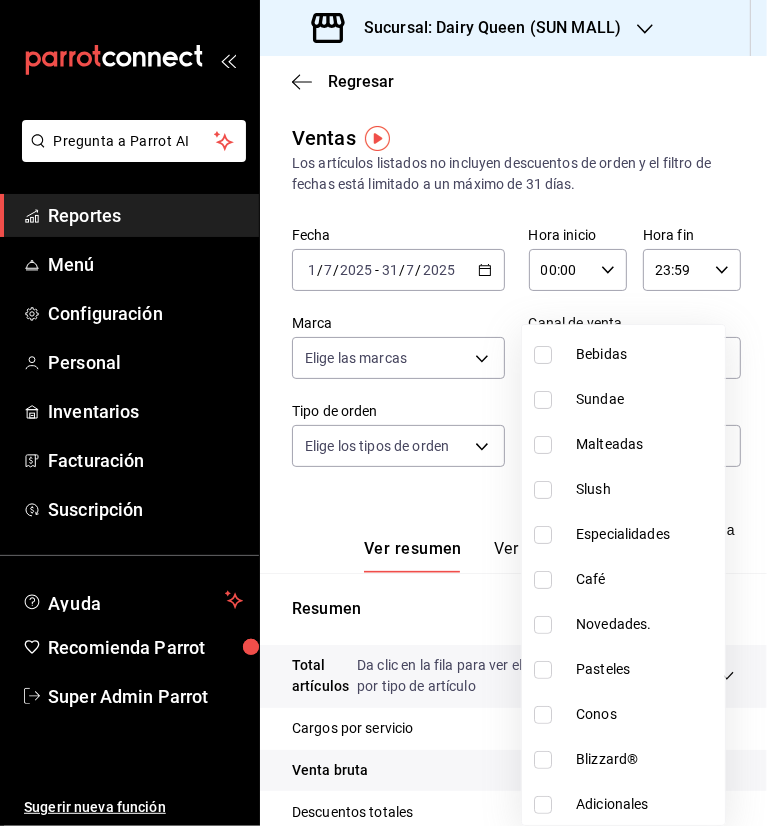 scroll, scrollTop: 244, scrollLeft: 0, axis: vertical 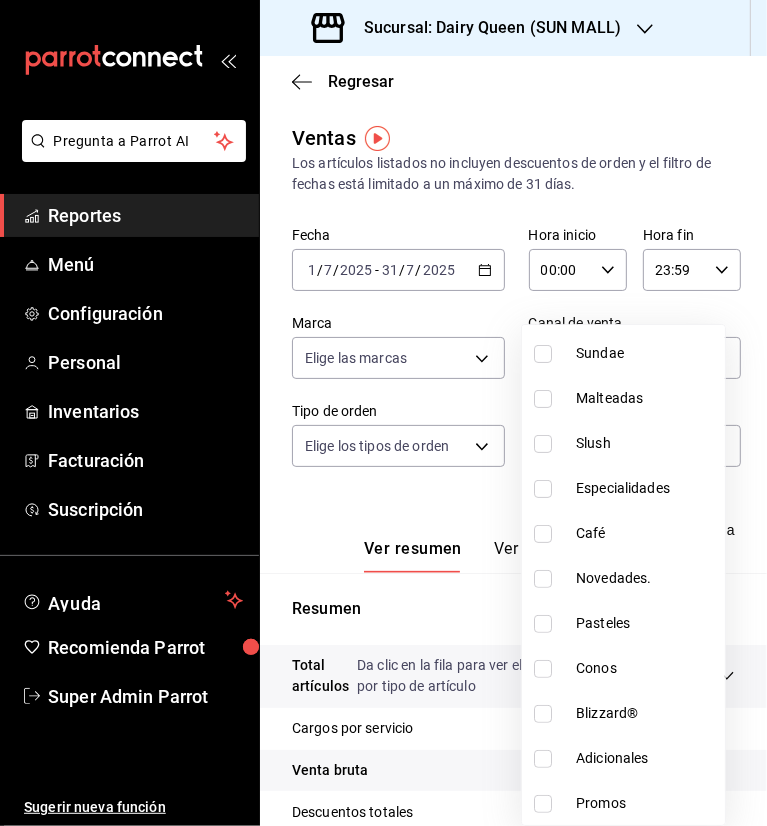 click at bounding box center [543, 624] 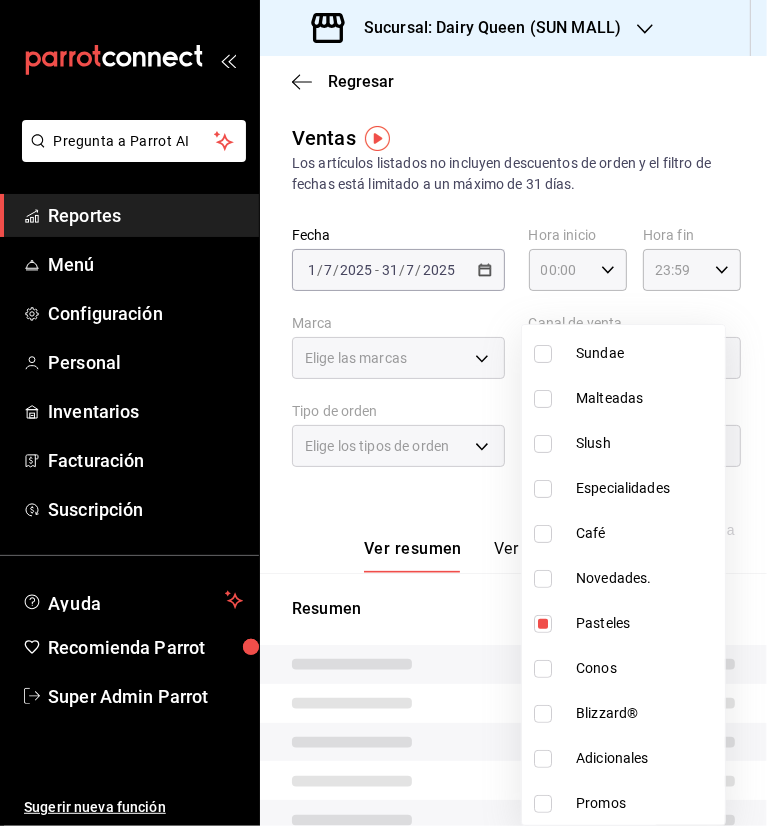 click at bounding box center (383, 413) 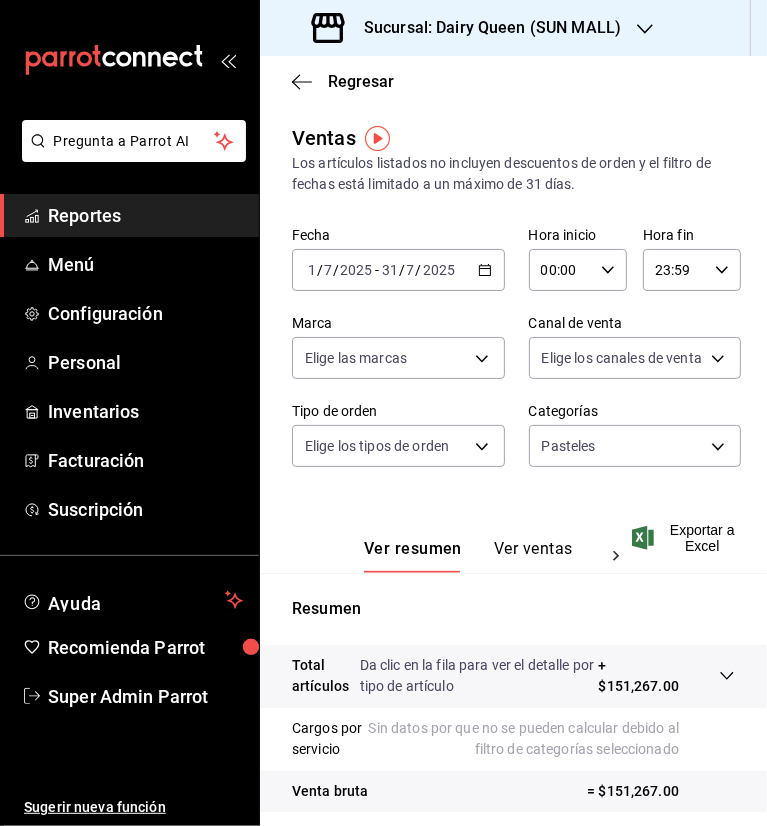click on "Ver ventas" at bounding box center [533, 556] 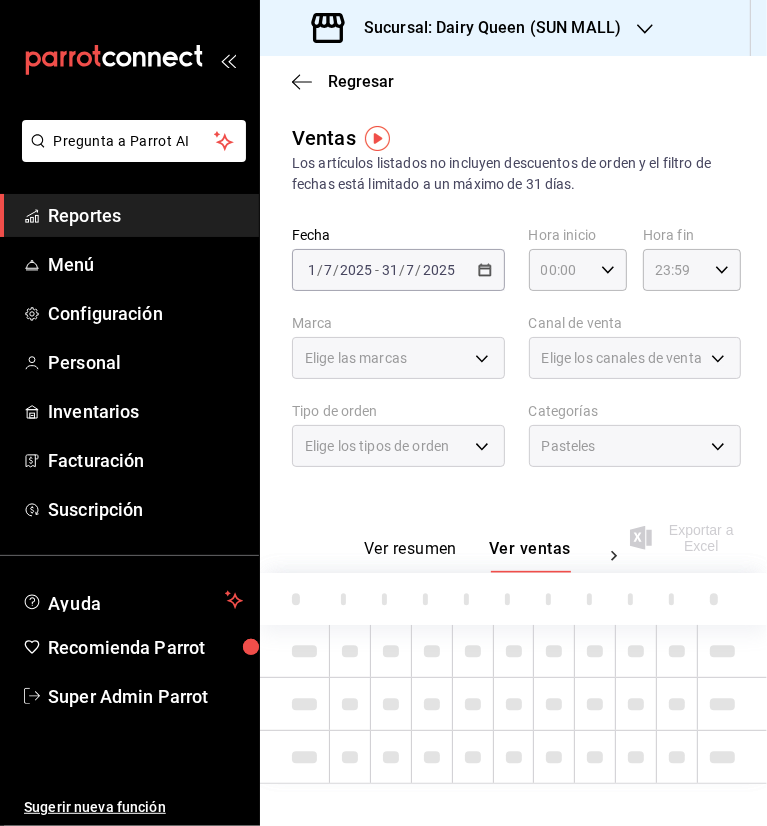 click on "Regresar Ventas Los artículos listados no incluyen descuentos de orden y el filtro de fechas está limitado a un máximo de 31 días. Fecha [DATE] [DATE] - [DATE] [DATE] Hora inicio 00:00 Hora inicio Hora fin 23:59 Hora fin Marca Elige las marcas Canal de venta Elige los canales de venta Tipo de orden Elige los tipos de orden Categorías Pasteles 1e34048f-2fe6-4c1a-a2cb-2a474885d4f9 Ver resumen Ver ventas Ver cargos Exportar a Excel" at bounding box center (513, 452) 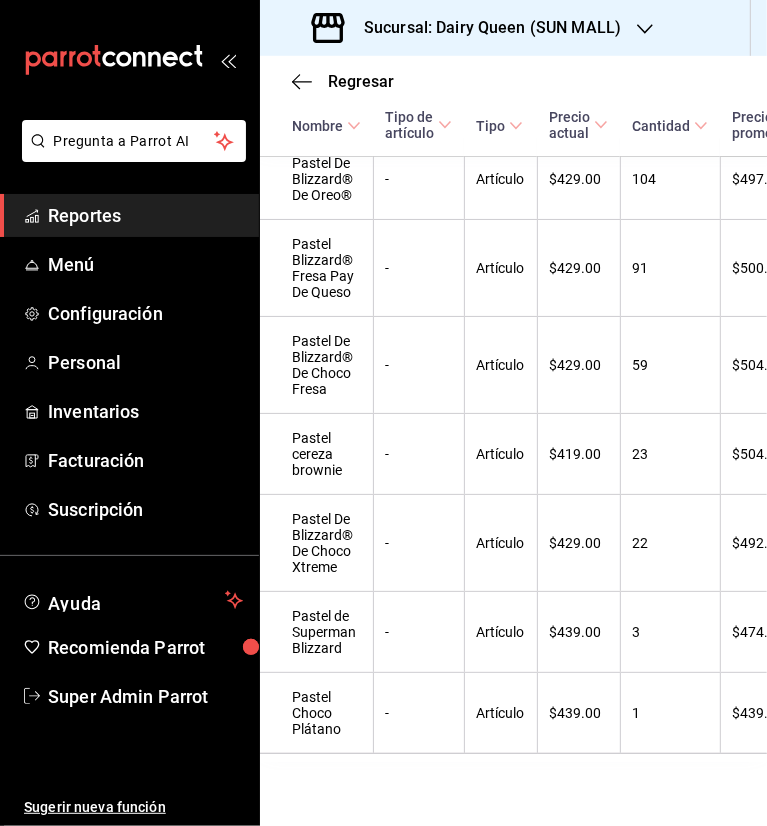 scroll, scrollTop: 470, scrollLeft: 0, axis: vertical 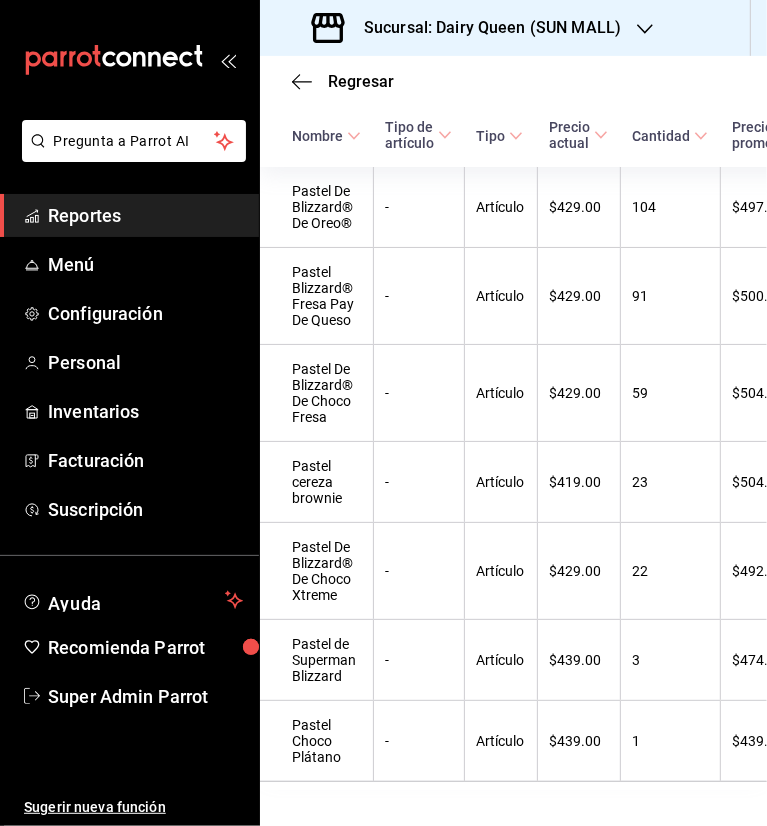click on "Sucursal: Dairy Queen (SUN MALL)" at bounding box center (468, 28) 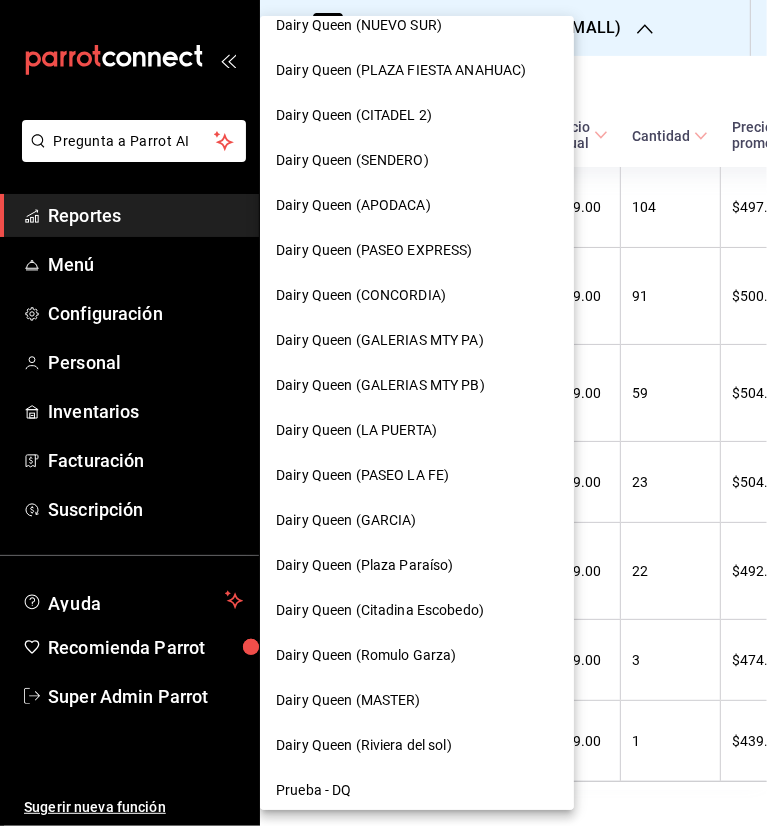 scroll, scrollTop: 707, scrollLeft: 0, axis: vertical 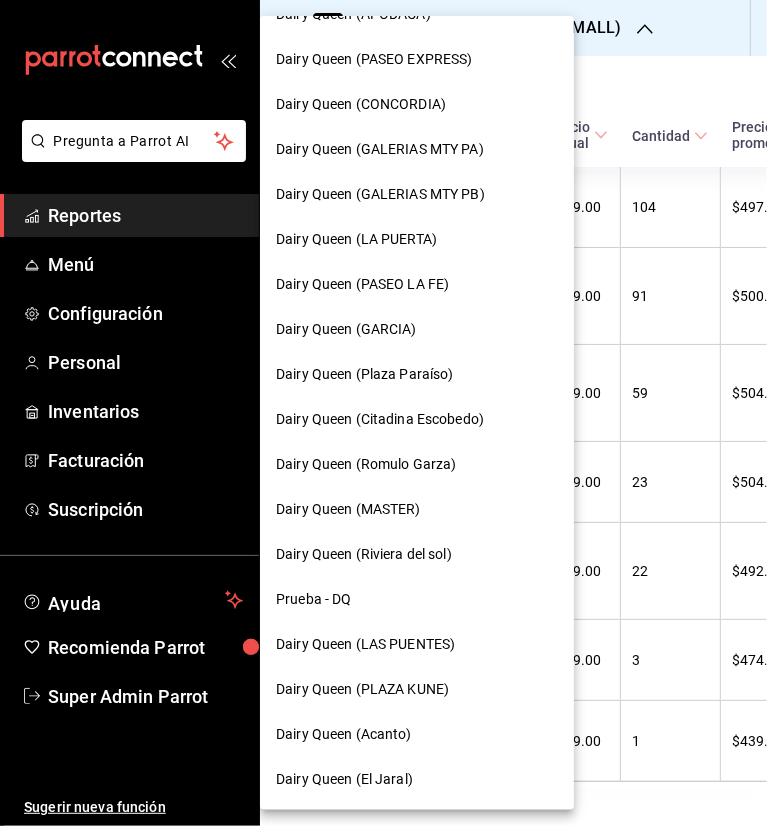 click on "Dairy Queen (LAS PUENTES)" at bounding box center (417, 644) 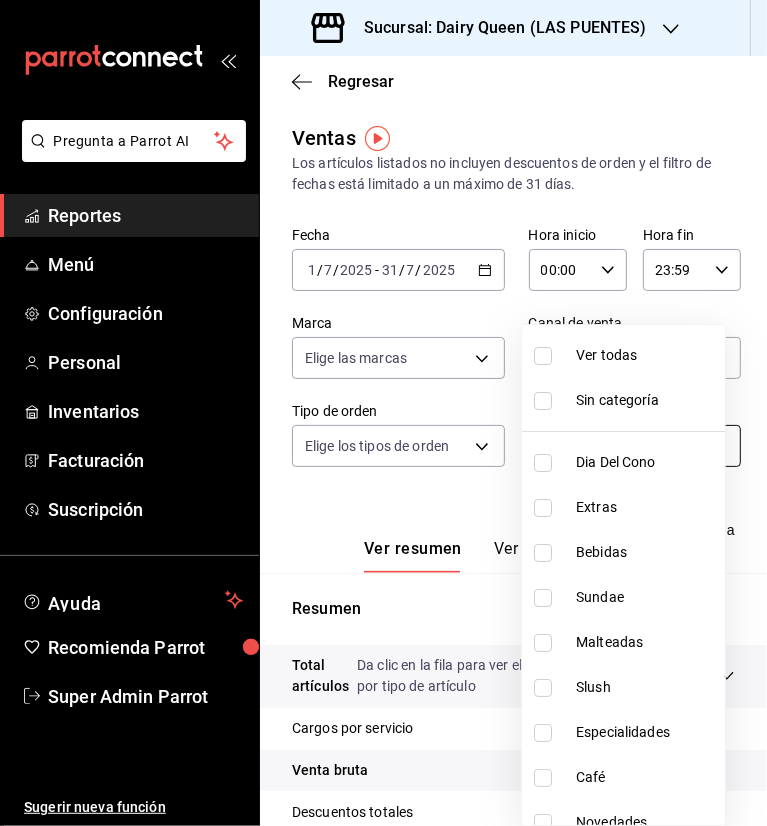 click on "Pregunta a Parrot AI Reportes   Menú   Configuración   Personal   Inventarios   Facturación   Suscripción   Ayuda Recomienda Parrot   Super Admin Parrot   Sugerir nueva función   Sucursal: Dairy Queen (LAS PUENTES) Regresar Ventas Los artículos listados no incluyen descuentos de orden y el filtro de fechas está limitado a un máximo de 31 días. Fecha [DATE] [DATE] - [DATE] [DATE] Hora inicio 00:00 Hora inicio Hora fin 23:59 Hora fin Marca Elige las marcas Canal de venta Elige los canales de venta Tipo de orden Elige los tipos de orden Categorías Elige las categorías Ver resumen Ver ventas Ver cargos Exportar a Excel Resumen Total artículos Da clic en la fila para ver el detalle por tipo de artículo + $1,281,818.00 Cargos por servicio + $0.00 Venta bruta = $1,281,818.00 Descuentos totales - $21,346.95 Certificados de regalo - $0.00 Venta total = $1,260,471.05 Impuestos - $151,972.79 Venta neta = $1,108,498.26 GANA 1 MES GRATIS EN TU SUSCRIPCIÓN AQUÍ Ver video tutorial   Menú" at bounding box center (383, 413) 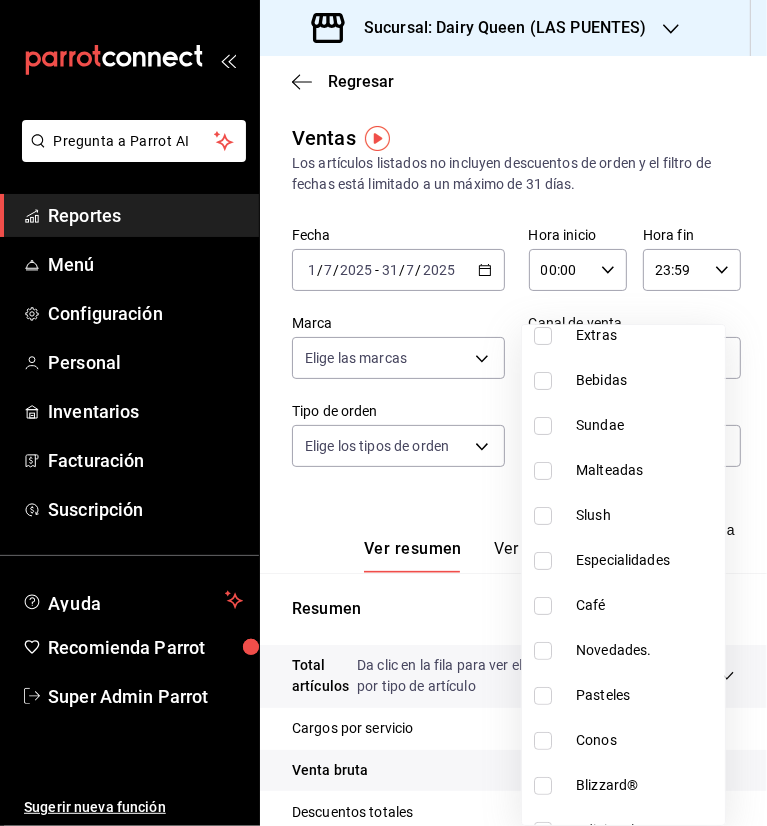 scroll, scrollTop: 244, scrollLeft: 0, axis: vertical 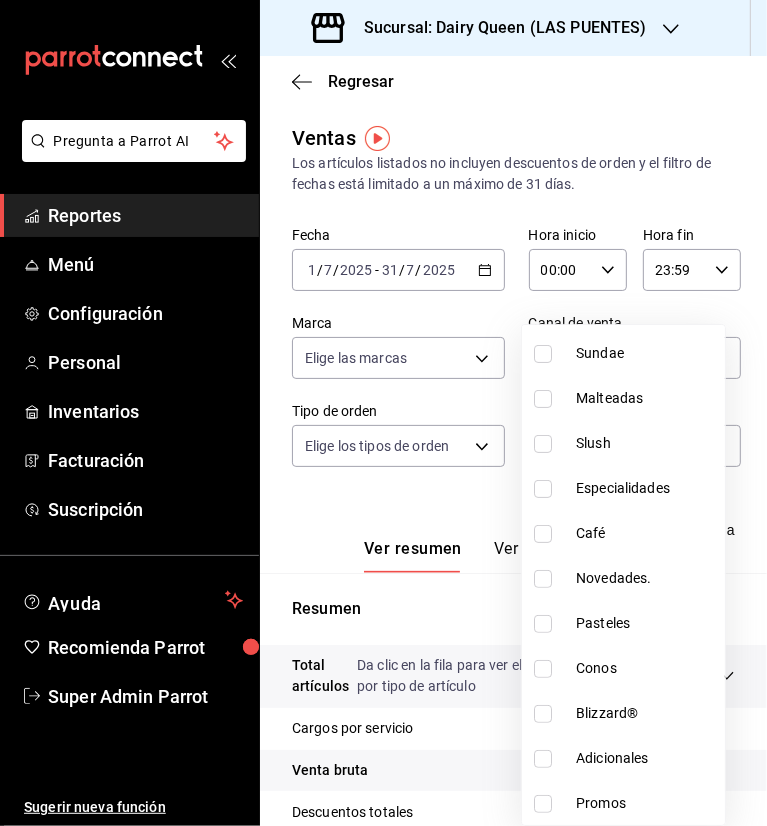 click on "Pasteles" at bounding box center (646, 623) 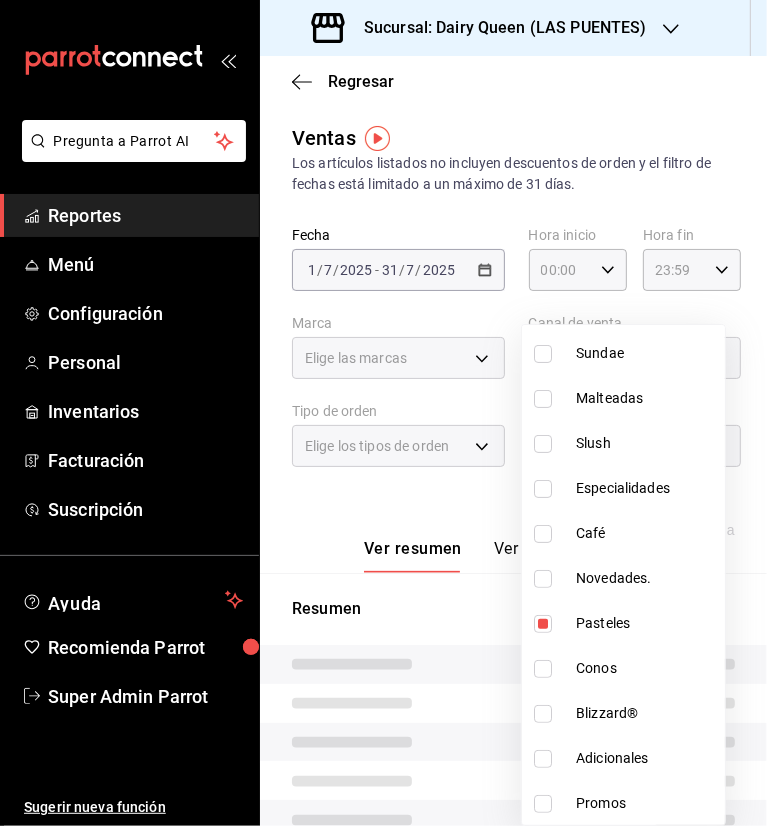 click at bounding box center (383, 413) 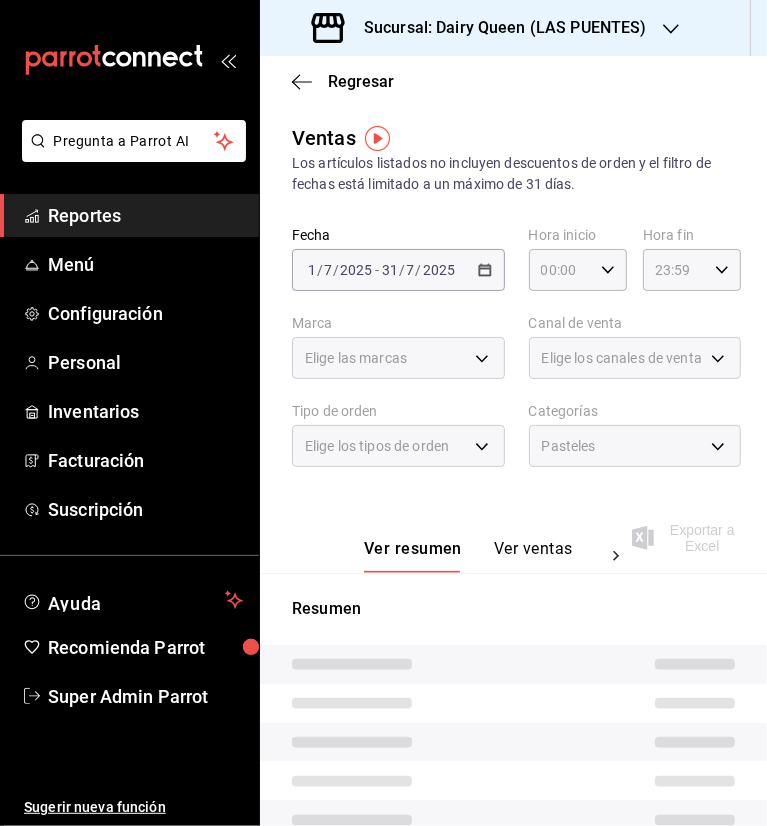 click on "Ver ventas" at bounding box center (533, 556) 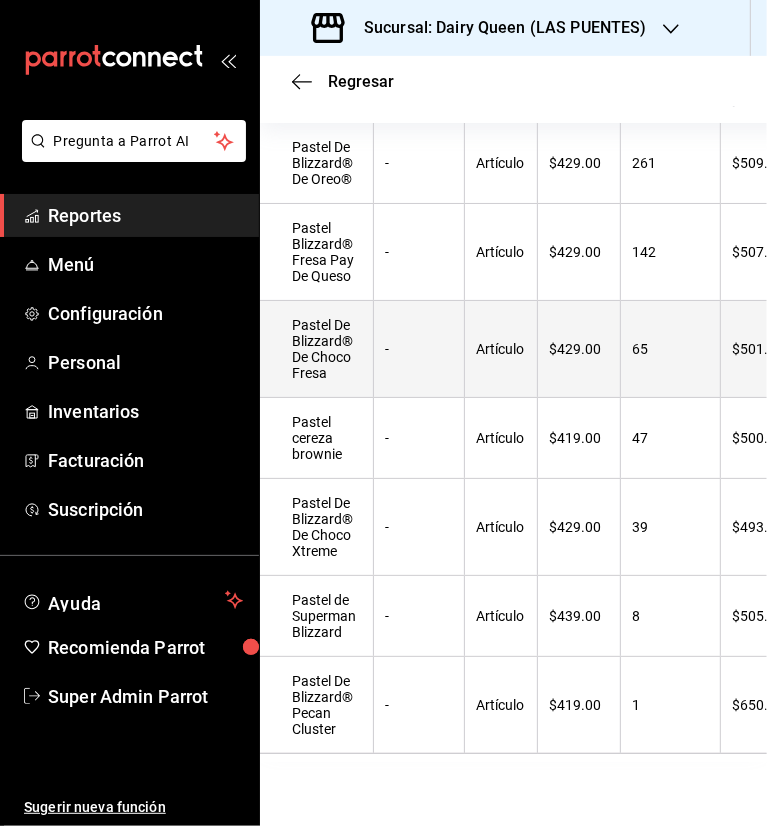 scroll, scrollTop: 487, scrollLeft: 0, axis: vertical 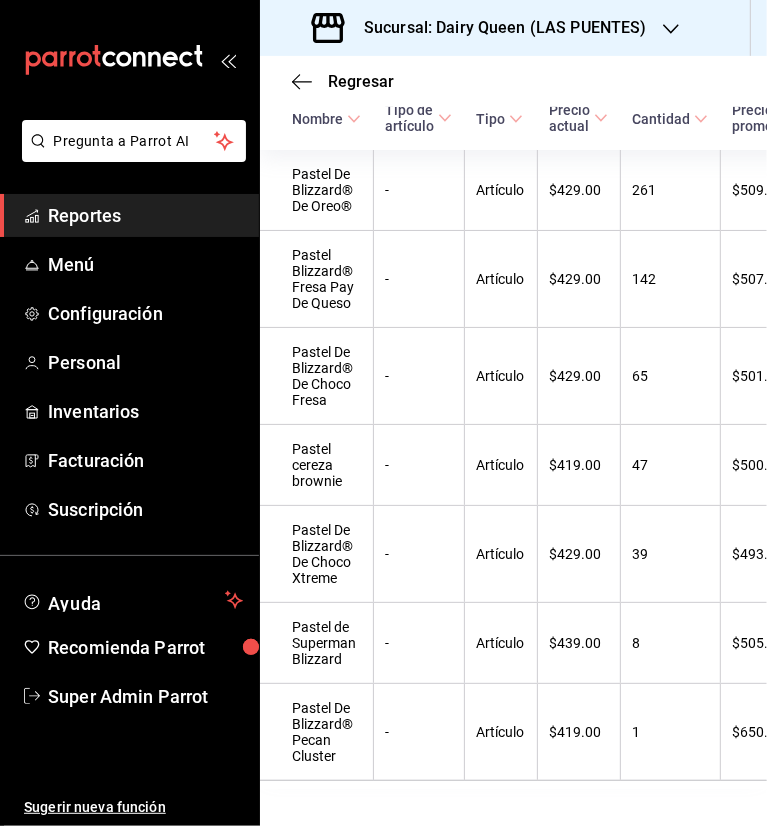 click on "Sucursal: Dairy Queen (LAS PUENTES)" at bounding box center (481, 28) 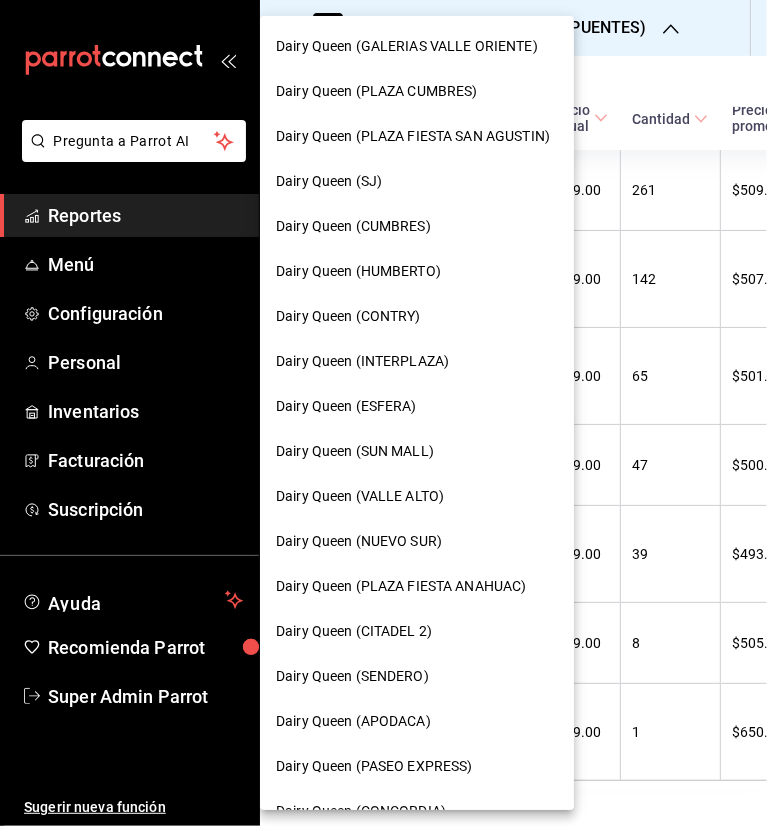 click on "Dairy Queen (NUEVO SUR)" at bounding box center (417, 541) 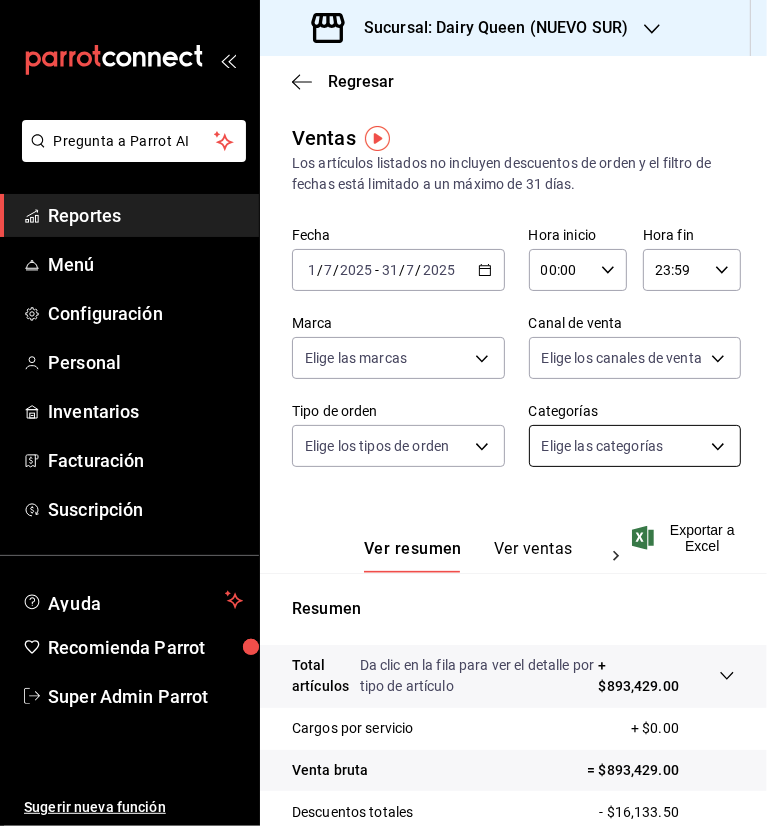click on "Pregunta a Parrot AI Reportes   Menú   Configuración   Personal   Inventarios   Facturación   Suscripción   Ayuda Recomienda Parrot   Super Admin Parrot   Sugerir nueva función   Sucursal: Dairy Queen ([PERSON]) Regresar Ventas Los artículos listados no incluyen descuentos de orden y el filtro de fechas está limitado a un máximo de 31 días. Fecha [DATE] [DATE] - [DATE] [DATE] Hora inicio [TIME] Hora inicio Hora fin [TIME] Hora fin Marca Elige las marcas Canal de venta Elige los canales de venta Tipo de orden Elige los tipos de orden Categorías Elige las categorías Ver resumen Ver ventas Ver cargos Exportar a Excel Resumen Total artículos Da clic en la fila para ver el detalle por tipo de artículo + $[MONEY] Cargos por servicio + $[MONEY] Venta bruta = $[MONEY] Descuentos totales - $[MONEY] Certificados de regalo - $[MONEY] Venta total = $[MONEY] Impuestos - $[MONEY] Venta neta = $[MONEY] GANA 1 MES GRATIS EN TU SUSCRIPCIÓN AQUÍ Ver video tutorial Ir a video" at bounding box center [383, 413] 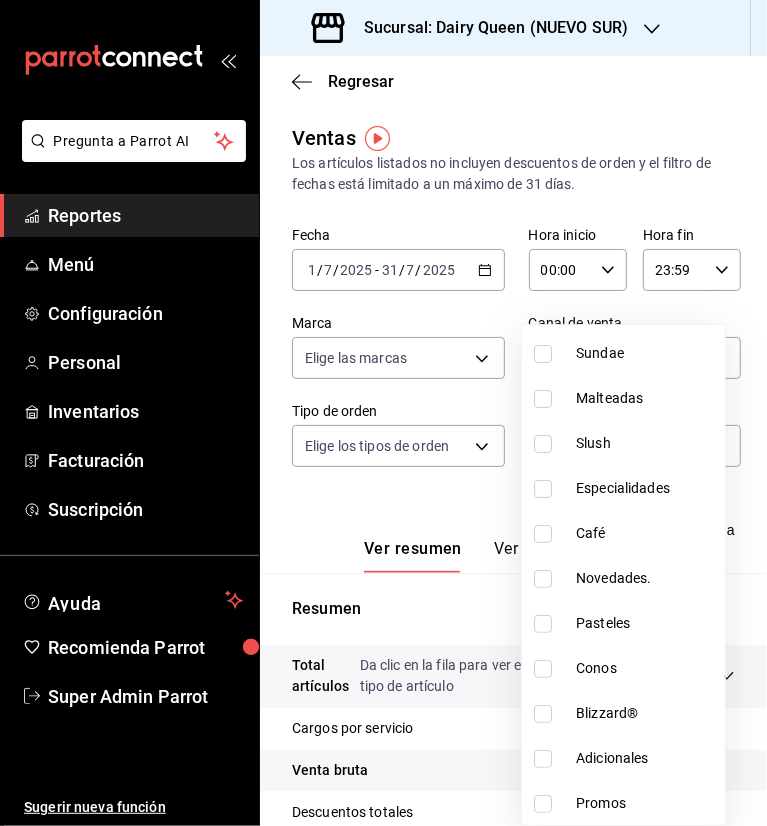 scroll, scrollTop: 244, scrollLeft: 0, axis: vertical 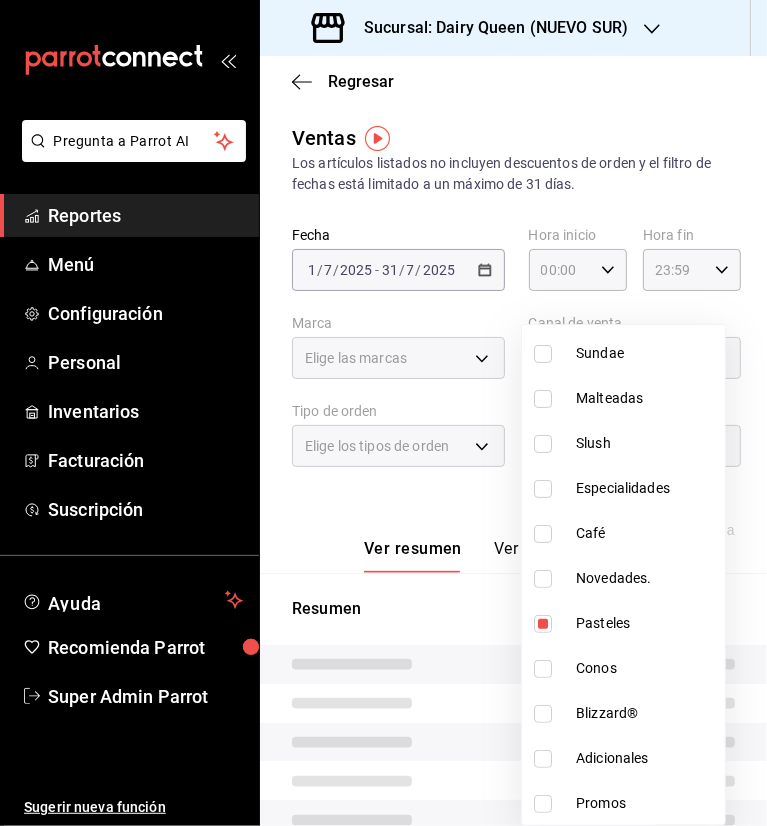 click at bounding box center (383, 413) 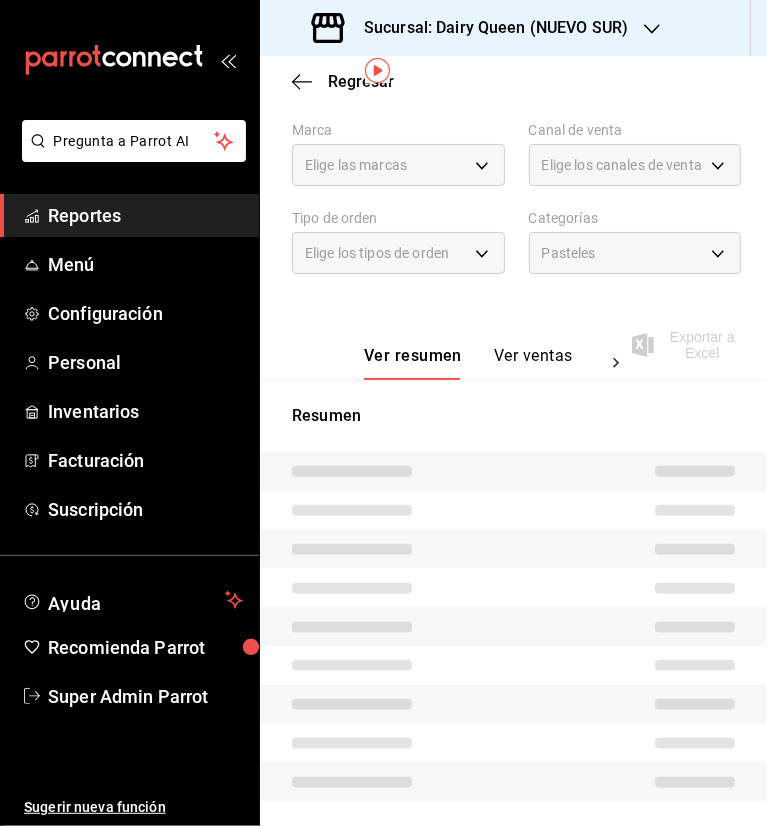 scroll, scrollTop: 256, scrollLeft: 0, axis: vertical 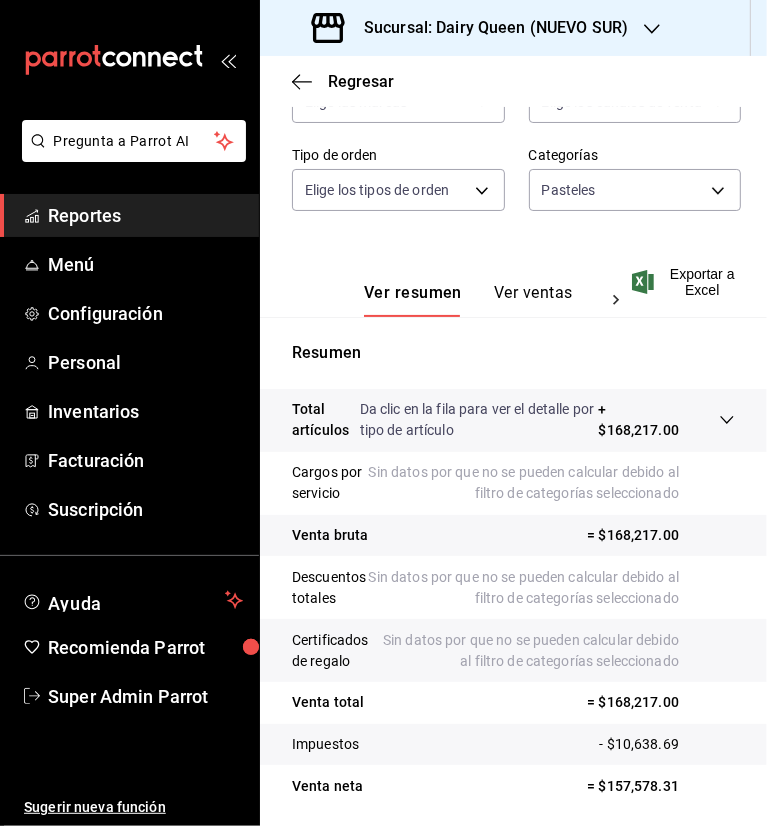 click on "Ver ventas" at bounding box center [533, 300] 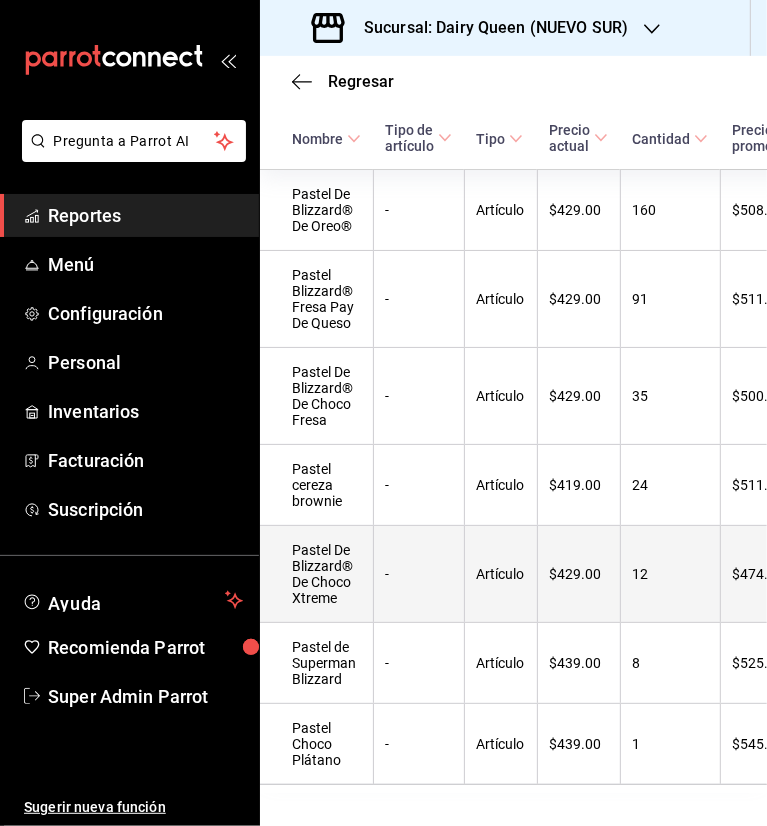 scroll, scrollTop: 470, scrollLeft: 0, axis: vertical 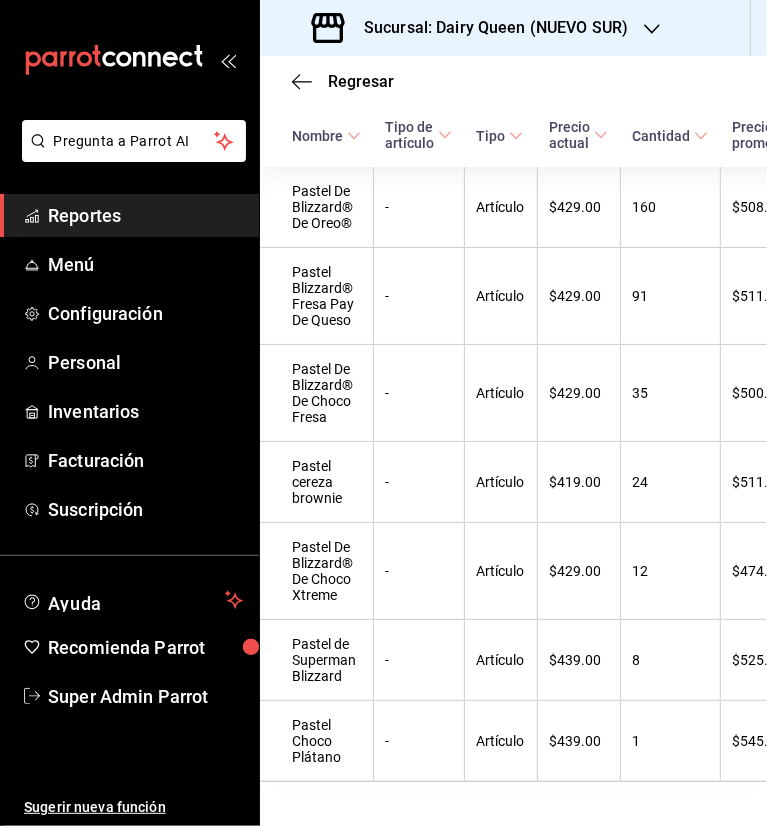 click on "Sucursal: Dairy Queen (NUEVO SUR)" at bounding box center (488, 28) 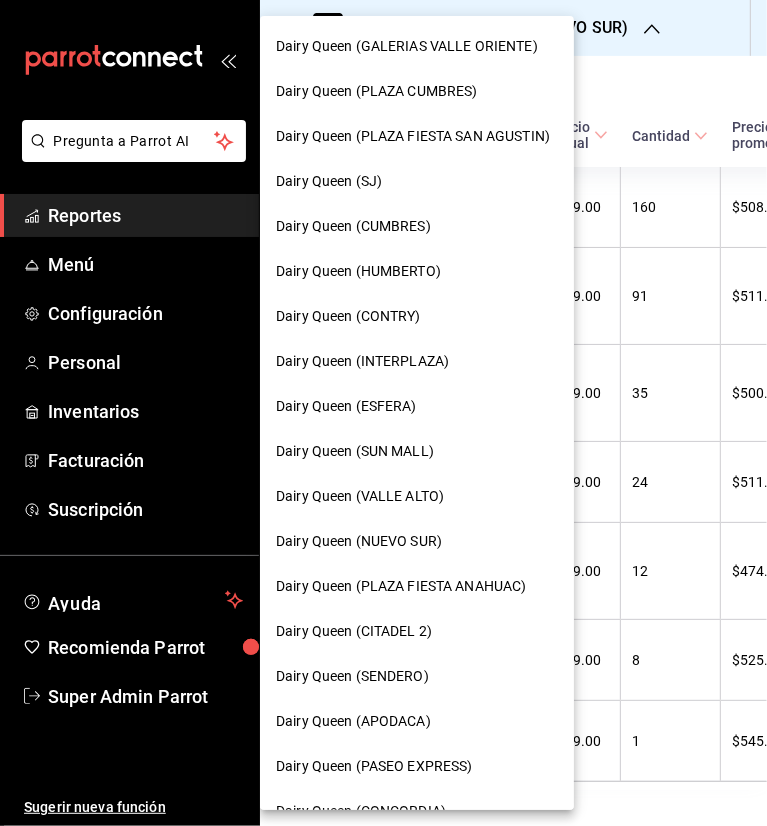 click on "Dairy Queen (ESFERA)" at bounding box center [346, 406] 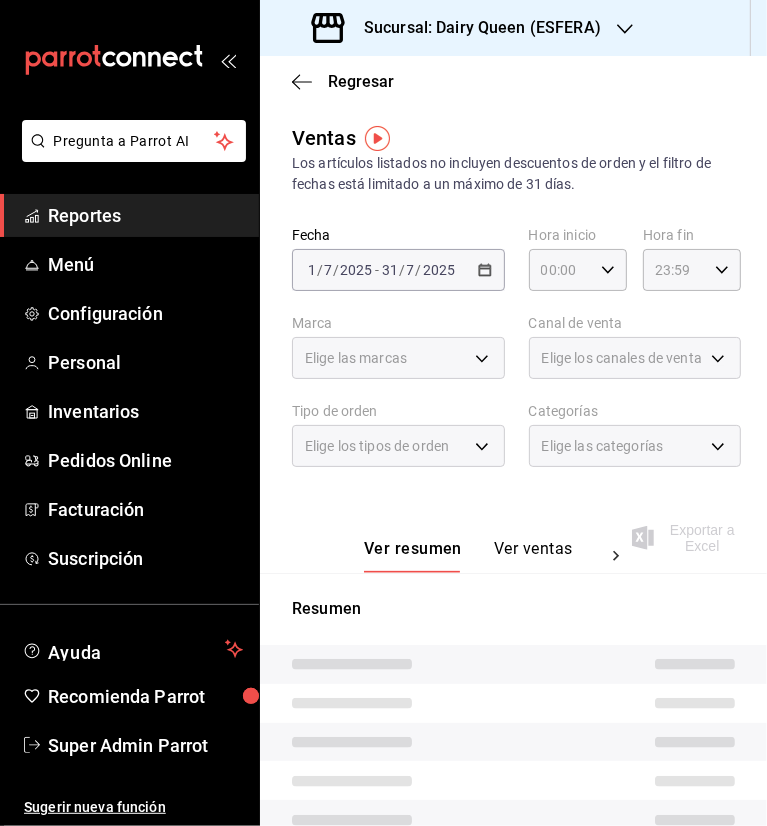 drag, startPoint x: 530, startPoint y: 551, endPoint x: 542, endPoint y: 328, distance: 223.32263 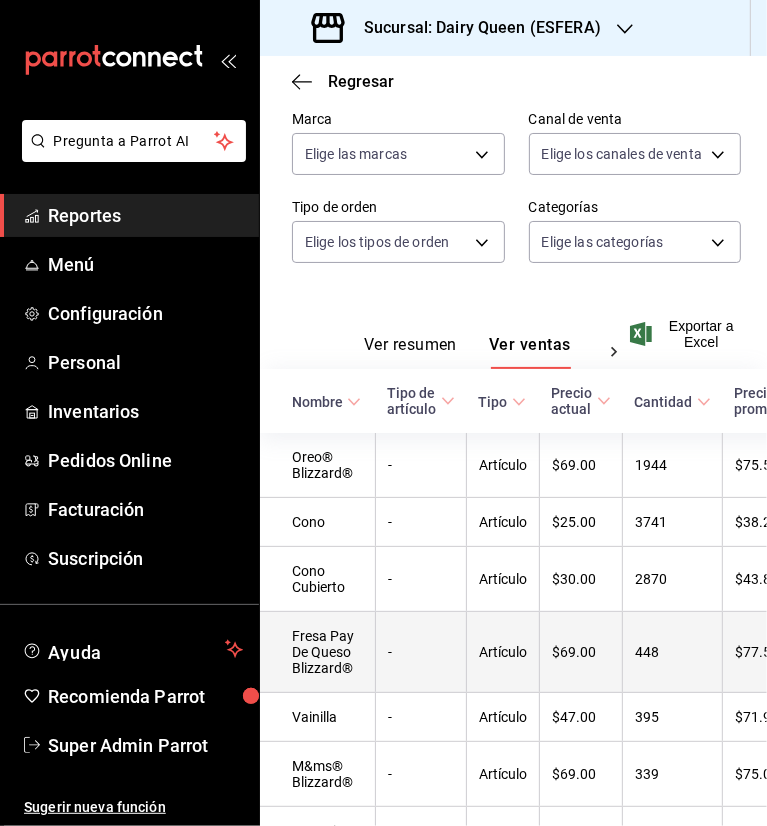 scroll, scrollTop: 0, scrollLeft: 0, axis: both 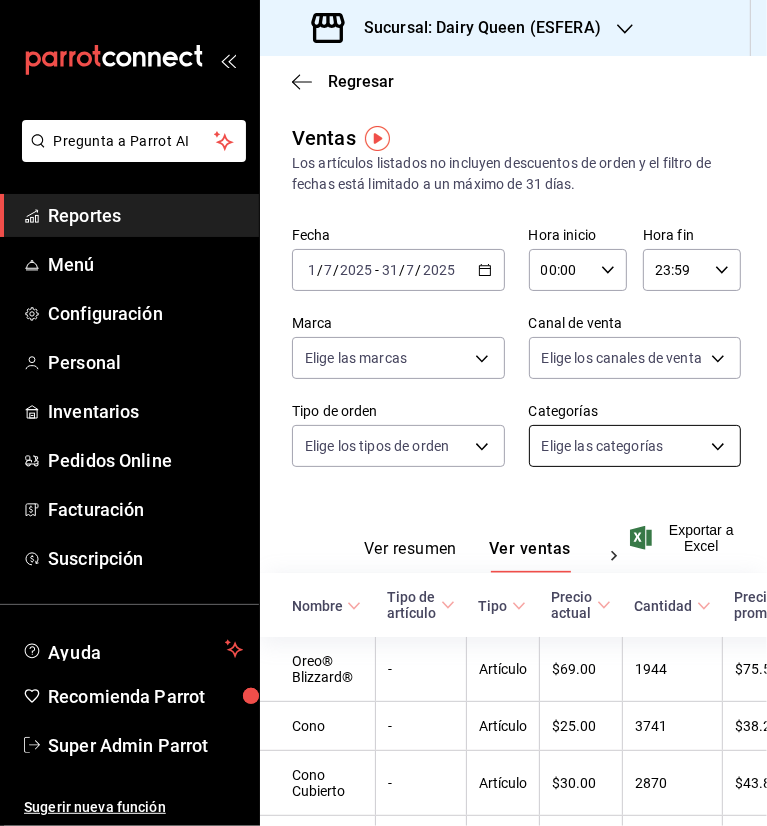 click on "Pregunta a Parrot AI Reportes   Menú   Configuración   Personal   Inventarios   Pedidos Online   Facturación   Suscripción   Ayuda Recomienda Parrot   Super Admin Parrot   Sugerir nueva función   Sucursal: Dairy Queen ([PERSON]) Regresar Ventas Los artículos listados no incluyen descuentos de orden y el filtro de fechas está limitado a un máximo de 31 días. Fecha [DATE] [DATE] - [DATE] [DATE] Hora inicio [TIME] Hora inicio Hora fin [TIME] Hora fin Marca Elige las marcas Canal de venta Elige los canales de venta Tipo de orden Elige los tipos de orden Categorías Elige las categorías Ver resumen Ver ventas Ver cargos Exportar a Excel Nombre Tipo de artículo Tipo Precio actual Cantidad Precio promedio   Total artículos   Descuentos de artículo Venta total Impuestos Venta neta Oreo® Blizzard® - Artículo $[MONEY] [NUMBER] $[MONEY] $[MONEY] $[MONEY] $[MONEY] $[MONEY] $[MONEY] Cono - Artículo $[MONEY] [NUMBER] $[MONEY] $[MONEY] $[MONEY] $[MONEY] $[MONEY] $[MONEY] Cono Cubierto - - -" at bounding box center [383, 413] 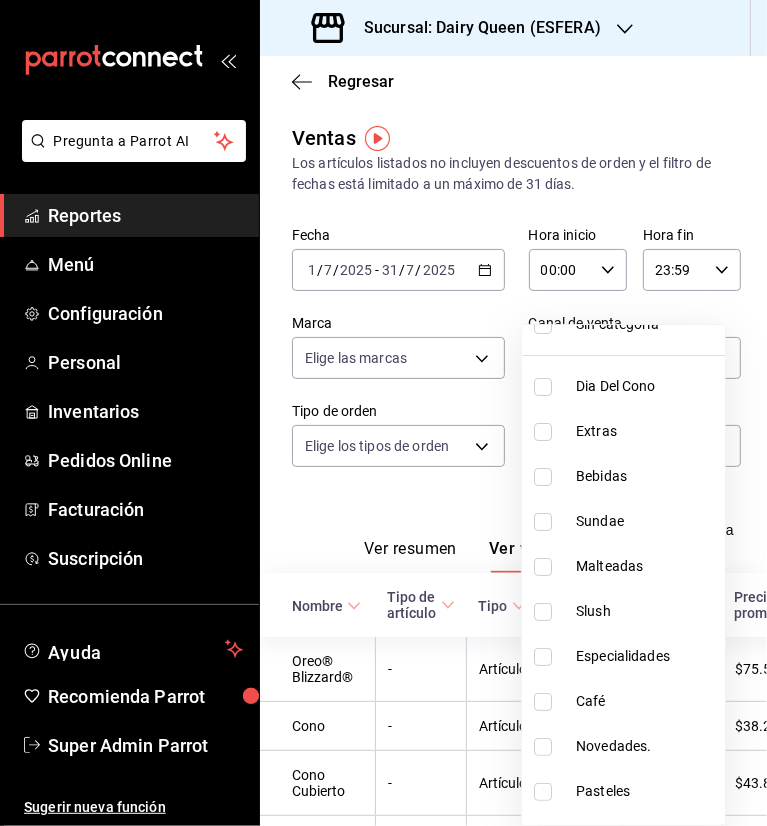 scroll, scrollTop: 244, scrollLeft: 0, axis: vertical 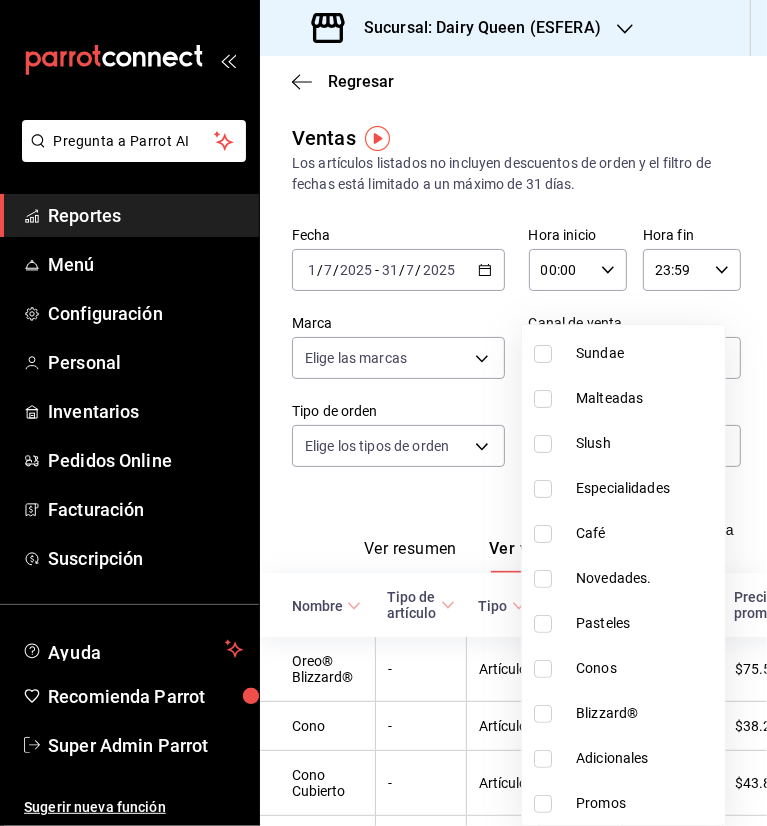 click at bounding box center [543, 624] 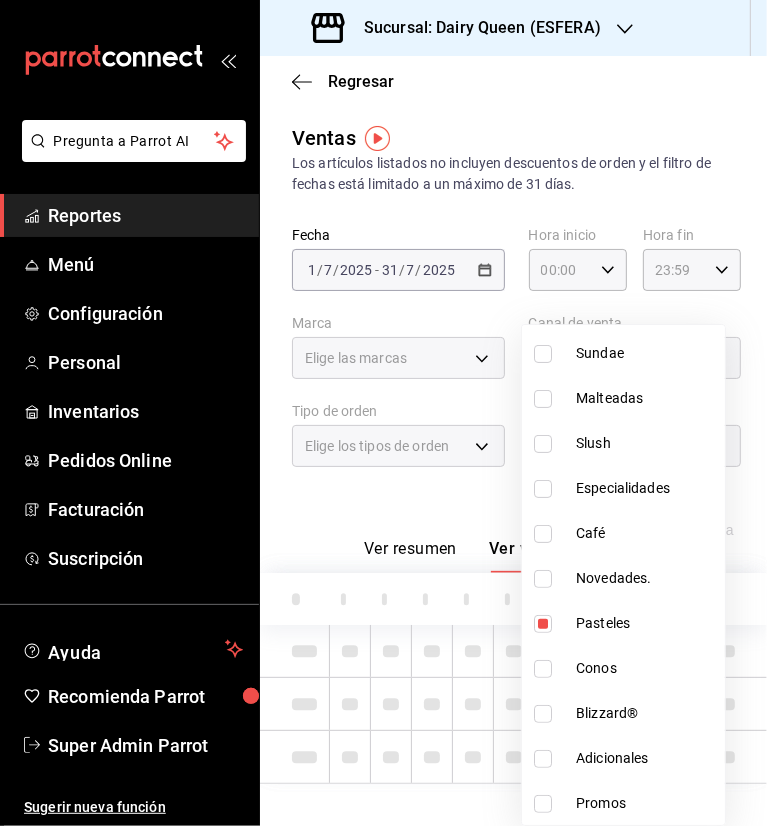 click at bounding box center (383, 413) 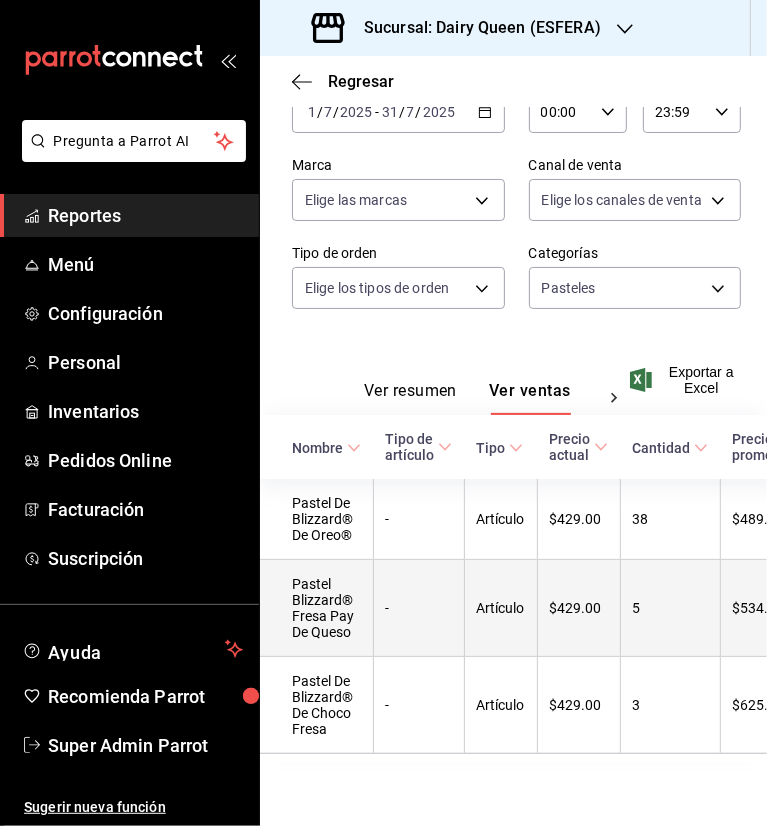 scroll, scrollTop: 184, scrollLeft: 0, axis: vertical 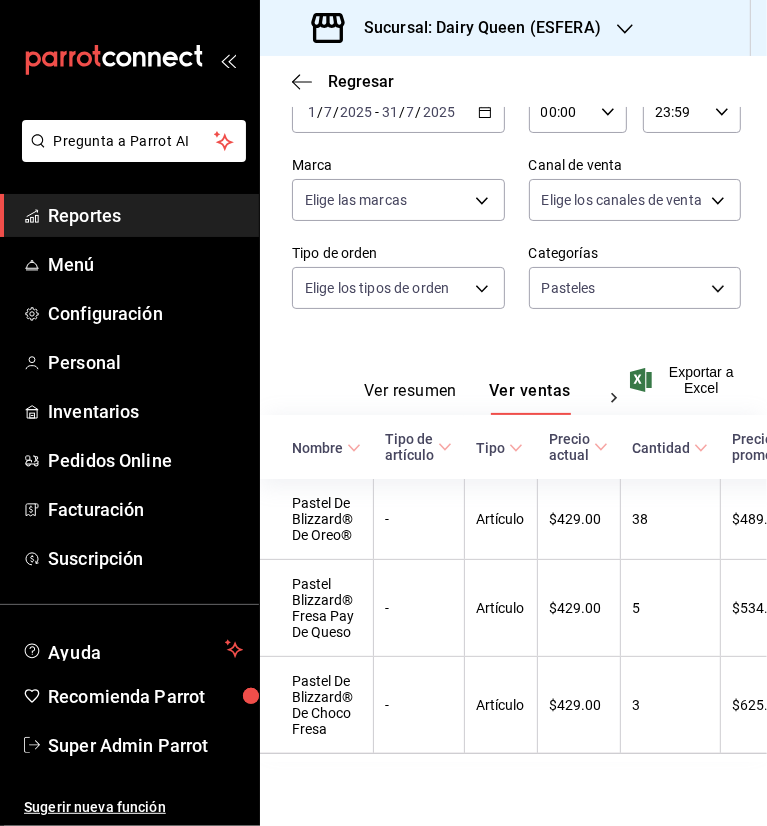 click on "Sucursal: Dairy Queen (ESFERA)" at bounding box center (474, 28) 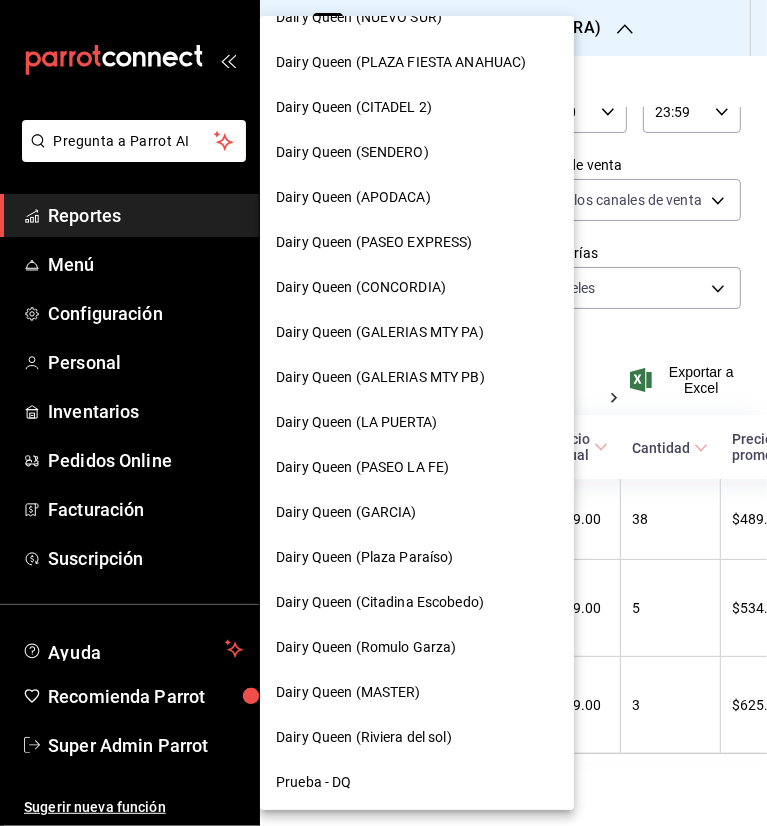scroll, scrollTop: 707, scrollLeft: 0, axis: vertical 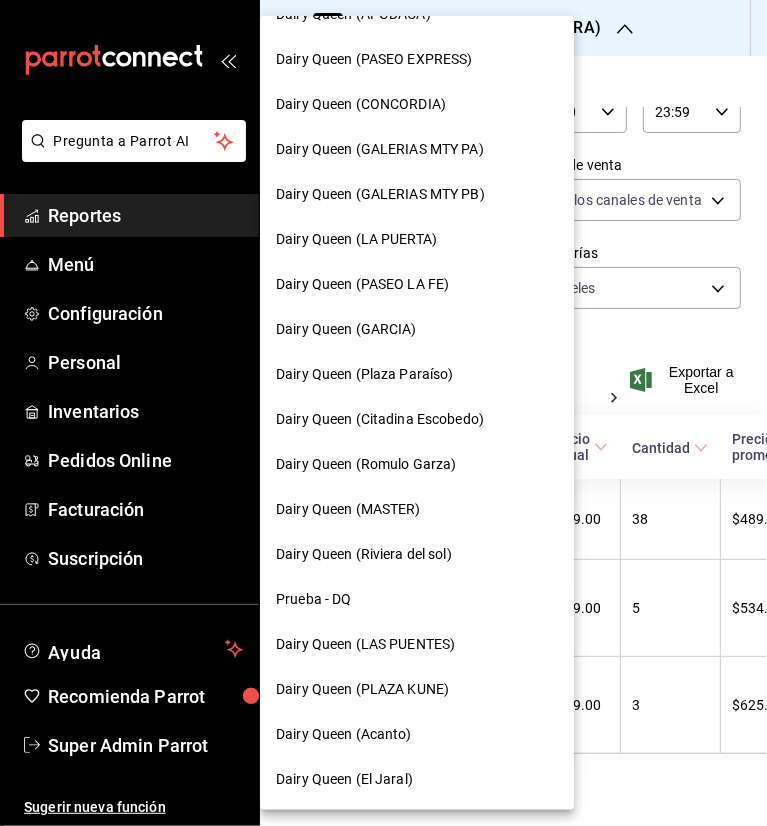 click on "Dairy Queen (GARCIA)" at bounding box center (346, 329) 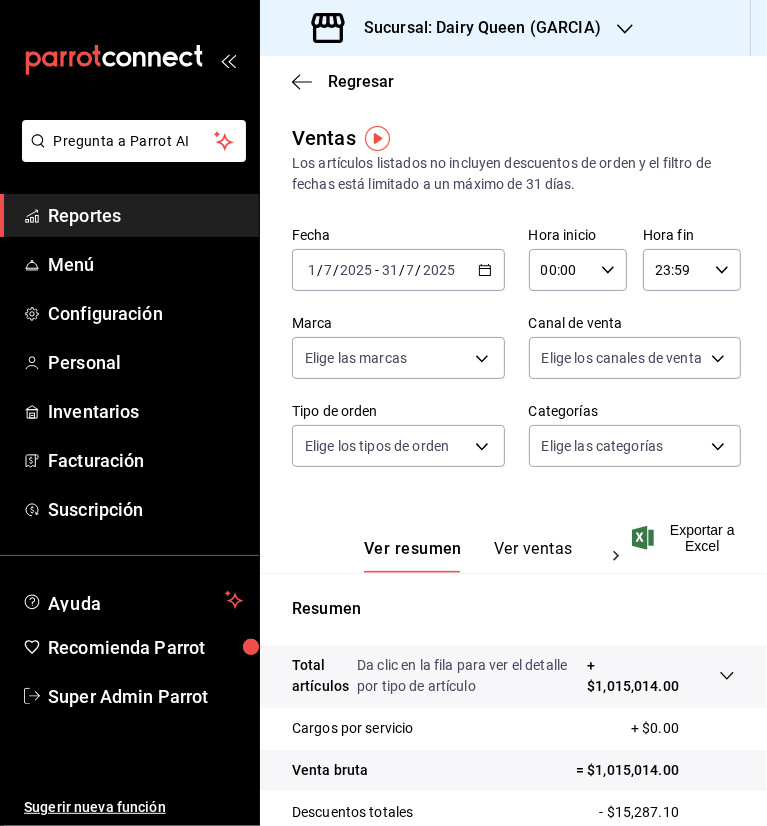 drag, startPoint x: 540, startPoint y: 545, endPoint x: 582, endPoint y: 509, distance: 55.31727 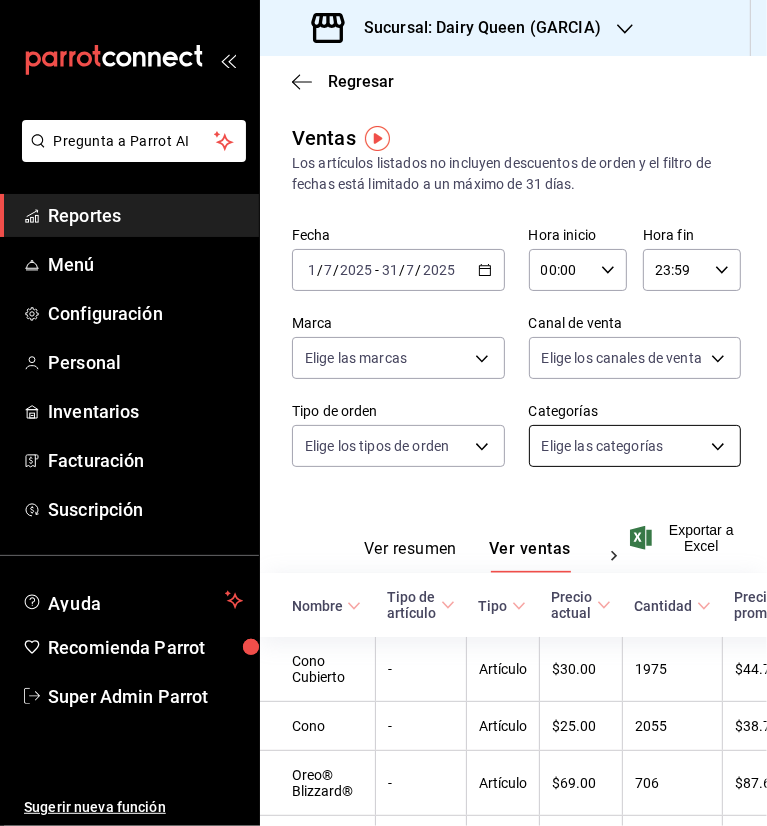click on "Pregunta a Parrot AI Reportes   Menú   Configuración   Personal   Inventarios   Facturación   Suscripción   Ayuda Recomienda Parrot   Super Admin Parrot   Sugerir nueva función   Sucursal: Dairy Queen (GARCIA) Regresar Ventas Los artículos listados no incluyen descuentos de orden y el filtro de fechas está limitado a un máximo de 31 días. Fecha [DATE] [DATE] - [DATE] [DATE] Hora inicio 00:00 Hora inicio Hora fin 23:59 Hora fin Marca Elige las marcas Canal de venta Elige los canales de venta Tipo de orden Elige los tipos de orden Categorías Elige las categorías Ver resumen Ver ventas Ver cargos Exportar a Excel Nombre Tipo de artículo Tipo Precio actual Cantidad Precio promedio   Total artículos   Descuentos de artículo Venta total Impuestos Venta neta Cono Cubierto - Artículo $30.00 1975 $44.72 $88,320.00 $0.00 $88,320.00 $12,178.83 $76,141.17 Cono - Artículo $25.00 2055 $38.76 $79,650.00 $0.00 $79,650.00 $10,958.97 $68,691.03 Oreo® Blizzard® - Artículo $69.00 706 - 85" at bounding box center (383, 413) 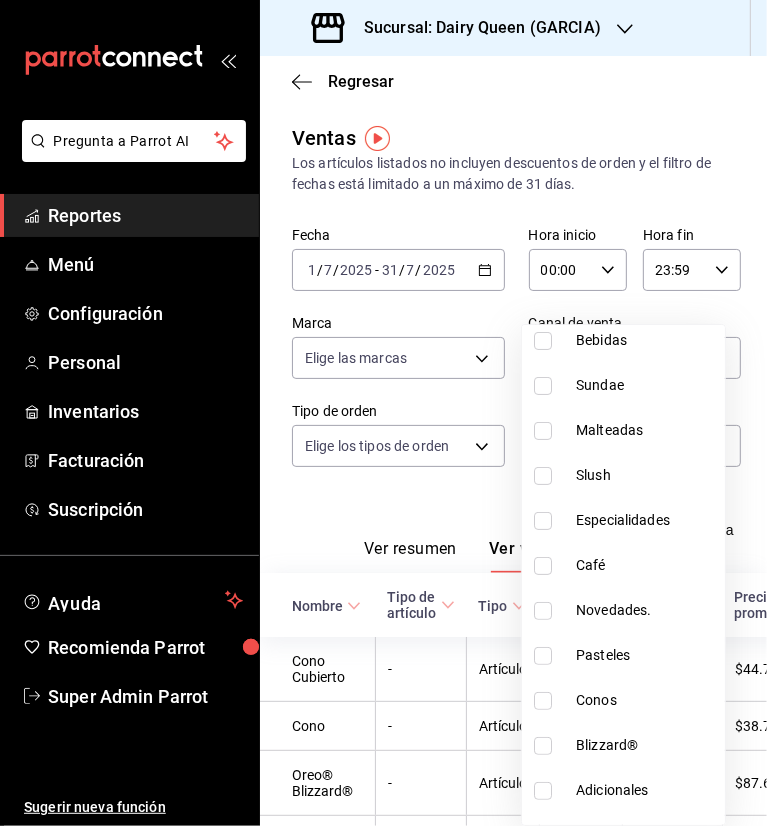 scroll, scrollTop: 244, scrollLeft: 0, axis: vertical 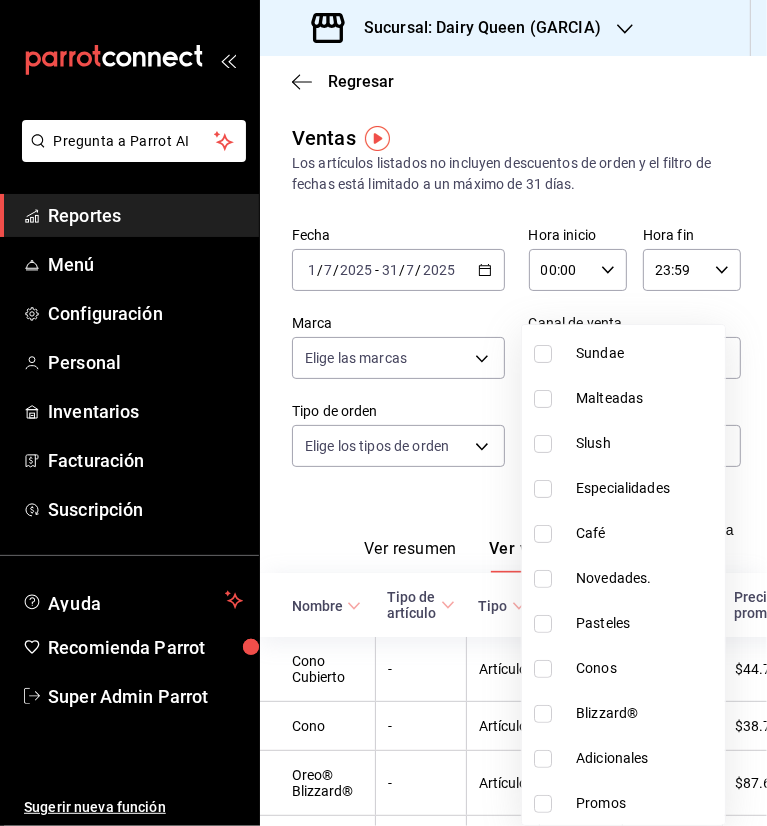 click at bounding box center [543, 624] 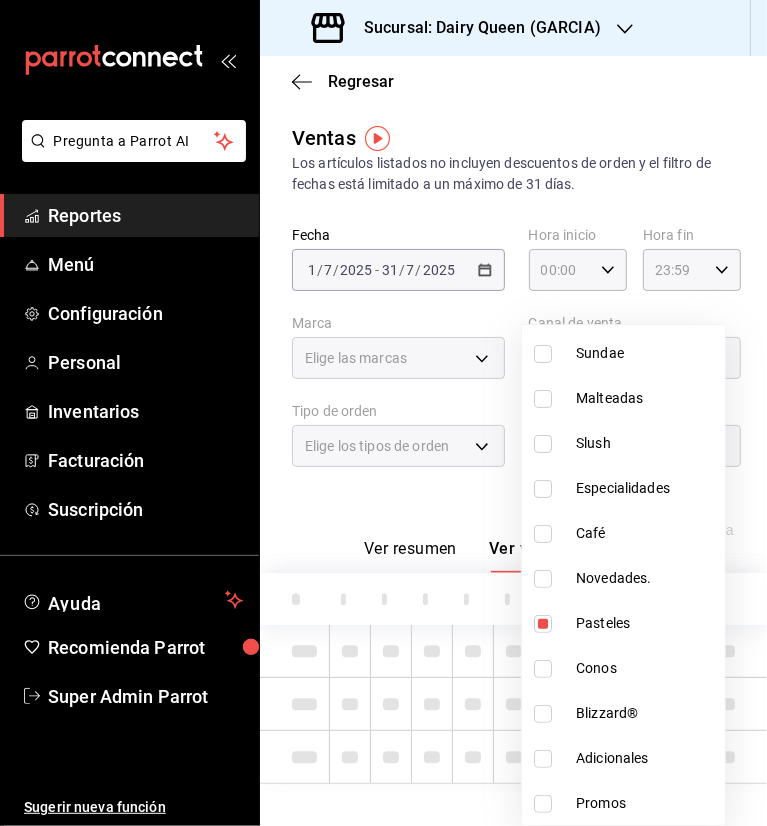 click at bounding box center (383, 413) 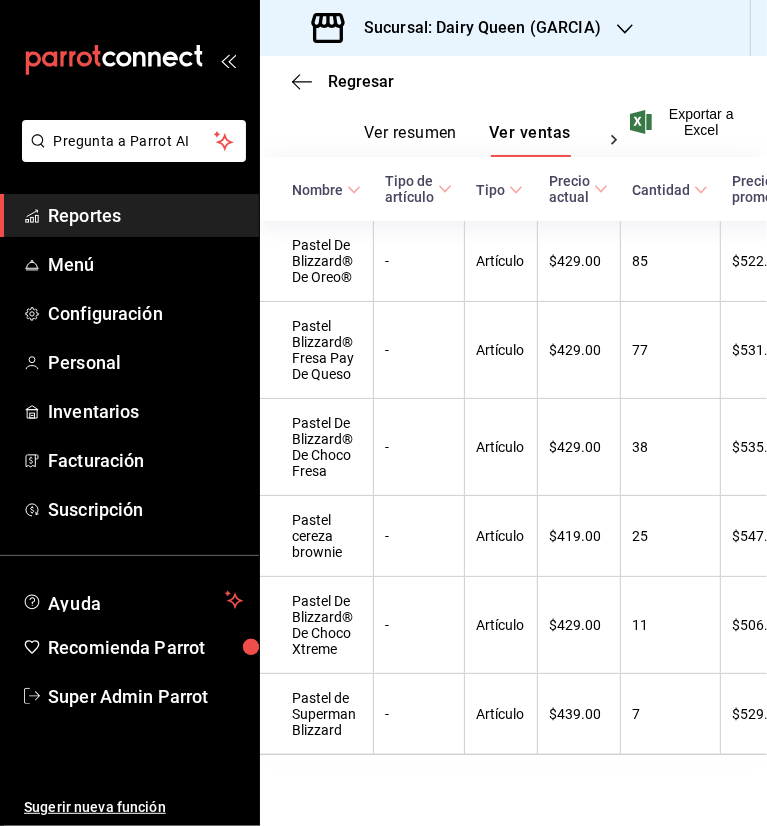 scroll, scrollTop: 450, scrollLeft: 0, axis: vertical 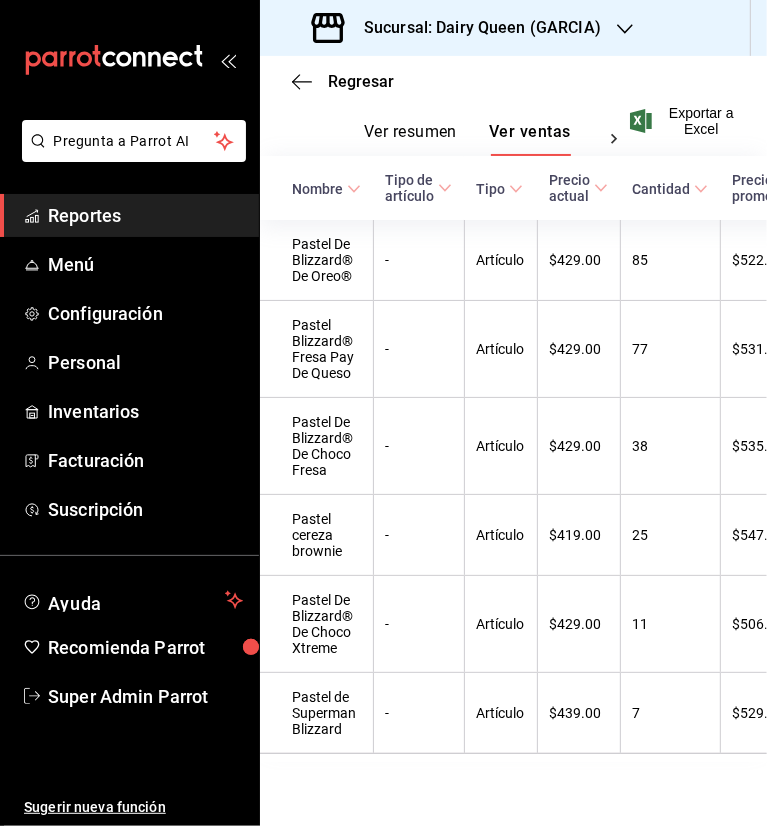 click on "Sucursal: Dairy Queen (GARCIA)" at bounding box center [474, 28] 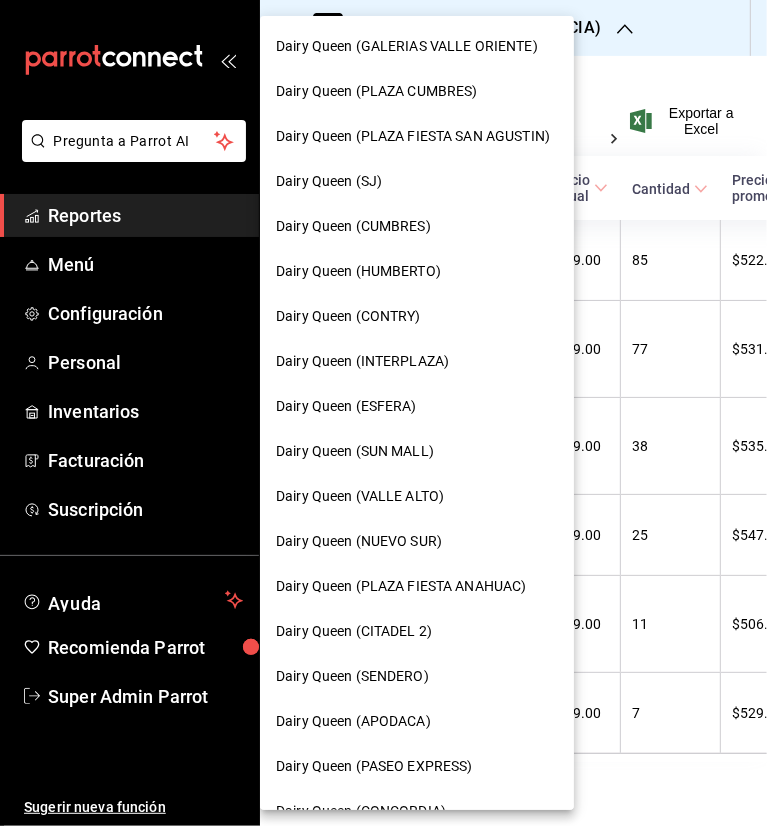 click on "Dairy Queen (SJ)" at bounding box center (329, 181) 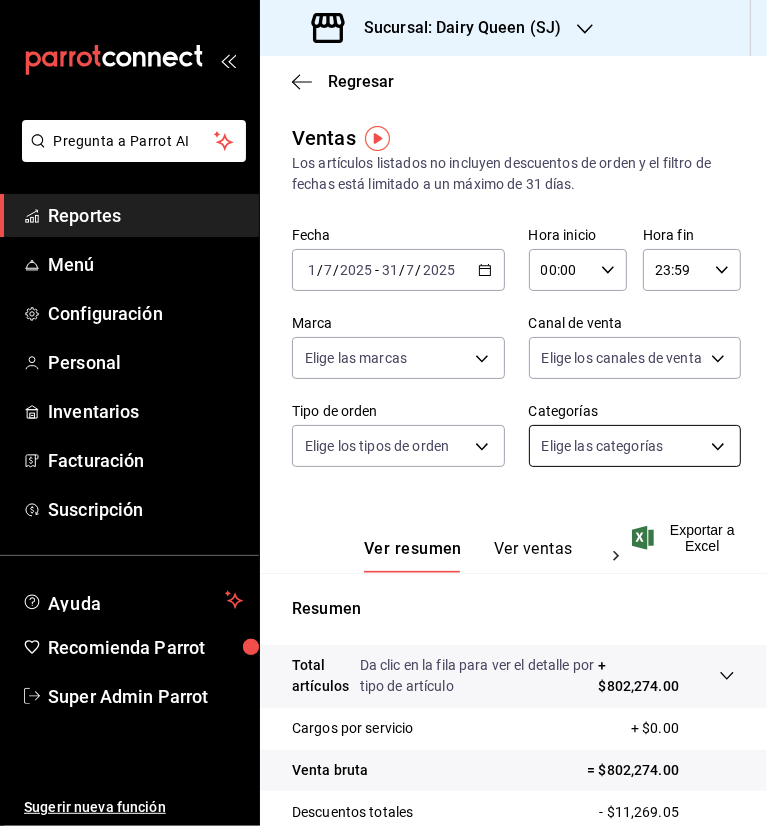 click on "Pregunta a Parrot AI Reportes   Menú   Configuración   Personal   Inventarios   Facturación   Suscripción   Ayuda Recomienda Parrot   Super Admin Parrot   Sugerir nueva función   Sucursal: Dairy Queen (SJ) Regresar Ventas Los artículos listados no incluyen descuentos de orden y el filtro de fechas está limitado a un máximo de 31 días. Fecha [DATE] [DATE] - [DATE] [DATE] Hora inicio 00:00 Hora inicio Hora fin 23:59 Hora fin Marca Elige las marcas Canal de venta Elige los canales de venta Tipo de orden Elige los tipos de orden Categorías Elige las categorías Ver resumen Ver ventas Ver cargos Exportar a Excel Resumen Total artículos Da clic en la fila para ver el detalle por tipo de artículo + $802,274.00 Cargos por servicio + $0.00 Venta bruta = $802,274.00 Descuentos totales - $11,269.05 Certificados de regalo - $0.00 Venta total = $791,004.95 Impuestos - $96,380.58 Venta neta = $694,624.37 GANA 1 MES GRATIS EN TU SUSCRIPCIÓN AQUÍ Ver video tutorial Ir a video Reportes" at bounding box center [383, 413] 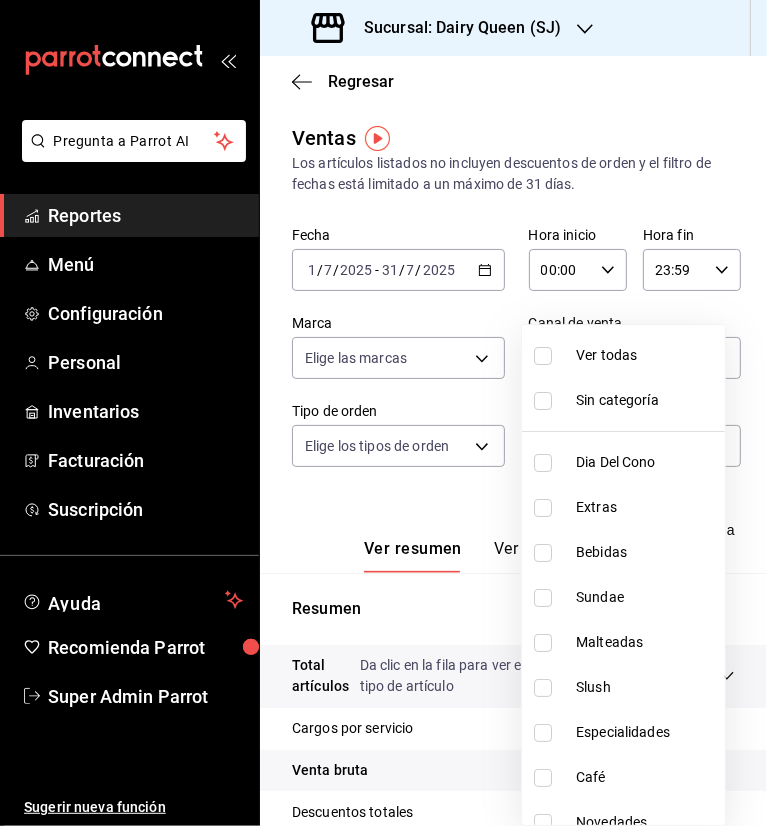 scroll, scrollTop: 244, scrollLeft: 0, axis: vertical 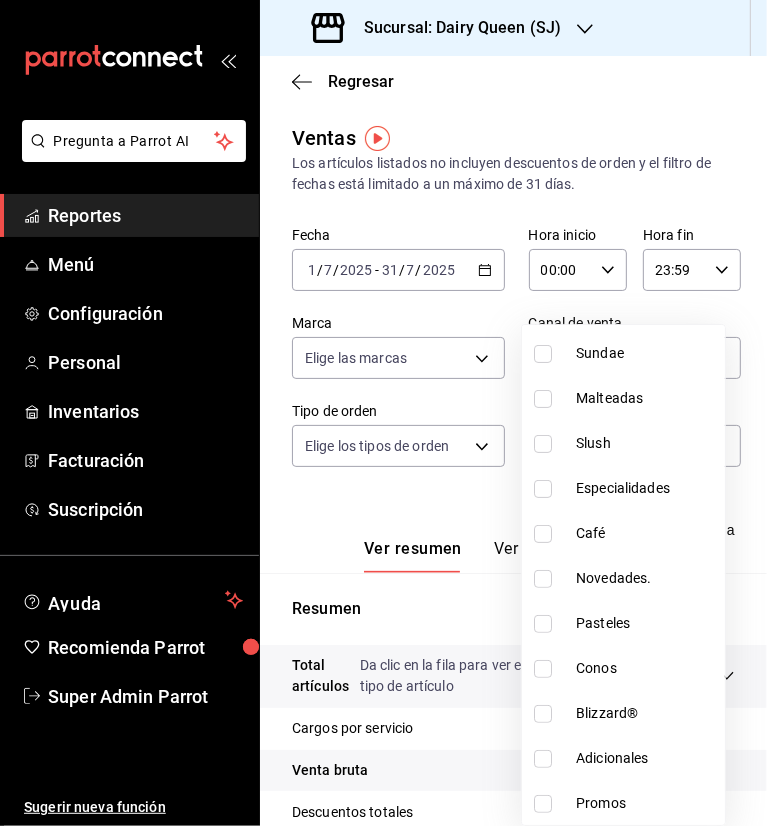 click on "Pasteles" at bounding box center (646, 623) 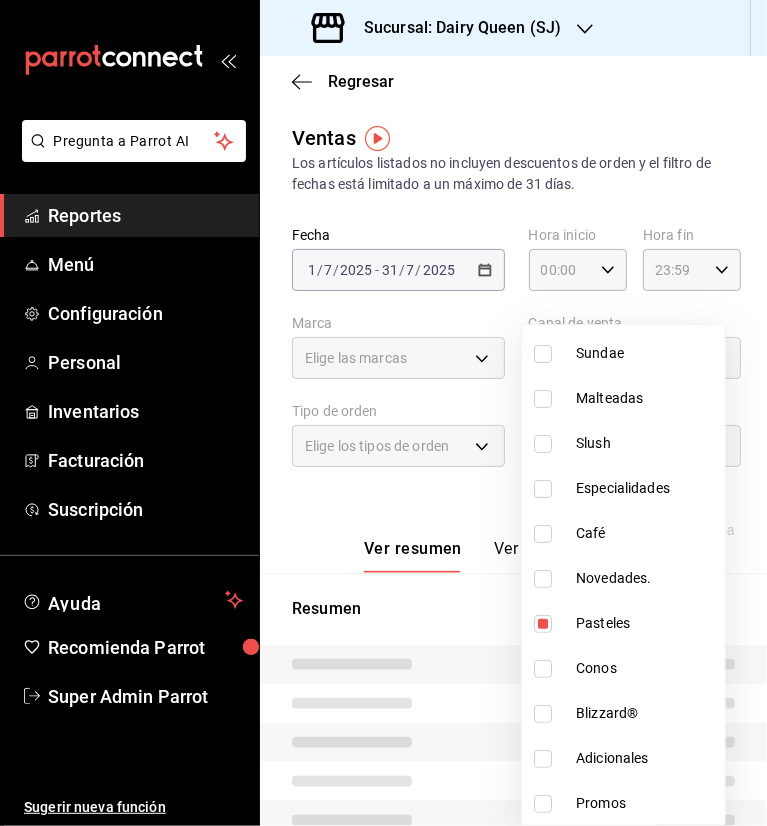 click at bounding box center (383, 413) 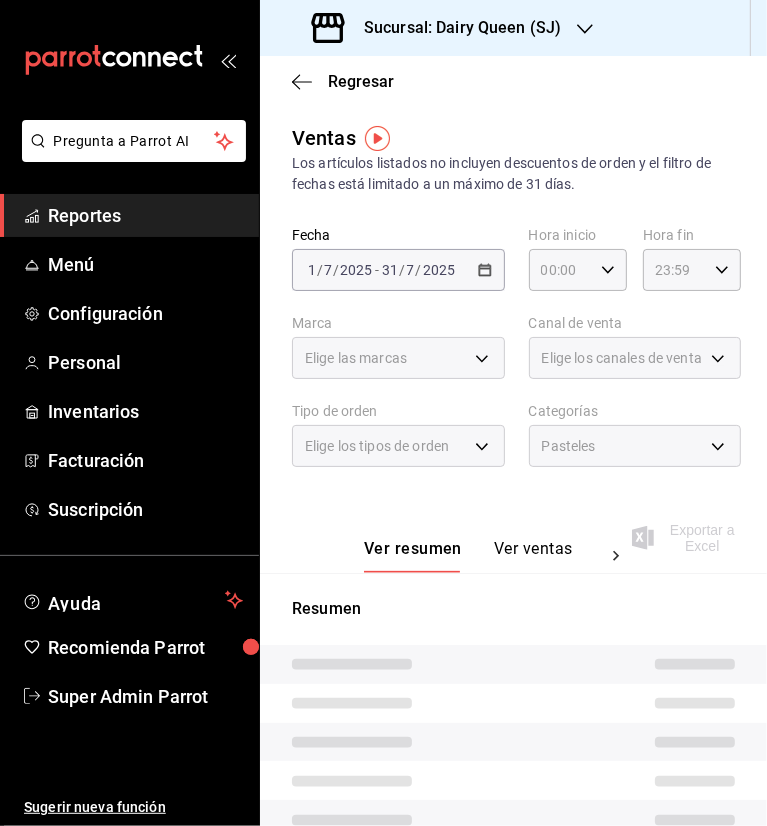 click on "Ver ventas" at bounding box center [533, 556] 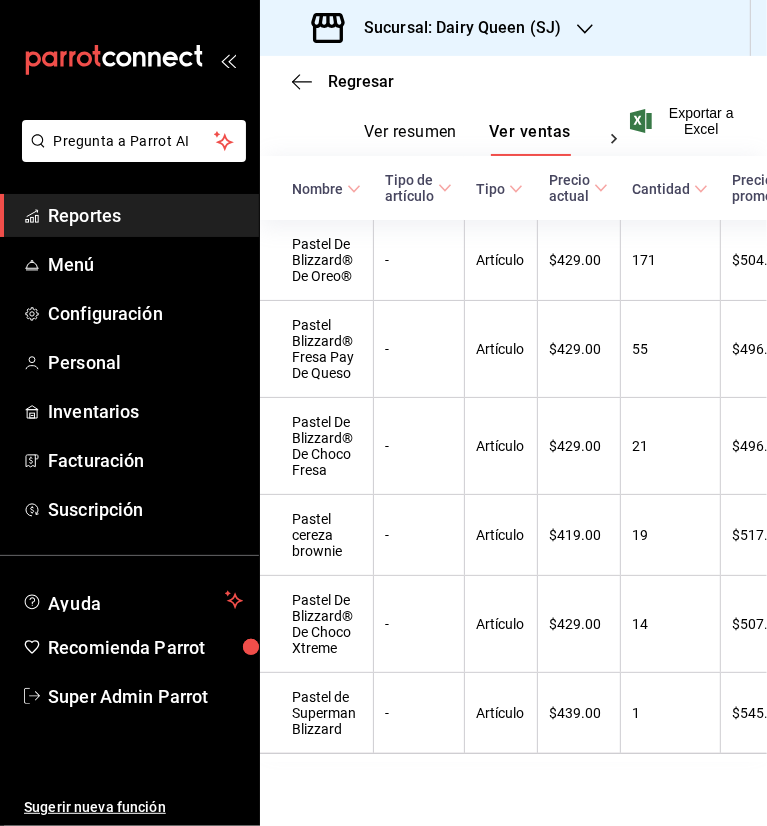 scroll, scrollTop: 450, scrollLeft: 0, axis: vertical 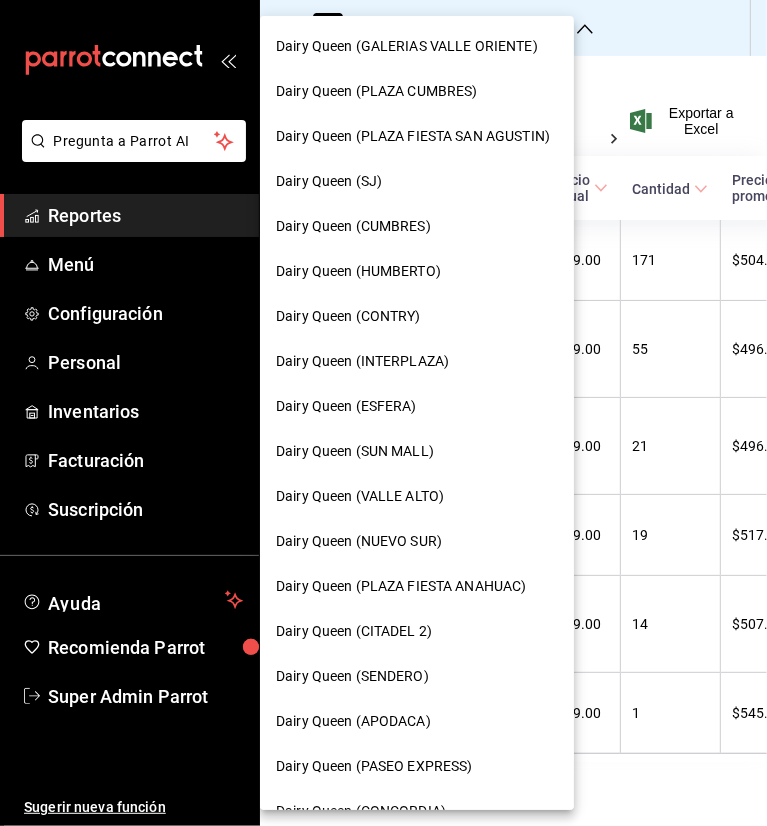 click on "Dairy Queen (INTERPLAZA)" at bounding box center (362, 361) 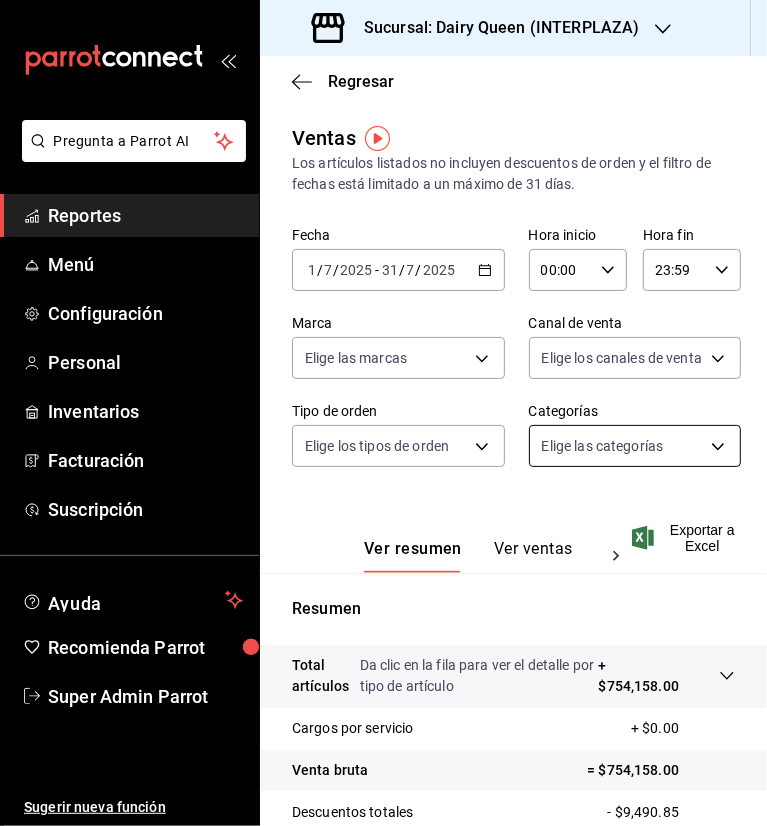 click on "Pregunta a Parrot AI Reportes   Menú   Configuración   Personal   Inventarios   Facturación   Suscripción   Ayuda Recomienda Parrot   Super Admin Parrot   Sugerir nueva función   Sucursal: Dairy Queen (INTERPLAZA) Regresar Ventas Los artículos listados no incluyen descuentos de orden y el filtro de fechas está limitado a un máximo de 31 días. Fecha [DATE] [DATE] - [DATE] [DATE] Hora inicio 00:00 Hora inicio Hora fin 23:59 Hora fin Marca Elige las marcas Canal de venta Elige los canales de venta Tipo de orden Elige los tipos de orden Categorías Elige las categorías Ver resumen Ver ventas Ver cargos Exportar a Excel Resumen Total artículos Da clic en la fila para ver el detalle por tipo de artículo + $754,158.00 Cargos por servicio + $0.00 Venta bruta = $754,158.00 Descuentos totales - $9,490.85 Certificados de regalo - $0.00 Venta total = $744,667.15 Impuestos - $98,974.81 Venta neta = $645,692.34 GANA 1 MES GRATIS EN TU SUSCRIPCIÓN AQUÍ Ver video tutorial Ir a video   Menú" at bounding box center (383, 413) 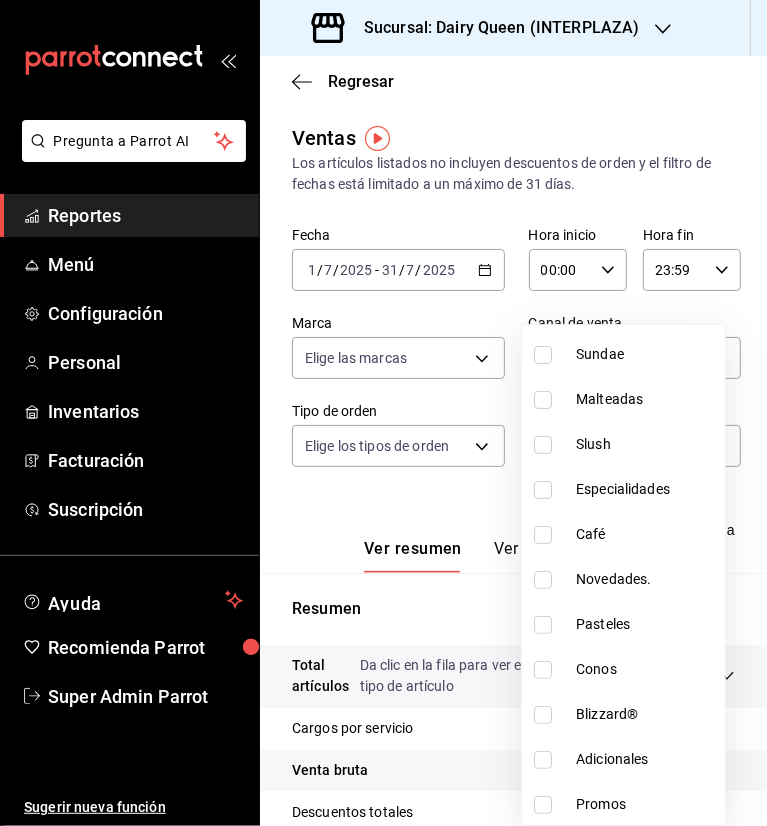scroll, scrollTop: 244, scrollLeft: 0, axis: vertical 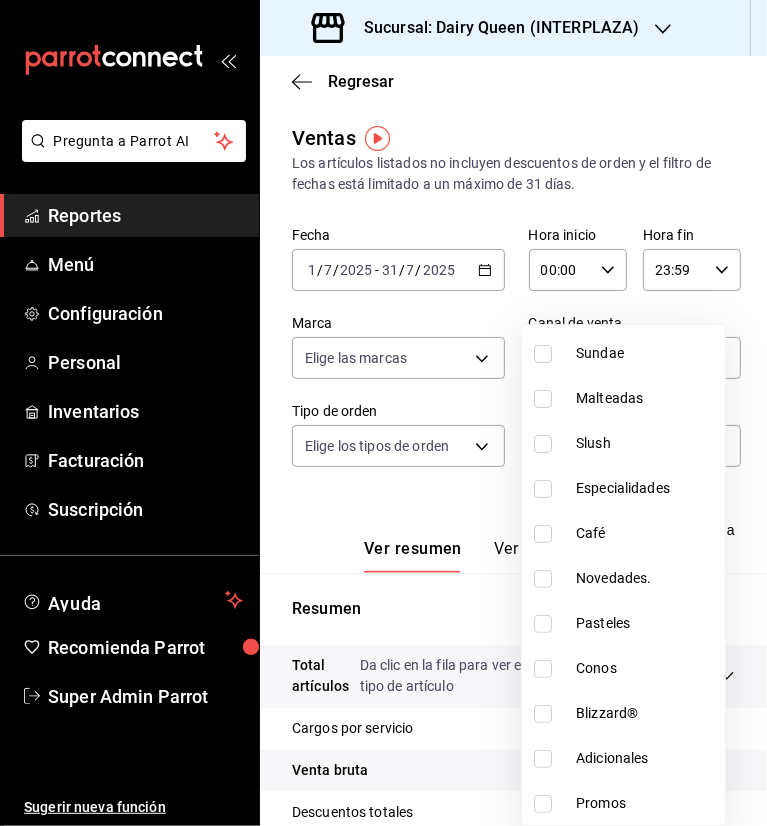 click on "Pasteles" at bounding box center (646, 623) 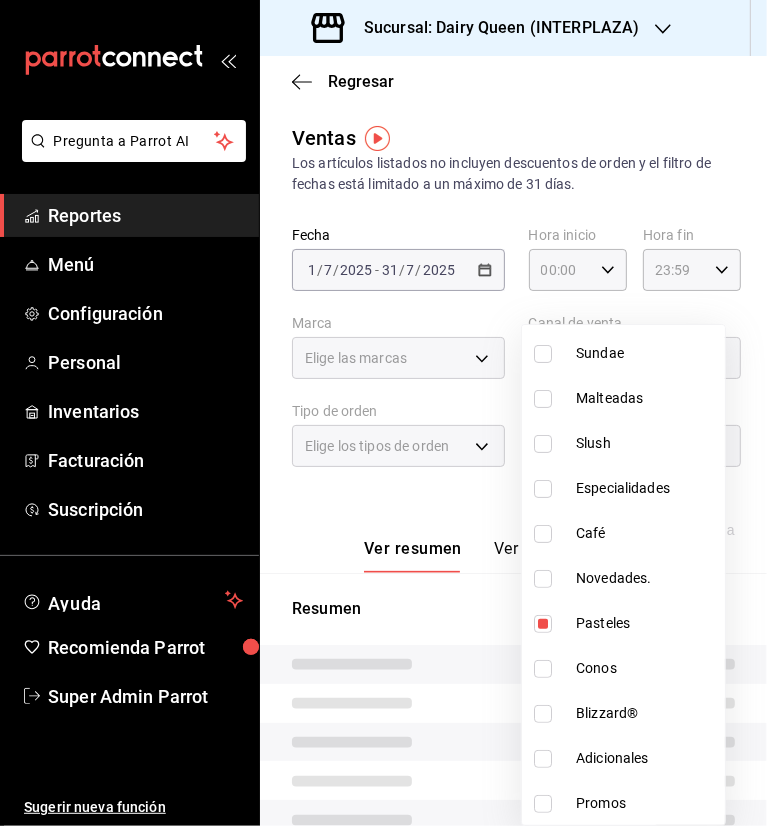 click at bounding box center (383, 413) 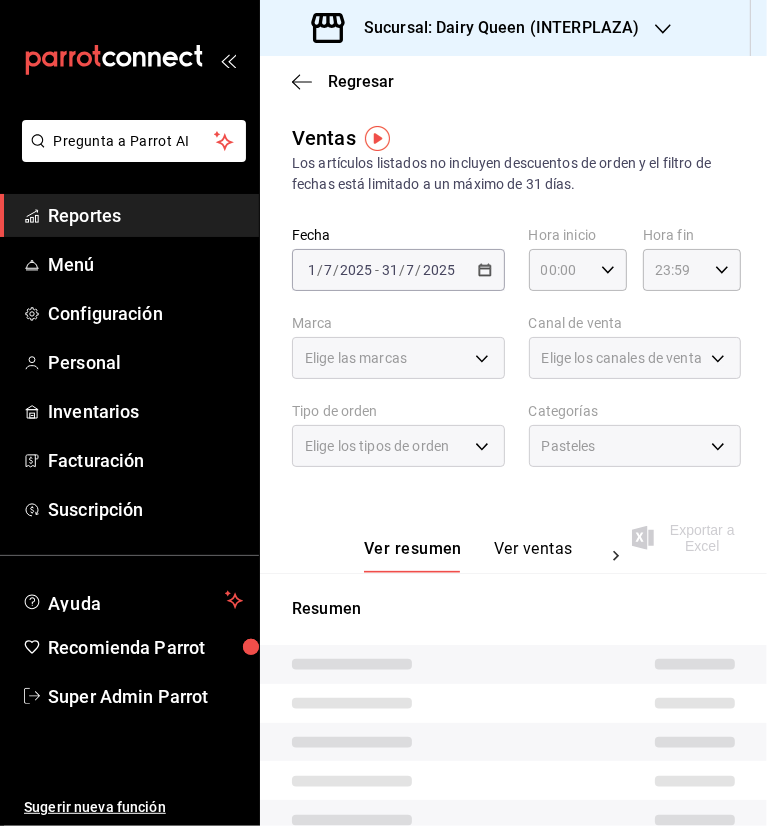 click on "Ver ventas" at bounding box center (533, 556) 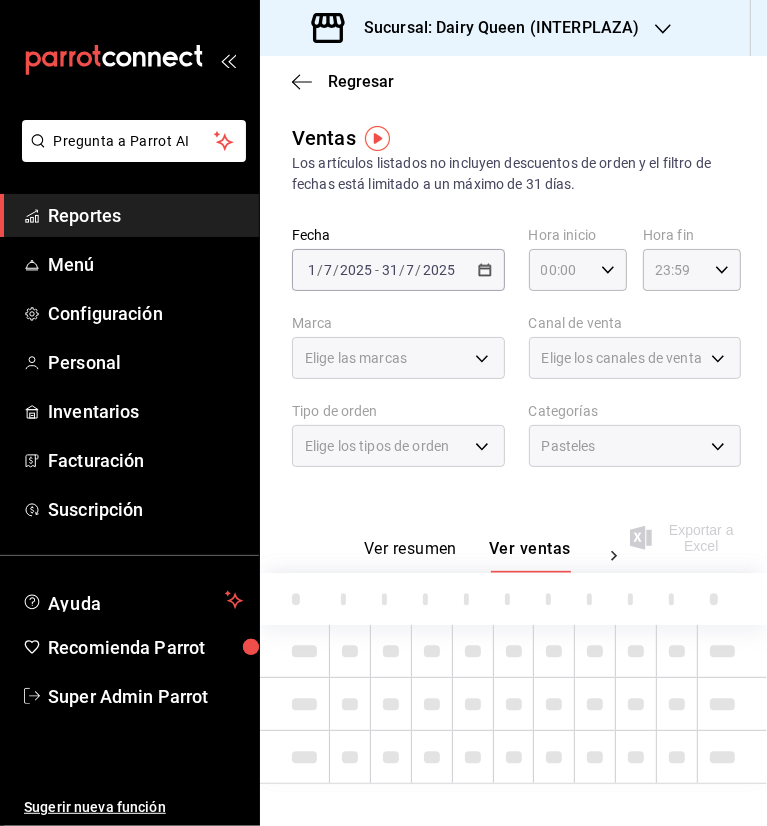 click on "Regresar" at bounding box center [513, 81] 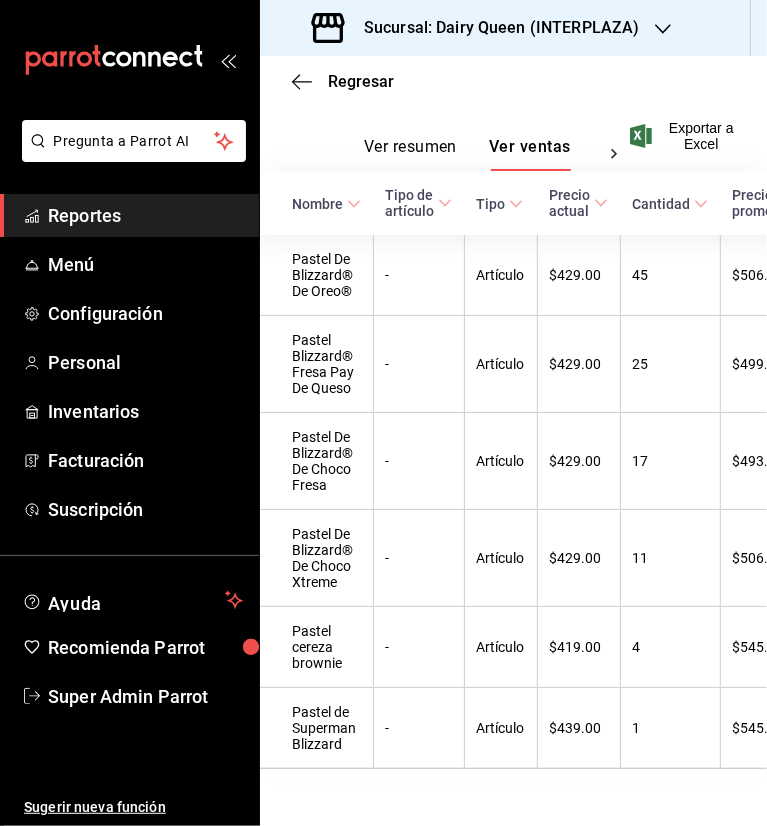 scroll, scrollTop: 450, scrollLeft: 0, axis: vertical 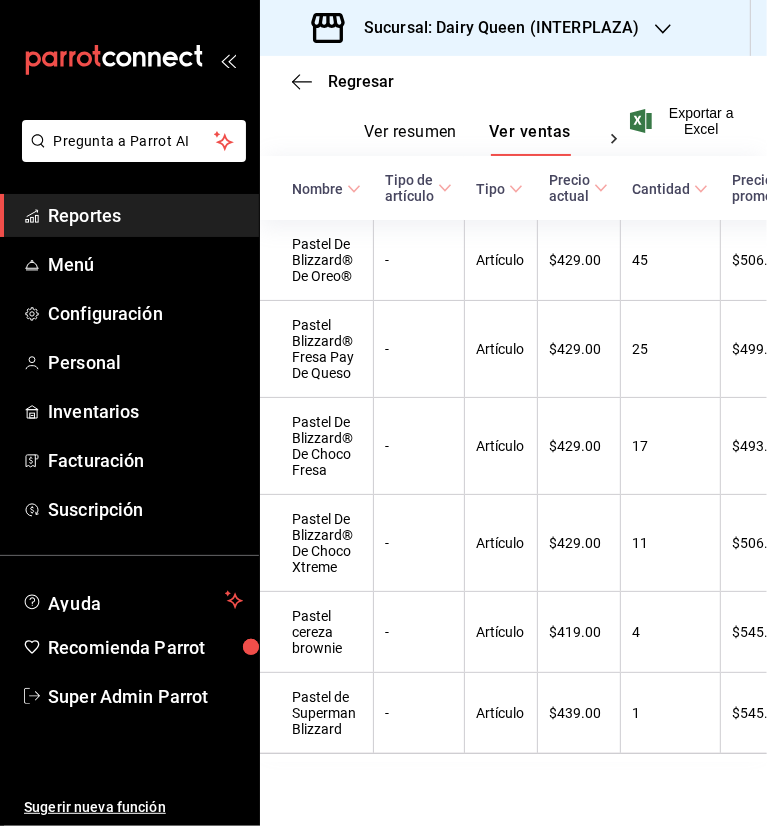 click on "Sucursal: Dairy Queen (INTERPLAZA)" at bounding box center (477, 28) 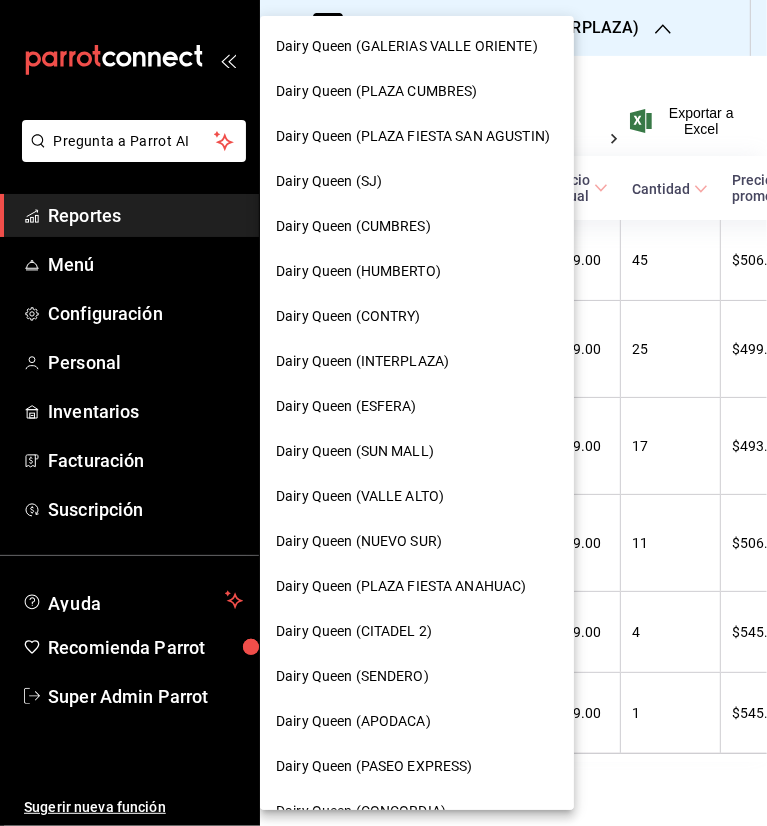 click on "Dairy Queen (GALERIAS VALLE ORIENTE)" at bounding box center (417, 46) 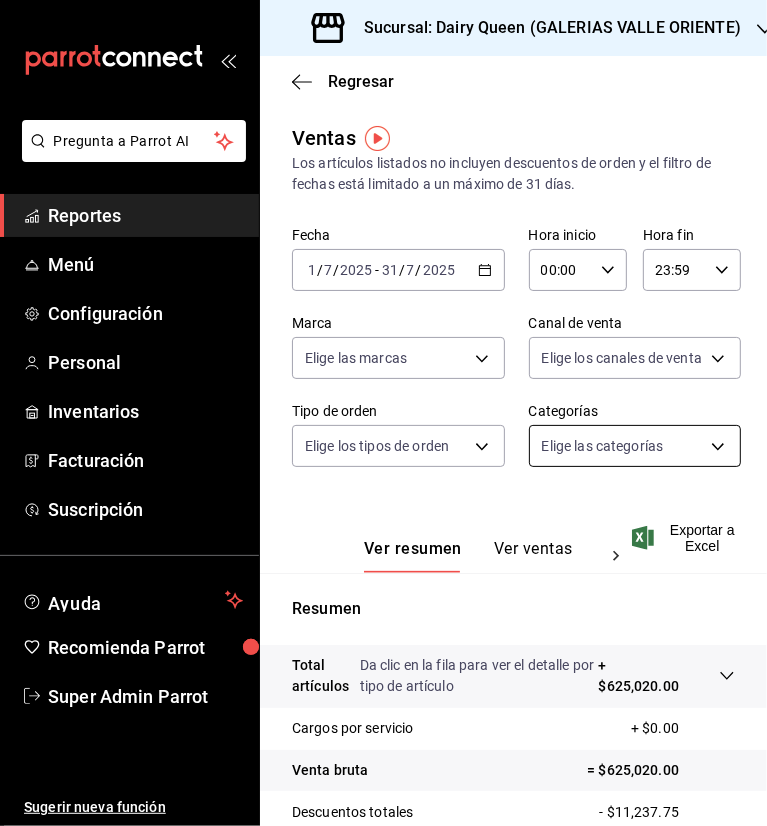 click on "Pregunta a Parrot AI Reportes   Menú   Configuración   Personal   Inventarios   Facturación   Suscripción   Ayuda Recomienda Parrot   Super Admin Parrot   Sugerir nueva función   Sucursal: Dairy Queen ([PERSON]) Regresar Ventas Los artículos listados no incluyen descuentos de orden y el filtro de fechas está limitado a un máximo de 31 días. Fecha [DATE] [DATE] - [DATE] [DATE] Hora inicio [TIME] Hora inicio Hora fin [TIME] Hora fin Marca Elige las marcas Canal de venta Elige los canales de venta Tipo de orden Elige los tipos de orden Categorías Elige las categorías Ver resumen Ver ventas Ver cargos Exportar a Excel Resumen Total artículos Da clic en la fila para ver el detalle por tipo de artículo + $[MONEY] Cargos por servicio + $[MONEY] Venta bruta = $[MONEY] Descuentos totales - $[MONEY] Certificados de regalo - $[MONEY] Venta total = $[MONEY] Impuestos - $[MONEY] Venta neta = $[MONEY] GANA 1 MES GRATIS EN TU SUSCRIPCIÓN AQUÍ Ver video tutorial" at bounding box center [383, 413] 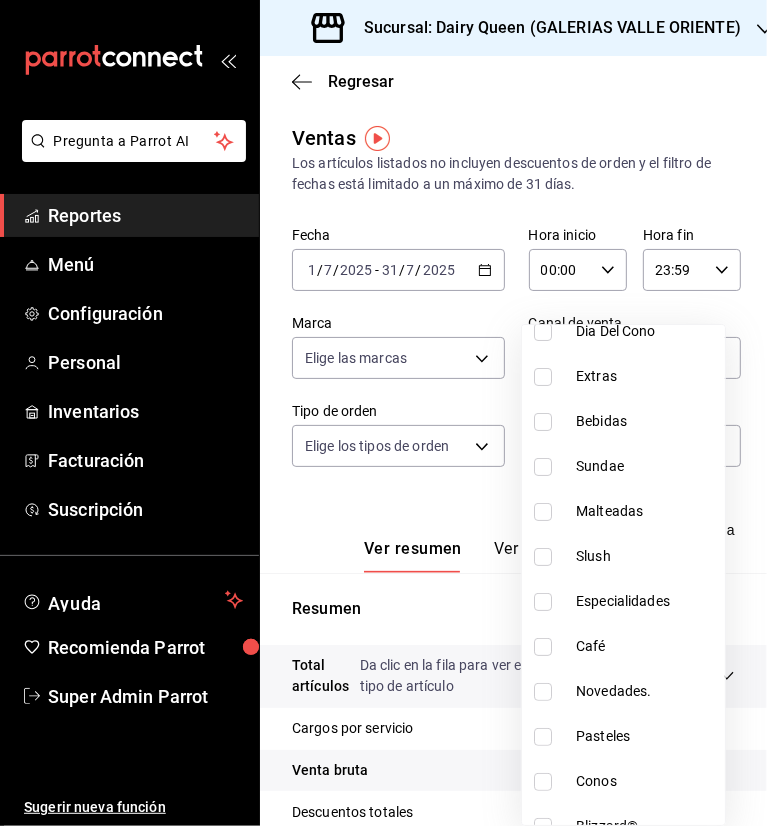 scroll, scrollTop: 244, scrollLeft: 0, axis: vertical 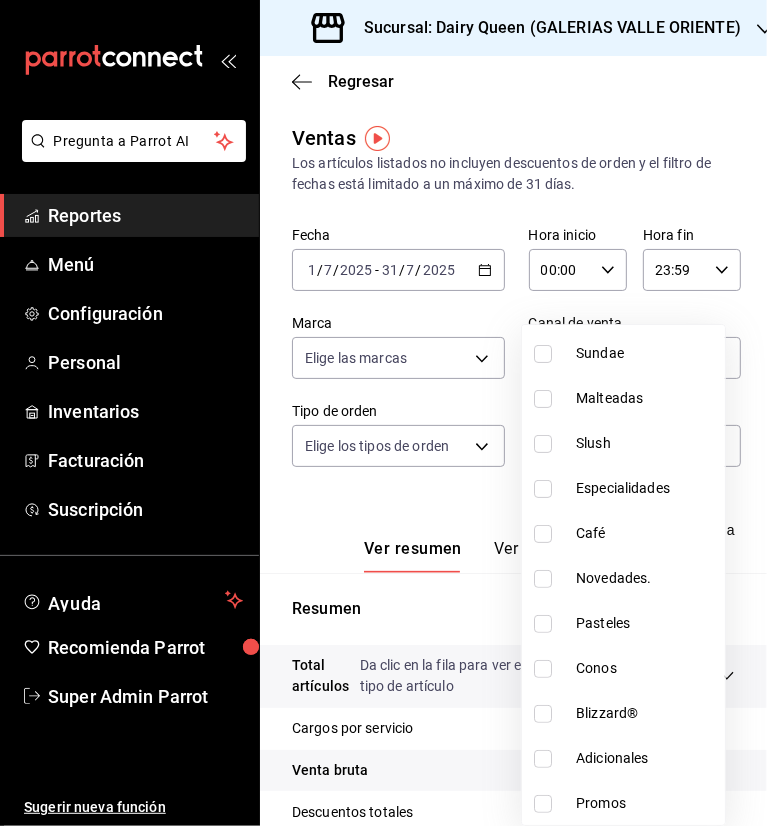 click on "Pasteles" at bounding box center (646, 623) 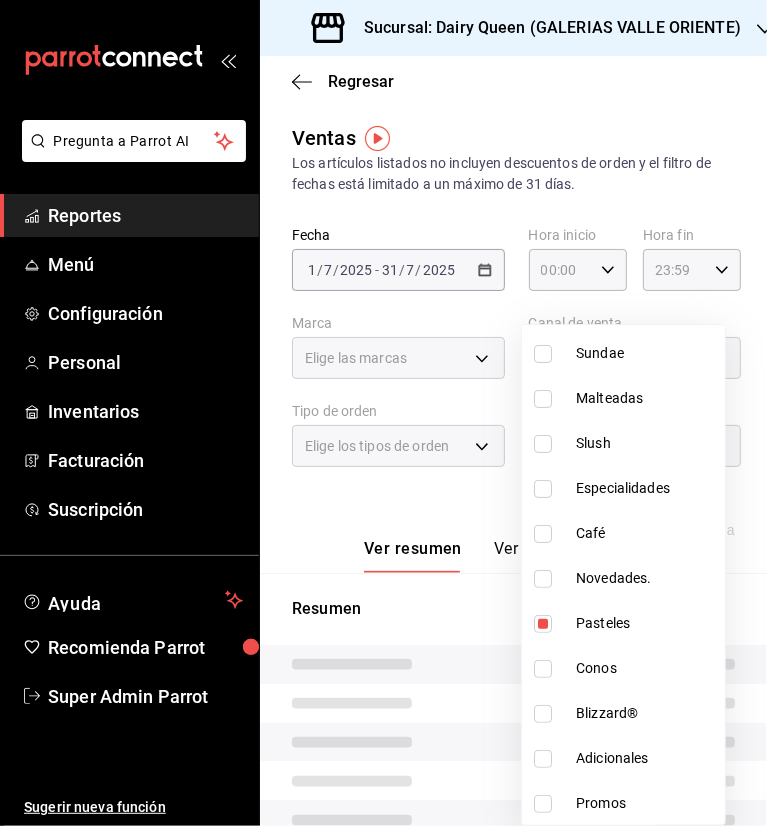 click at bounding box center [383, 413] 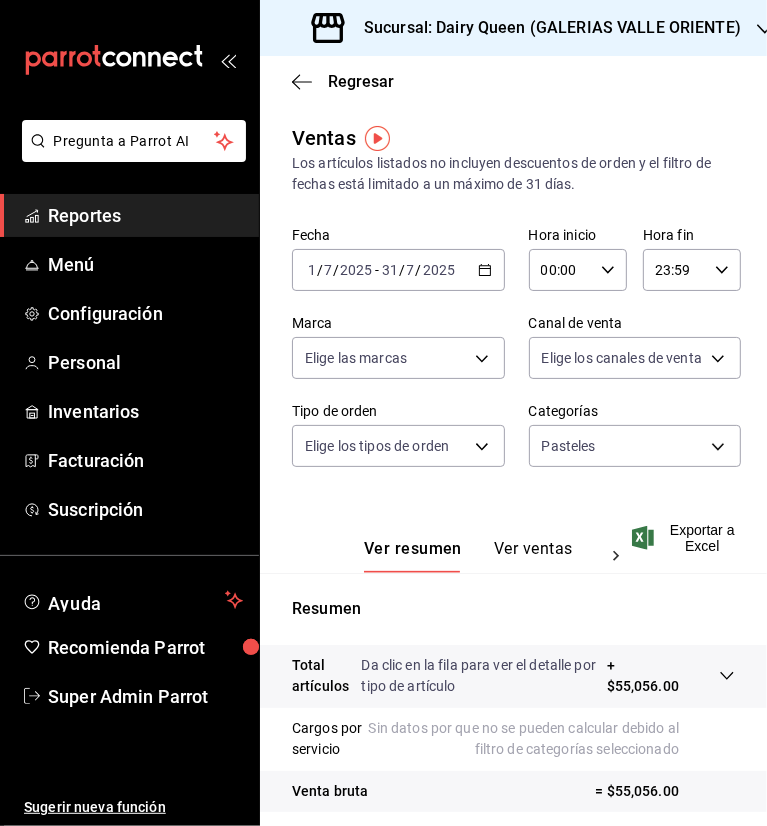 click on "Ver ventas" at bounding box center [533, 556] 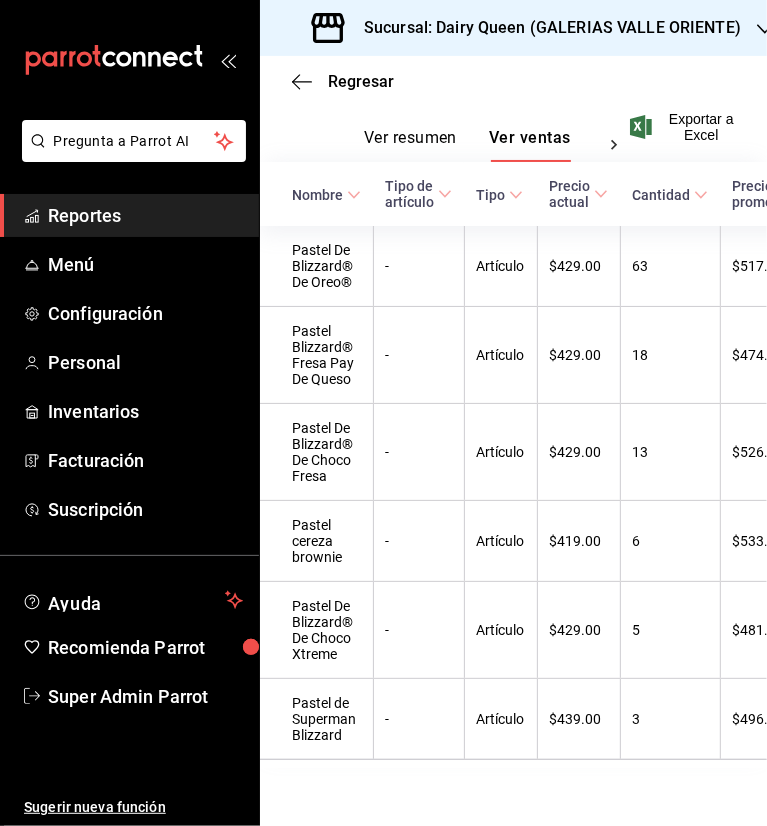 scroll, scrollTop: 450, scrollLeft: 0, axis: vertical 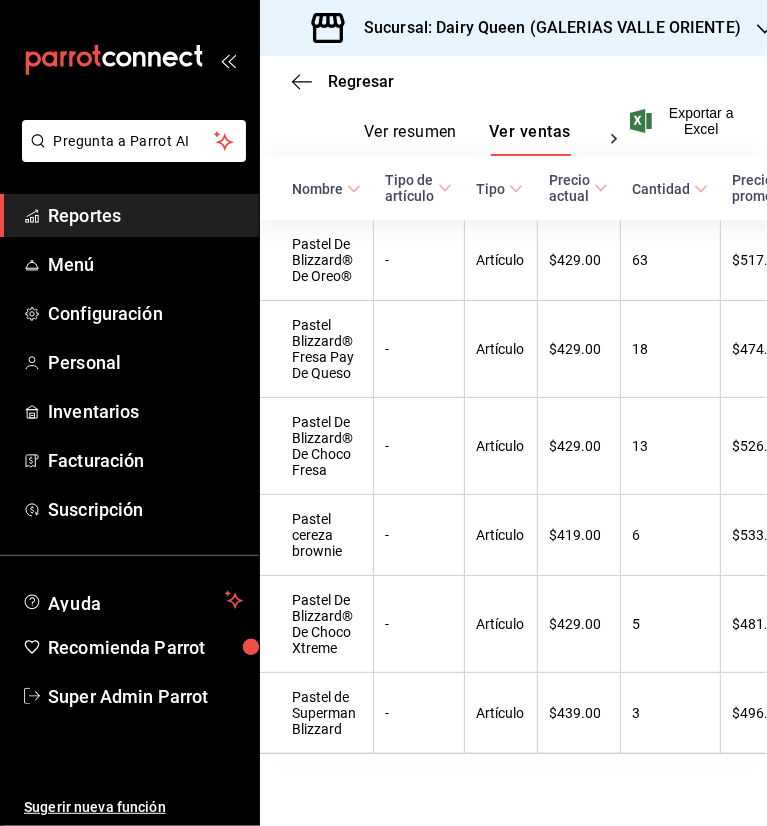 click on "Sucursal: Dairy Queen (GALERIAS VALLE ORIENTE)" at bounding box center [544, 28] 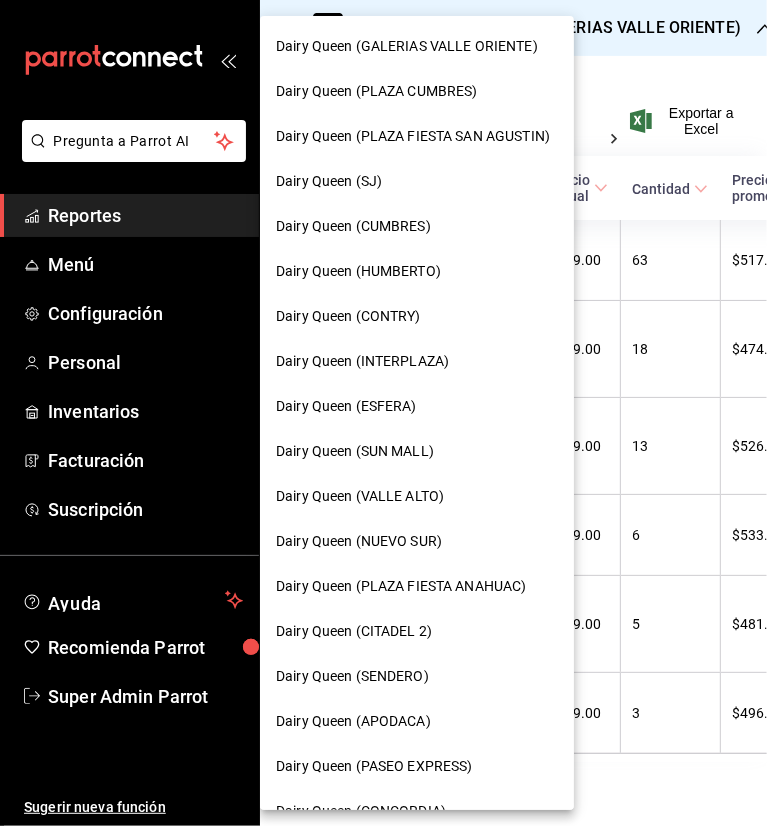 click on "Dairy Queen (PLAZA CUMBRES)" at bounding box center (377, 91) 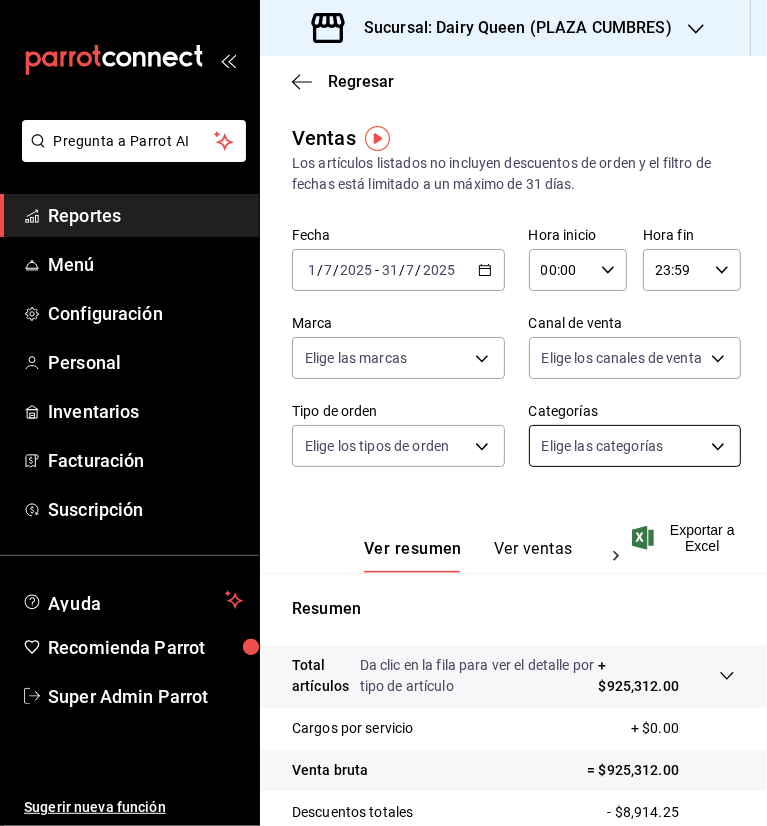 click on "Pregunta a Parrot AI Reportes   Menú   Configuración   Personal   Inventarios   Facturación   Suscripción   Ayuda Recomienda Parrot   Super Admin Parrot   Sugerir nueva función   Sucursal: Dairy Queen ([PERSON]) Regresar Ventas Los artículos listados no incluyen descuentos de orden y el filtro de fechas está limitado a un máximo de 31 días. Fecha [DATE] [DATE] - [DATE] [DATE] Hora inicio [TIME] Hora inicio Hora fin [TIME] Hora fin Marca Elige las marcas Canal de venta Elige los canales de venta Tipo de orden Elige los tipos de orden Categorías Elige las categorías Ver resumen Ver ventas Ver cargos Exportar a Excel Resumen Total artículos Da clic en la fila para ver el detalle por tipo de artículo + $[MONEY] Cargos por servicio + $[MONEY] Venta bruta = $[MONEY] Descuentos totales - $[MONEY] Certificados de regalo - $[MONEY] Venta total = $[MONEY] Impuestos - $[MONEY] Venta neta = $[MONEY] GANA 1 MES GRATIS EN TU SUSCRIPCIÓN AQUÍ Ver video tutorial Ir a video" at bounding box center [383, 413] 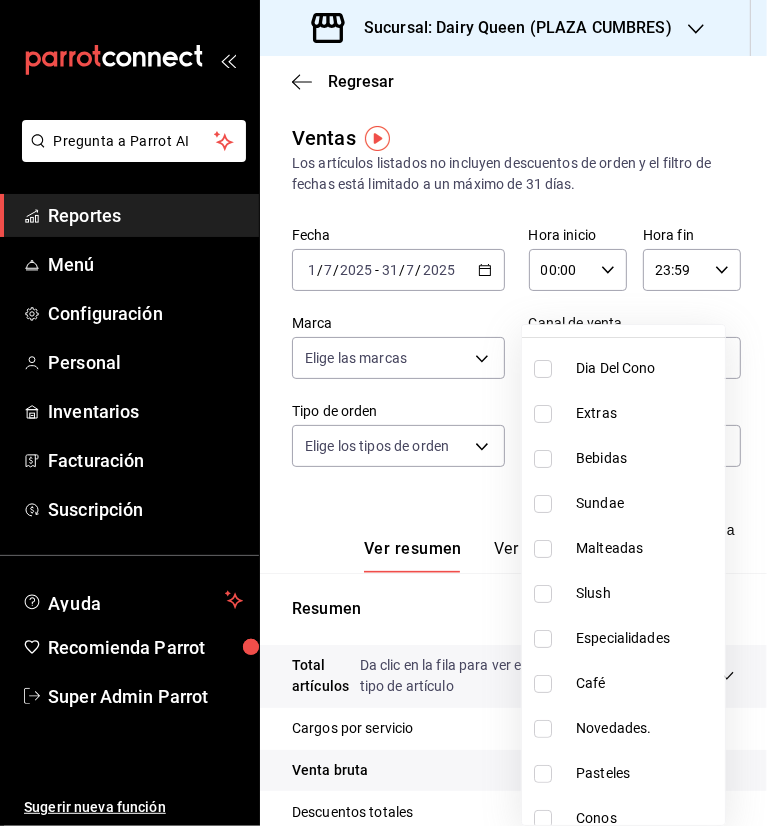 scroll, scrollTop: 244, scrollLeft: 0, axis: vertical 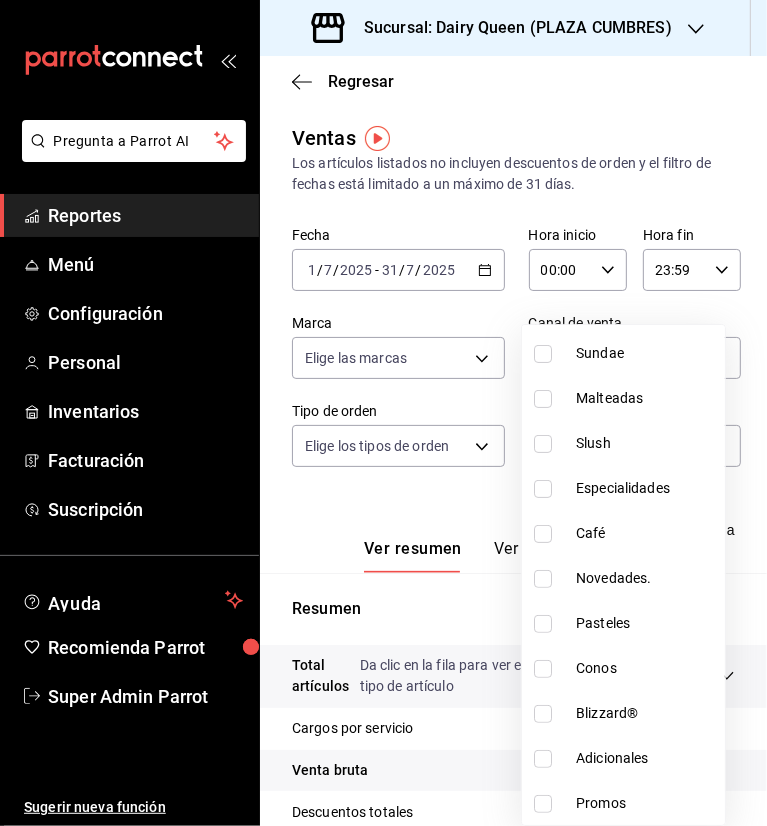 click on "Pasteles" at bounding box center [646, 623] 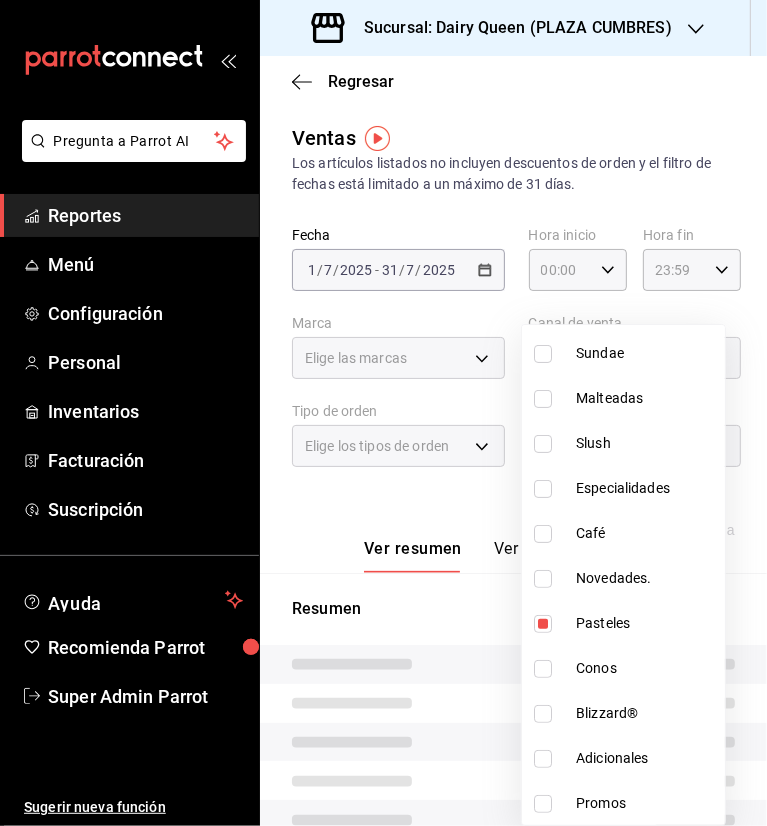 click at bounding box center [383, 413] 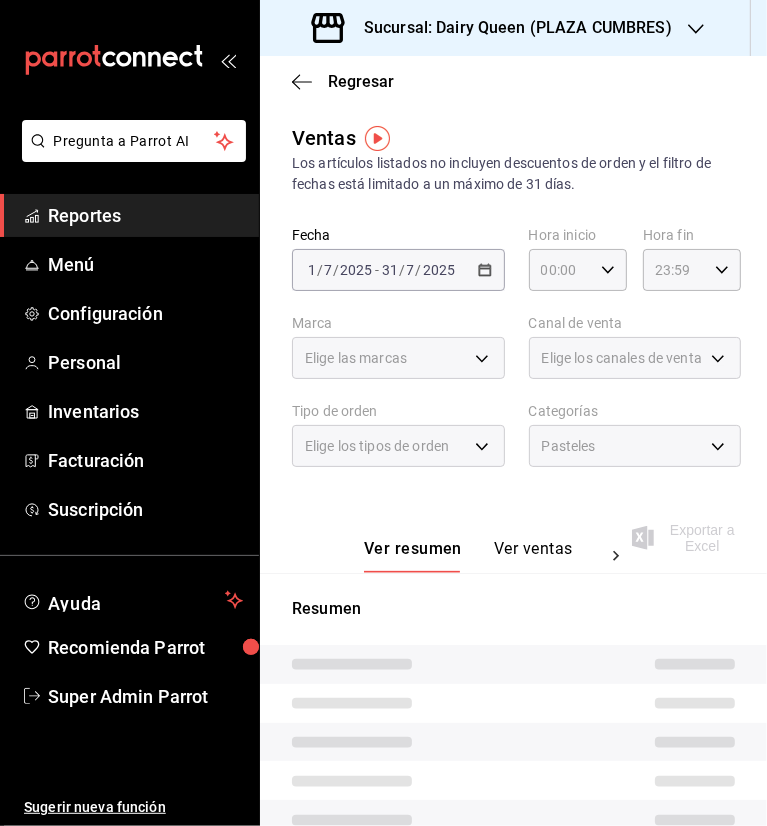 click on "Ver ventas" at bounding box center (533, 556) 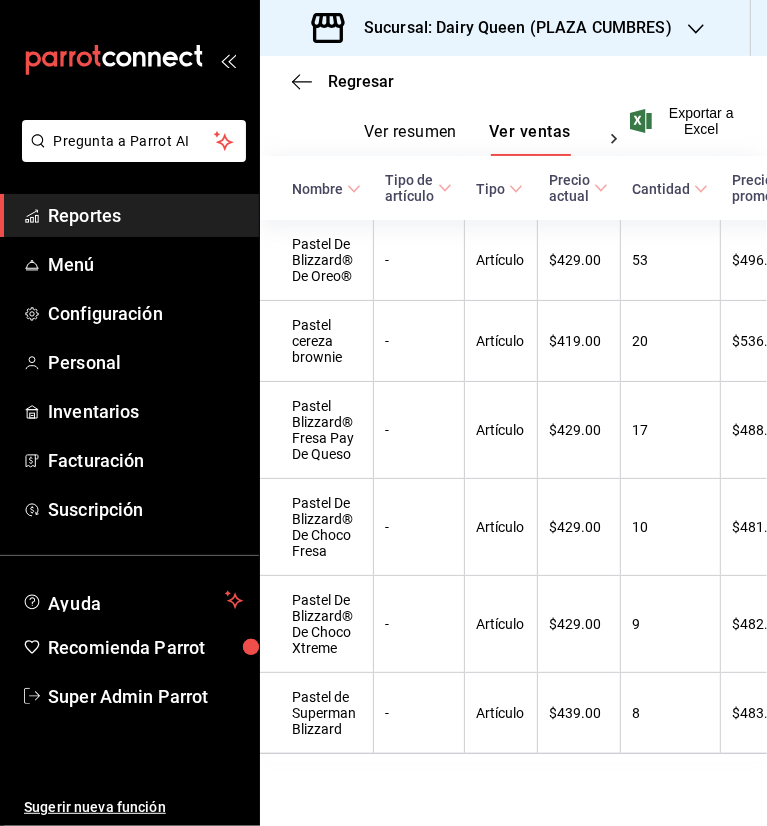 scroll, scrollTop: 450, scrollLeft: 0, axis: vertical 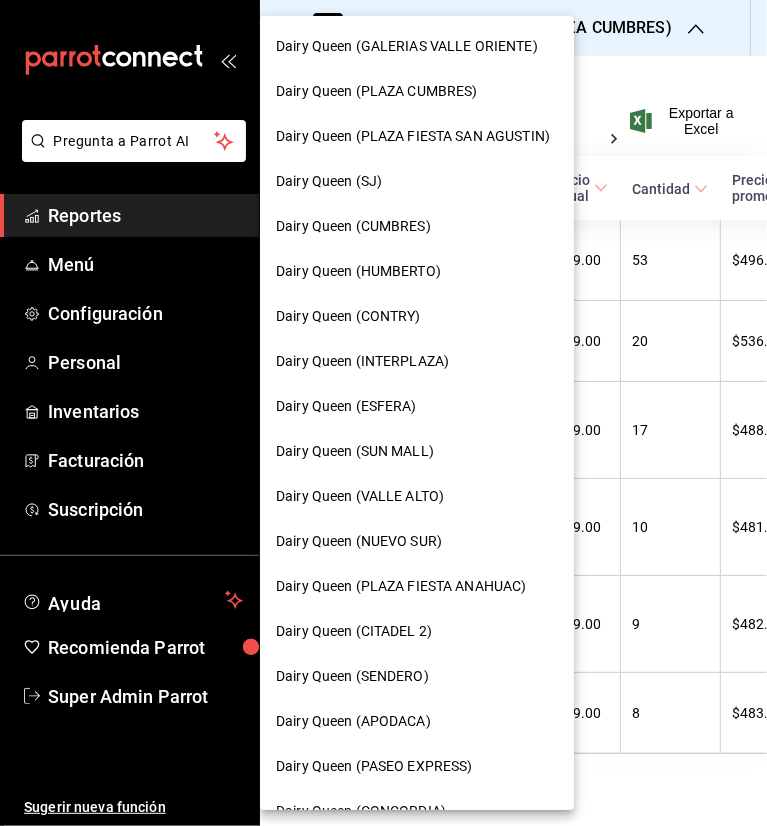click on "Dairy Queen (CITADEL 2)" at bounding box center (354, 631) 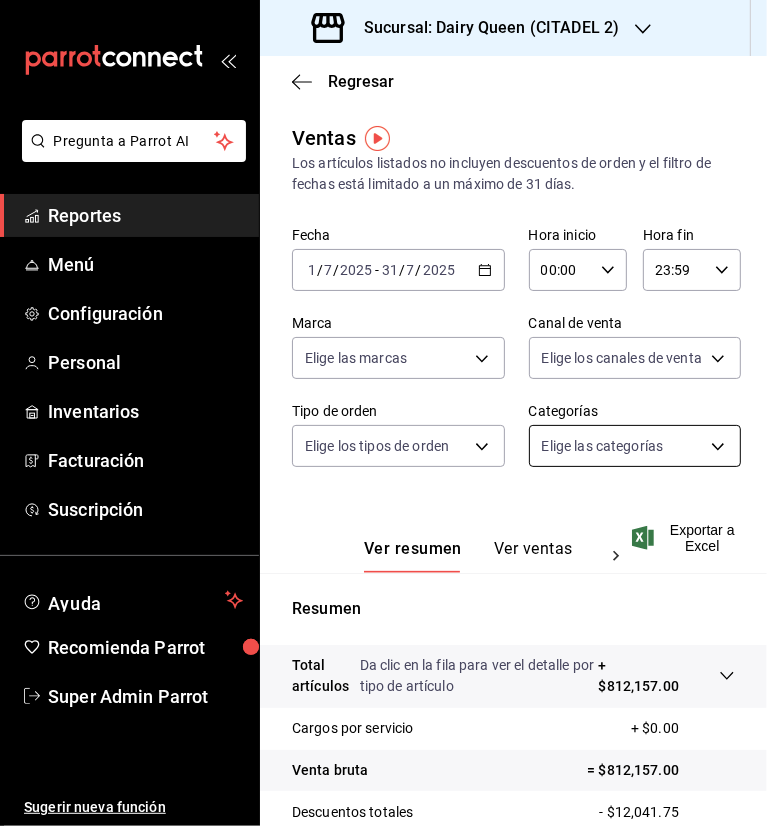 click on "Pregunta a Parrot AI Reportes   Menú   Configuración   Personal   Inventarios   Facturación   Suscripción   Ayuda Recomienda Parrot   Super Admin Parrot   Sugerir nueva función   Sucursal: Dairy Queen ([PERSON]) Regresar Ventas Los artículos listados no incluyen descuentos de orden y el filtro de fechas está limitado a un máximo de 31 días. Fecha [DATE] [DATE] - [DATE] [DATE] Hora inicio [TIME] Hora inicio Hora fin [TIME] Hora fin Marca Elige las marcas Canal de venta Elige los canales de venta Tipo de orden Elige los tipos de orden Categorías Elige las categorías Ver resumen Ver ventas Ver cargos Exportar a Excel Resumen Total artículos Da clic en la fila para ver el detalle por tipo de artículo + $[MONEY] Cargos por servicio + $[MONEY] Venta bruta = $[MONEY] Descuentos totales - $[MONEY] Certificados de regalo - $[MONEY] Venta total = $[MONEY] Impuestos - $[MONEY] Venta neta = $[MONEY] GANA 1 MES GRATIS EN TU SUSCRIPCIÓN AQUÍ Ver video tutorial Ir a video" at bounding box center (383, 413) 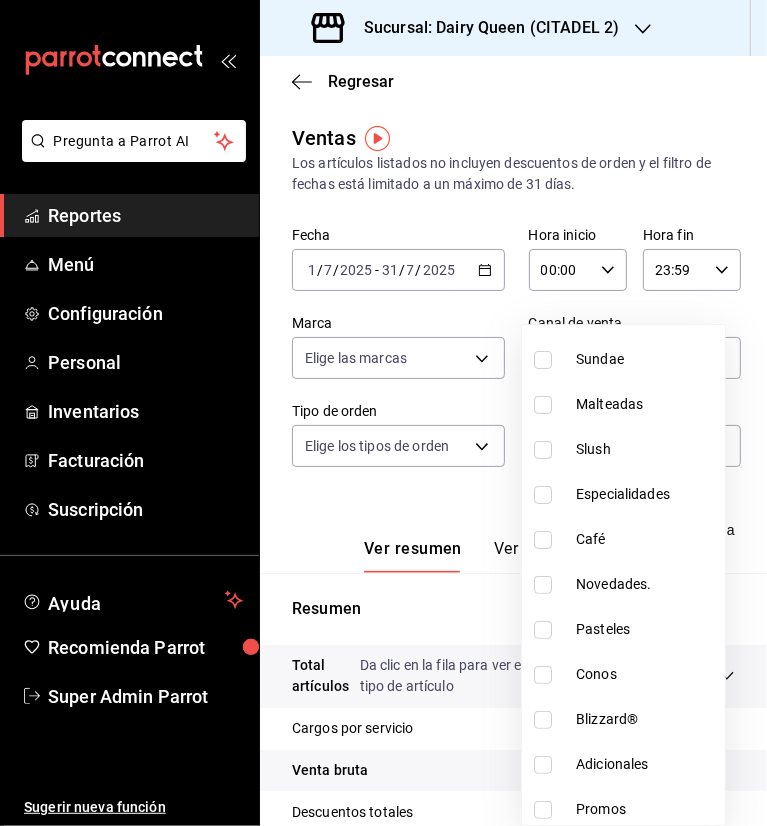 scroll, scrollTop: 244, scrollLeft: 0, axis: vertical 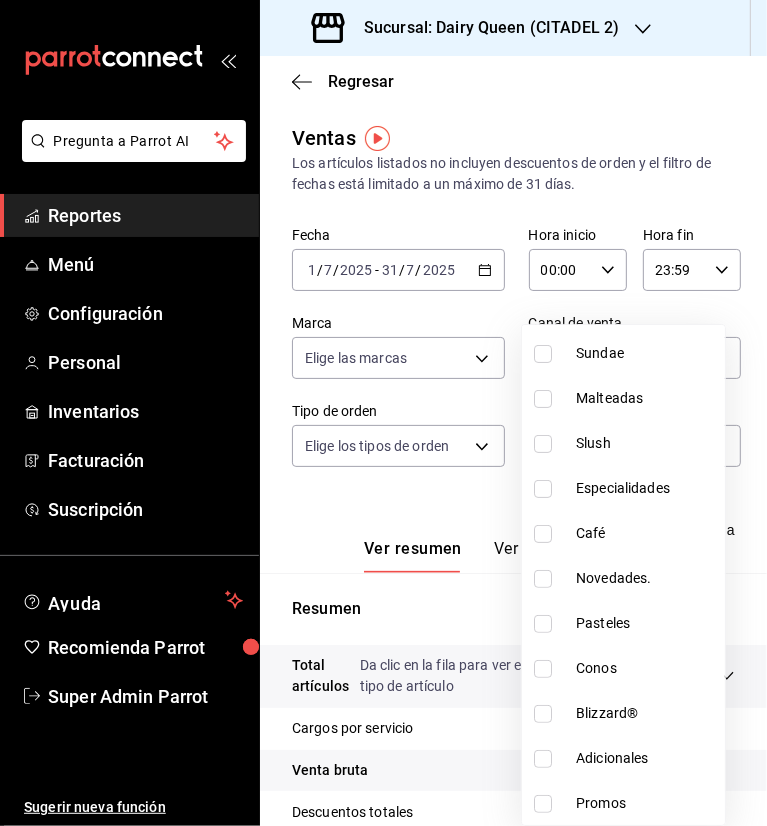 click on "Pasteles" at bounding box center (646, 623) 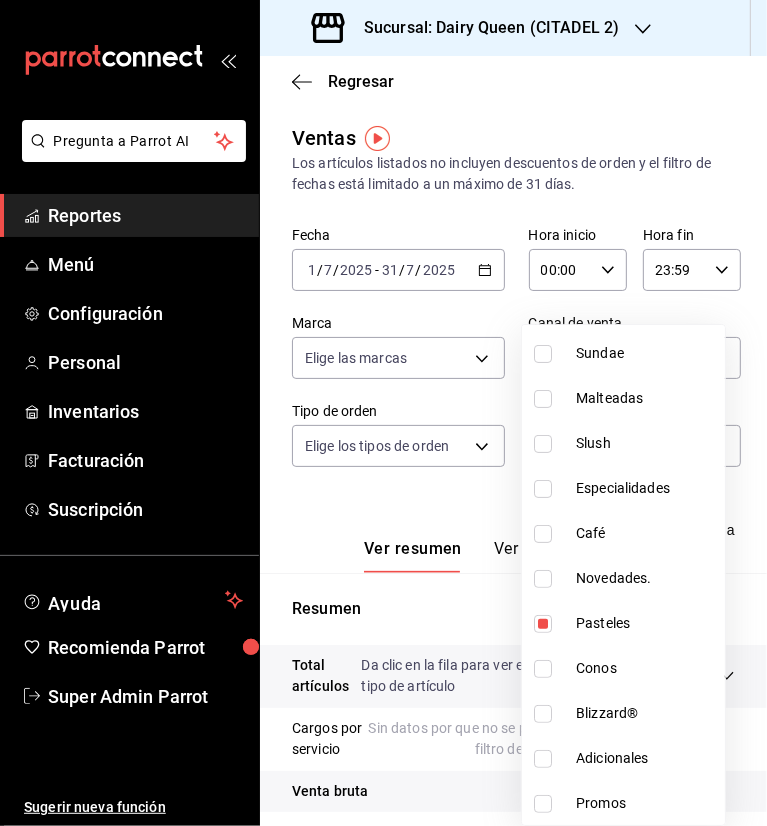 click at bounding box center [383, 413] 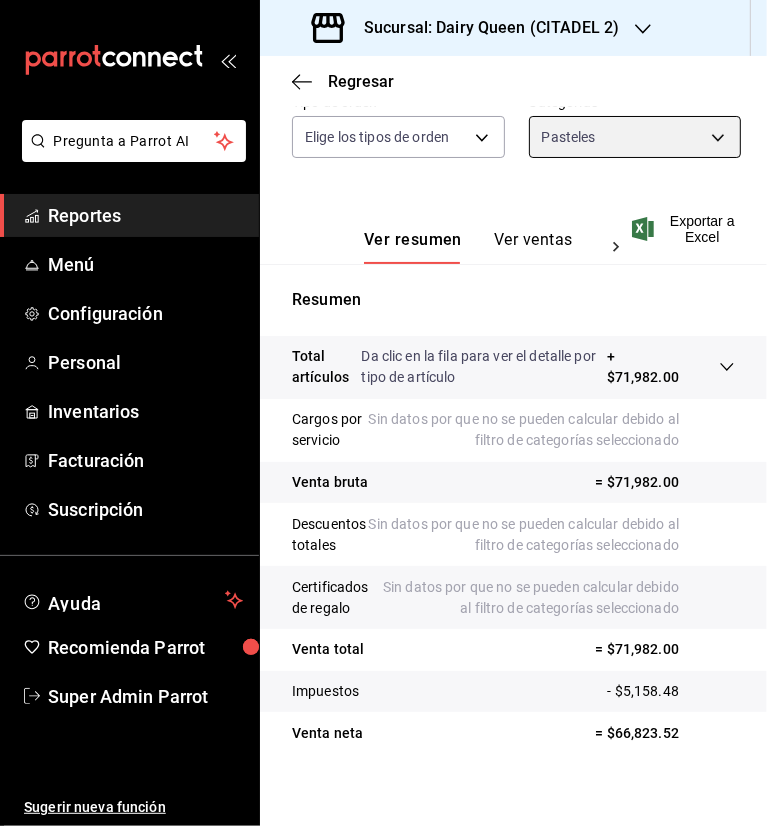 scroll, scrollTop: 326, scrollLeft: 0, axis: vertical 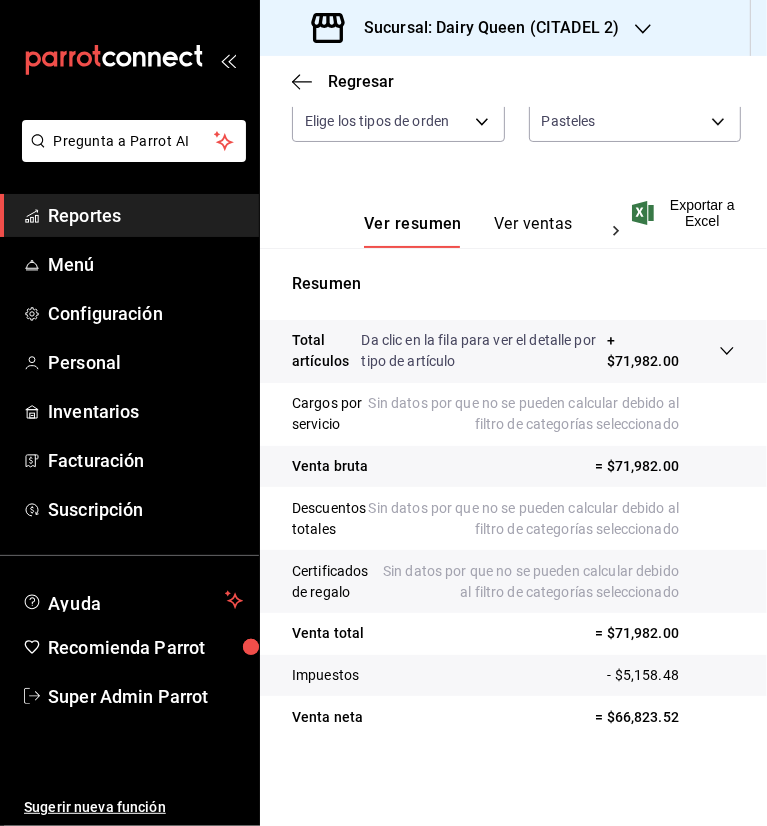 click on "Ver ventas" at bounding box center [533, 231] 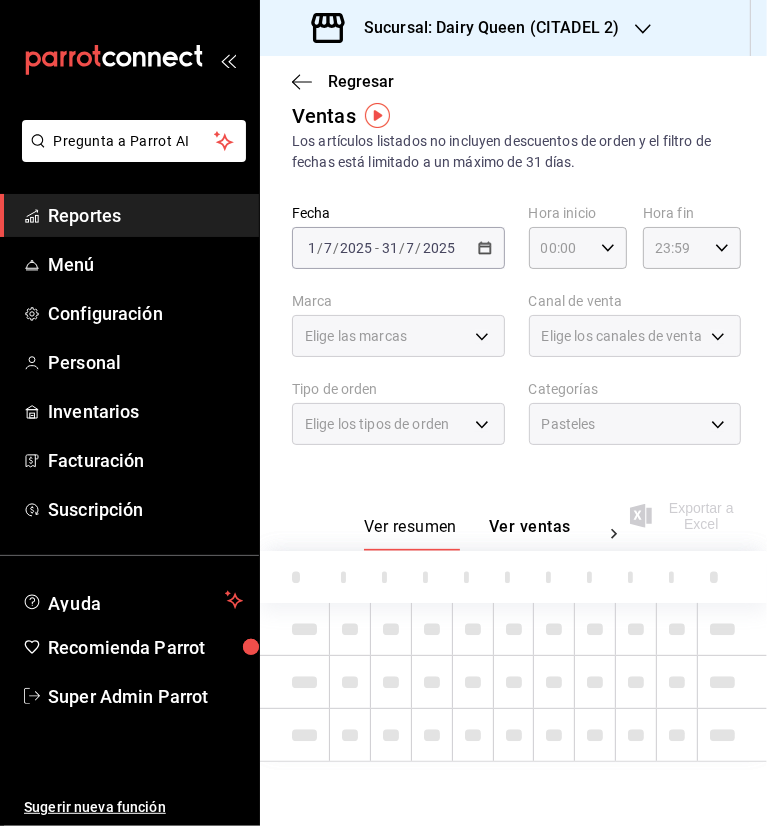 scroll, scrollTop: 22, scrollLeft: 0, axis: vertical 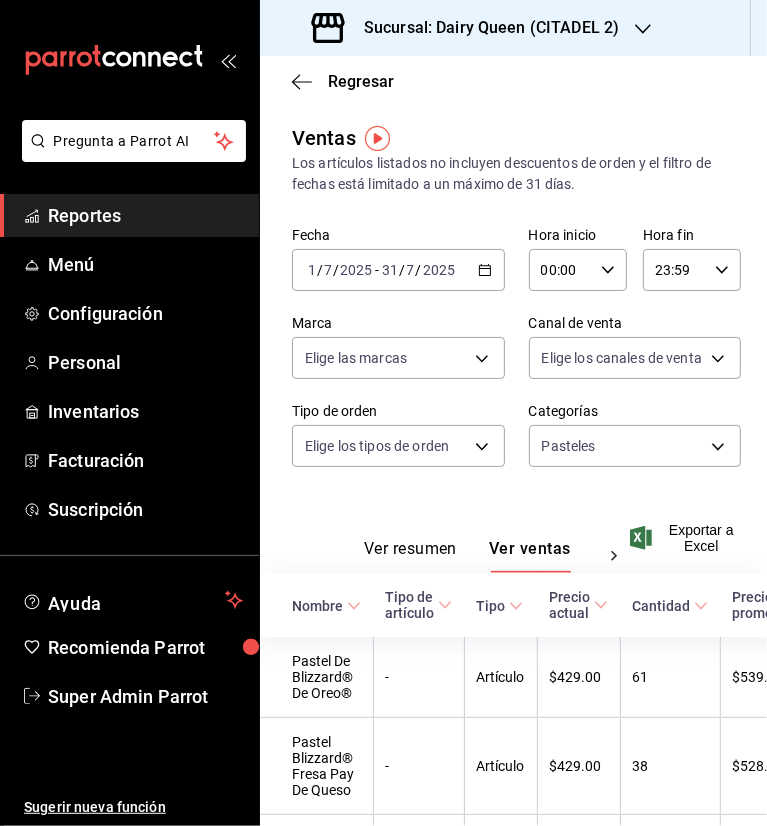 click on "Sucursal: Dairy Queen (CITADEL 2)" at bounding box center [513, 28] 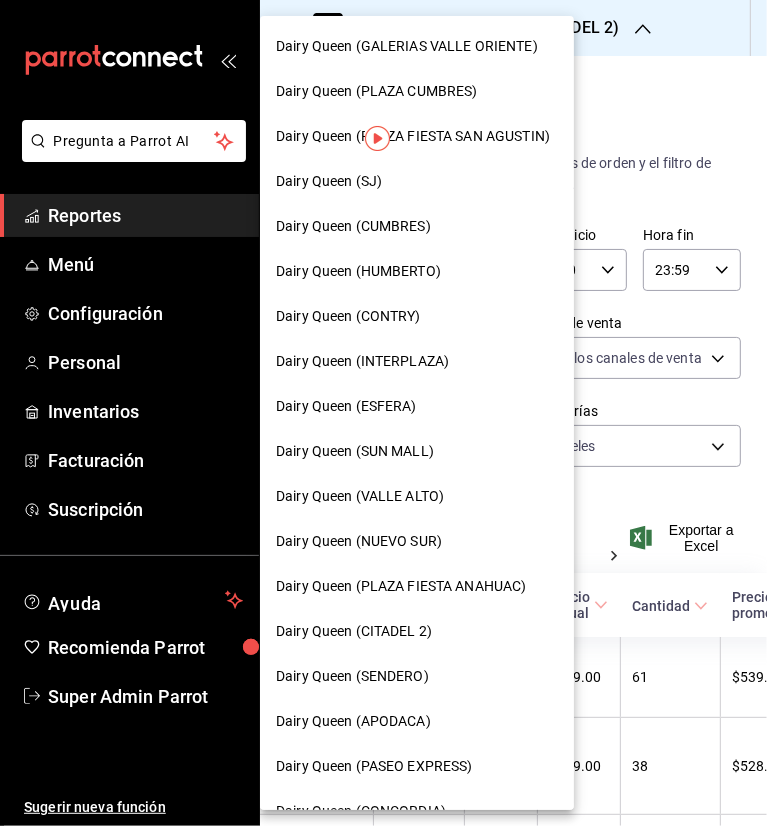 click on "Dairy Queen (PLAZA FIESTA ANAHUAC)" at bounding box center [401, 586] 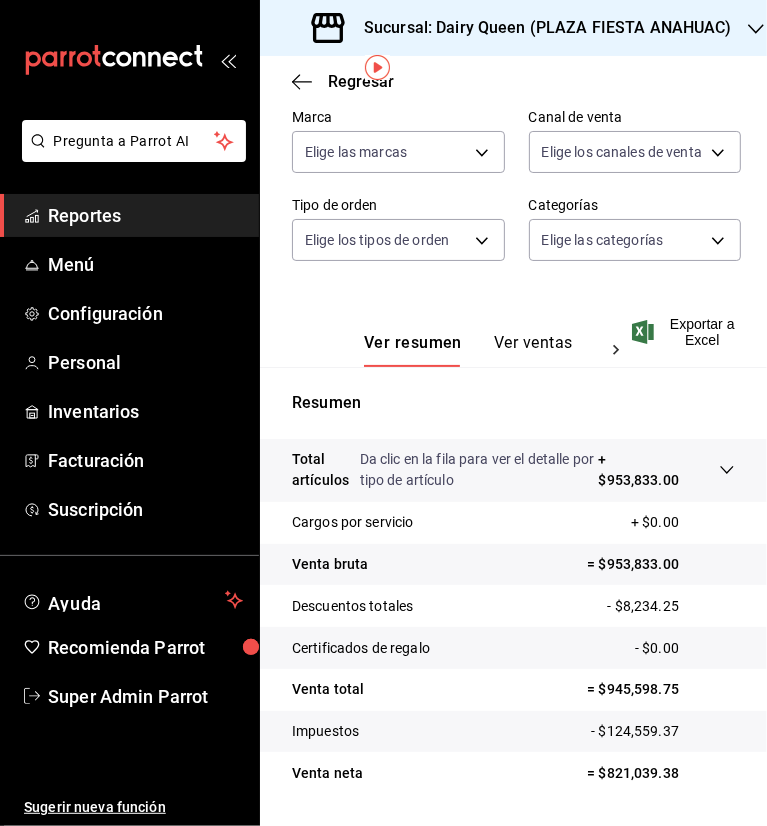 scroll, scrollTop: 263, scrollLeft: 0, axis: vertical 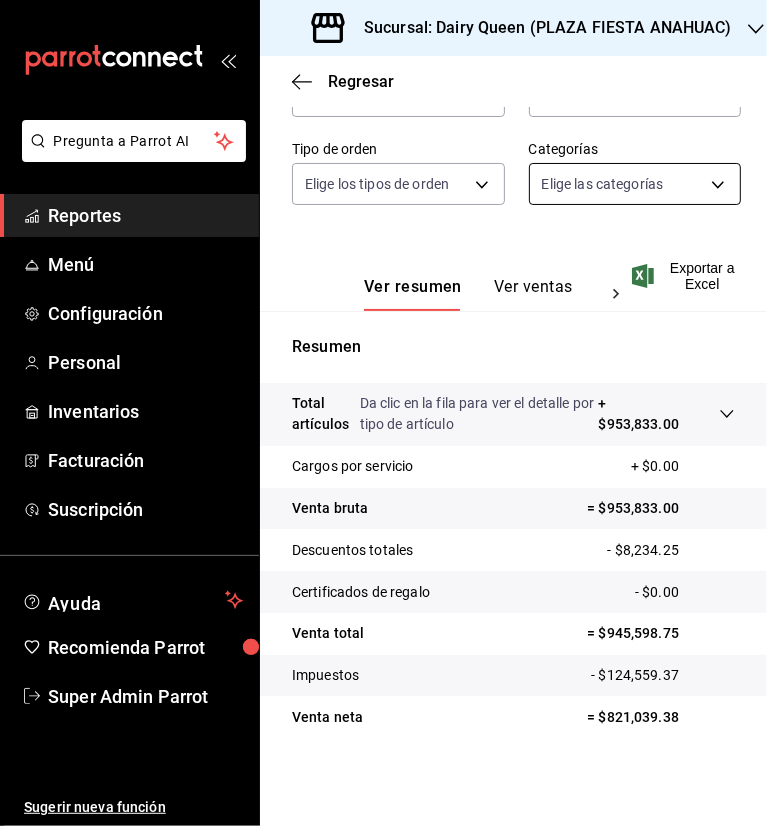 click on "Pregunta a Parrot AI Reportes   Menú   Configuración   Personal   Inventarios   Facturación   Suscripción   Ayuda Recomienda Parrot   Super Admin Parrot   Sugerir nueva función   Sucursal: Dairy Queen (PLAZA FIESTA ANAHUAC) Regresar Ventas Los artículos listados no incluyen descuentos de orden y el filtro de fechas está limitado a un máximo de 31 días. Fecha [DATE] [DATE] - [DATE] [DATE] Hora inicio 00:00 Hora inicio Hora fin 23:59 Hora fin Marca Elige las marcas Canal de venta Elige los canales de venta Tipo de orden Elige los tipos de orden Categorías Elige las categorías Ver resumen Ver ventas Ver cargos Exportar a Excel Resumen Total artículos Da clic en la fila para ver el detalle por tipo de artículo + $953,833.00 Cargos por servicio + $0.00 Venta bruta = $953,833.00 Descuentos totales - $8,234.25 Certificados de regalo - $0.00 Venta total = $945,598.75 Impuestos - $124,559.37 Venta neta = $821,039.38 GANA 1 MES GRATIS EN TU SUSCRIPCIÓN AQUÍ Ver video tutorial   Menú" at bounding box center (383, 413) 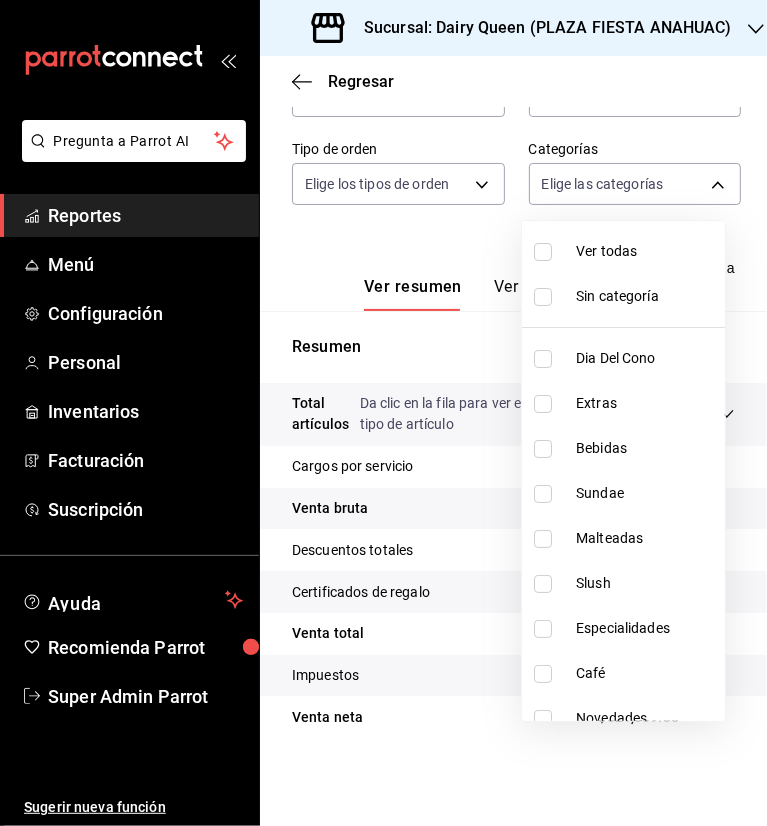 scroll, scrollTop: 244, scrollLeft: 0, axis: vertical 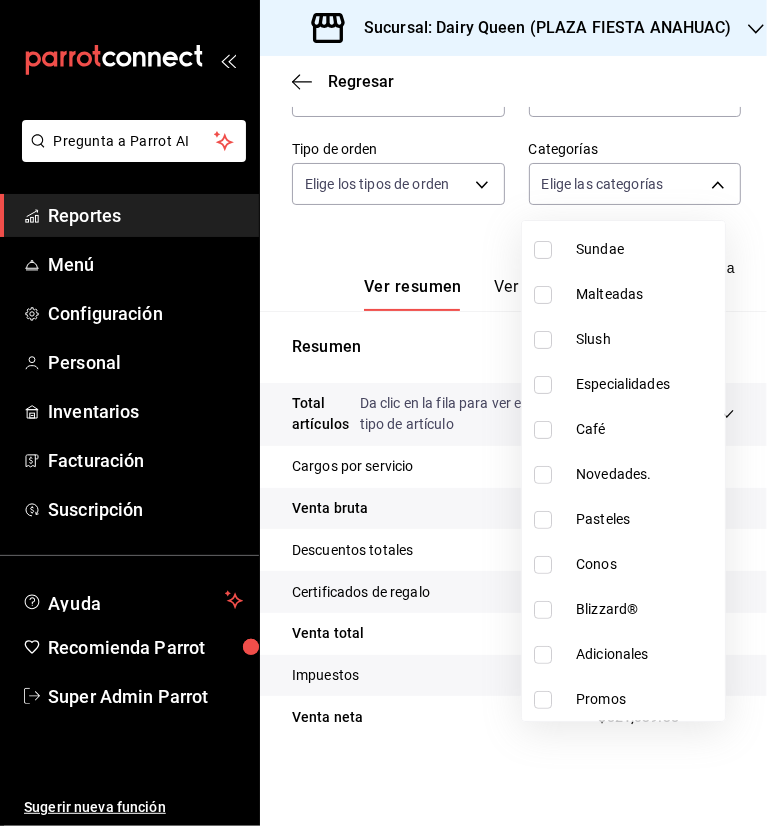 click on "Pasteles" at bounding box center (646, 519) 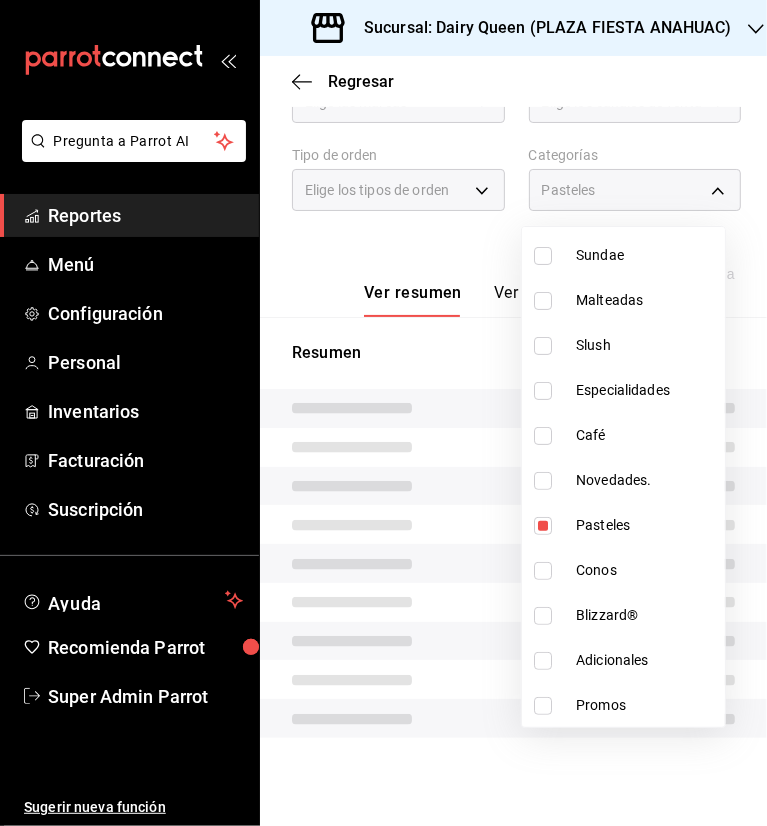 scroll, scrollTop: 256, scrollLeft: 0, axis: vertical 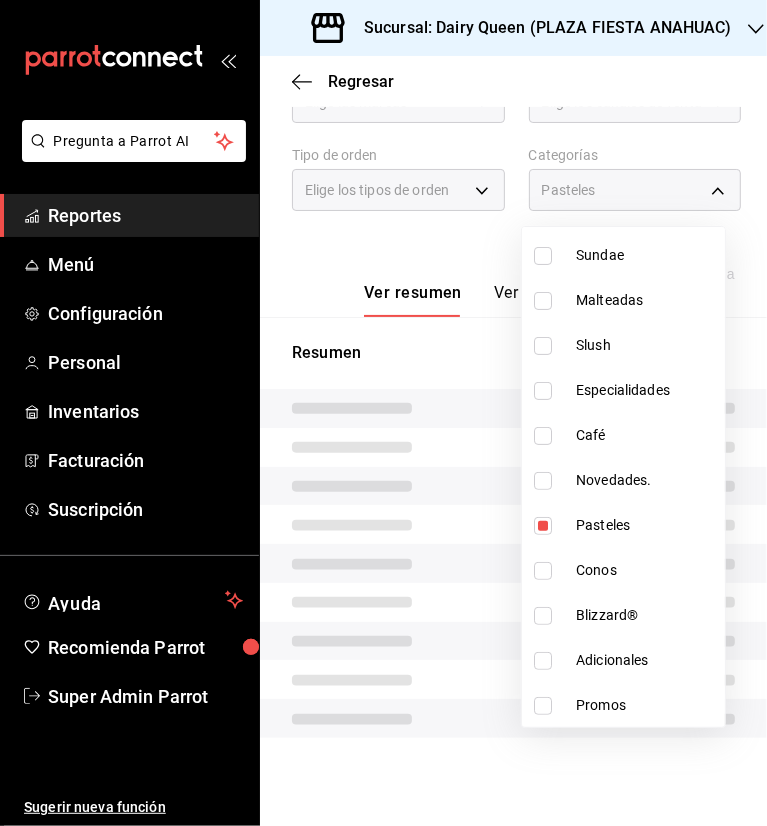 click at bounding box center [383, 413] 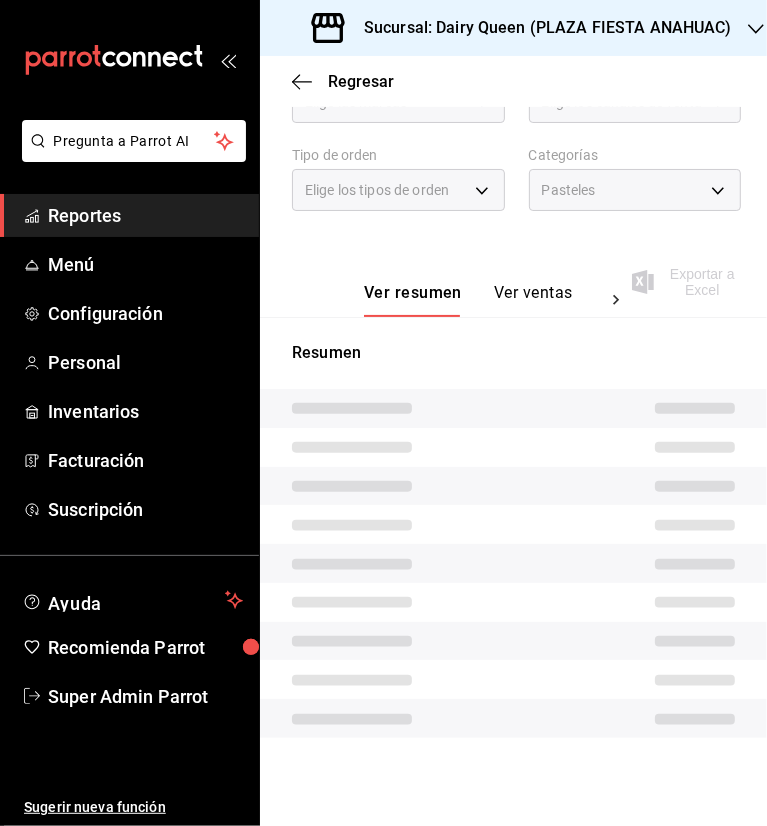 click on "Ver ventas" at bounding box center (533, 300) 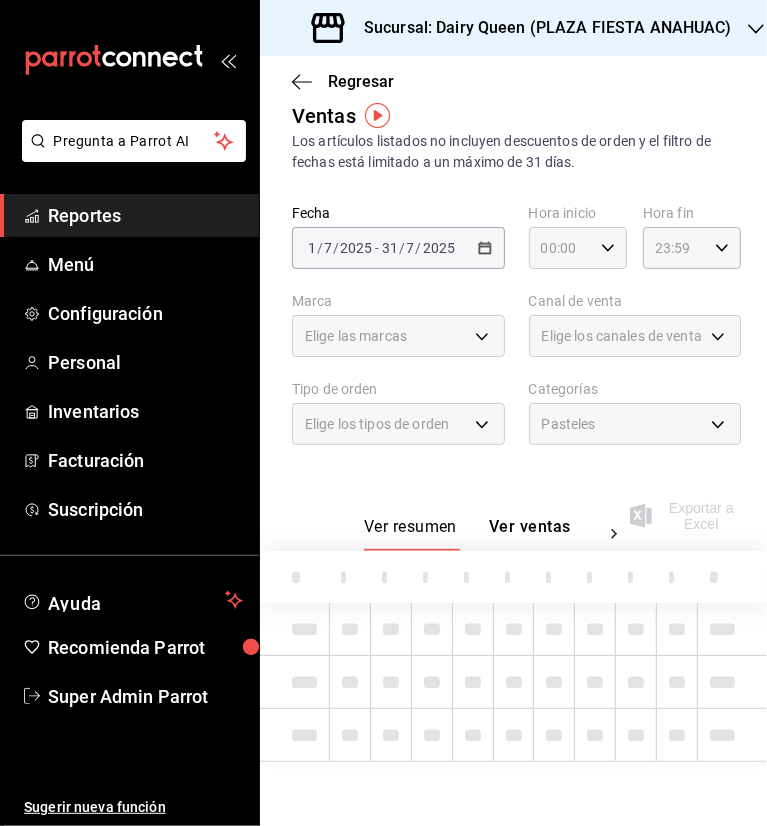 scroll, scrollTop: 22, scrollLeft: 0, axis: vertical 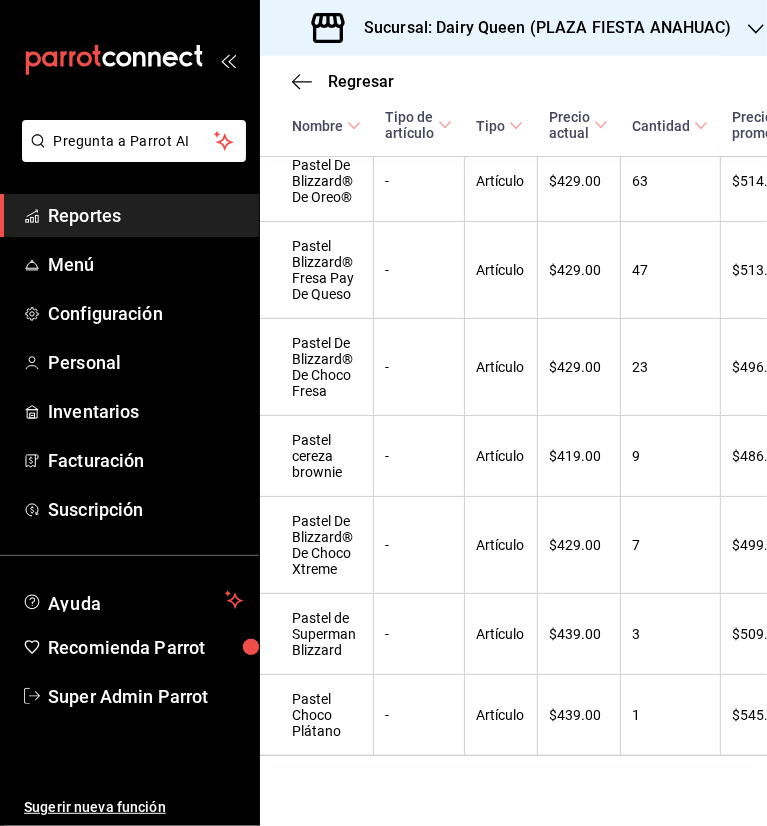 click on "Sucursal: Dairy Queen (PLAZA FIESTA ANAHUAC)" at bounding box center (540, 28) 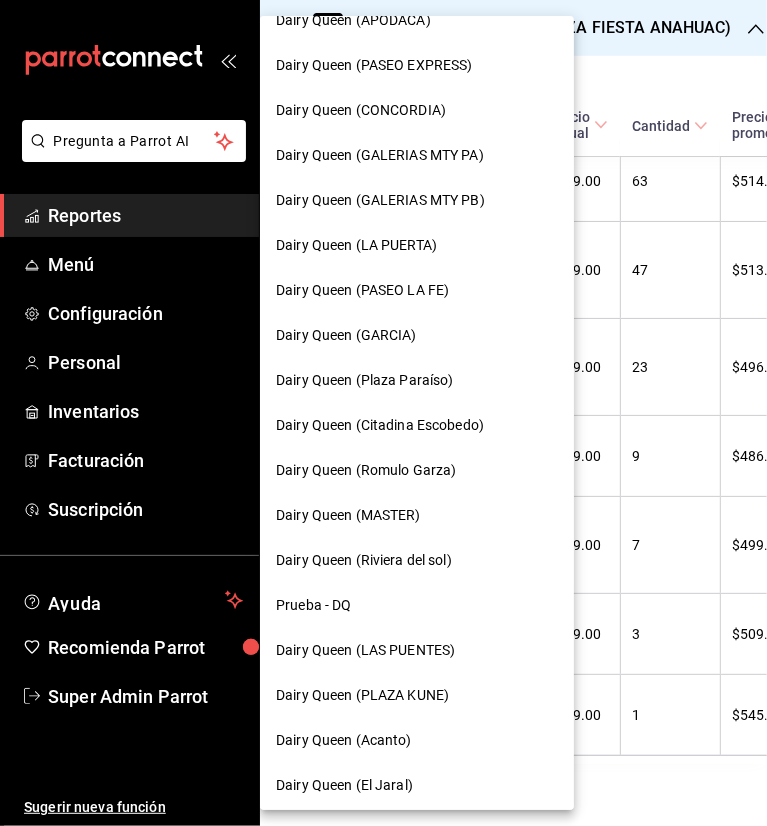 scroll, scrollTop: 707, scrollLeft: 0, axis: vertical 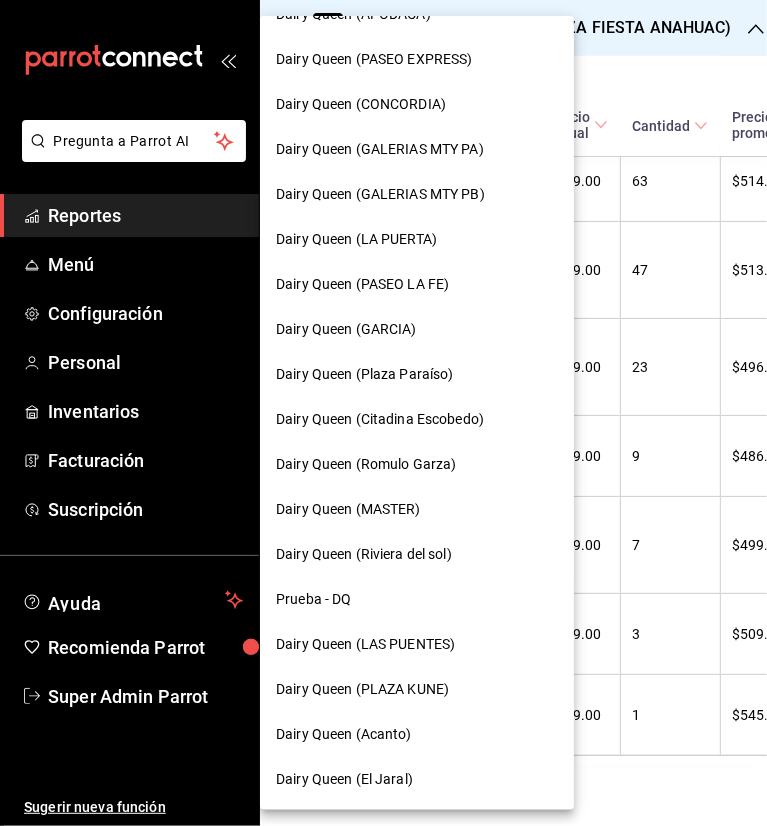 click on "Dairy Queen (PLAZA KUNE)" at bounding box center (362, 689) 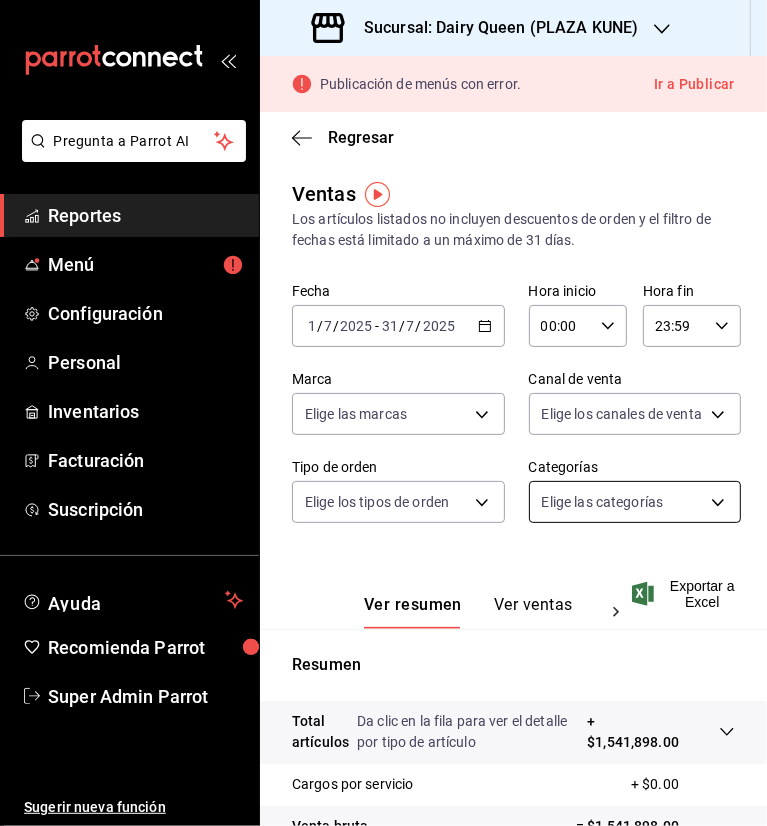 click on "Pregunta a Parrot AI Reportes   Menú   Configuración   Personal   Inventarios   Facturación   Suscripción   Ayuda Recomienda Parrot   Super Admin Parrot   Sugerir nueva función   Sucursal: Dairy Queen ([PERSON]) Publicación de menús con error. Ir a Publicar Regresar Ventas Los artículos listados no incluyen descuentos de orden y el filtro de fechas está limitado a un máximo de 31 días. Fecha [DATE] [DATE] - [DATE] [DATE] Hora inicio [TIME] Hora inicio Hora fin [TIME] Hora fin Marca Elige las marcas Canal de venta Elige los canales de venta Tipo de orden Elige los tipos de orden Categorías Elige las categorías Ver resumen Ver ventas Ver cargos Exportar a Excel Resumen Total artículos Da clic en la fila para ver el detalle por tipo de artículo + $[MONEY] Cargos por servicio + $[MONEY] Venta bruta = $[MONEY] Descuentos totales - $[MONEY] Certificados de regalo - $[MONEY] Venta total = $[MONEY] Impuestos - $[MONEY] Venta neta = $[MONEY] Ver video tutorial" at bounding box center (383, 413) 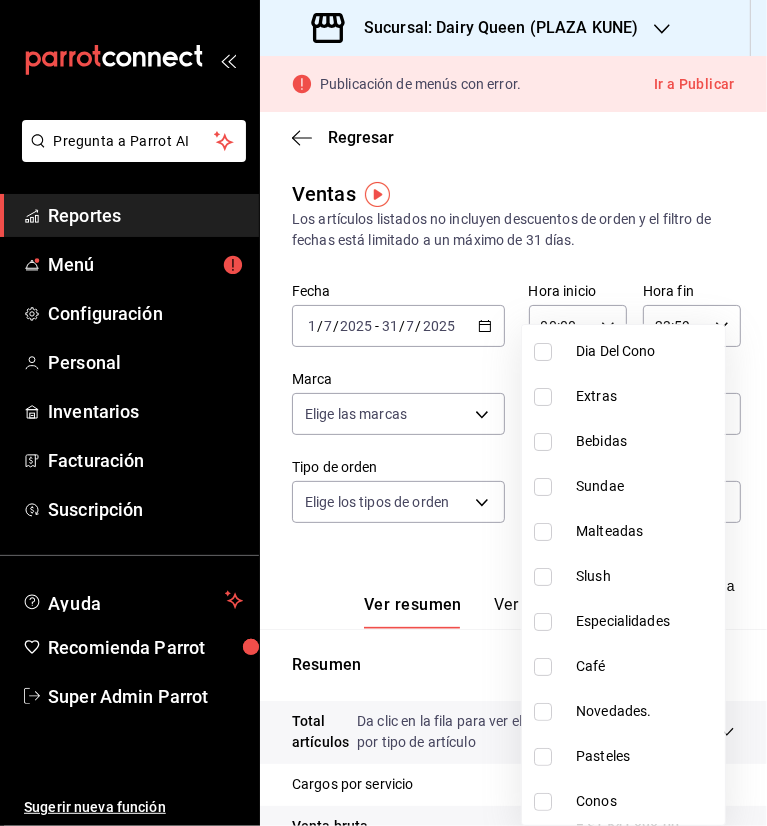 scroll, scrollTop: 244, scrollLeft: 0, axis: vertical 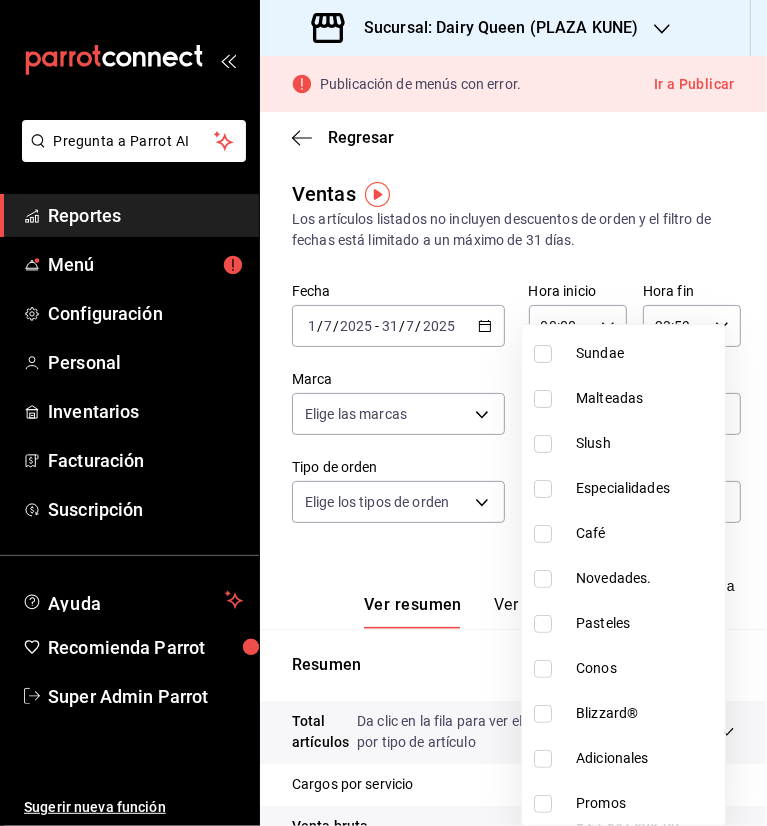 click on "Pasteles" at bounding box center (623, 623) 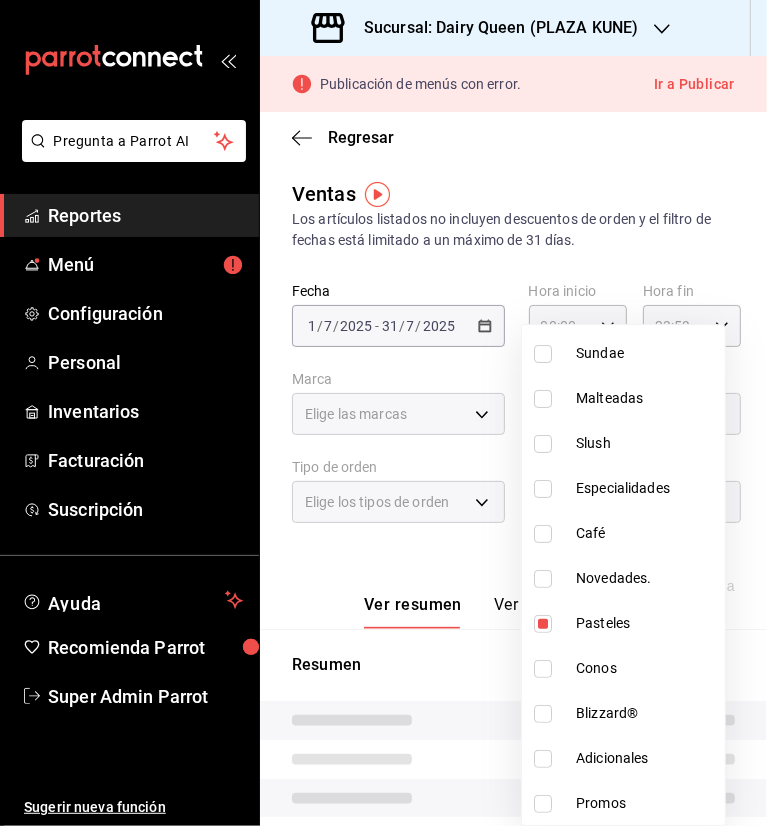 click at bounding box center (383, 413) 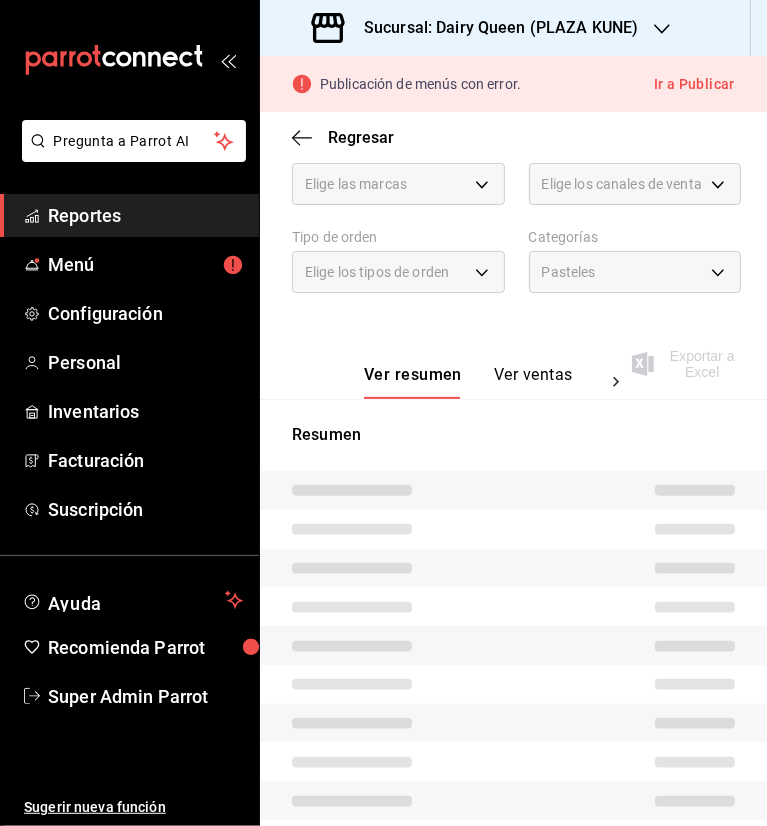 scroll, scrollTop: 312, scrollLeft: 0, axis: vertical 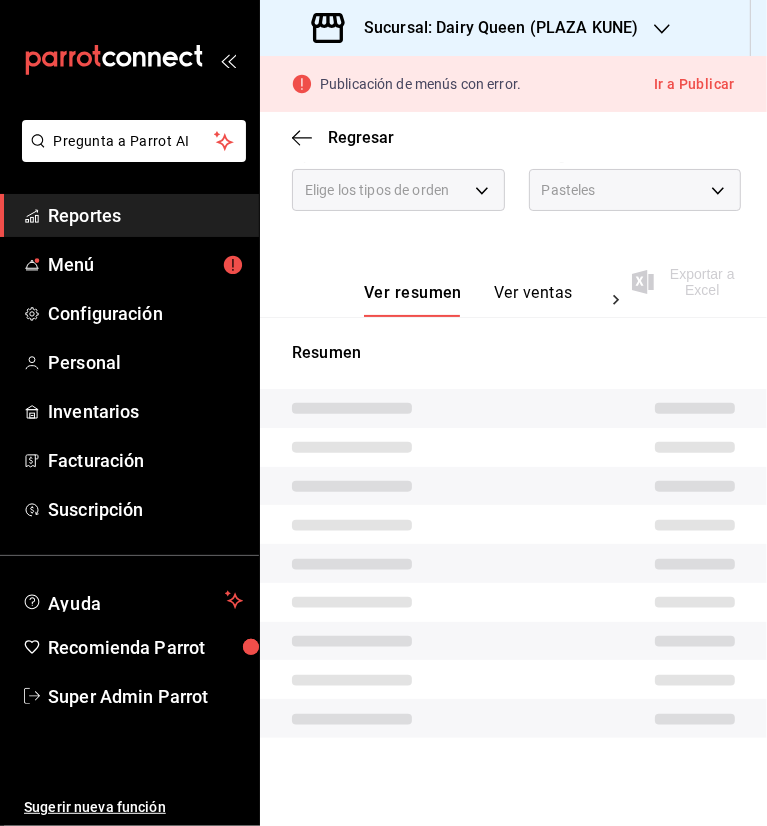 click on "Ver ventas" at bounding box center (533, 300) 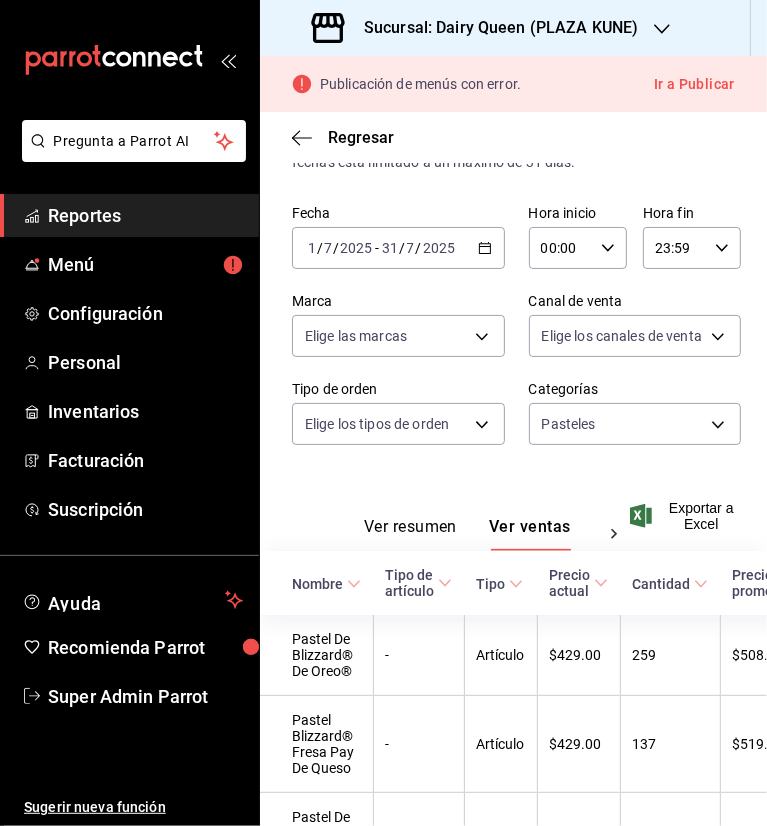scroll, scrollTop: 312, scrollLeft: 0, axis: vertical 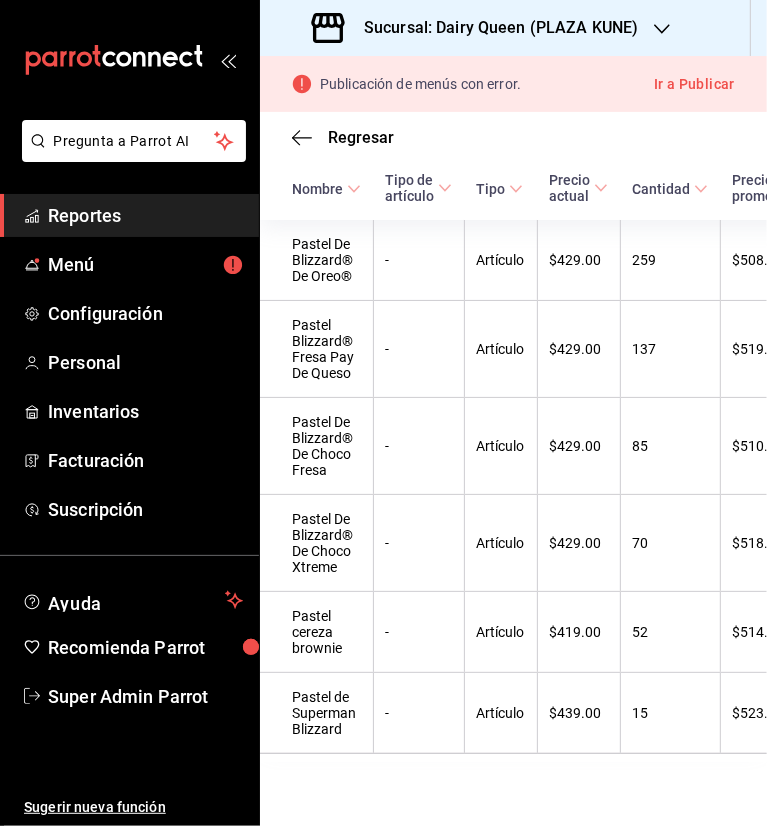 click on "Sucursal: Dairy Queen (PLAZA KUNE)" at bounding box center (493, 28) 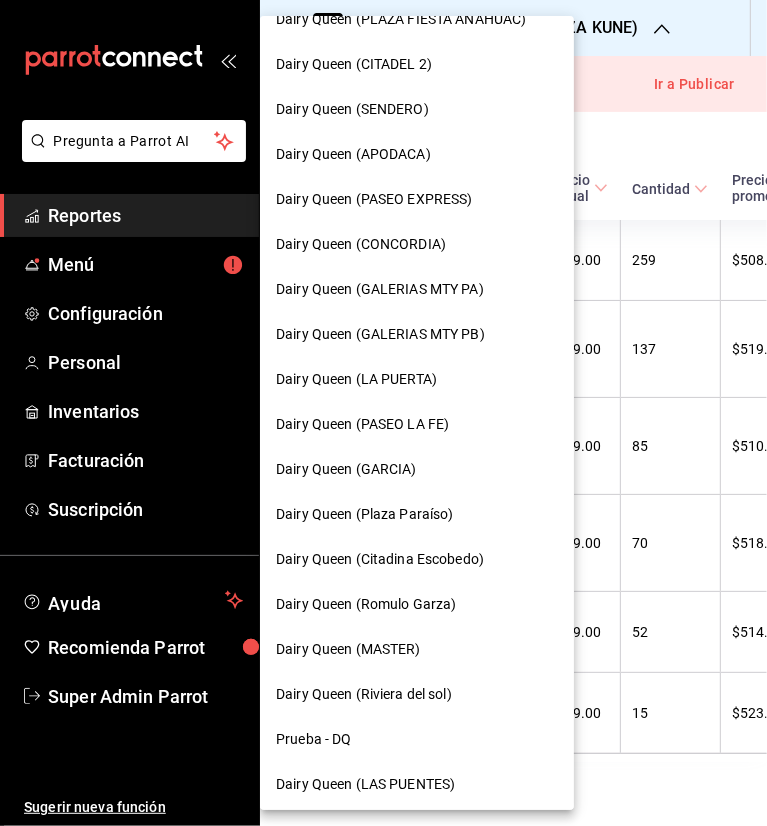 scroll, scrollTop: 707, scrollLeft: 0, axis: vertical 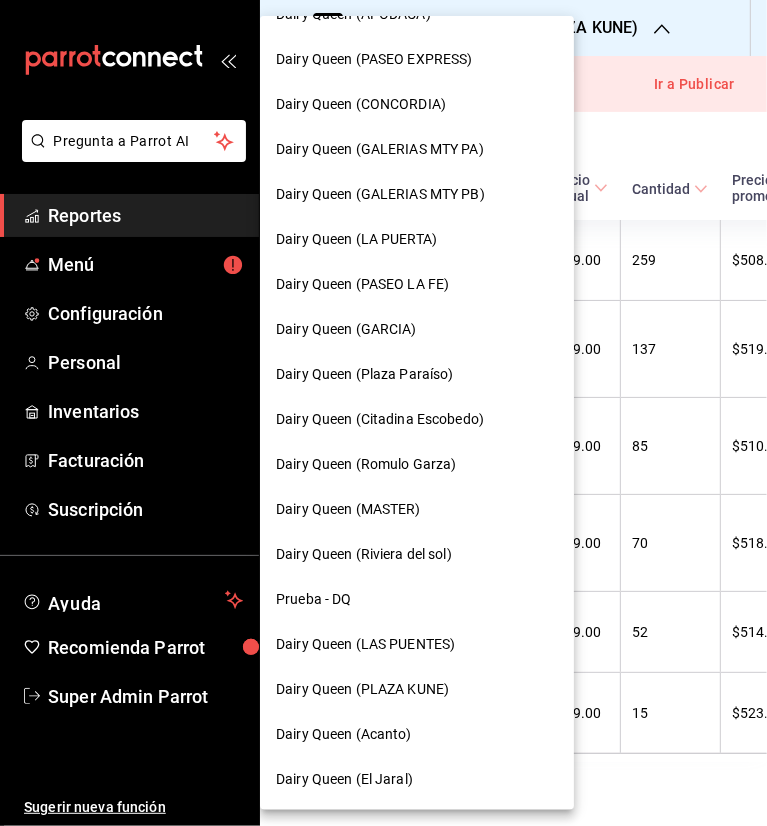click on "Dairy Queen (LA PUERTA)" at bounding box center [356, 239] 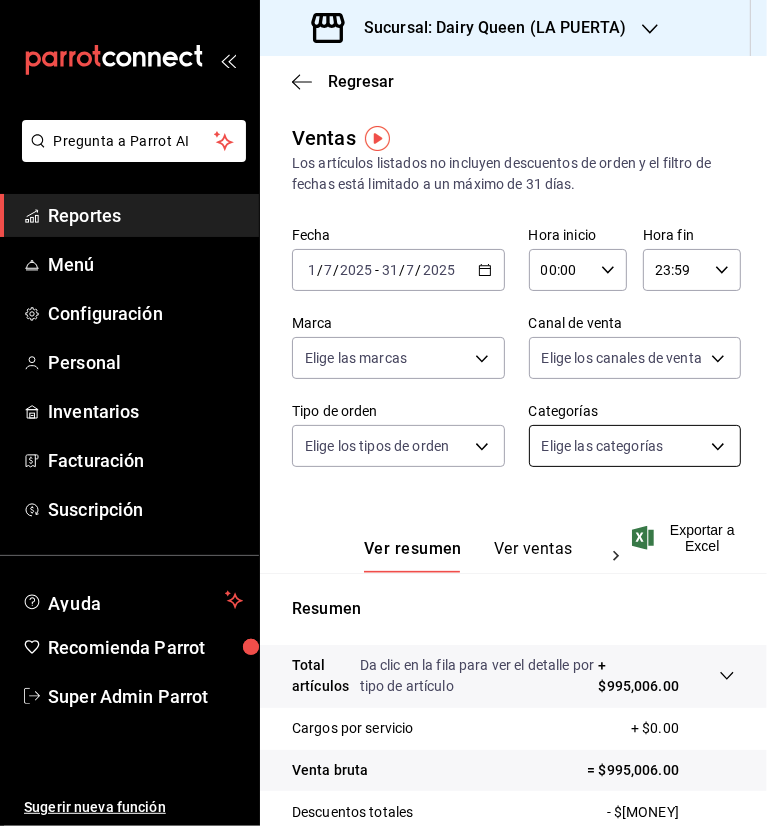 click on "Pregunta a Parrot AI Reportes   Menú   Configuración   Personal   Inventarios   Facturación   Suscripción   Ayuda Recomienda Parrot   Super Admin Parrot   Sugerir nueva función   Sucursal: Dairy Queen (LA PUERTA) Regresar Ventas Los artículos listados no incluyen descuentos de orden y el filtro de fechas está limitado a un máximo de 31 días. Fecha [DATE] [DATE] - [DATE] [DATE] Hora inicio 00:00 Hora inicio Hora fin 23:59 Hora fin Marca Elige las marcas Canal de venta Elige los canales de venta Tipo de orden Elige los tipos de orden Categorías Elige las categorías Ver resumen Ver ventas Ver cargos Exportar a Excel Resumen Total artículos Da clic en la fila para ver el detalle por tipo de artículo + $995,006.00 Cargos por servicio + $0.00 Venta bruta = $995,006.00 Descuentos totales - $15,166.05 Certificados de regalo - $0.00 Venta total = $979,839.95 Impuestos - $119,913.20 Venta neta = $859,926.75 GANA 1 MES GRATIS EN TU SUSCRIPCIÓN AQUÍ Ver video tutorial Ir a video" at bounding box center (383, 413) 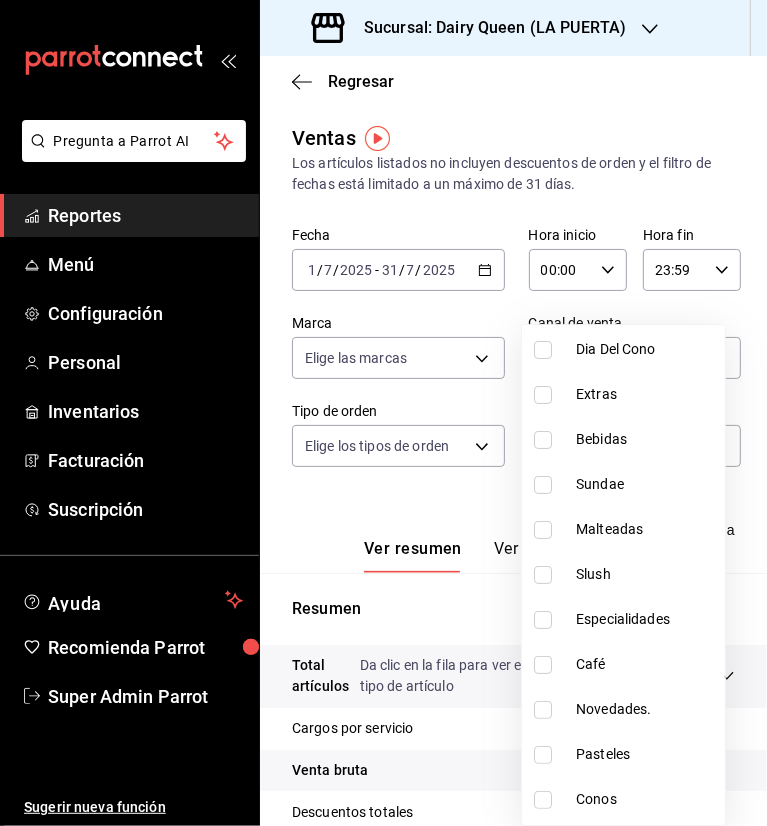 scroll, scrollTop: 244, scrollLeft: 0, axis: vertical 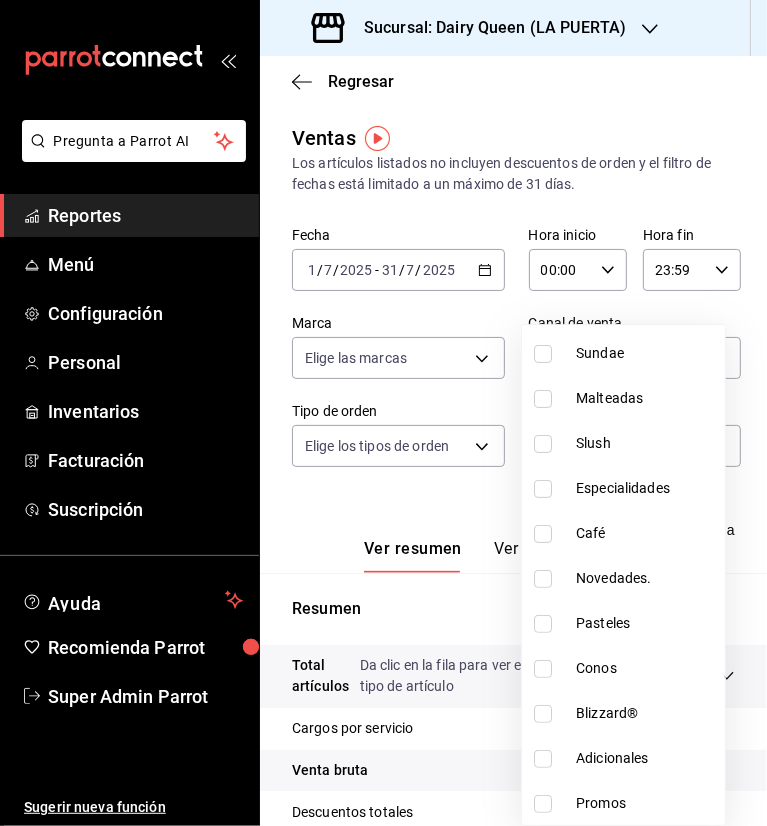 click on "Pasteles" at bounding box center [646, 623] 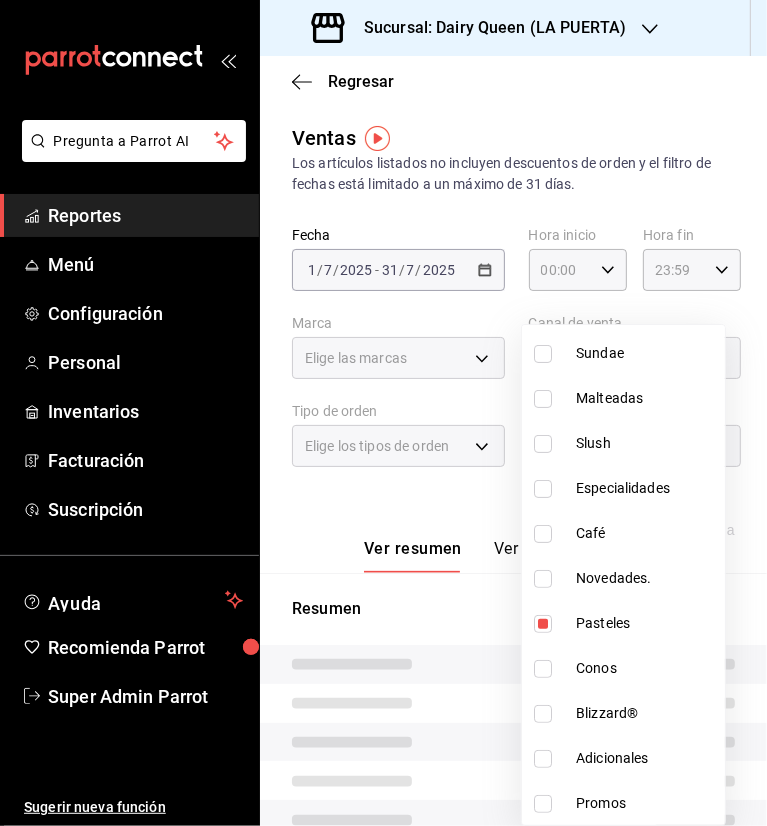 click at bounding box center [383, 413] 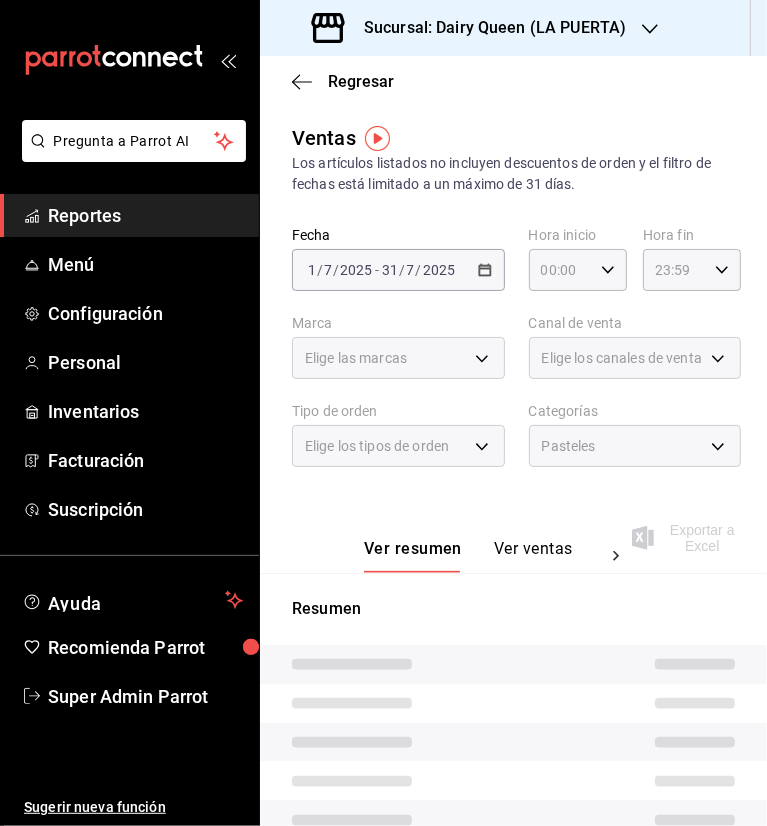 click on "Ver ventas" at bounding box center [533, 556] 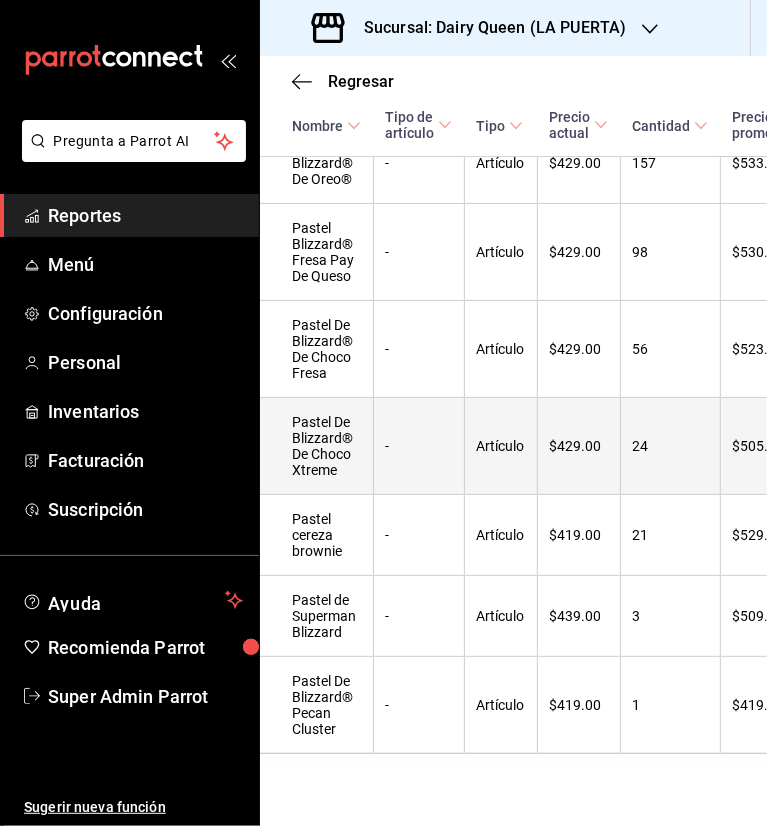 scroll, scrollTop: 587, scrollLeft: 0, axis: vertical 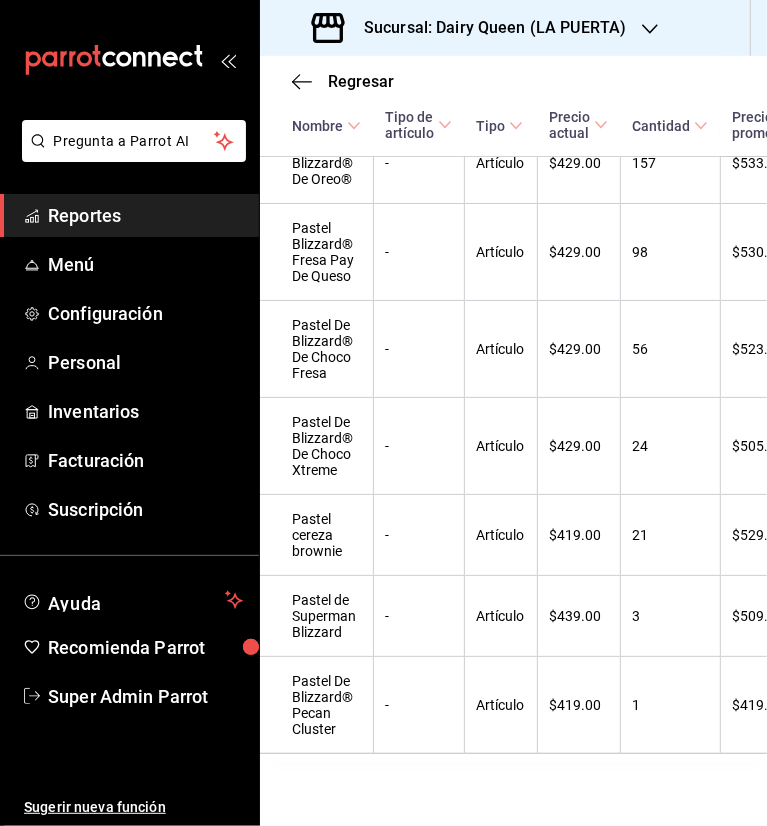 click on "Sucursal: Dairy Queen (LA PUERTA)" at bounding box center (487, 28) 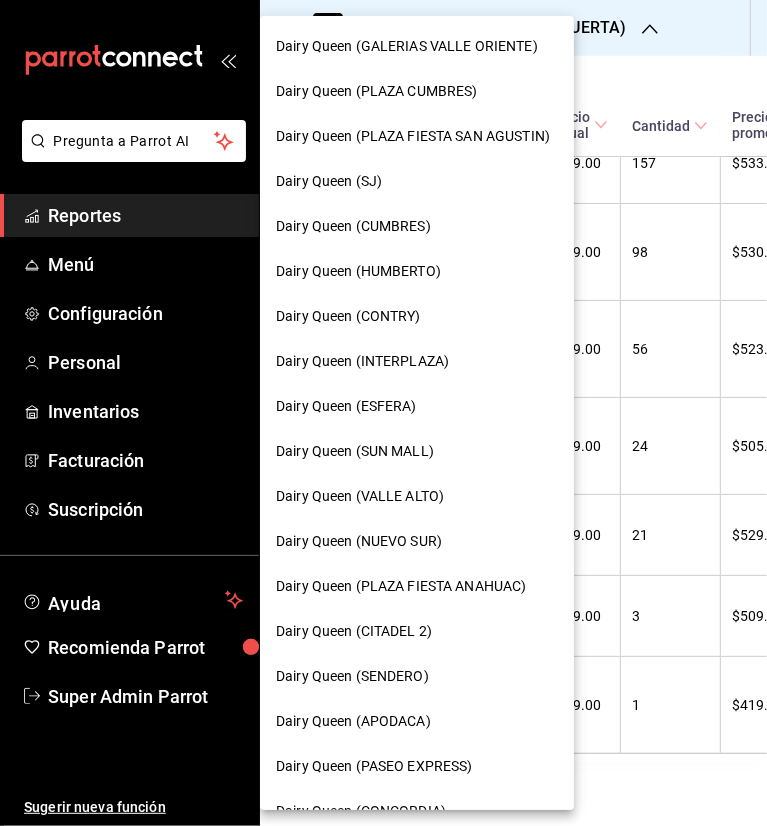 click on "Dairy Queen (VALLE ALTO)" at bounding box center [360, 496] 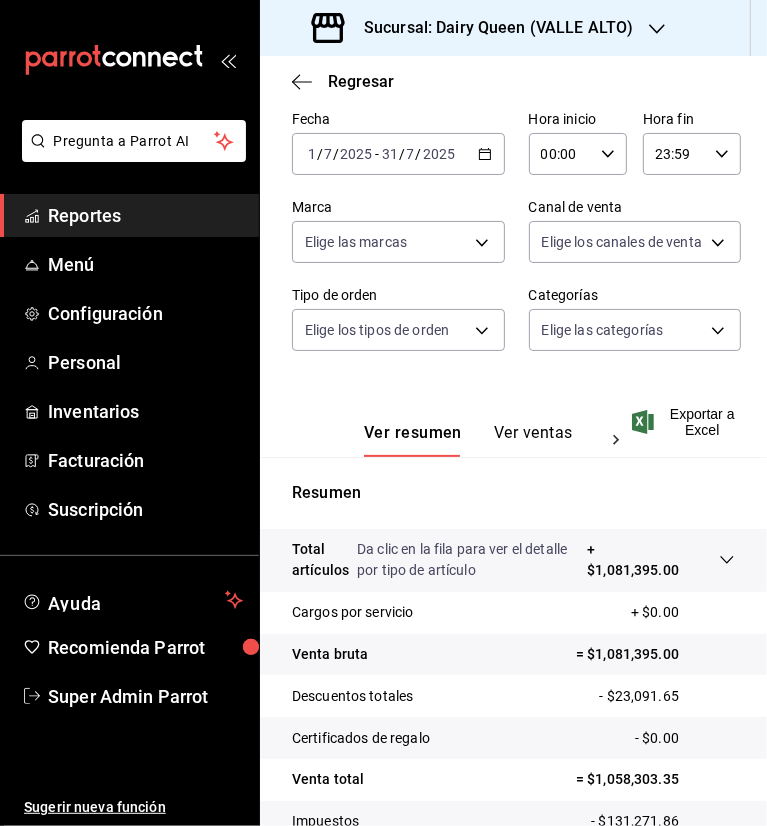 scroll, scrollTop: 263, scrollLeft: 0, axis: vertical 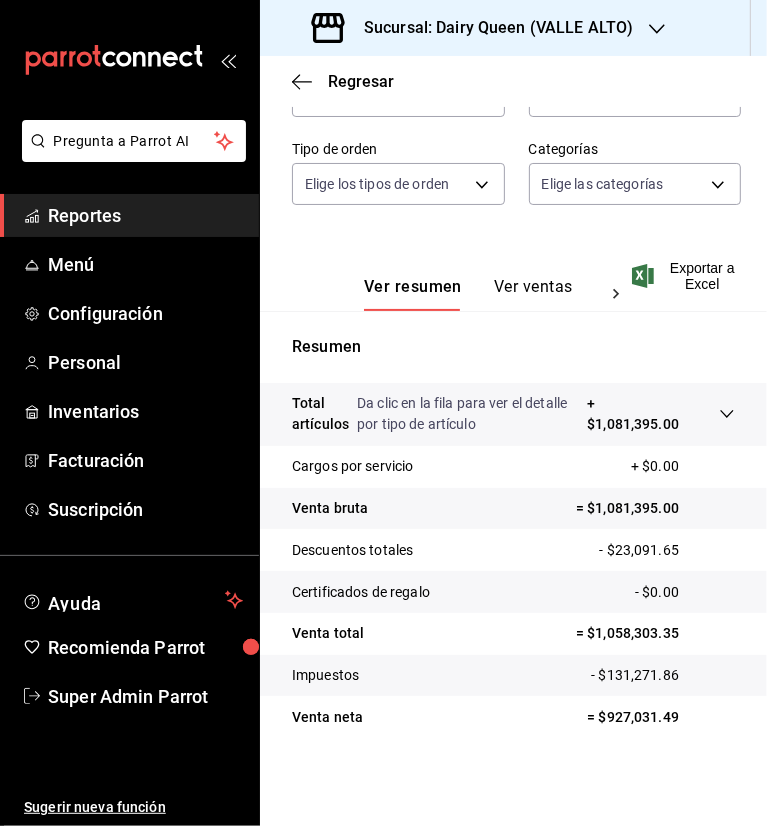click on "Ver ventas" at bounding box center (533, 294) 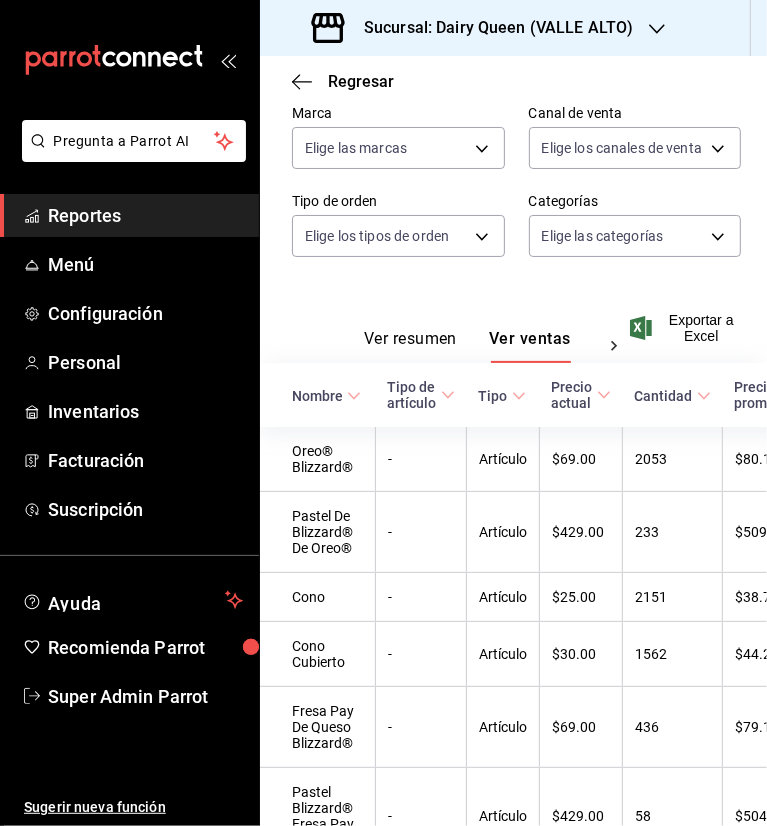 scroll, scrollTop: 163, scrollLeft: 0, axis: vertical 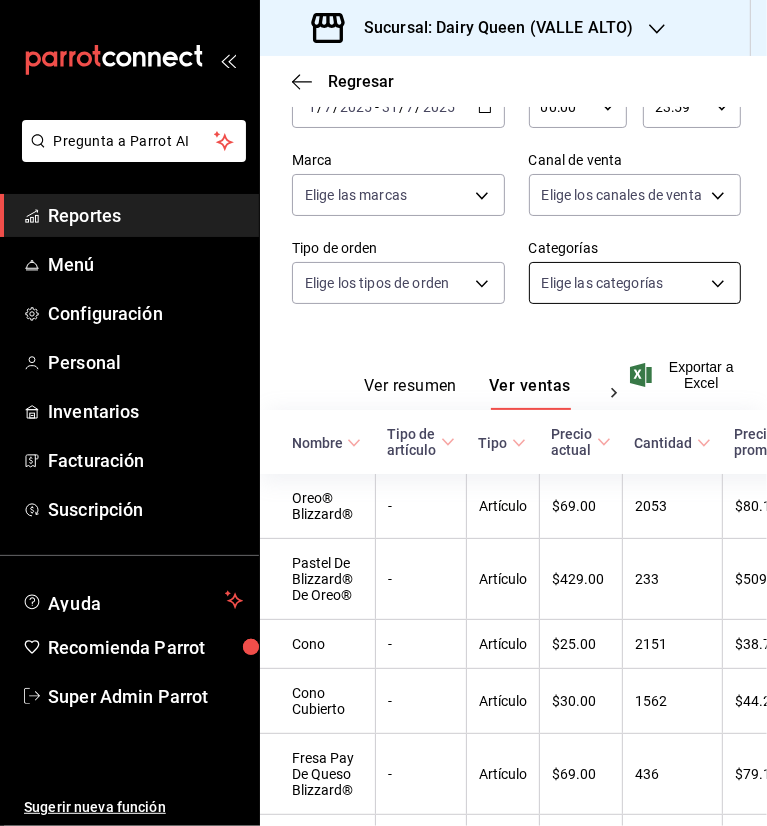 click on "Pregunta a Parrot AI Reportes   Menú   Configuración   Personal   Inventarios   Facturación   Suscripción   Ayuda Recomienda Parrot   Super Admin Parrot   Sugerir nueva función   Sucursal: Dairy Queen (VALLE ALTO) Regresar Ventas Los artículos listados no incluyen descuentos de orden y el filtro de fechas está limitado a un máximo de 31 días. Fecha [DATE] [DATE] - [DATE] [DATE] Hora inicio 00:00 Hora inicio Hora fin 23:59 Hora fin Marca Elige las marcas Canal de venta Elige los canales de venta Tipo de orden Elige los tipos de orden Categorías Elige las categorías Ver resumen Ver ventas Ver cargos Exportar a Excel Nombre Tipo de artículo Tipo Precio actual Cantidad Precio promedio   Total artículos   Descuentos de artículo Venta total Impuestos Venta neta Oreo® Blizzard® - Artículo $69.00 2053 $80.16 $164,574.00 $645.00 $163,929.00 $22,577.71 $141,351.29 Pastel De Blizzard® De Oreo® - Artículo $429.00 233 $509.57 $118,729.00 $1,467.00 $117,262.00 $7,847.17 $109,414.83" at bounding box center [383, 413] 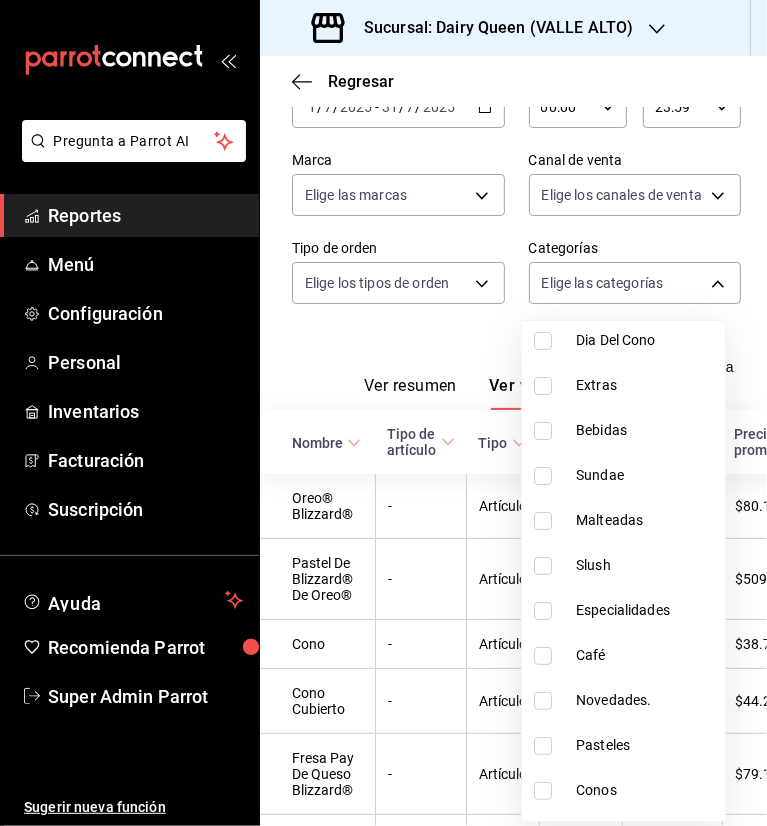 scroll, scrollTop: 244, scrollLeft: 0, axis: vertical 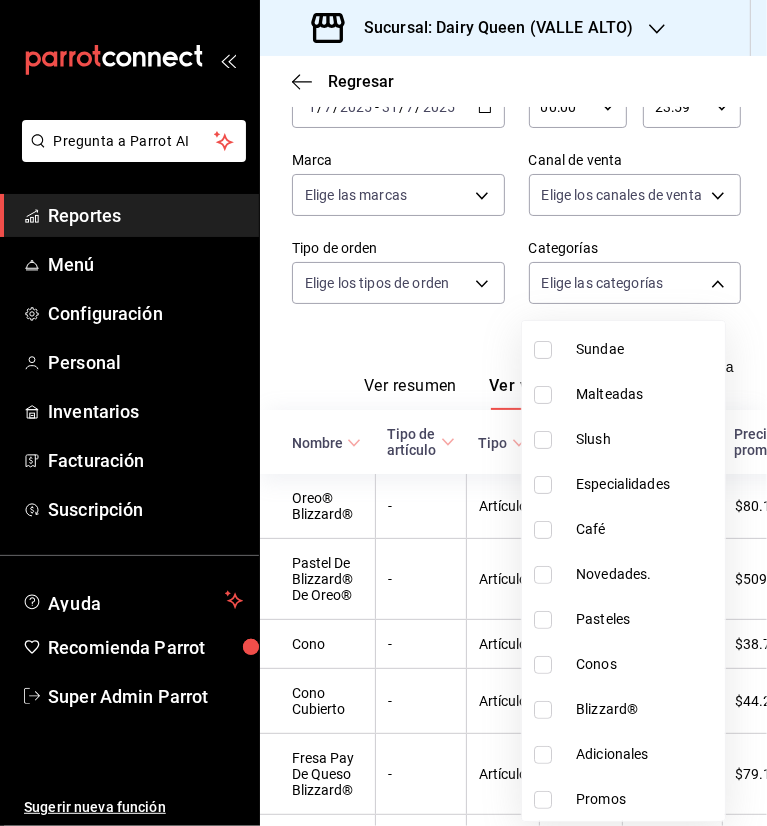 click on "Pasteles" at bounding box center [646, 619] 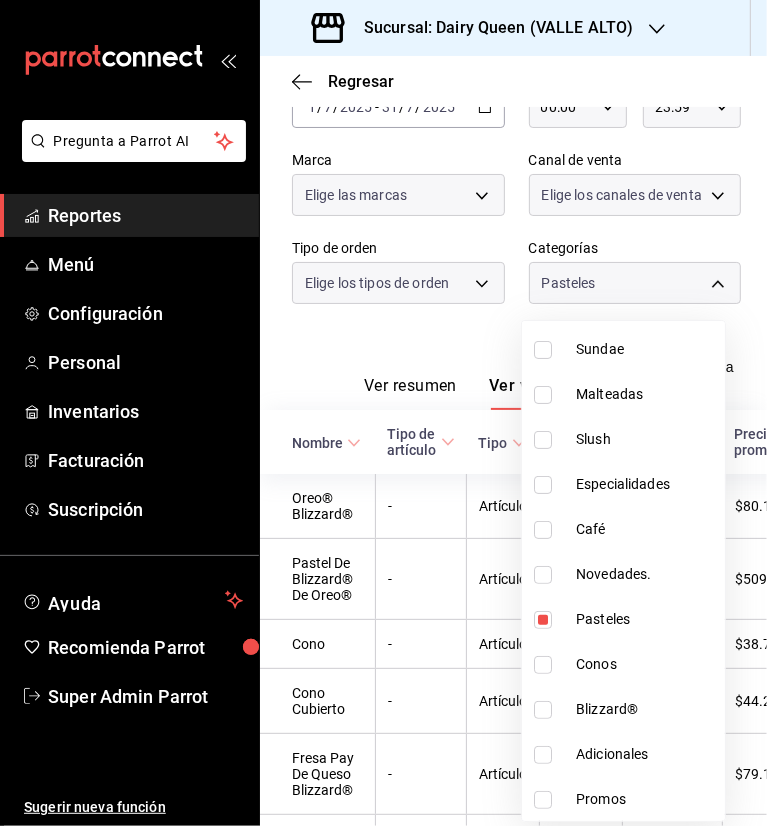 scroll, scrollTop: 22, scrollLeft: 0, axis: vertical 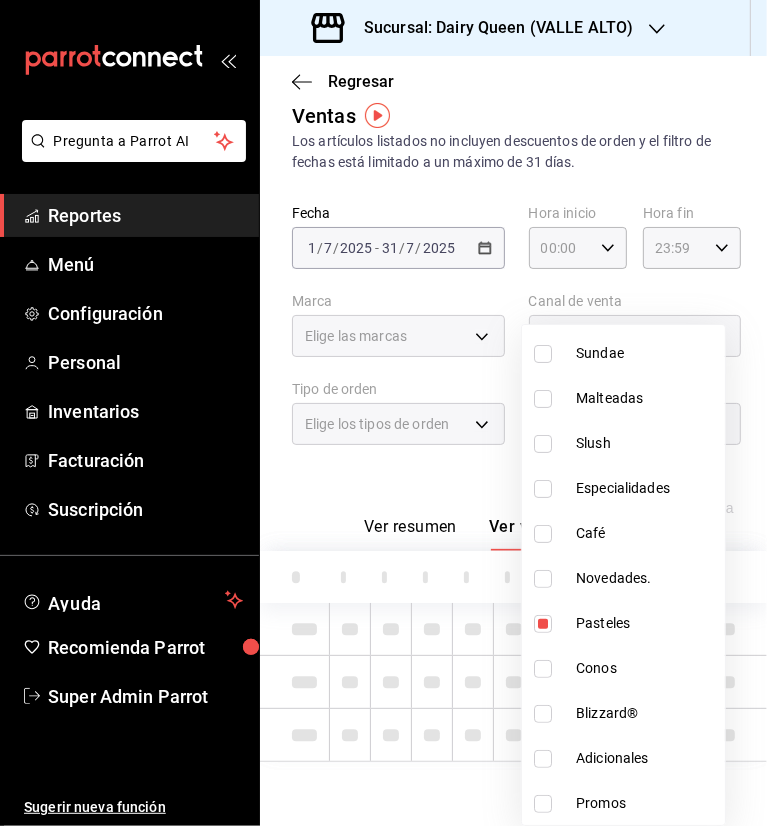 click at bounding box center (383, 413) 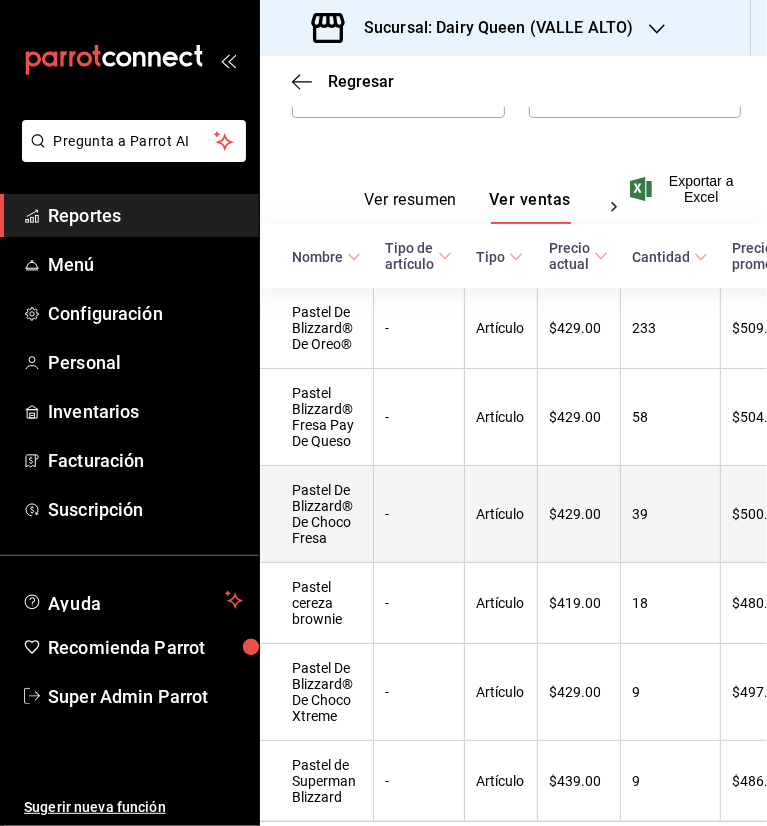 scroll, scrollTop: 450, scrollLeft: 0, axis: vertical 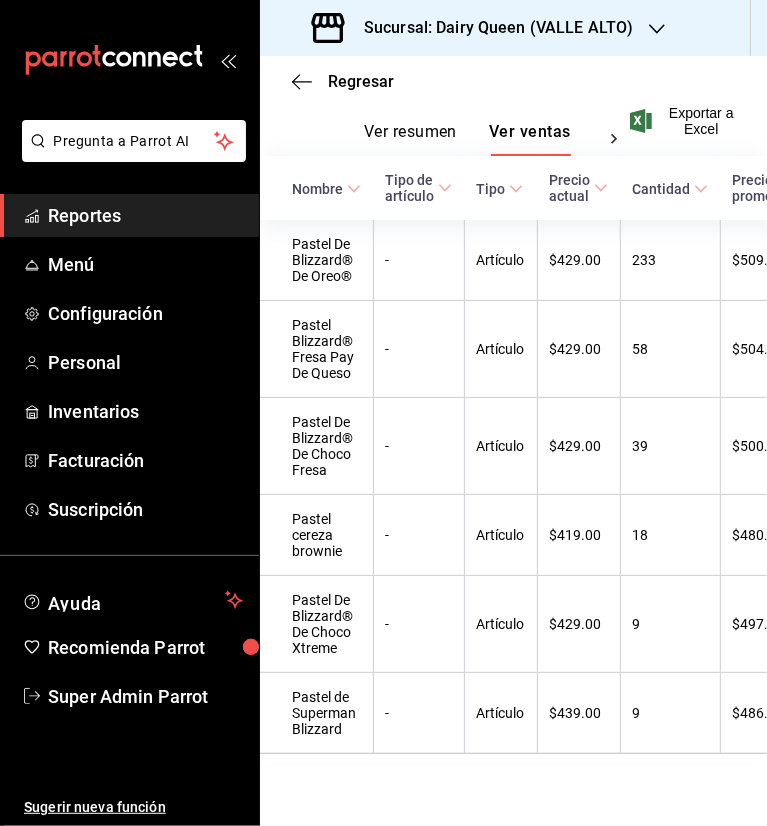 click 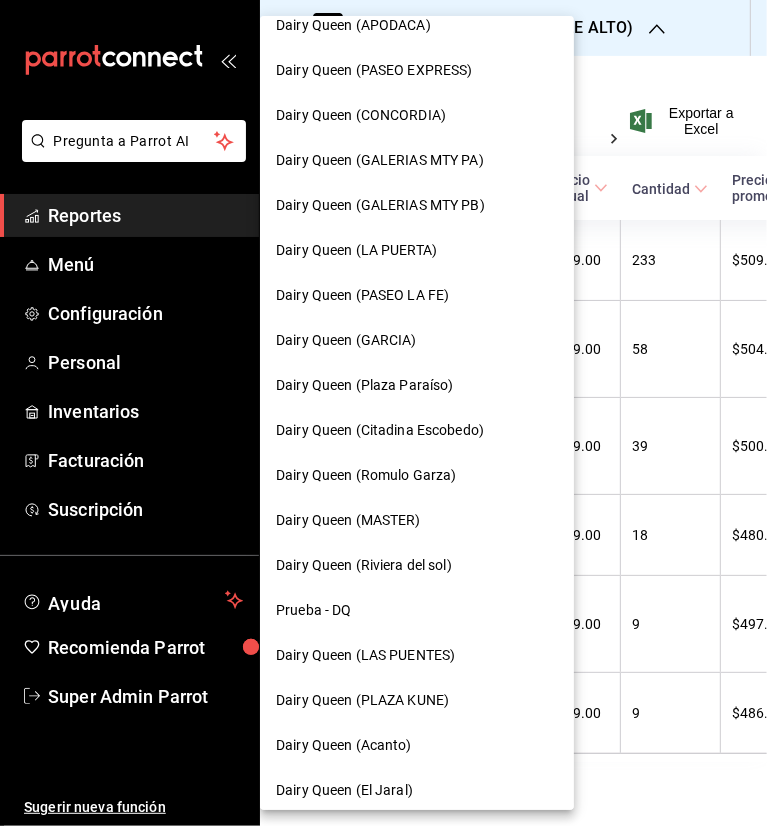 scroll, scrollTop: 707, scrollLeft: 0, axis: vertical 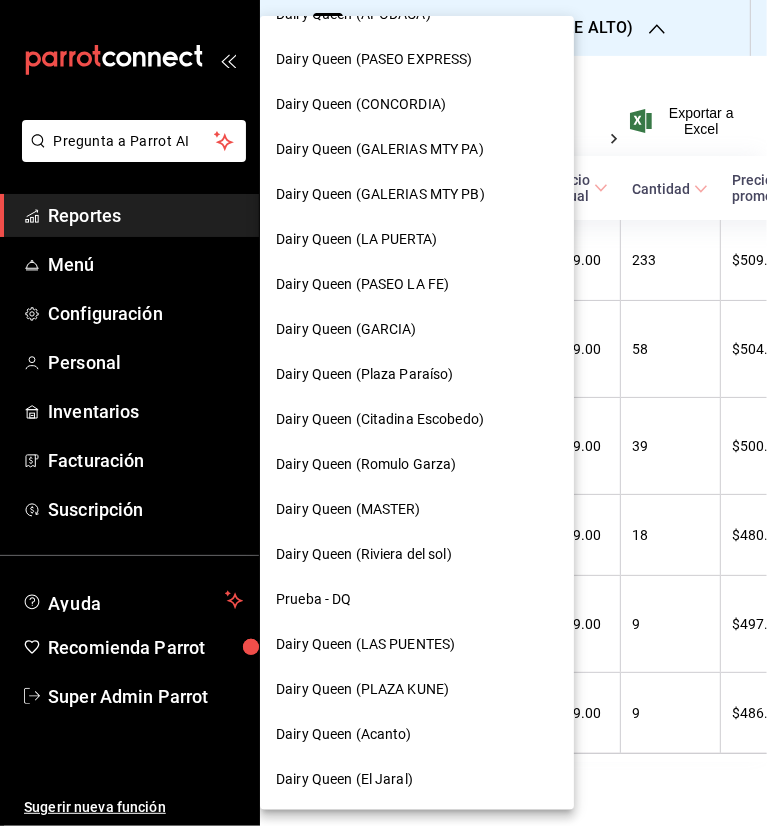 click on "Dairy Queen (GALERIAS MTY PB)" at bounding box center [380, 194] 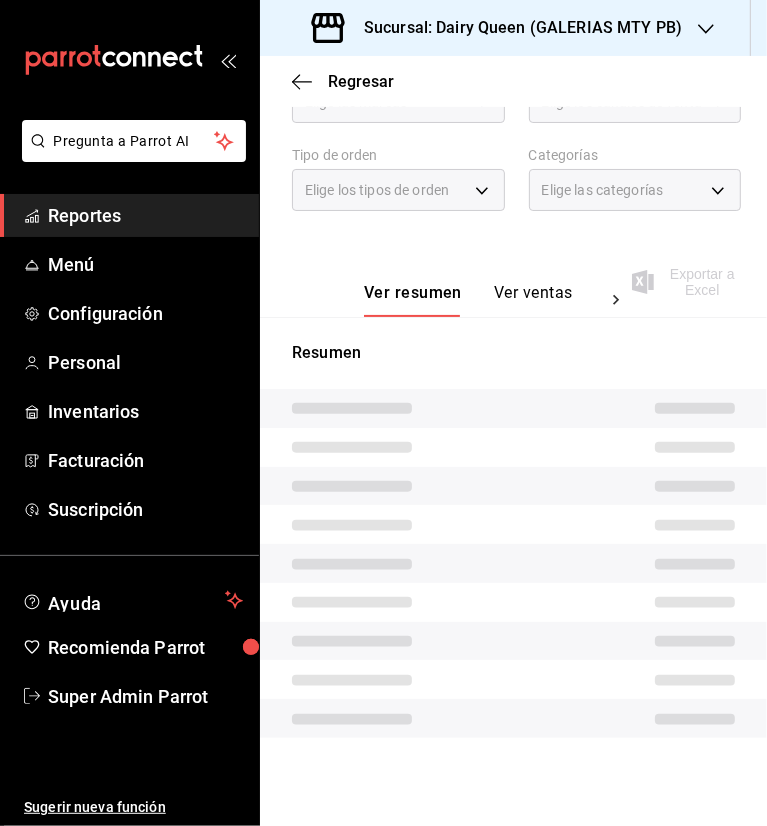 click on "Ver ventas" at bounding box center [533, 300] 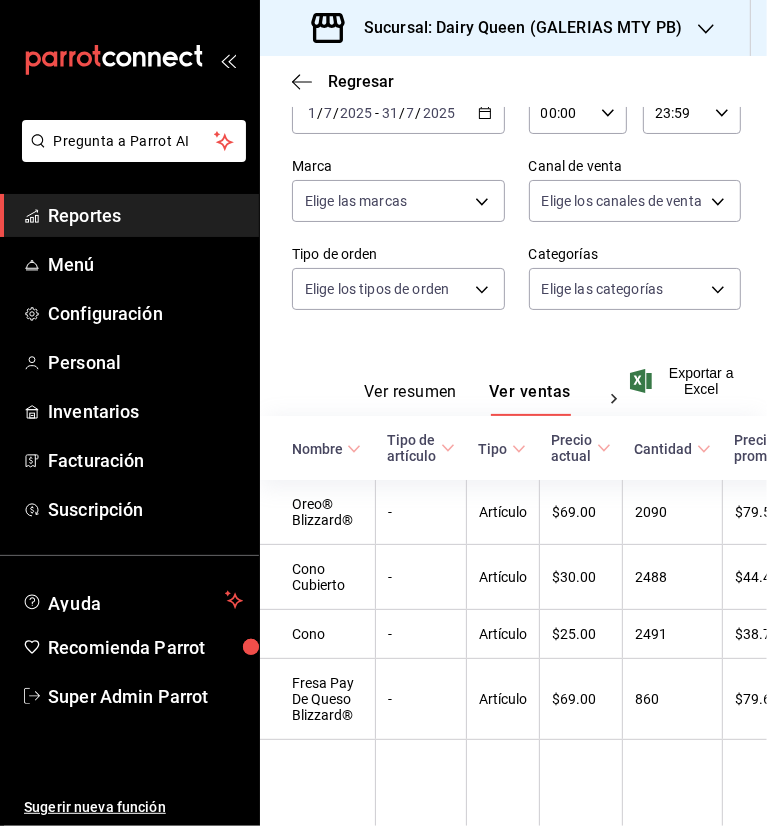 scroll, scrollTop: 0, scrollLeft: 0, axis: both 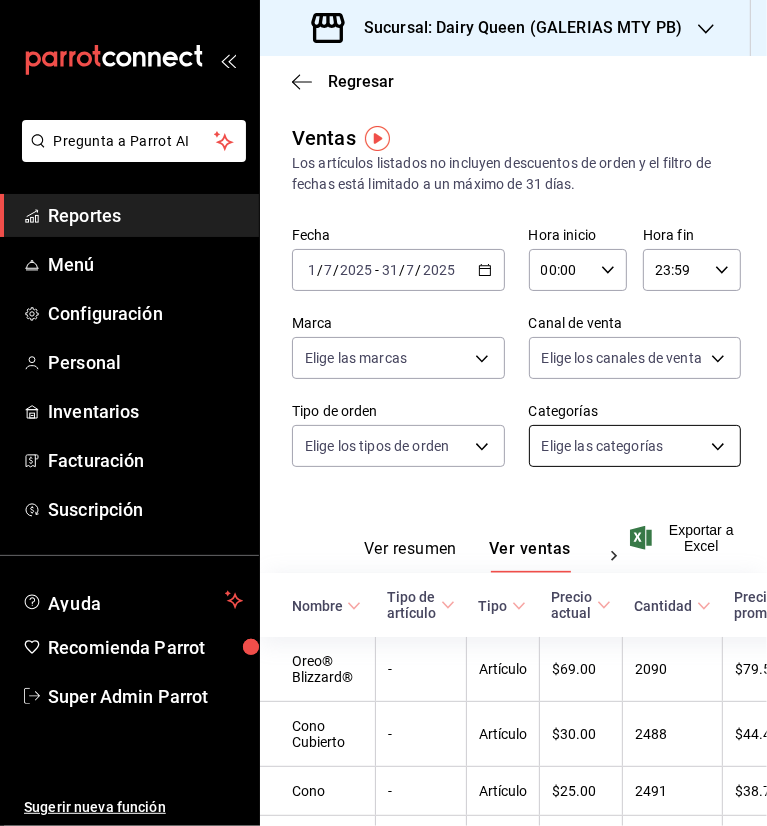 click on "Pregunta a Parrot AI Reportes   Menú   Configuración   Personal   Inventarios   Facturación   Suscripción   Ayuda Recomienda Parrot   Super Admin Parrot   Sugerir nueva función   Sucursal: Dairy Queen (GALERIAS MTY PB) Regresar Ventas Los artículos listados no incluyen descuentos de orden y el filtro de fechas está limitado a un máximo de 31 días. Fecha [DATE] [DATE] - [DATE] [DATE] Hora inicio 00:00 Hora inicio Hora fin 23:59 Hora fin Marca Elige las marcas Canal de venta Elige los canales de venta Tipo de orden Elige los tipos de orden Categorías Elige las categorías Ver resumen Ver ventas Ver cargos Exportar a Excel Nombre Tipo de artículo Tipo Precio actual Cantidad Precio promedio   Total artículos   Descuentos de artículo Venta total Impuestos Venta neta Oreo® Blizzard® - Artículo $69.00 2090 $79.57 $166,300.00 $883.00 $165,417.00 $22,765.71 $142,651.29 Cono Cubierto - Artículo $30.00 2488 $44.46 $110,606.00 $0.00 $110,606.00 $15,250.21 $95,355.79 Cono - Artículo" at bounding box center [383, 413] 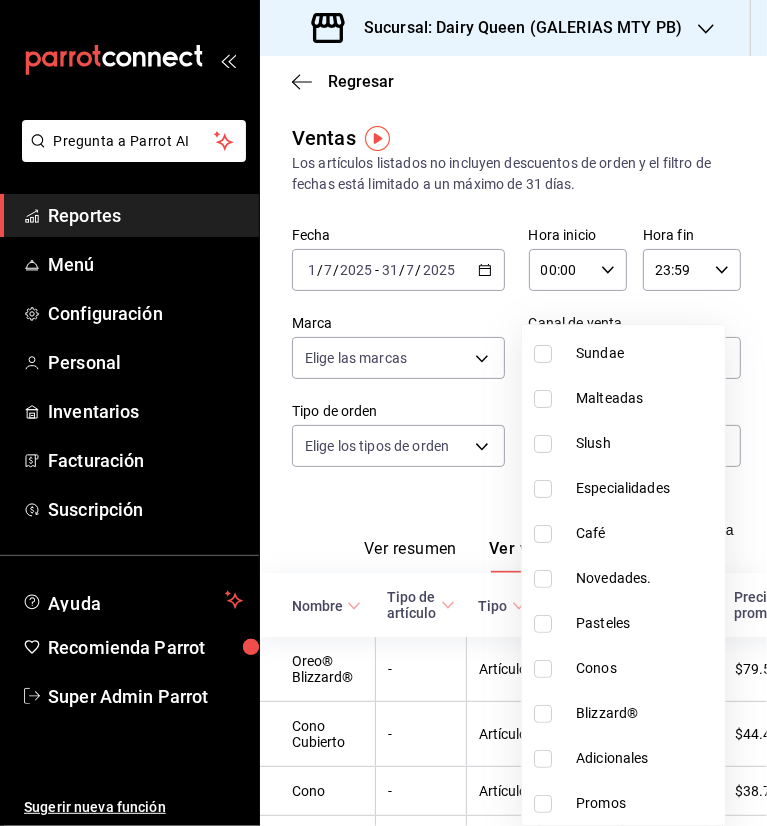 scroll, scrollTop: 244, scrollLeft: 0, axis: vertical 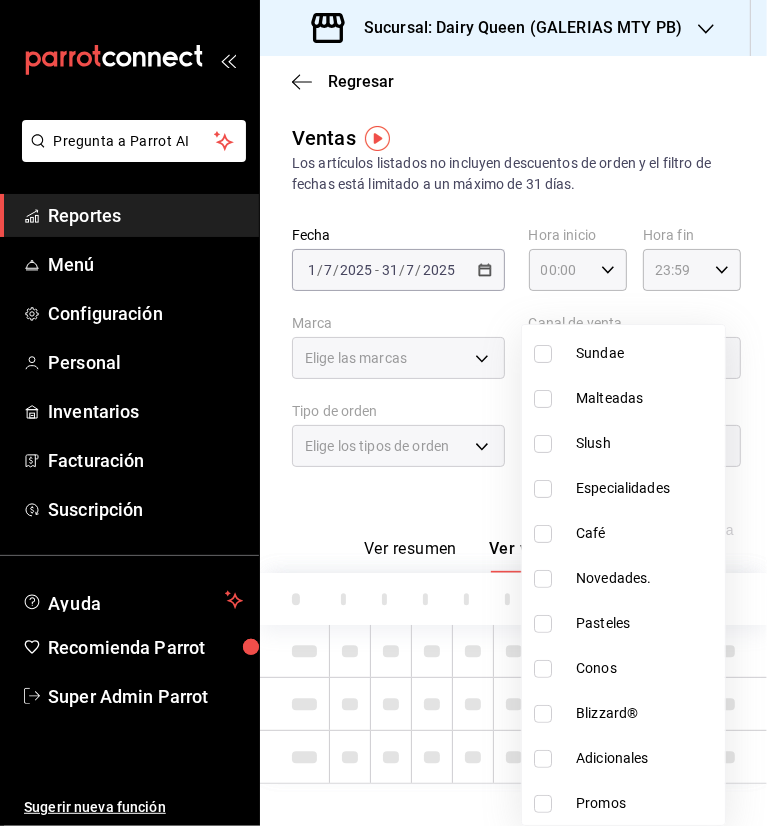 click at bounding box center [543, 624] 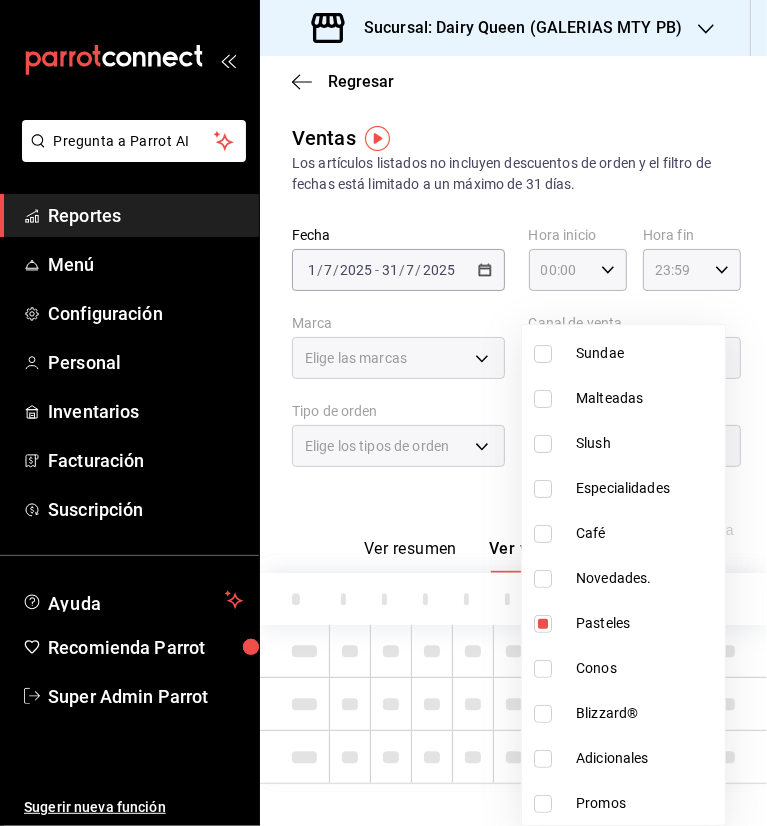click at bounding box center [383, 413] 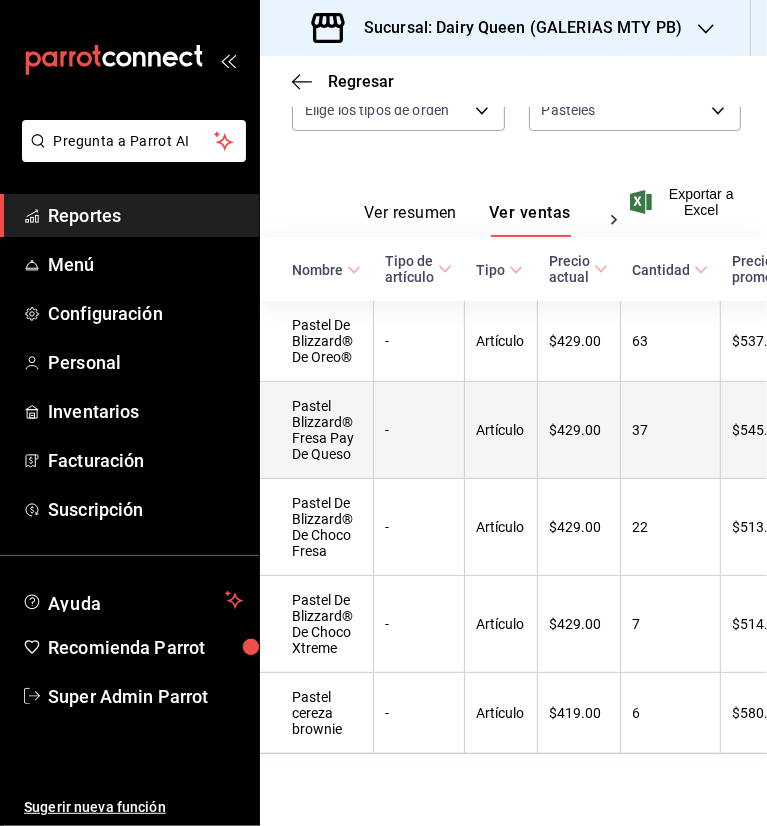 scroll, scrollTop: 367, scrollLeft: 0, axis: vertical 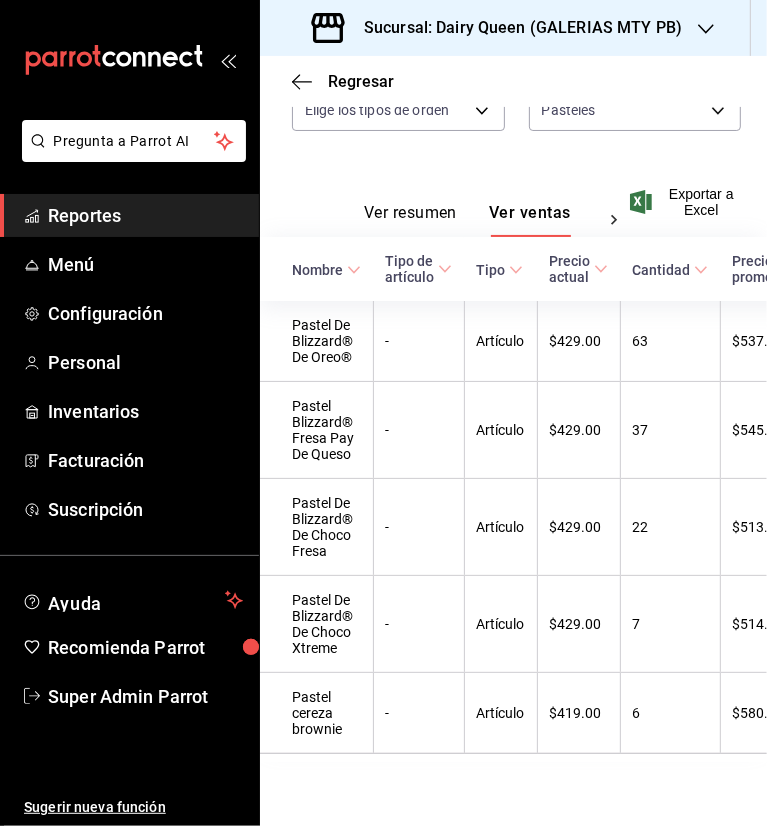 click on "Sucursal: Dairy Queen (GALERIAS MTY PB)" at bounding box center (515, 28) 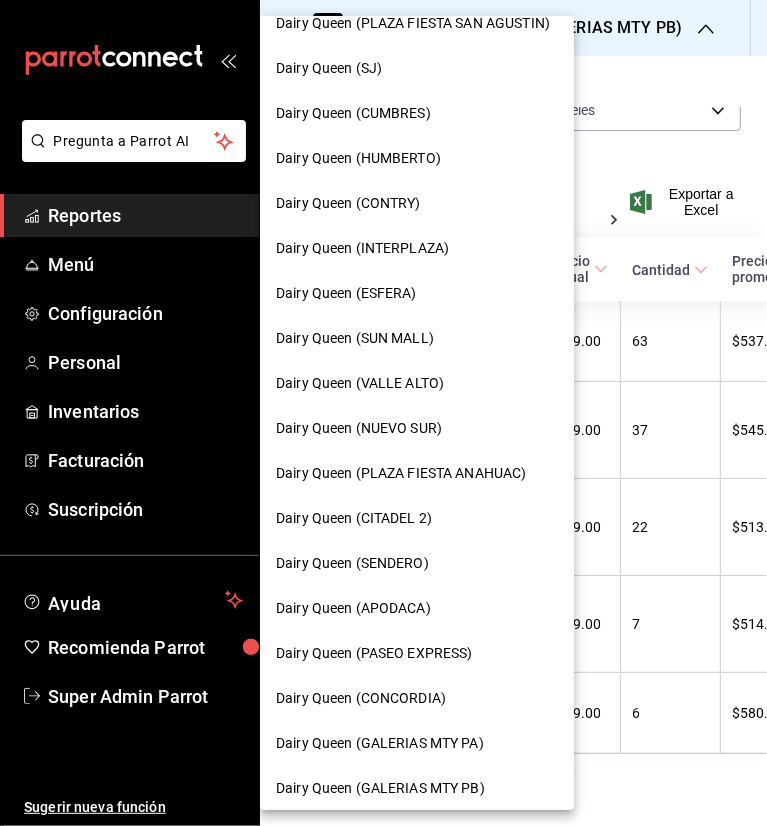 scroll, scrollTop: 707, scrollLeft: 0, axis: vertical 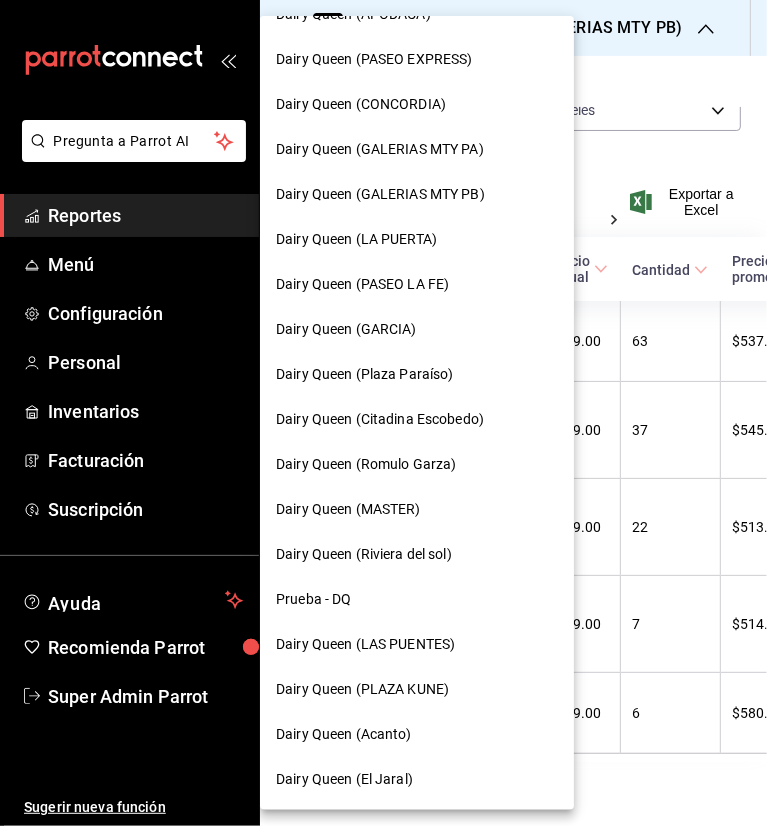 click on "Dairy Queen (CONCORDIA)" at bounding box center [417, 104] 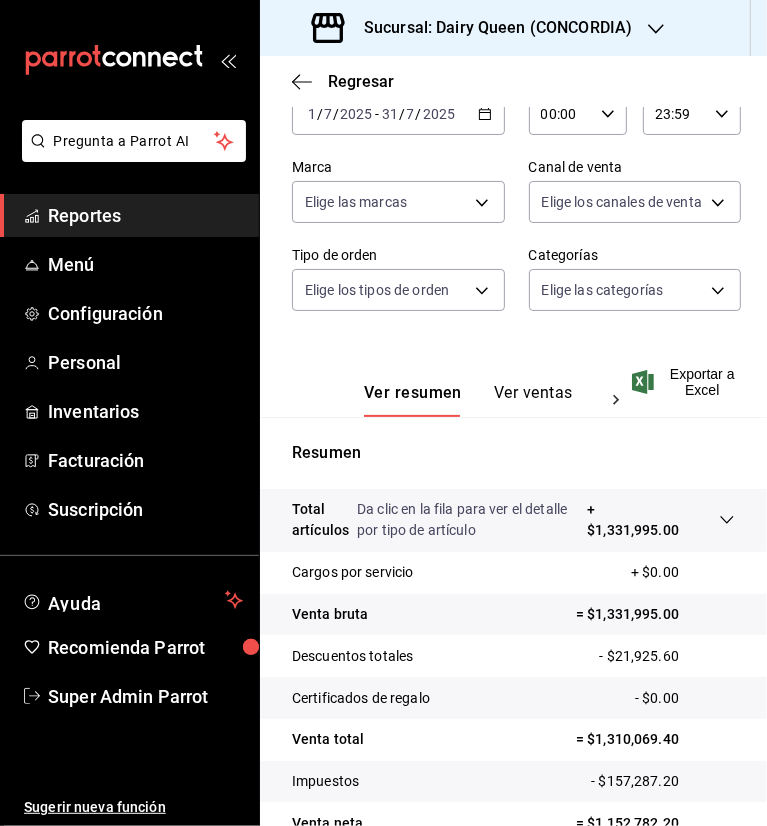 scroll, scrollTop: 200, scrollLeft: 0, axis: vertical 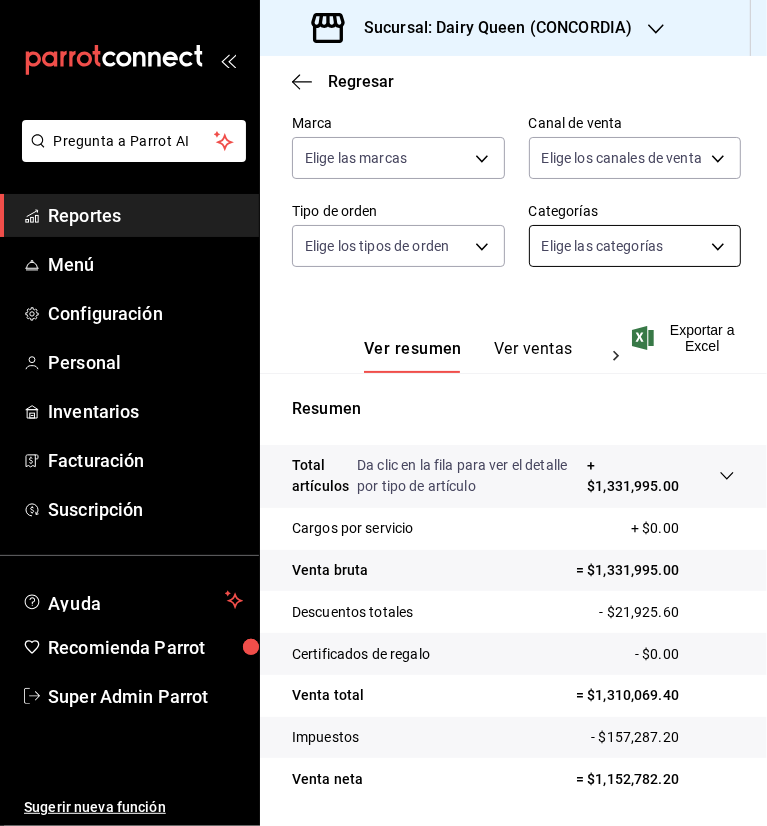 click on "Pregunta a Parrot AI Reportes   Menú   Configuración   Personal   Inventarios   Facturación   Suscripción   Ayuda Recomienda Parrot   Super Admin Parrot   Sugerir nueva función   Sucursal: Dairy Queen ([PERSON]) Regresar Ventas Los artículos listados no incluyen descuentos de orden y el filtro de fechas está limitado a un máximo de 31 días. Fecha [DATE] [DATE] - [DATE] [DATE] Hora inicio [TIME] Hora inicio Hora fin [TIME] Hora fin Marca Elige las marcas Canal de venta Elige los canales de venta Tipo de orden Elige los tipos de orden Categorías Elige las categorías Ver resumen Ver ventas Ver cargos Exportar a Excel Resumen Total artículos Da clic en la fila para ver el detalle por tipo de artículo + $[MONEY] Cargos por servicio + $[MONEY] Venta bruta = $[MONEY] Descuentos totales - $[MONEY] Certificados de regalo - $[MONEY] Venta total = $[MONEY] Impuestos - $[MONEY] Venta neta = $[MONEY] GANA 1 MES GRATIS EN TU SUSCRIPCIÓN AQUÍ Ver video tutorial Reportes" at bounding box center [383, 413] 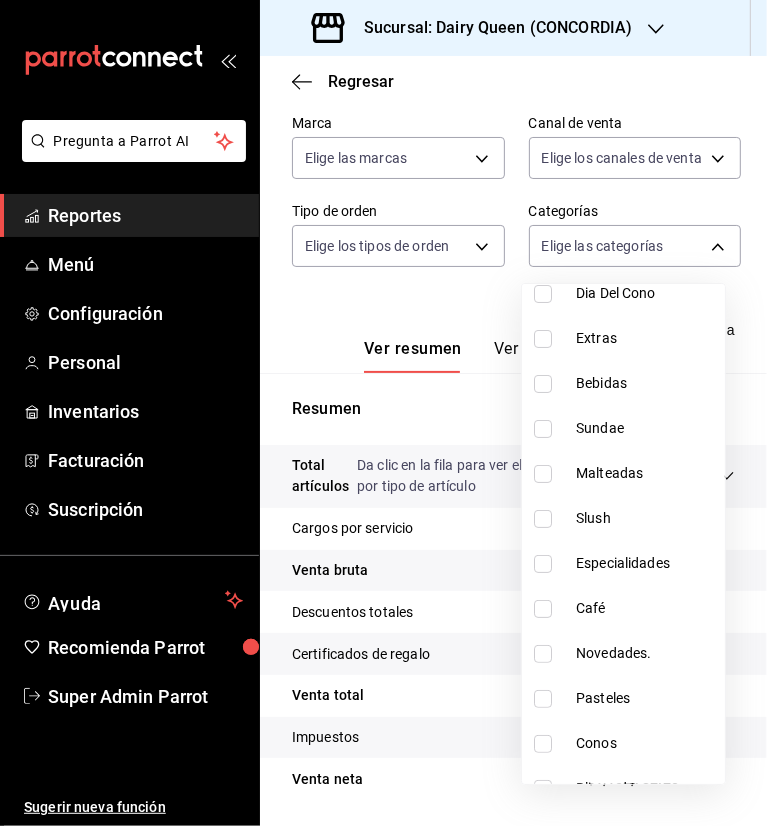 scroll, scrollTop: 244, scrollLeft: 0, axis: vertical 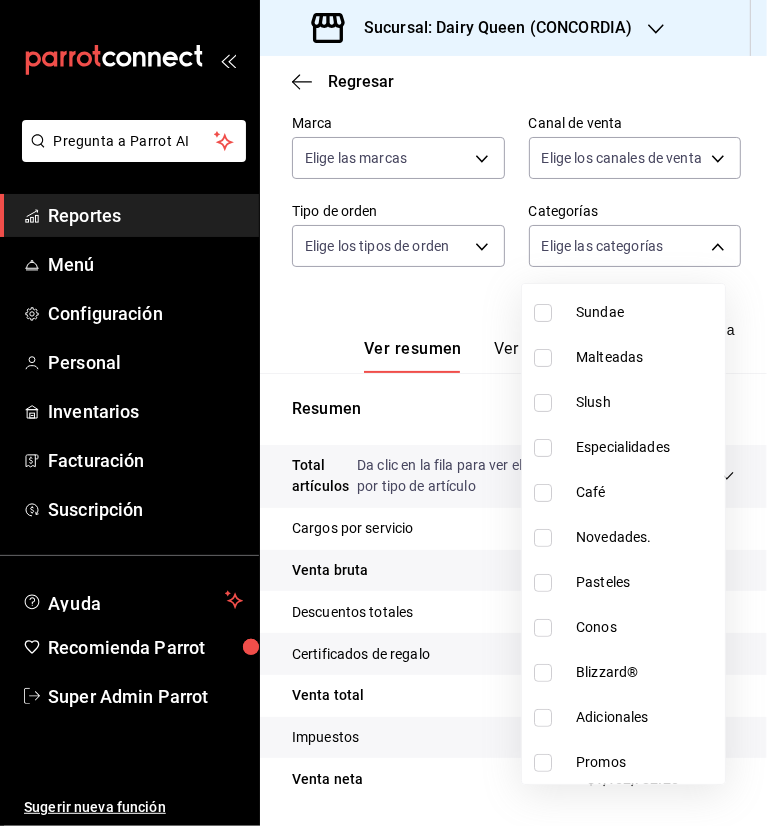 click on "Pasteles" at bounding box center (646, 582) 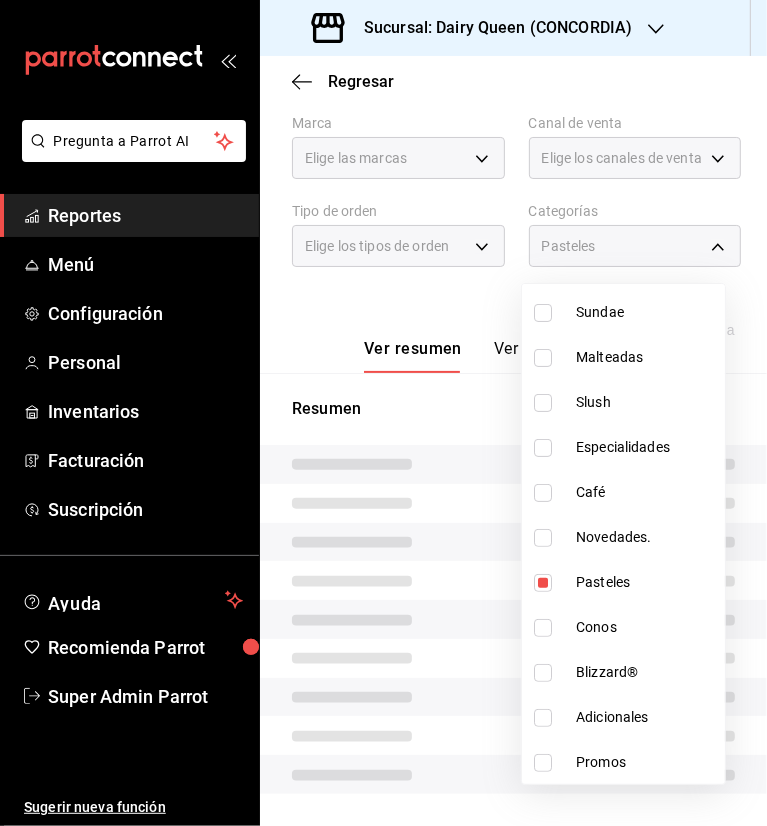 click at bounding box center [383, 413] 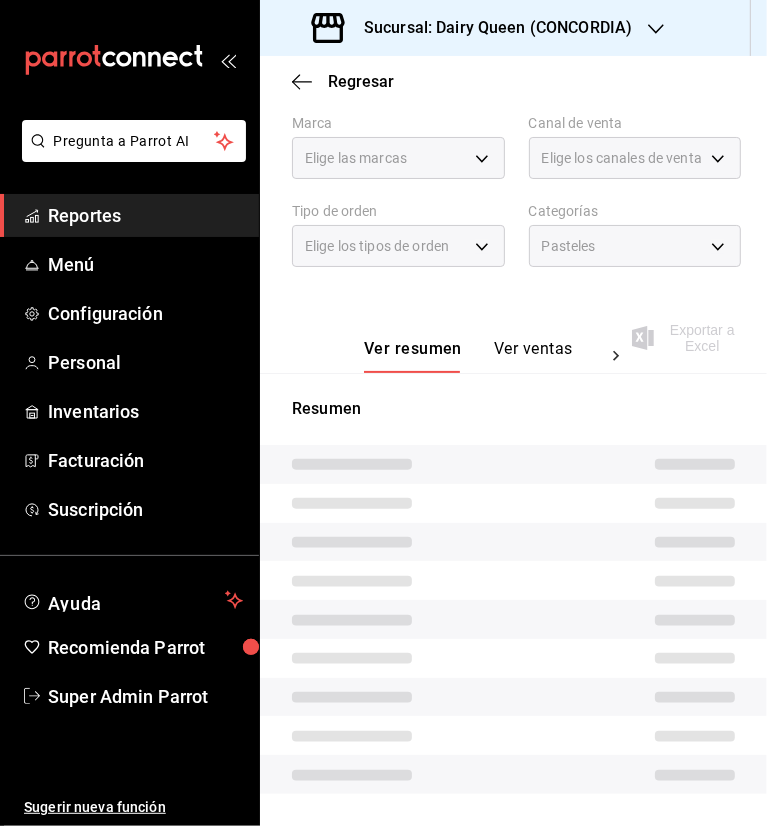 click on "Ver ventas" at bounding box center [533, 356] 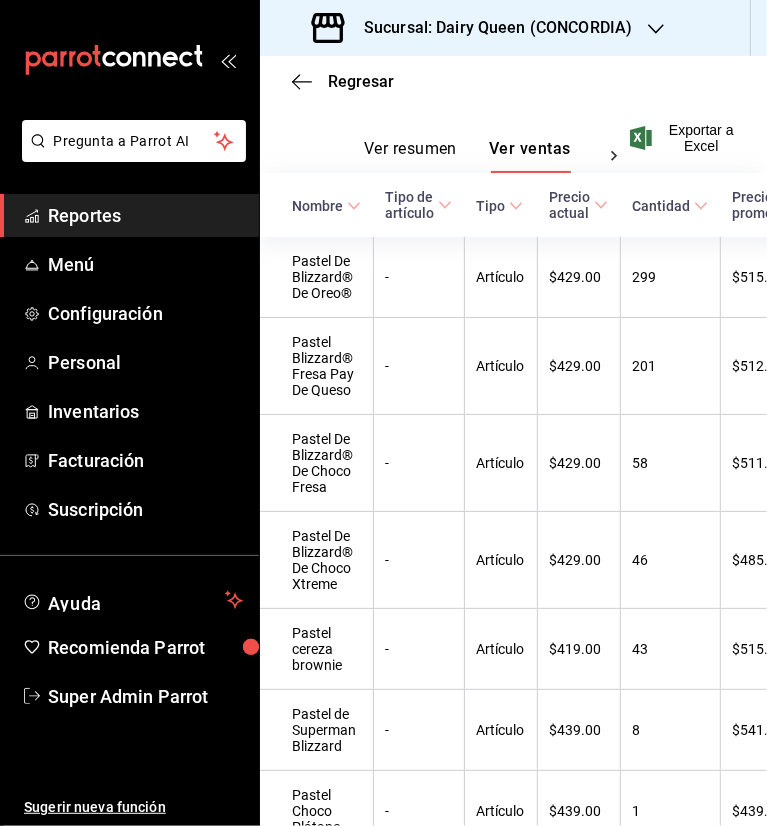scroll, scrollTop: 500, scrollLeft: 0, axis: vertical 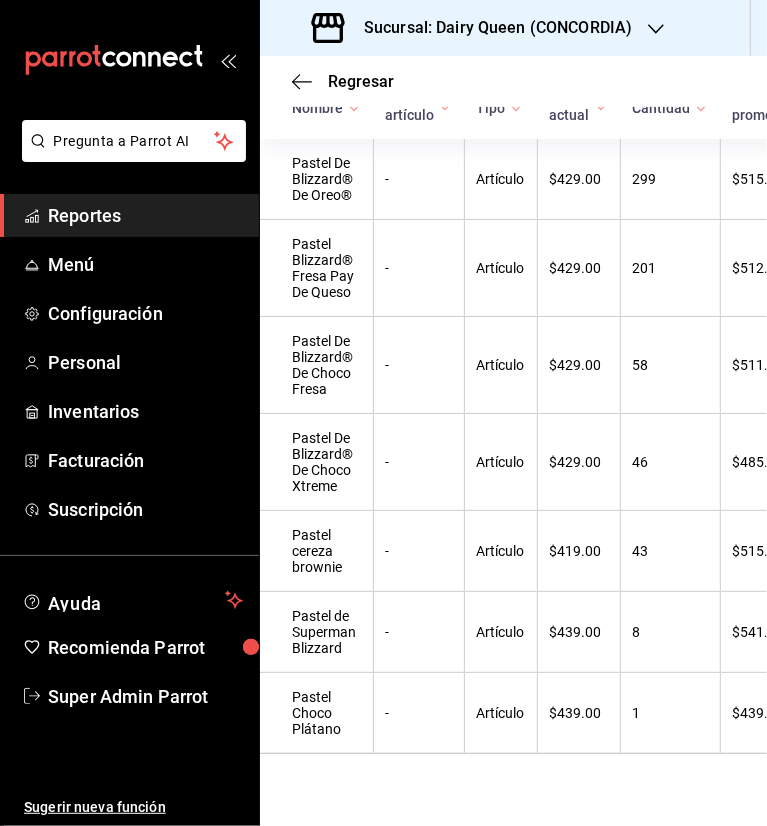 click on "Sucursal: Dairy Queen (CONCORDIA)" at bounding box center [490, 28] 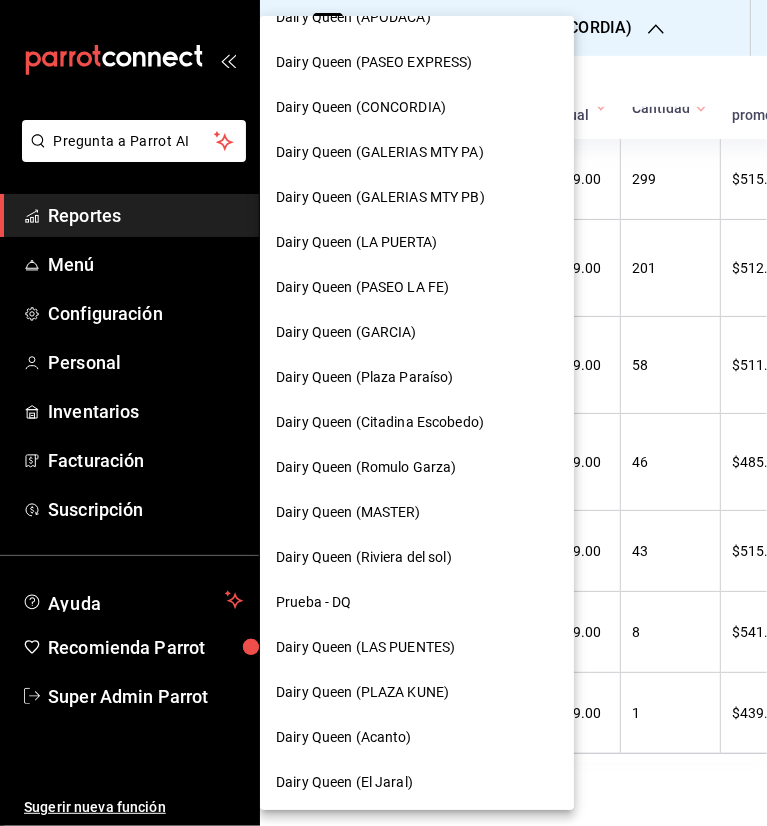 scroll, scrollTop: 707, scrollLeft: 0, axis: vertical 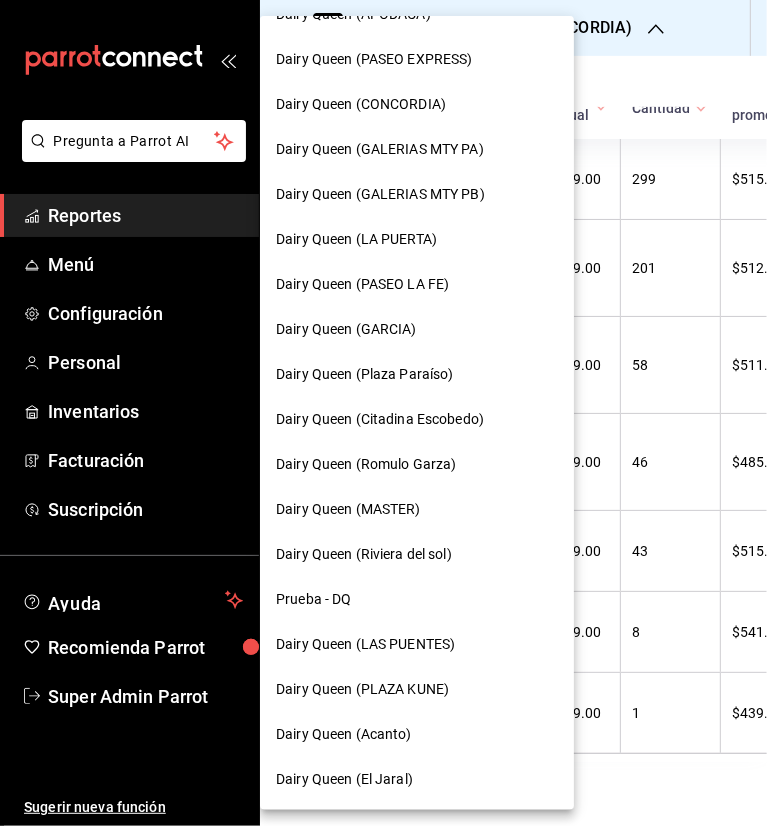 click on "Dairy Queen (GALERIAS MTY PA)" at bounding box center (380, 149) 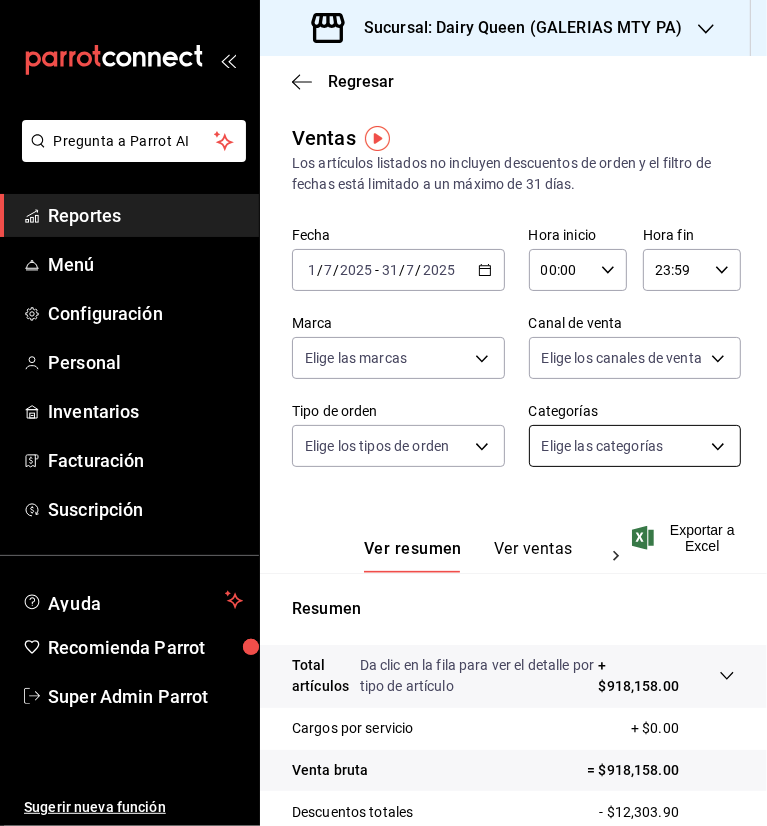 click on "Pregunta a Parrot AI Reportes   Menú   Configuración   Personal   Inventarios   Facturación   Suscripción   Ayuda Recomienda Parrot   Super Admin Parrot   Sugerir nueva función   Sucursal: Dairy Queen (GALERIAS MTY PA) Regresar Ventas Los artículos listados no incluyen descuentos de orden y el filtro de fechas está limitado a un máximo de 31 días. Fecha [DATE] [DATE] - [DATE] [DATE] Hora inicio 00:00 Hora inicio Hora fin 23:59 Hora fin Marca Elige las marcas Canal de venta Elige los canales de venta Tipo de orden Elige los tipos de orden Categorías Elige las categorías Ver resumen Ver ventas Ver cargos Exportar a Excel Resumen Total artículos Da clic en la fila para ver el detalle por tipo de artículo + $918,158.00 Cargos por servicio + $0.00 Venta bruta = $918,158.00 Descuentos totales - $12,303.90 Certificados de regalo - $0.00 Venta total = $905,854.10 Impuestos - $123,218.15 Venta neta = $782,635.95 GANA 1 MES GRATIS EN TU SUSCRIPCIÓN AQUÍ Ver video tutorial Ir a video" at bounding box center (383, 413) 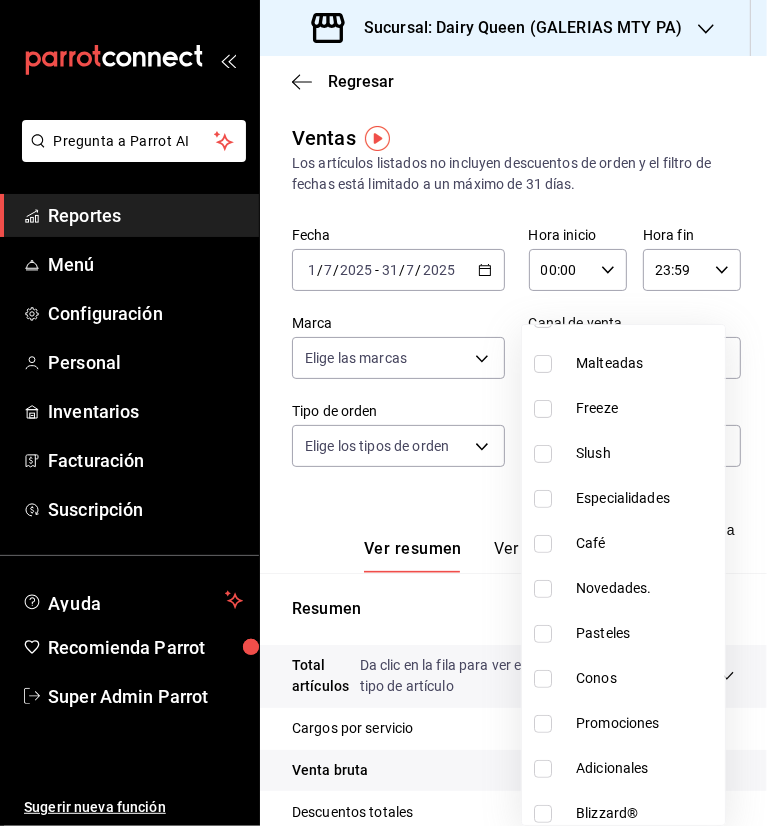 scroll, scrollTop: 335, scrollLeft: 0, axis: vertical 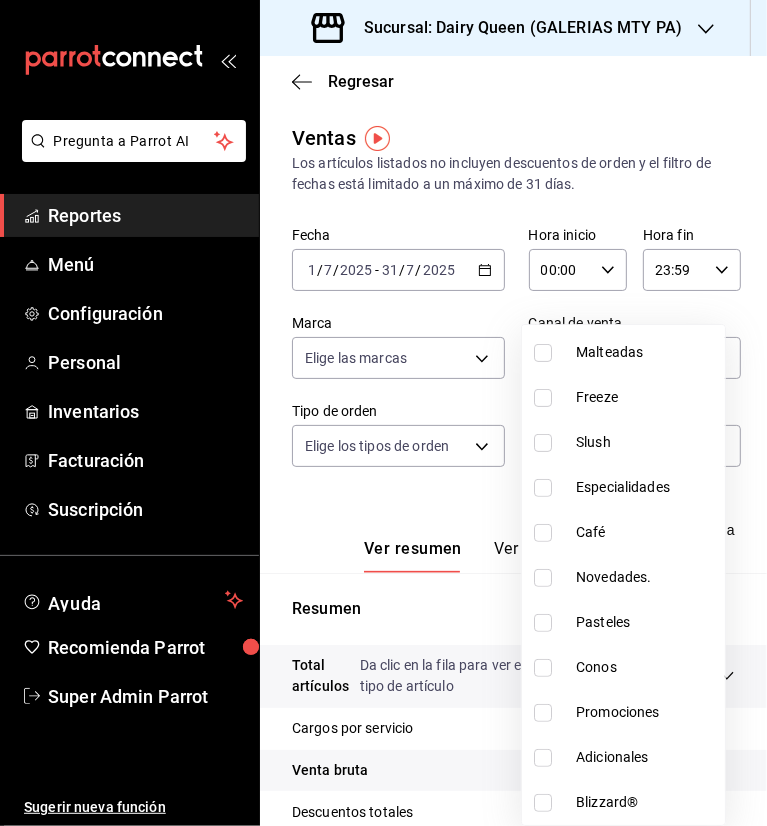 click on "Pasteles" at bounding box center [646, 622] 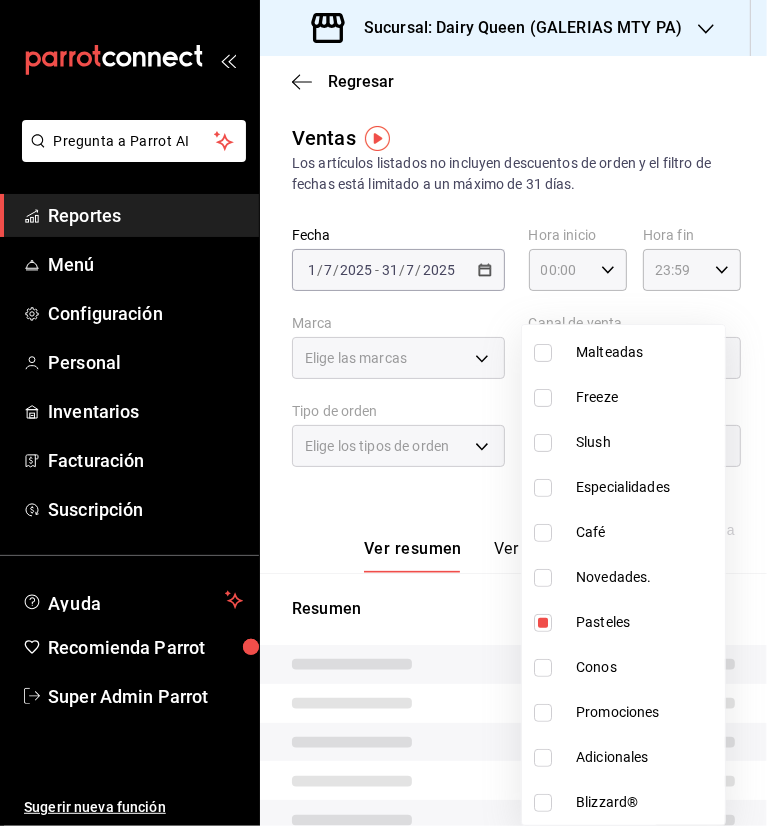 click at bounding box center [383, 413] 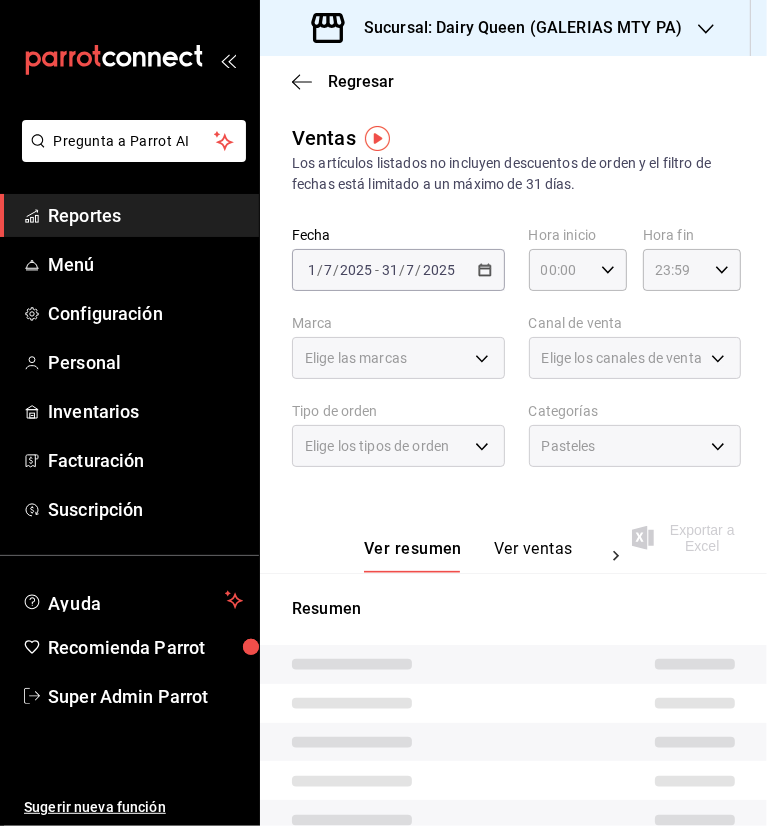 click on "Ver ventas" at bounding box center (533, 556) 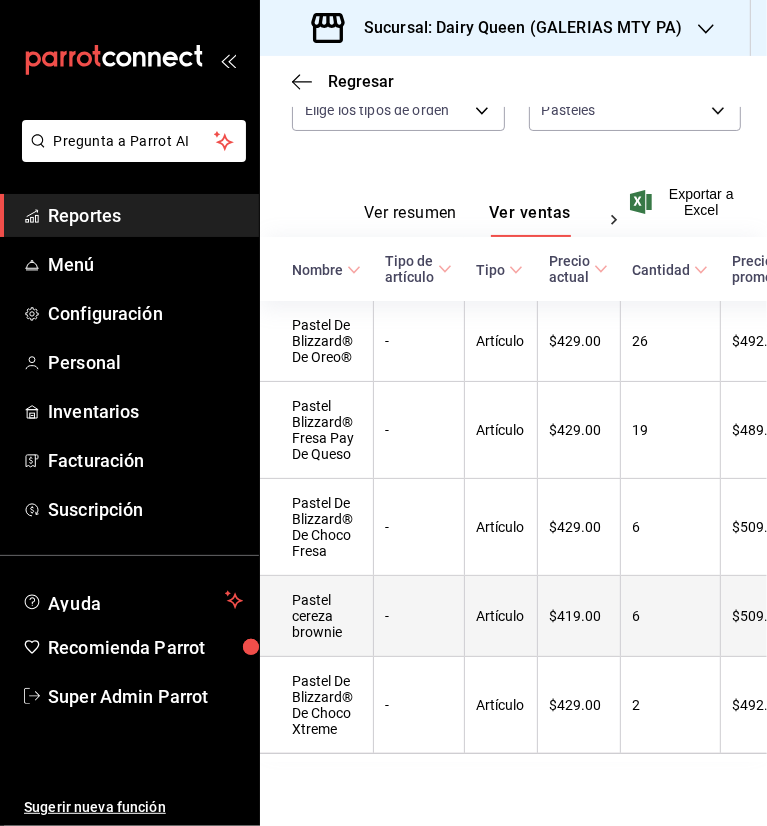 scroll, scrollTop: 367, scrollLeft: 0, axis: vertical 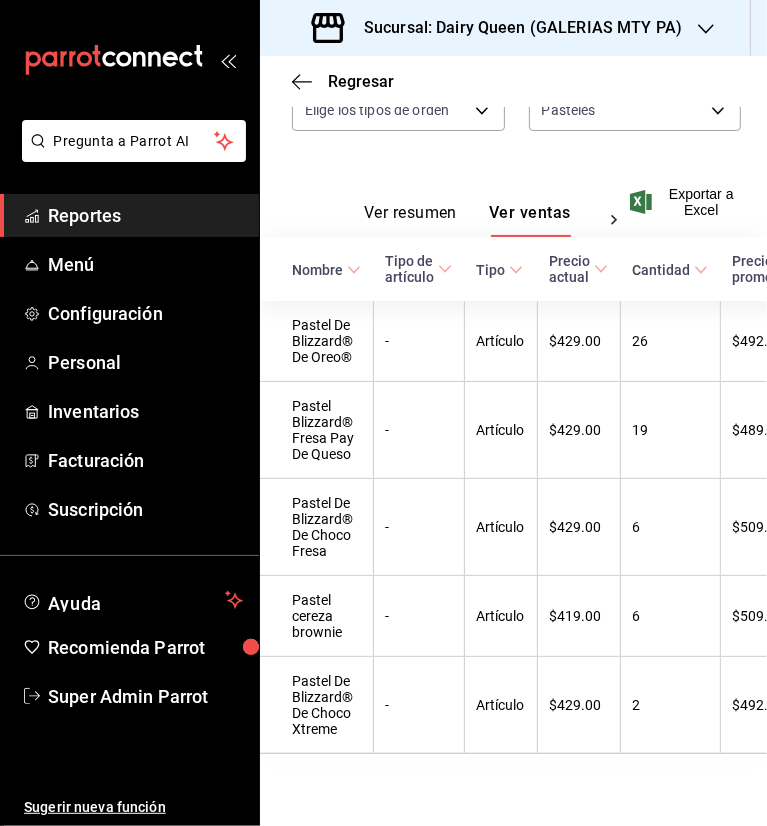 click on "Sucursal: Dairy Queen (GALERIAS MTY PA)" at bounding box center [515, 28] 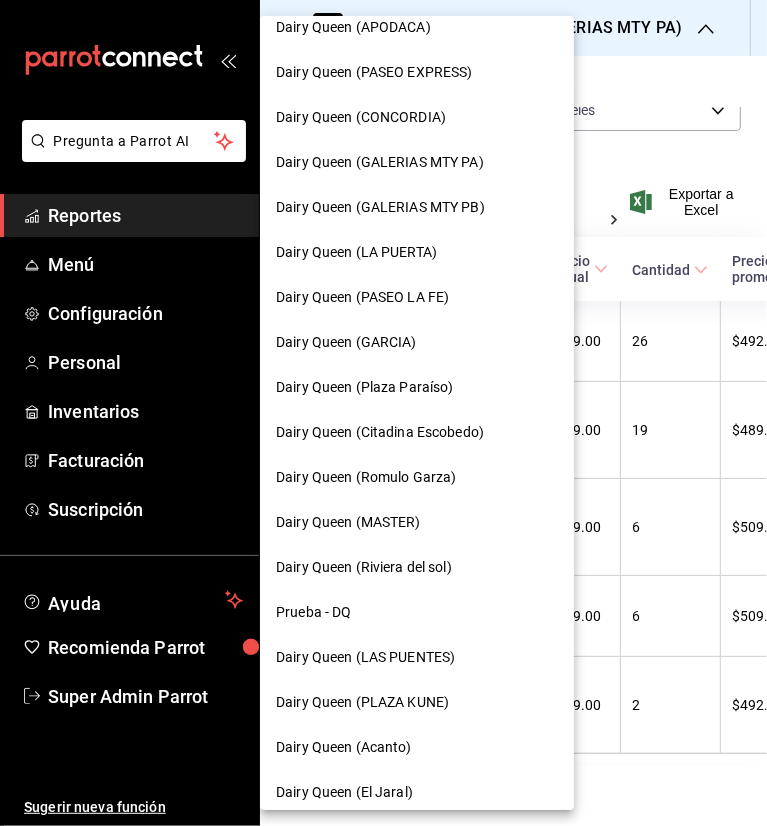 scroll, scrollTop: 707, scrollLeft: 0, axis: vertical 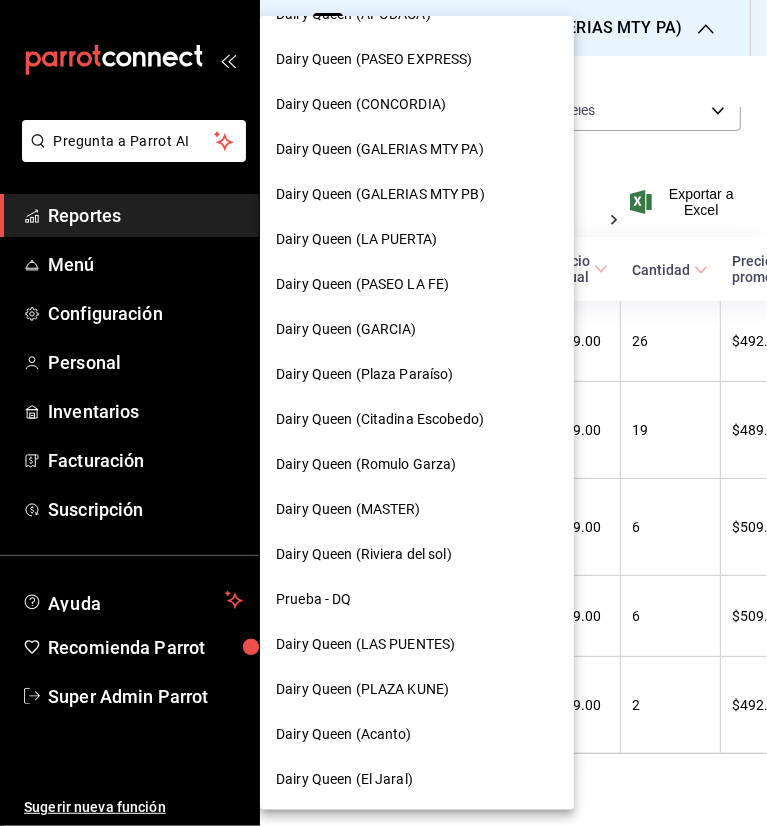 click on "Dairy Queen (Plaza Paraíso)" at bounding box center [365, 374] 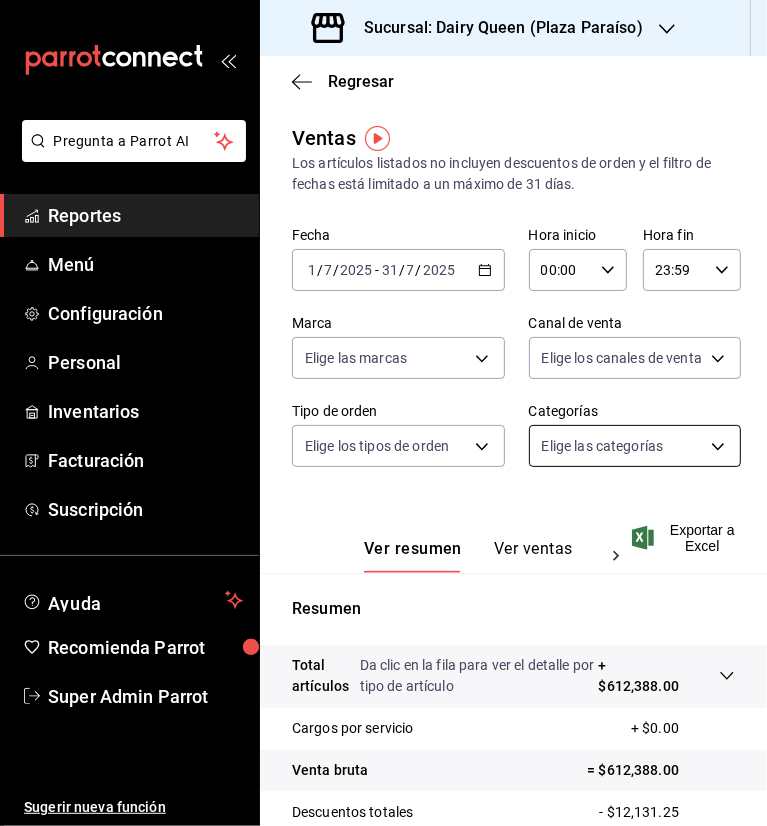 click on "Pregunta a Parrot AI Reportes   Menú   Configuración   Personal   Inventarios   Facturación   Suscripción   Ayuda Recomienda Parrot   Super Admin Parrot   Sugerir nueva función   Sucursal: Dairy Queen ([CITY]) Regresar Ventas Los artículos listados no incluyen descuentos de orden y el filtro de fechas está limitado a un máximo de 31 días. Fecha [DATE] / [DATE] - [DATE] / [DATE] Hora inicio 00:00 Hora inicio Hora fin 23:59 Hora fin Marca Elige las marcas Canal de venta Elige los canales de venta Tipo de orden Elige los tipos de orden Categorías Elige las categorías Ver resumen Ver ventas Ver cargos Exportar a Excel Resumen Total artículos Da clic en la fila para ver el detalle por tipo de artículo + $612,388.00 Cargos por servicio + $0.00 Venta bruta = $612,388.00 Descuentos totales - $12,131.25 Certificados de regalo - $0.00 Venta total = $600,256.75 Impuestos - $72,216.12 Venta neta = $528,040.63 GANA 1 MES GRATIS EN TU SUSCRIPCIÓN AQUÍ Ver video tutorial Ir a video" at bounding box center [383, 413] 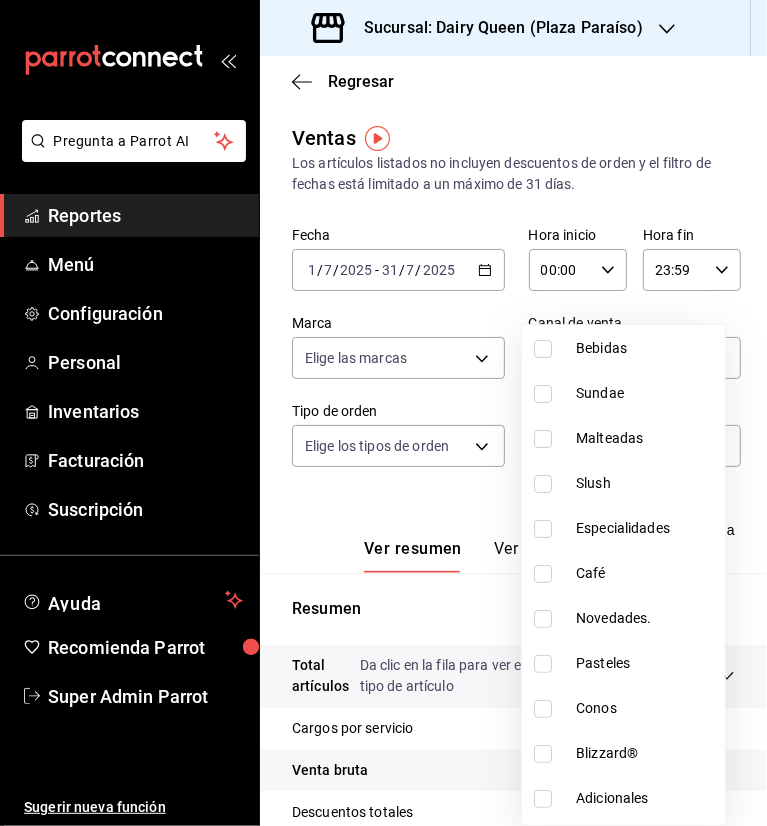 scroll, scrollTop: 244, scrollLeft: 0, axis: vertical 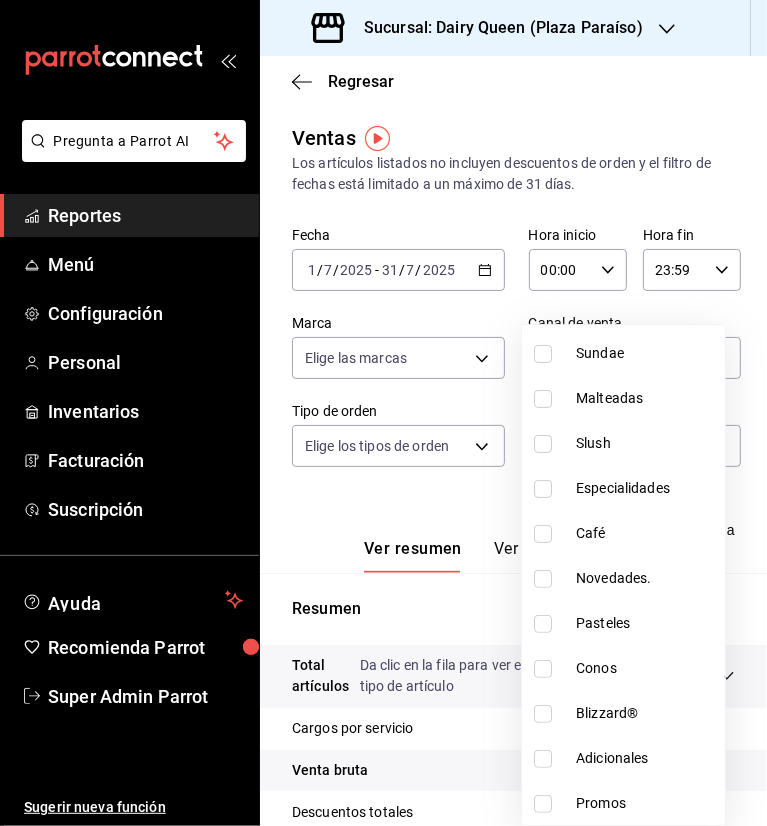 click on "Pasteles" at bounding box center [646, 623] 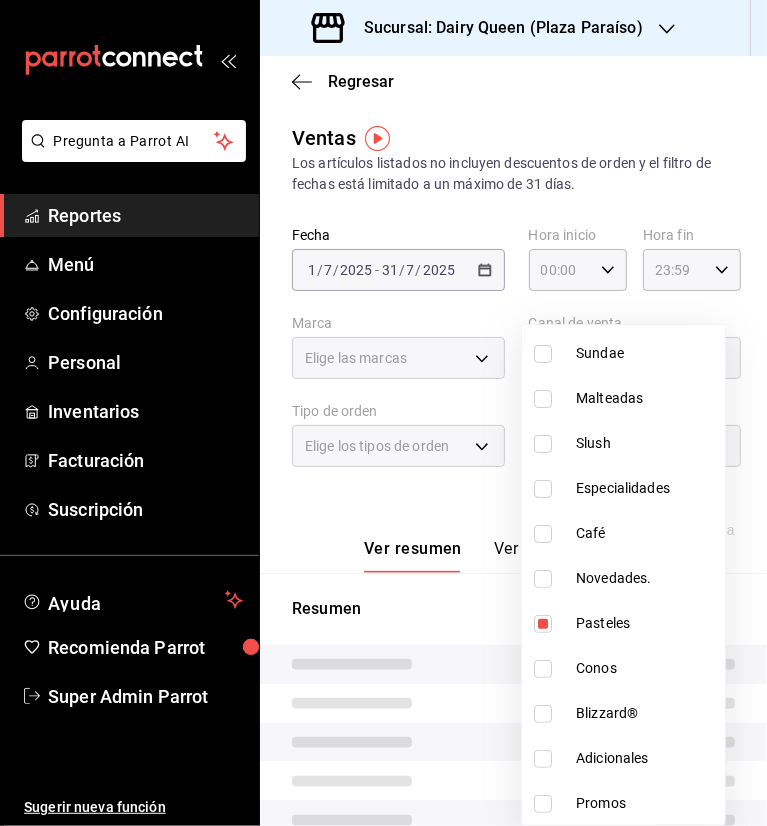 click at bounding box center [383, 413] 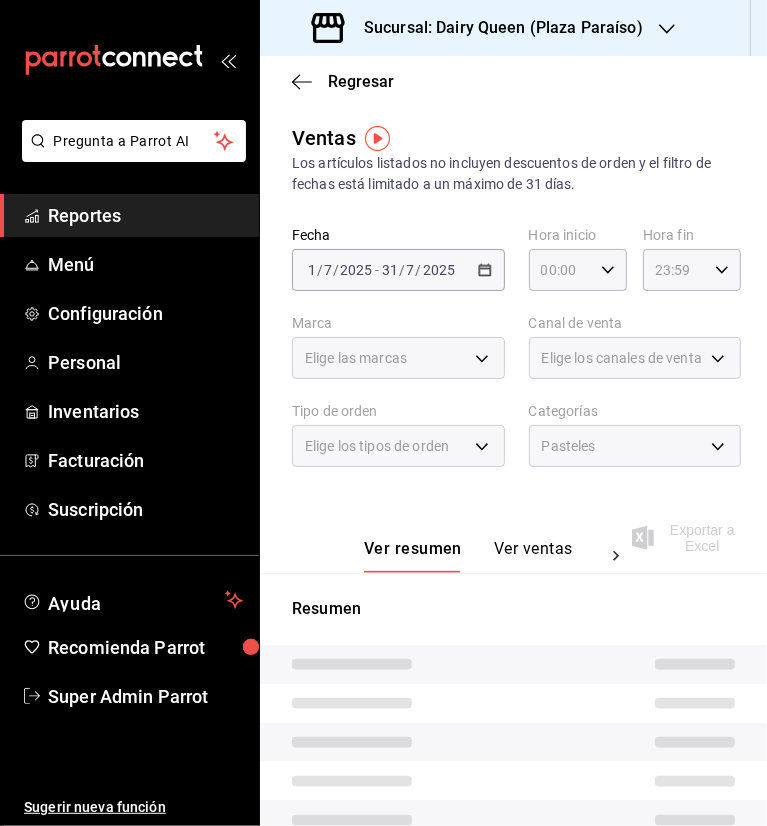 click on "Ver ventas" at bounding box center (533, 556) 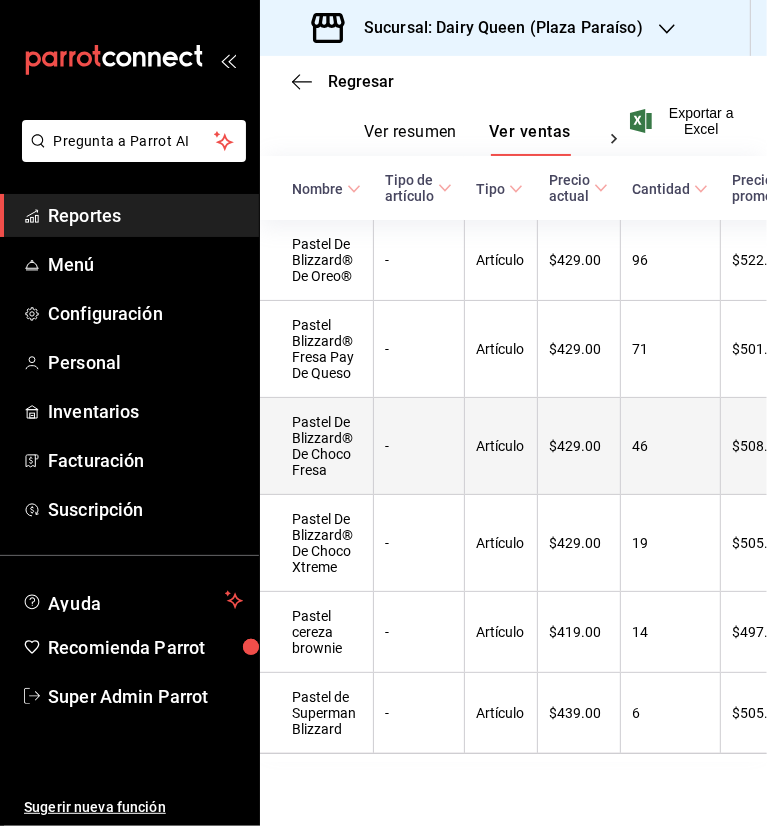 scroll, scrollTop: 450, scrollLeft: 0, axis: vertical 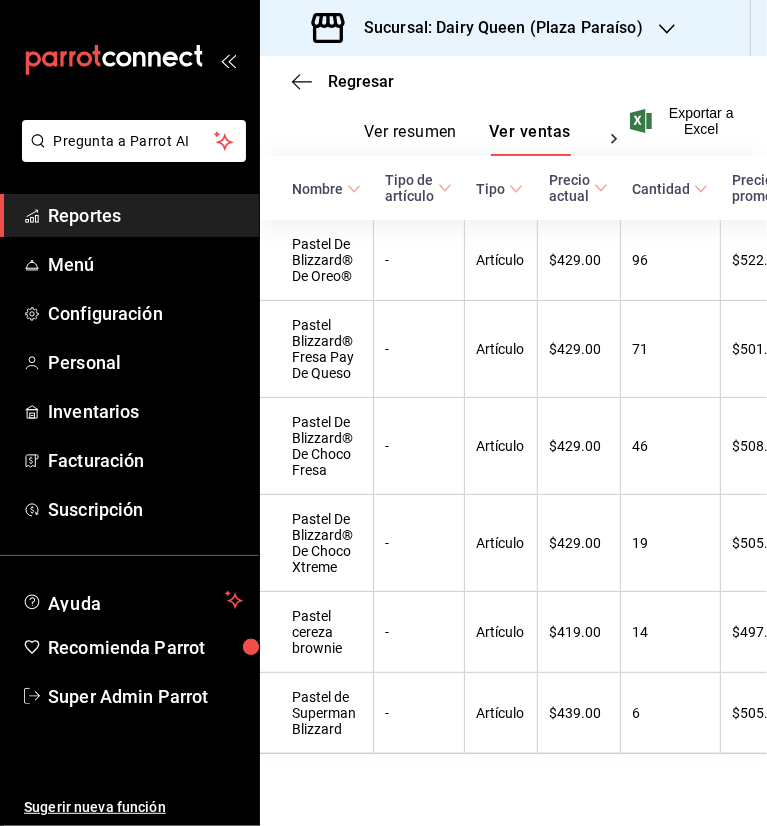 click on "Sucursal: Dairy Queen (Plaza Paraíso)" at bounding box center (495, 28) 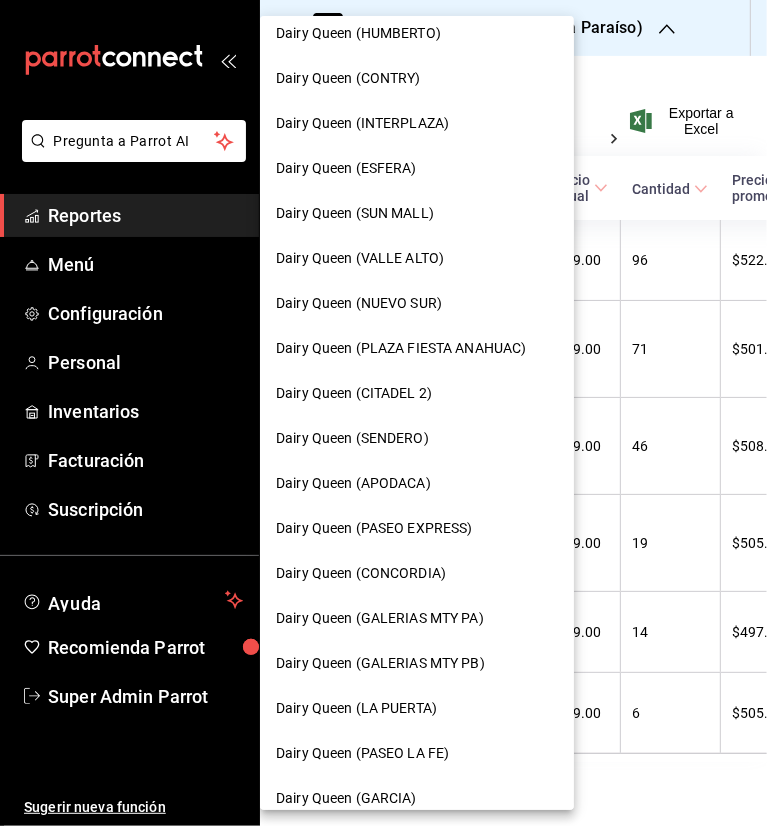 scroll, scrollTop: 707, scrollLeft: 0, axis: vertical 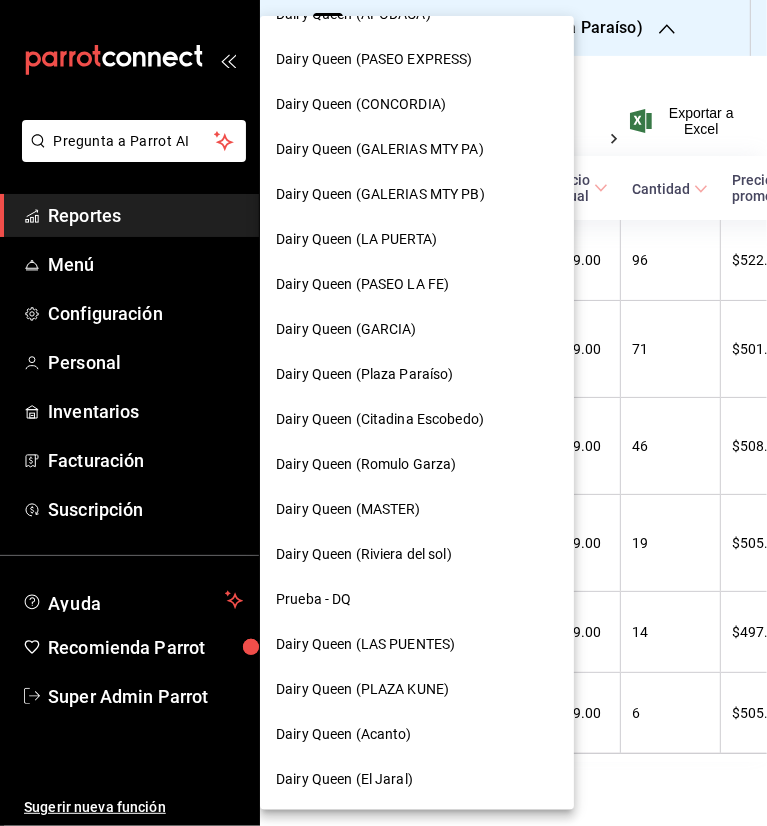 click on "Dairy Queen (Citadina Escobedo)" at bounding box center [380, 419] 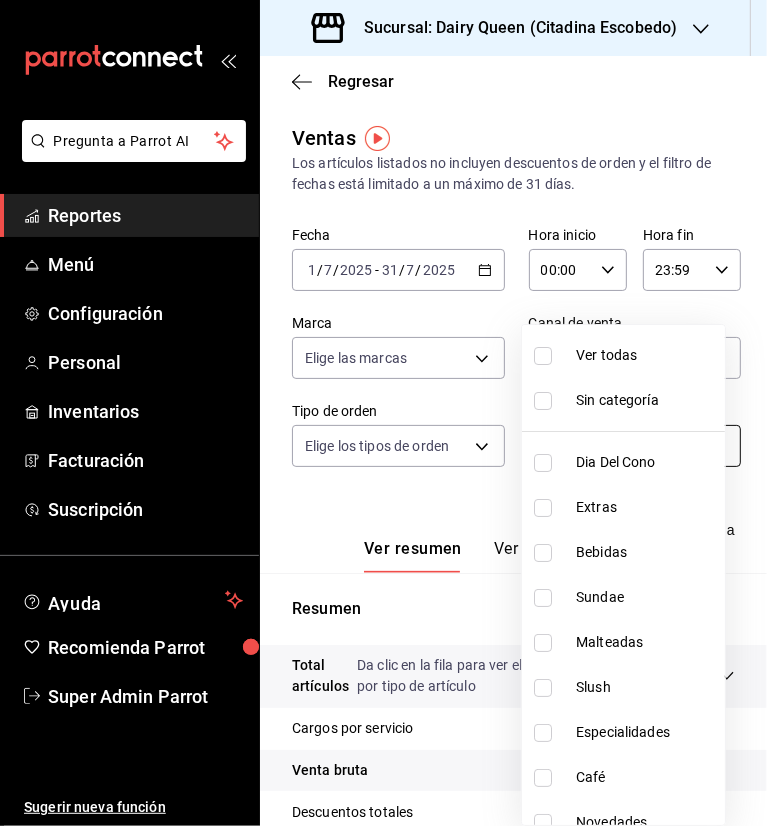 click on "Pregunta a Parrot AI Reportes   Menú   Configuración   Personal   Inventarios   Facturación   Suscripción   Ayuda Recomienda Parrot   Super Admin Parrot   Sugerir nueva función   Sucursal: Dairy Queen ([PERSON]) Regresar Ventas Los artículos listados no incluyen descuentos de orden y el filtro de fechas está limitado a un máximo de 31 días. Fecha [DATE] [DATE] - [DATE] [DATE] Hora inicio [TIME] Hora inicio Hora fin [TIME] Hora fin Marca Elige las marcas Canal de venta Elige los canales de venta Tipo de orden Elige los tipos de orden Categorías Elige las categorías Ver resumen Ver ventas Ver cargos Exportar a Excel Resumen Total artículos Da clic en la fila para ver el detalle por tipo de artículo + $[MONEY] Cargos por servicio + $[MONEY] Venta bruta = $[MONEY] Descuentos totales - $[MONEY] Certificados de regalo - $[MONEY] Venta total = $[MONEY] Impuestos - $[MONEY] Venta neta = $[MONEY] GANA 1 MES GRATIS EN TU SUSCRIPCIÓN AQUÍ Ver video tutorial" at bounding box center [383, 413] 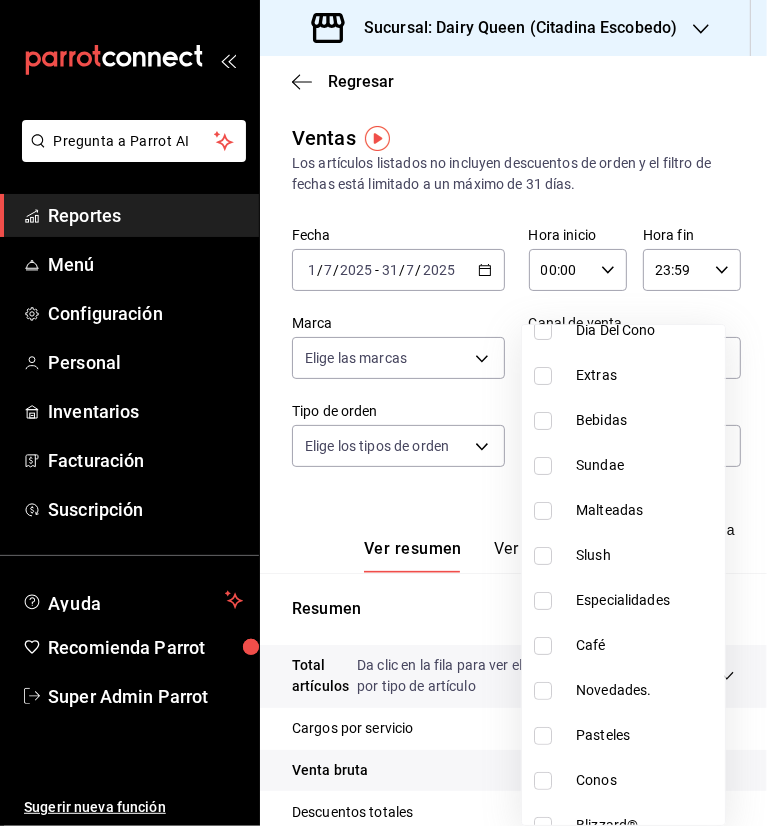 scroll, scrollTop: 244, scrollLeft: 0, axis: vertical 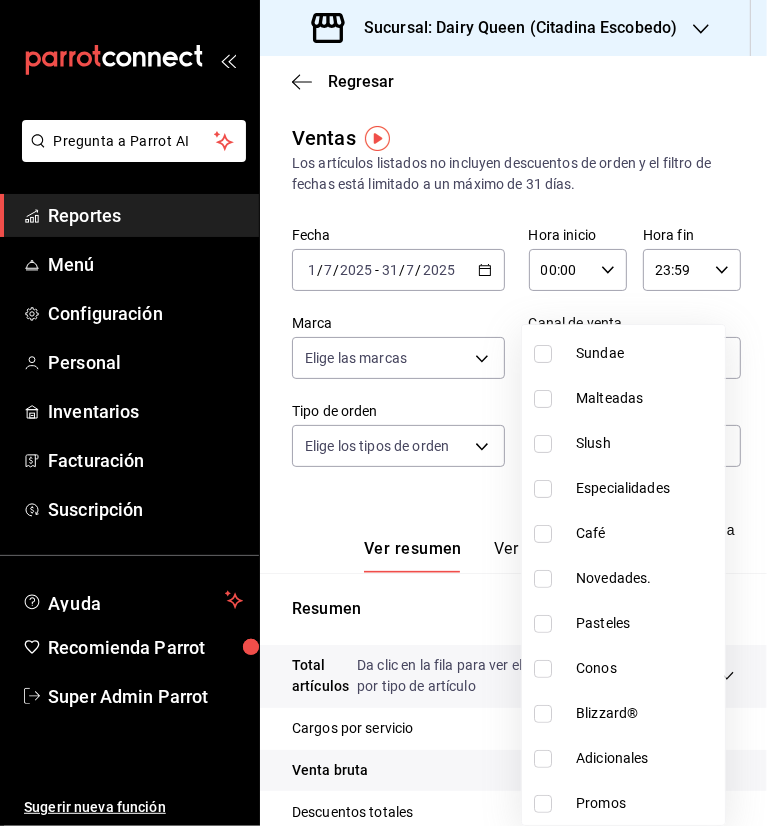 click at bounding box center (547, 624) 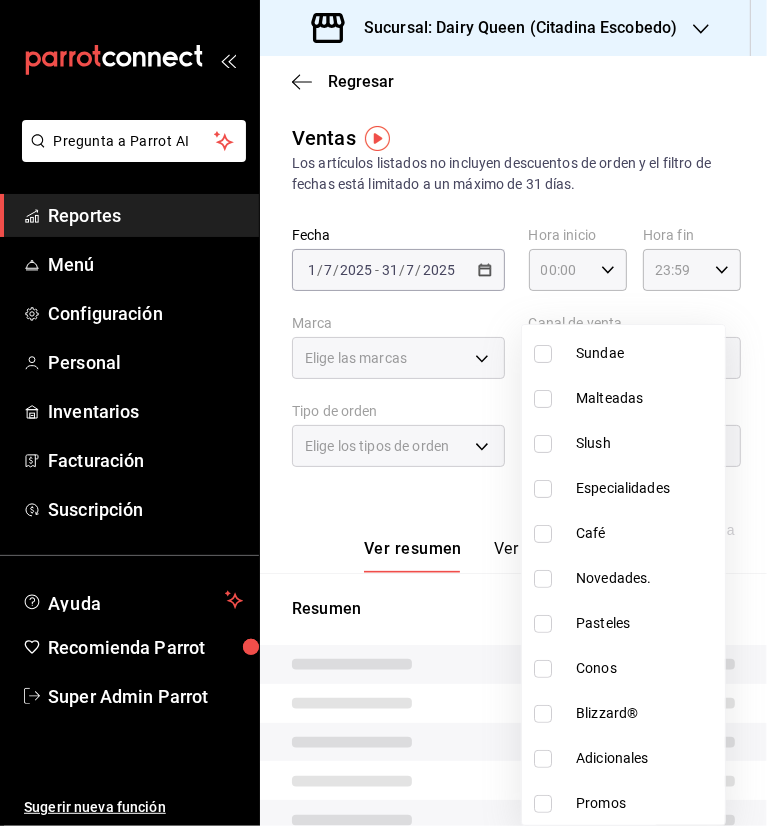 click at bounding box center (543, 624) 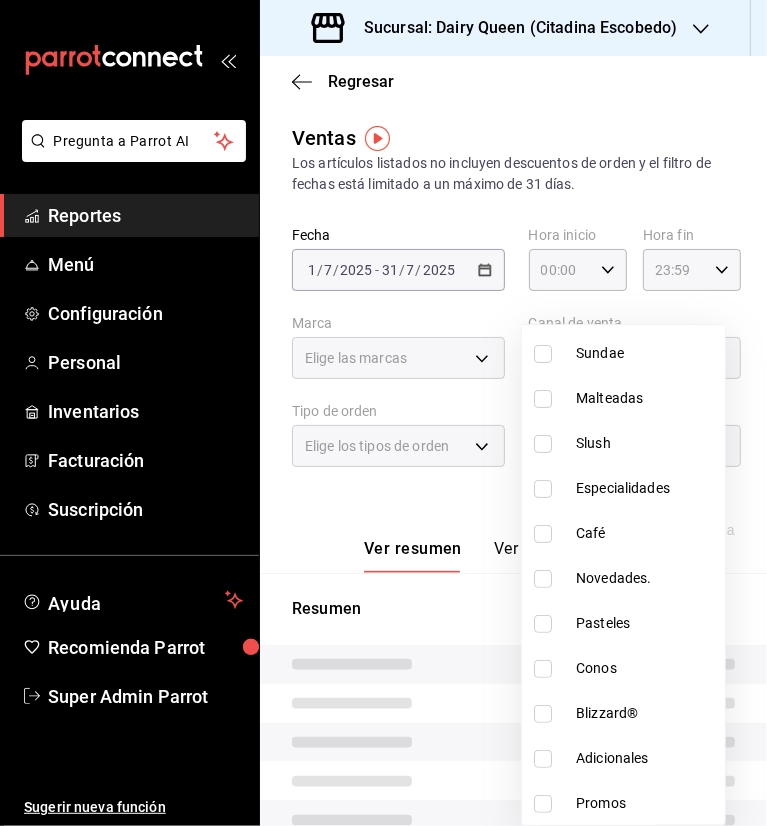 checkbox on "true" 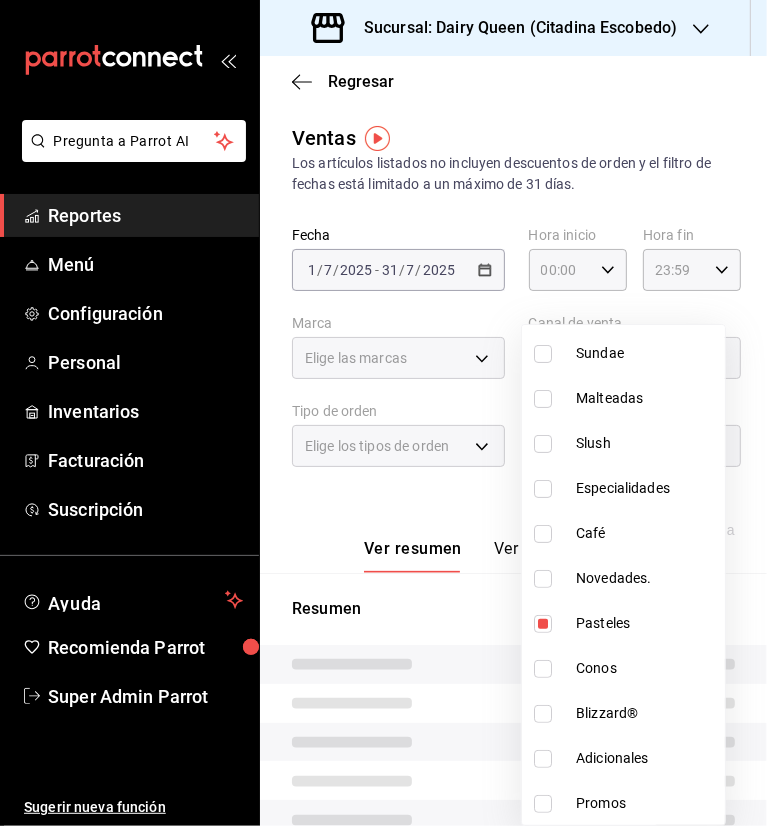 click at bounding box center (383, 413) 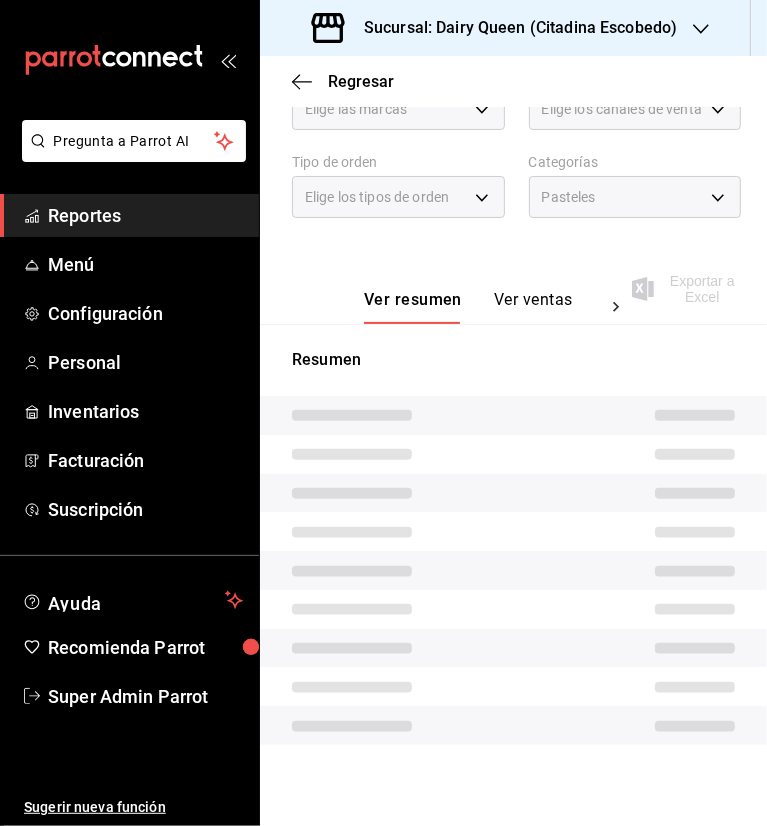 scroll, scrollTop: 256, scrollLeft: 0, axis: vertical 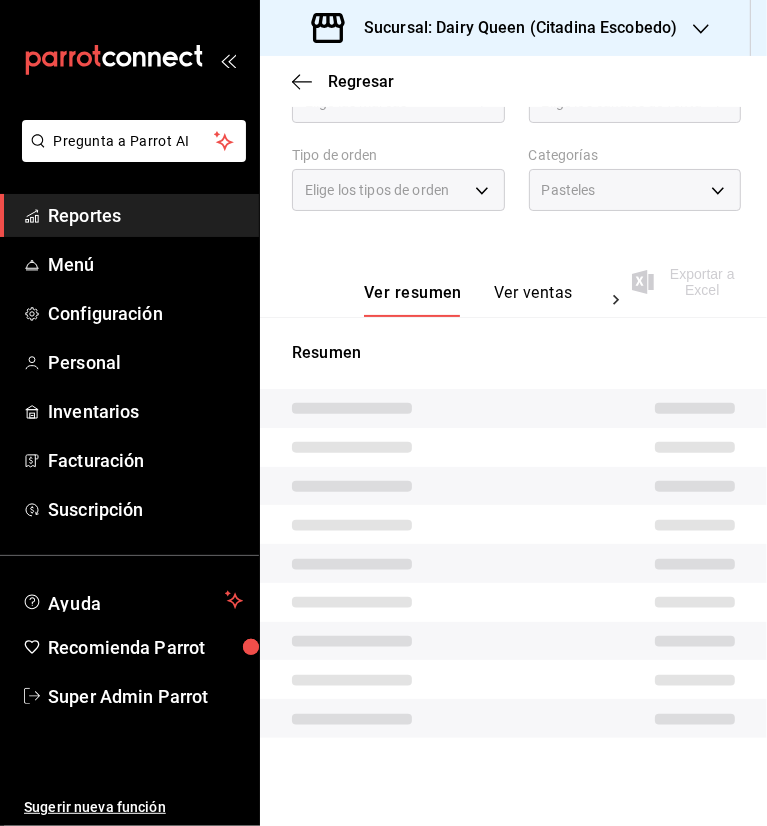 click on "Ver ventas" at bounding box center (533, 300) 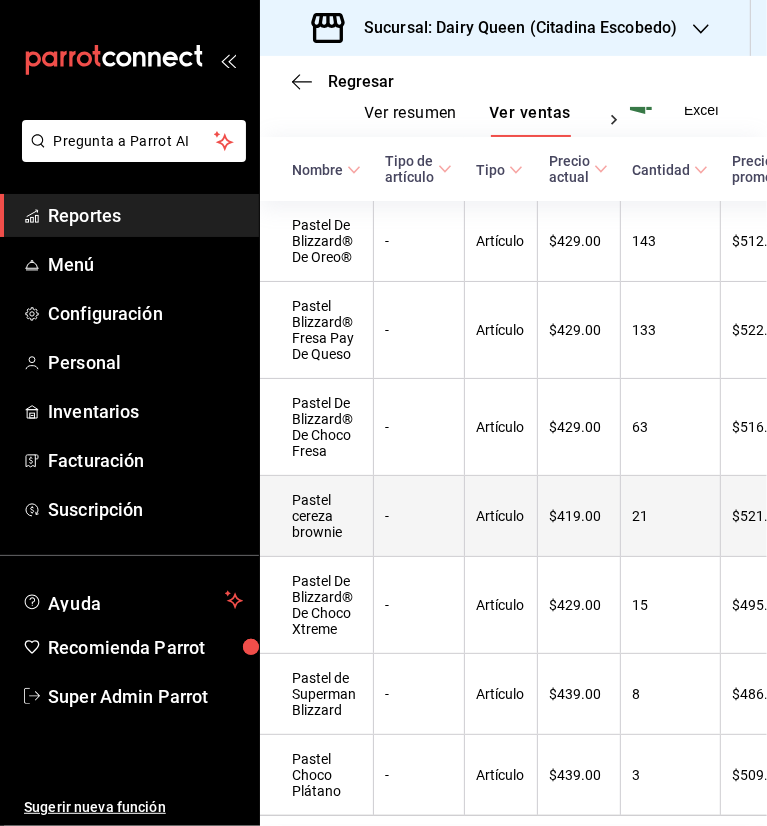 scroll, scrollTop: 470, scrollLeft: 0, axis: vertical 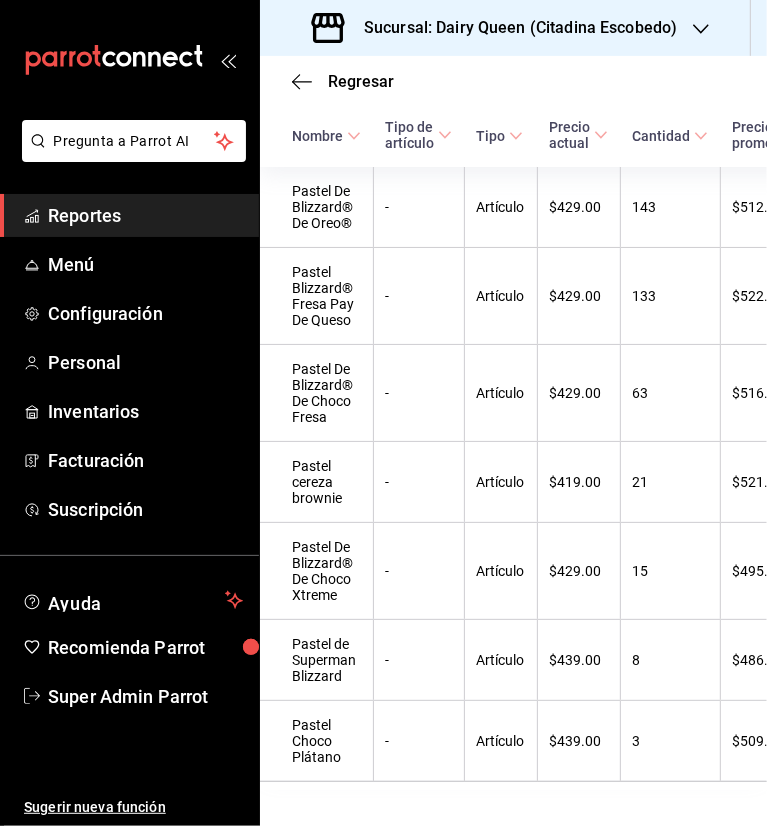 click on "Sucursal: Dairy Queen (Citadina Escobedo)" at bounding box center [512, 28] 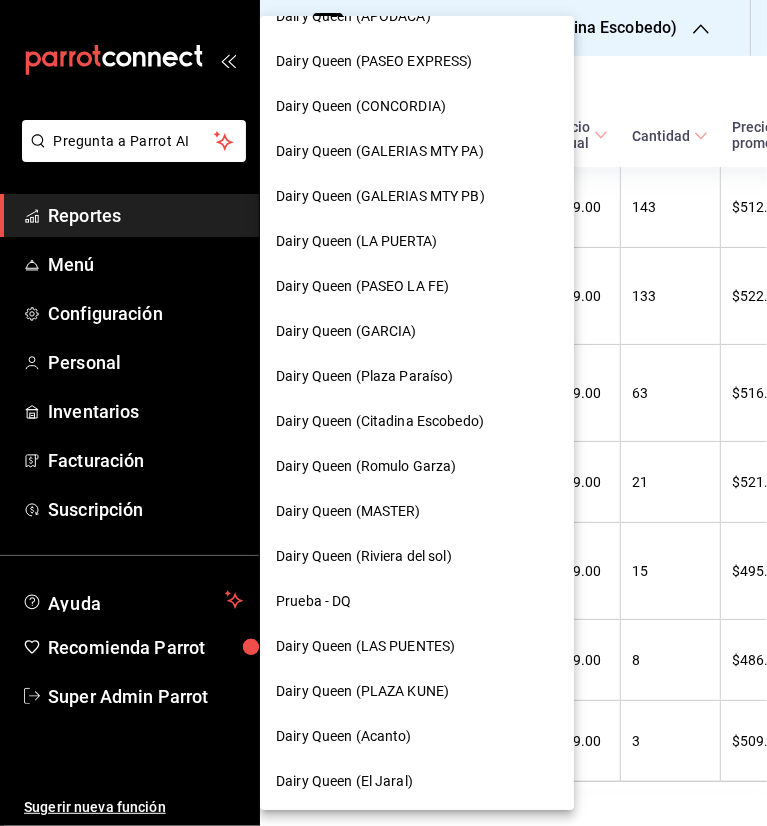 scroll, scrollTop: 707, scrollLeft: 0, axis: vertical 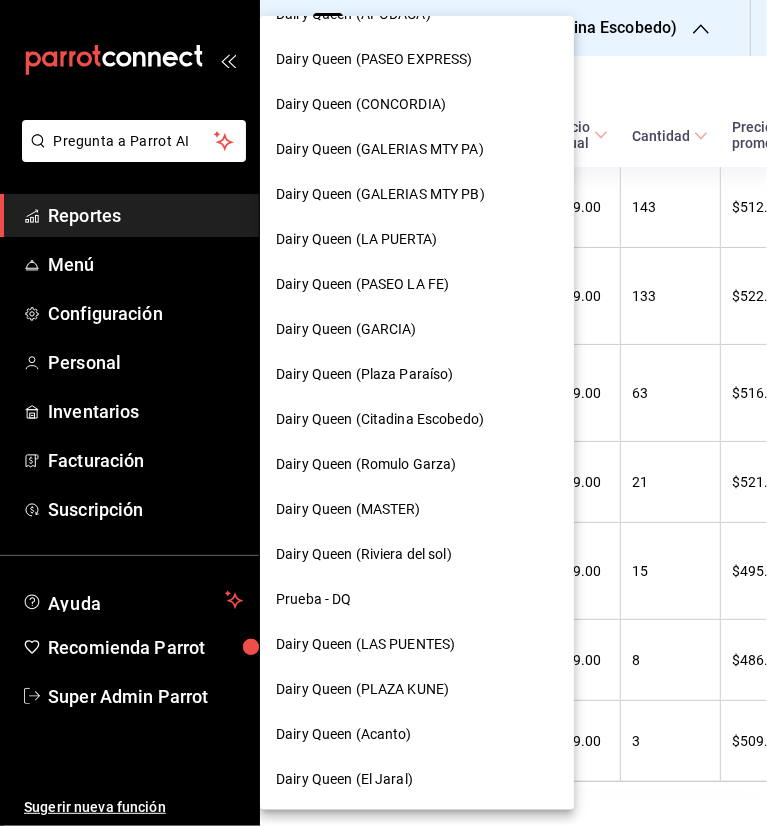 click on "Dairy Queen (Romulo Garza)" at bounding box center [366, 464] 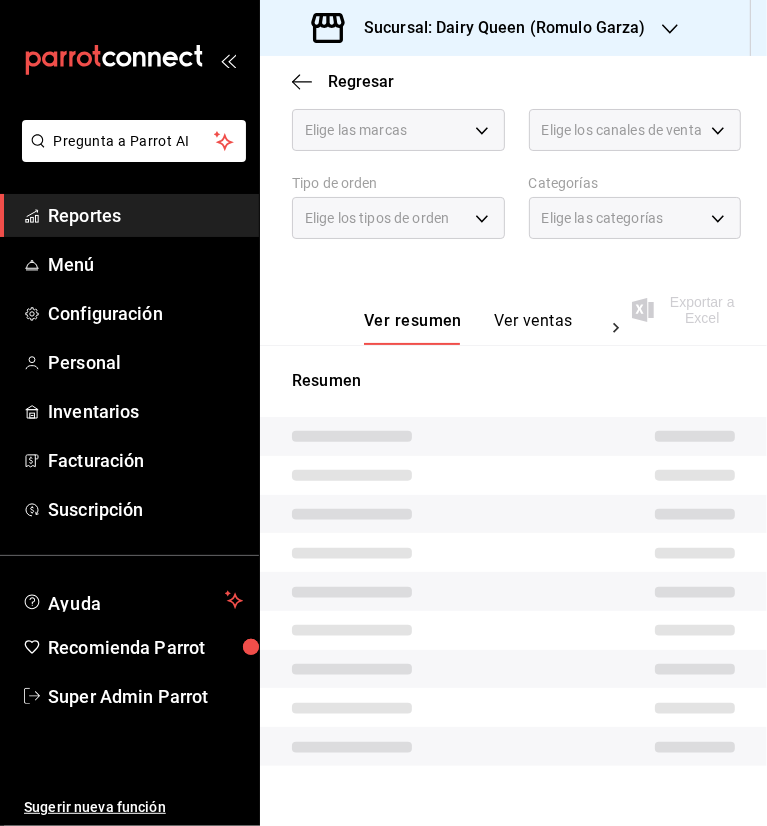 scroll, scrollTop: 256, scrollLeft: 0, axis: vertical 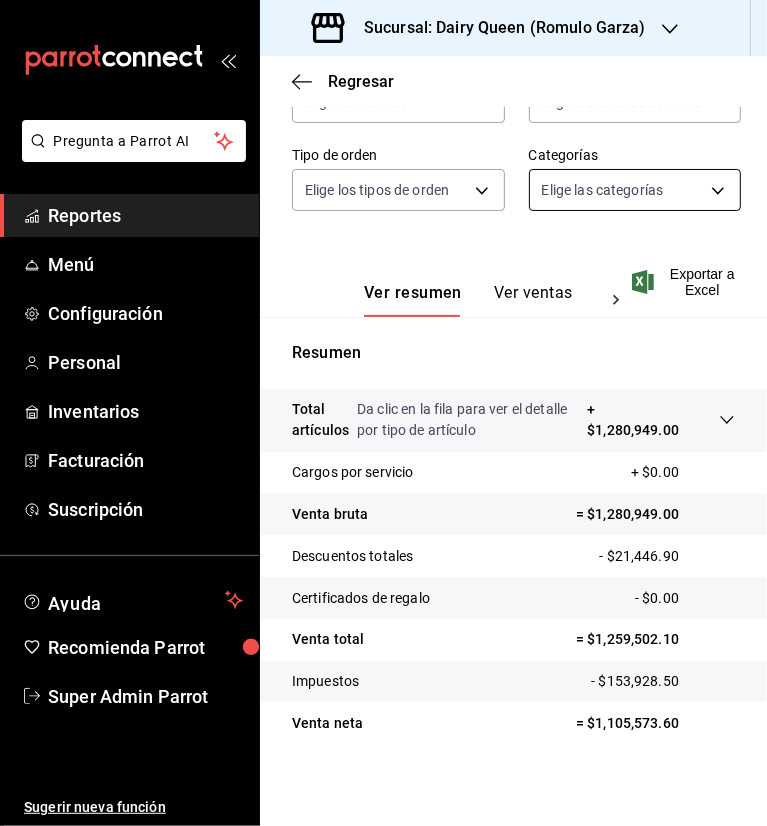 click on "Pregunta a Parrot AI Reportes   Menú   Configuración   Personal   Inventarios   Facturación   Suscripción   Ayuda Recomienda Parrot   Super Admin Parrot   Sugerir nueva función   Sucursal: Dairy Queen (Romulo Garza) Regresar Ventas Los artículos listados no incluyen descuentos de orden y el filtro de fechas está limitado a un máximo de 31 días. Fecha [DATE] [DATE] - [DATE] [DATE] Hora inicio 00:00 Hora inicio Hora fin 23:59 Hora fin Marca Elige las marcas Canal de venta Elige los canales de venta Tipo de orden Elige los tipos de orden Categorías Elige las categorías Ver resumen Ver ventas Ver cargos Exportar a Excel Resumen Total artículos Da clic en la fila para ver el detalle por tipo de artículo + $1,280,949.00 Cargos por servicio + $0.00 Venta bruta = $1,280,949.00 Descuentos totales - $21,446.90 Certificados de regalo - $0.00 Venta total = $1,259,502.10 Impuestos - $153,928.50 Venta neta = $1,105,573.60 GANA 1 MES GRATIS EN TU SUSCRIPCIÓN AQUÍ Ver video tutorial" at bounding box center [383, 413] 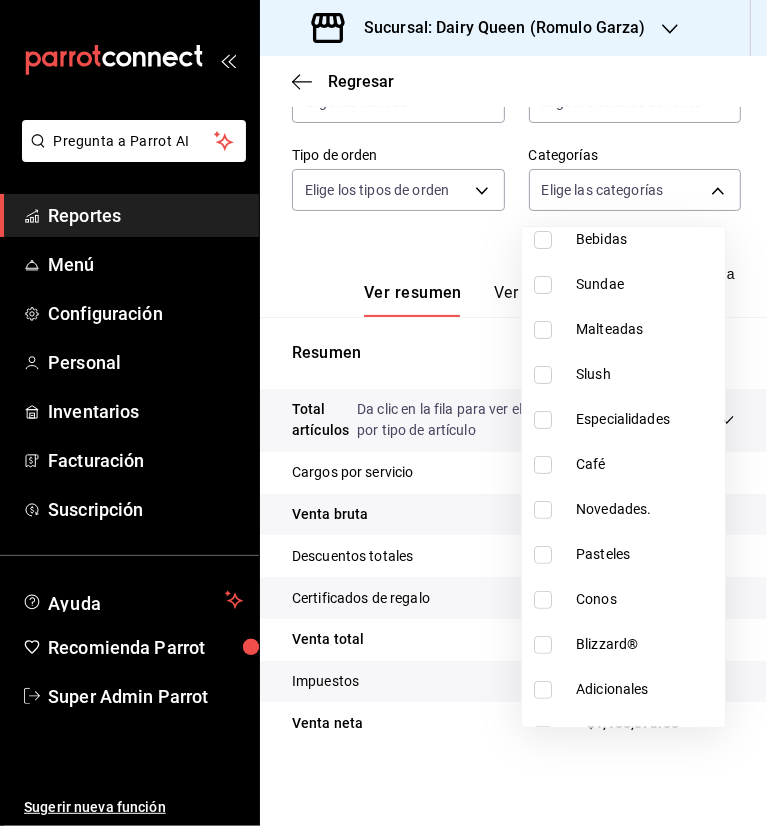 scroll, scrollTop: 244, scrollLeft: 0, axis: vertical 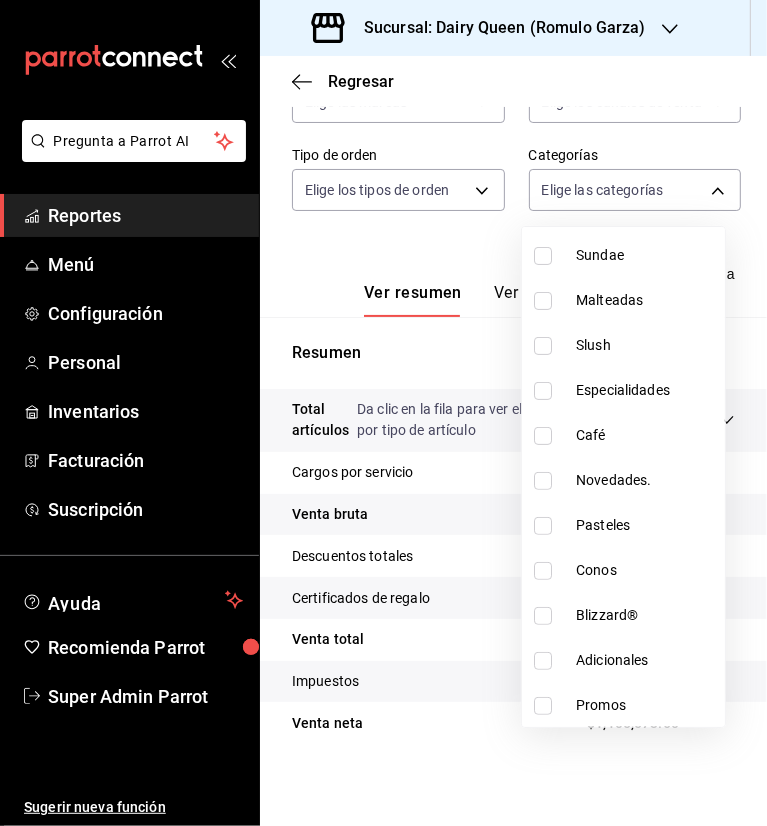 click on "Pasteles" at bounding box center [646, 525] 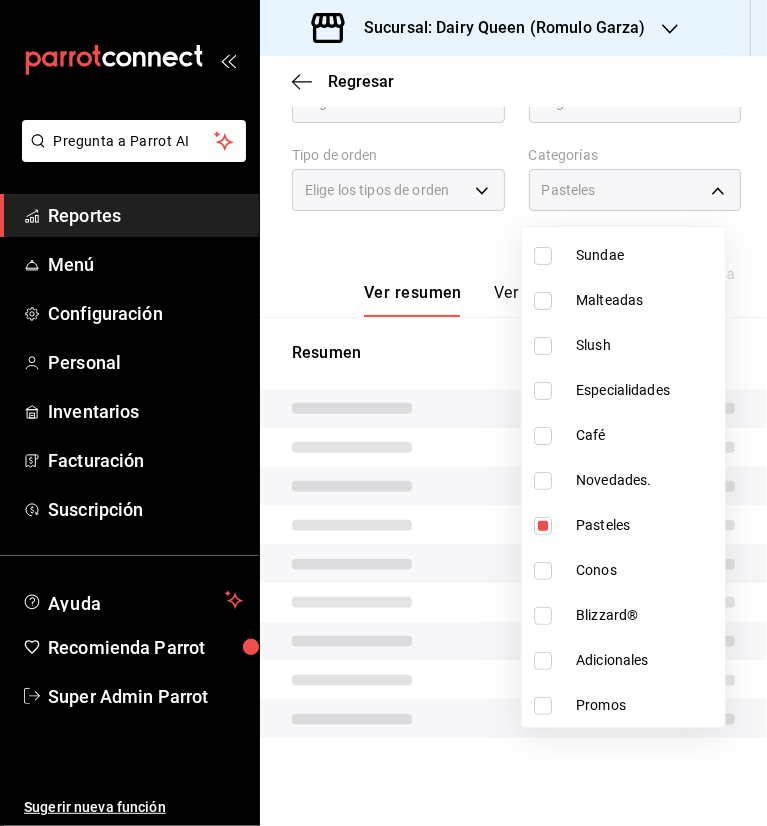 click at bounding box center (383, 413) 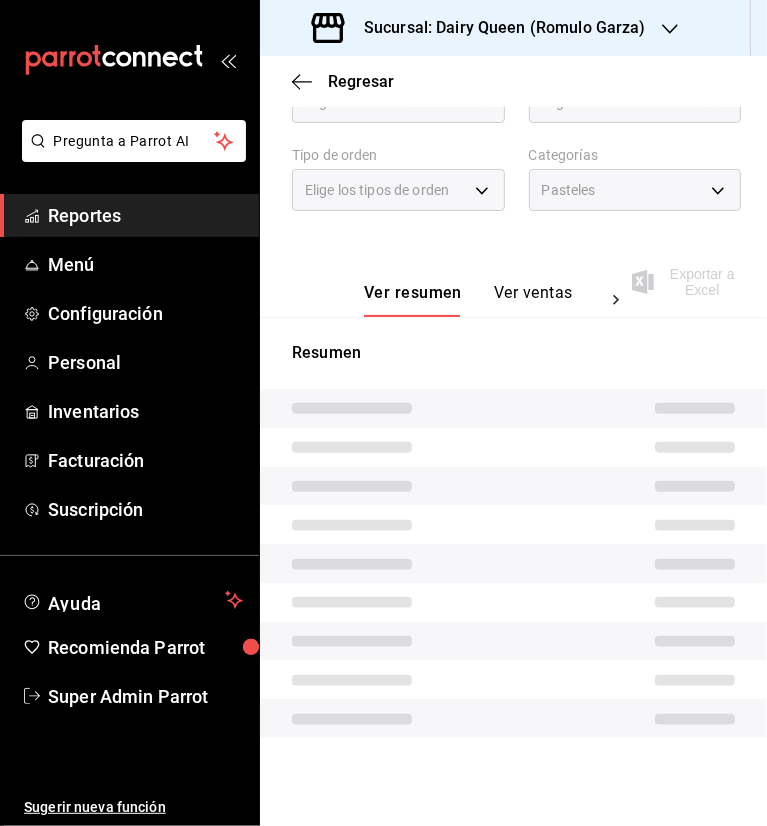 click on "Ver ventas" at bounding box center (533, 300) 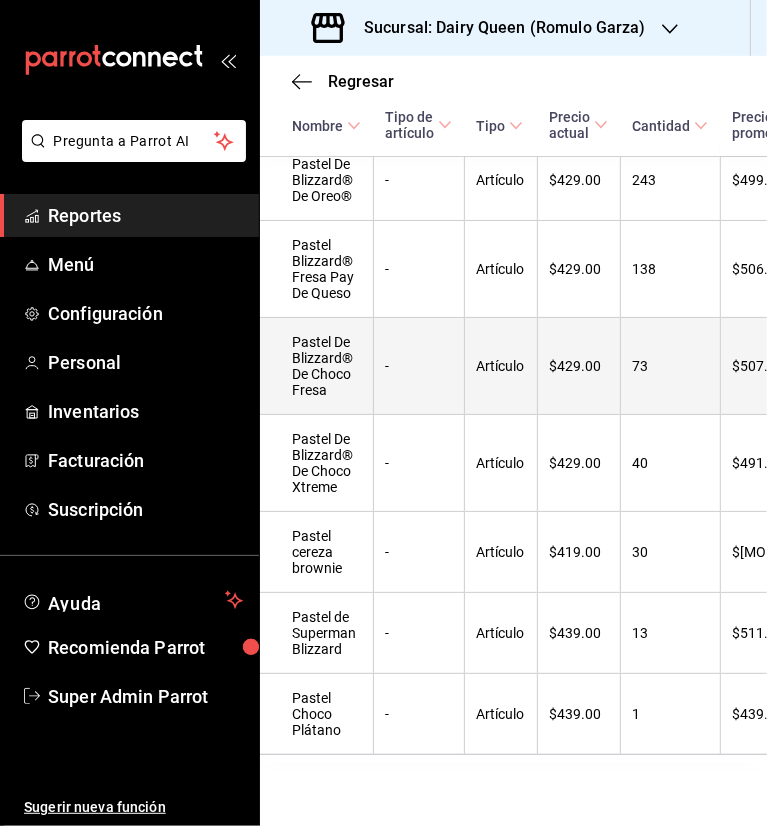 scroll, scrollTop: 570, scrollLeft: 0, axis: vertical 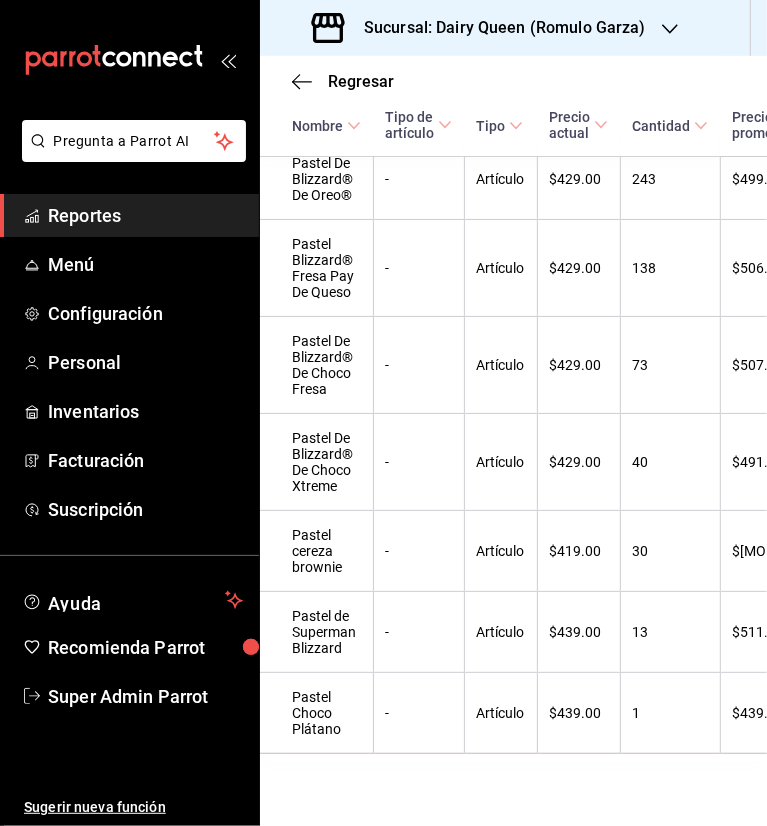 click on "Sucursal: Dairy Queen (Romulo Garza)" at bounding box center (481, 28) 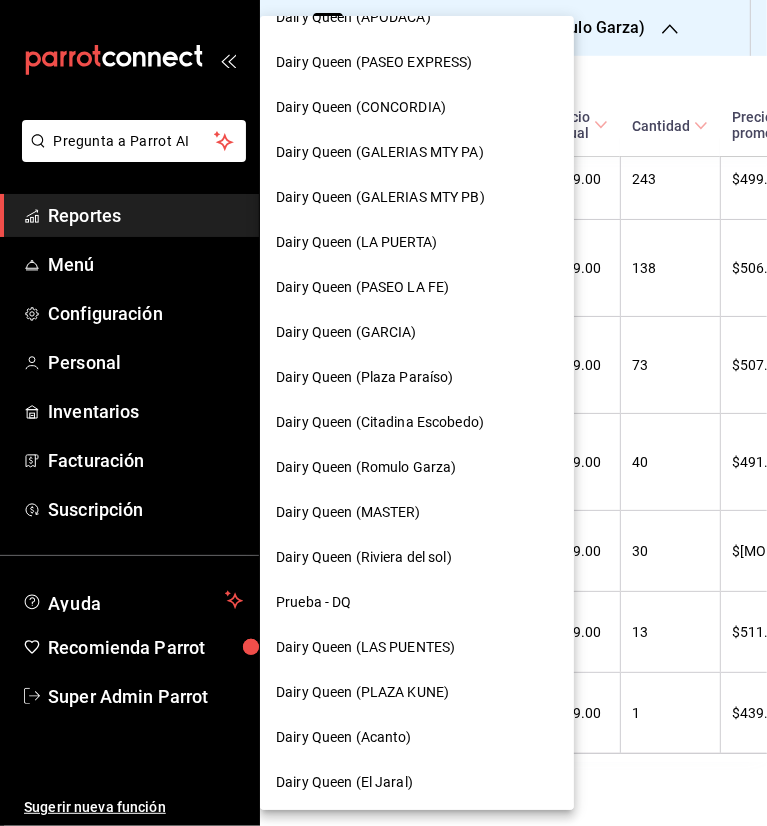 scroll, scrollTop: 707, scrollLeft: 0, axis: vertical 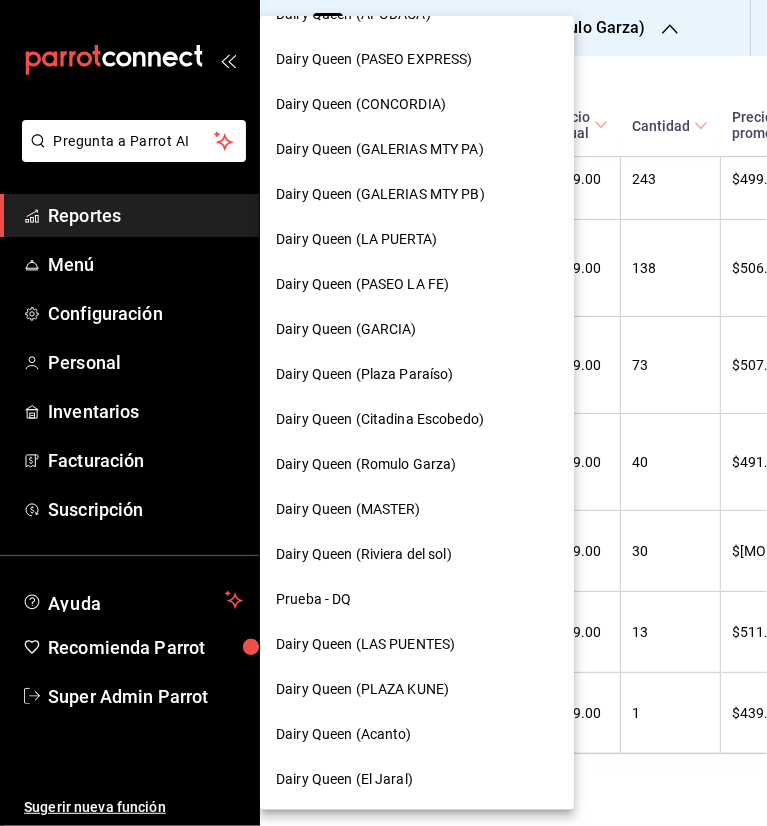 click on "Dairy Queen (Riviera del sol)" at bounding box center (364, 554) 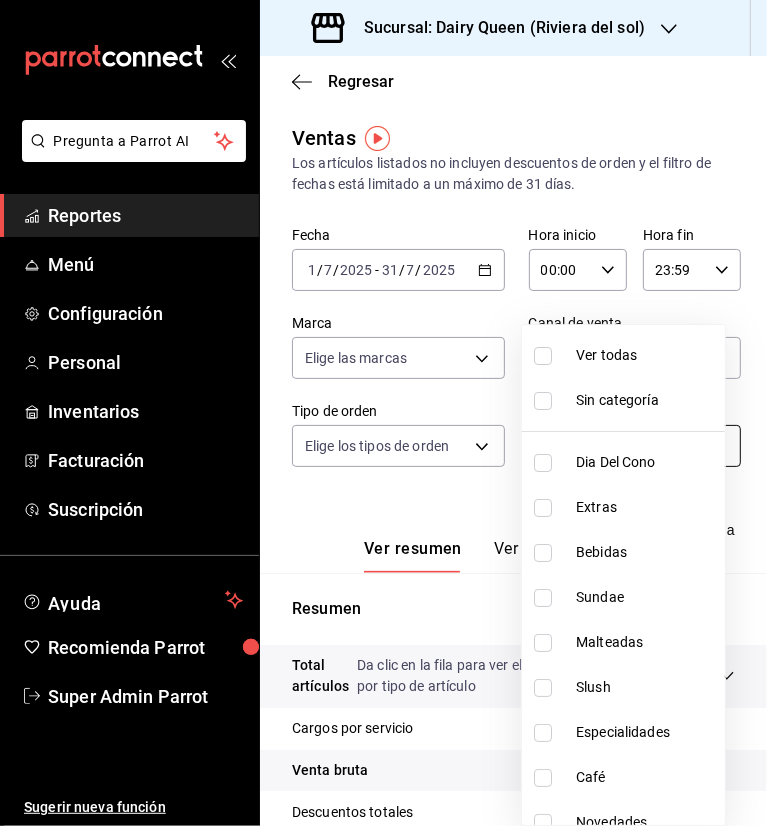 click on "Pregunta a Parrot AI Reportes   Menú   Configuración   Personal   Inventarios   Facturación   Suscripción   Ayuda Recomienda Parrot   Super Admin Parrot   Sugerir nueva función   Sucursal: Dairy Queen ([PERSON]) Regresar Ventas Los artículos listados no incluyen descuentos de orden y el filtro de fechas está limitado a un máximo de 31 días. Fecha [DATE] [DATE] - [DATE] [DATE] Hora inicio [TIME] Hora inicio Hora fin [TIME] Hora fin Marca Elige las marcas Canal de venta Elige los canales de venta Tipo de orden Elige los tipos de orden Categorías Elige las categorías Ver resumen Ver ventas Ver cargos Exportar a Excel Resumen Total artículos Da clic en la fila para ver el detalle por tipo de artículo + $[MONEY] Cargos por servicio + $[MONEY] Venta bruta = $[MONEY] Descuentos totales - $[MONEY] Certificados de regalo - $[MONEY] Venta total = $[MONEY] Impuestos - $[MONEY] Venta neta = $[MONEY] GANA 1 MES GRATIS EN TU SUSCRIPCIÓN AQUÍ Ver video tutorial" at bounding box center (383, 413) 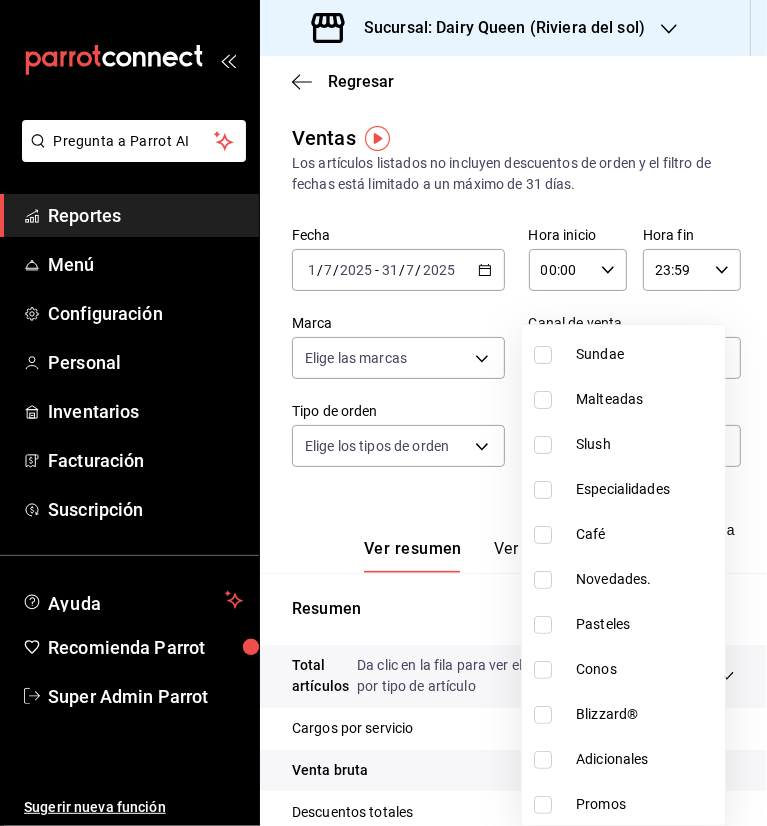 scroll, scrollTop: 244, scrollLeft: 0, axis: vertical 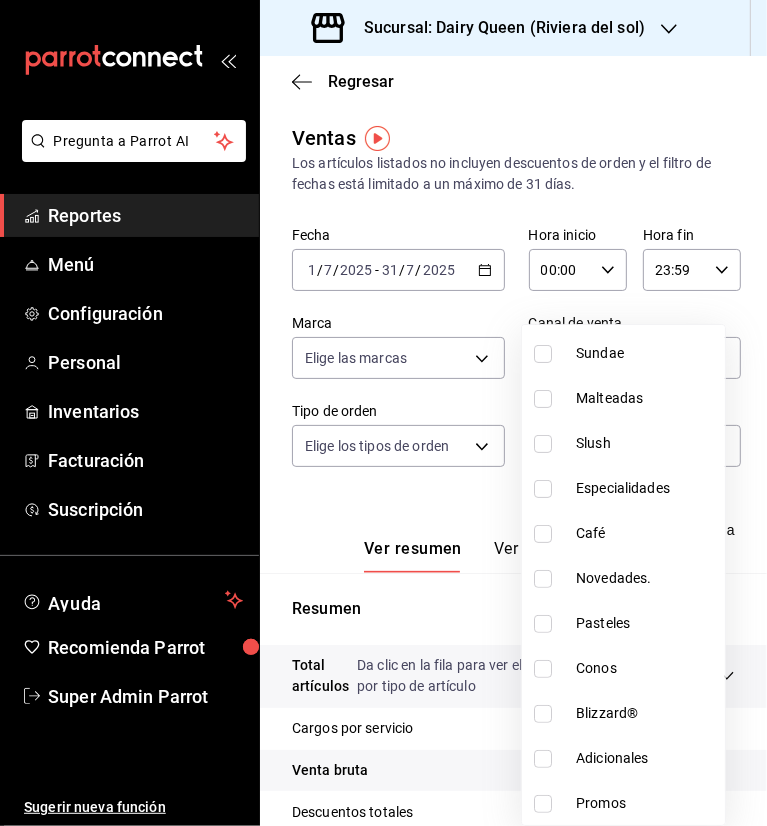 click on "Pasteles" at bounding box center [646, 623] 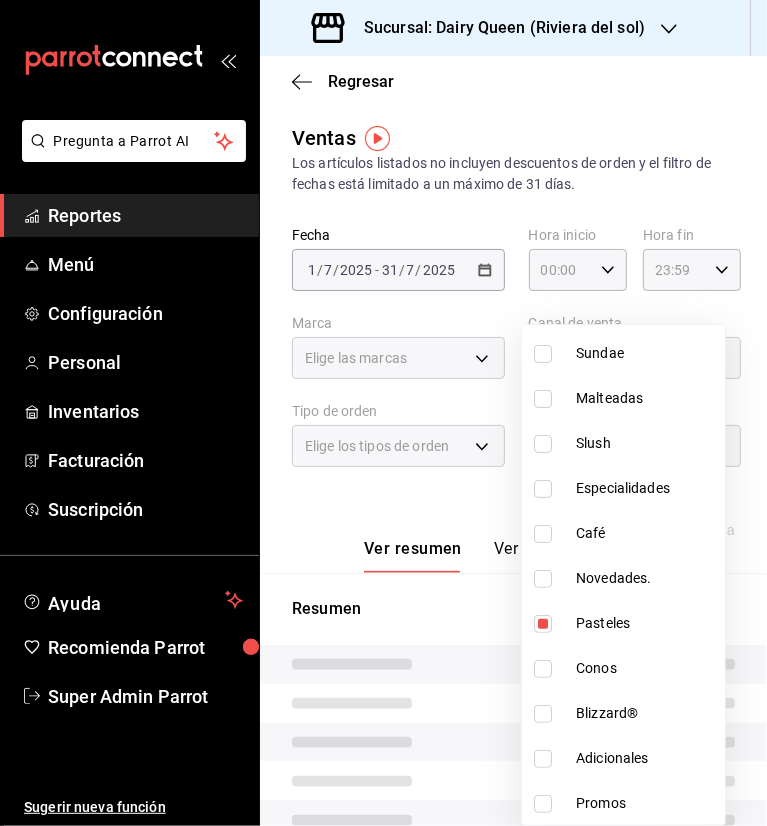 click at bounding box center [383, 413] 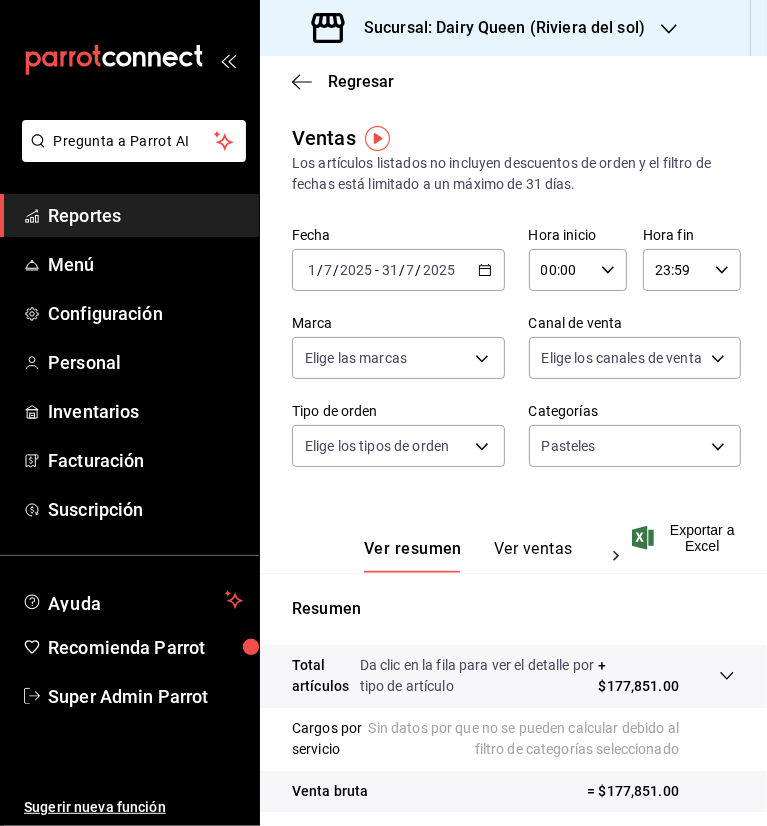 click on "Ver ventas" at bounding box center (533, 556) 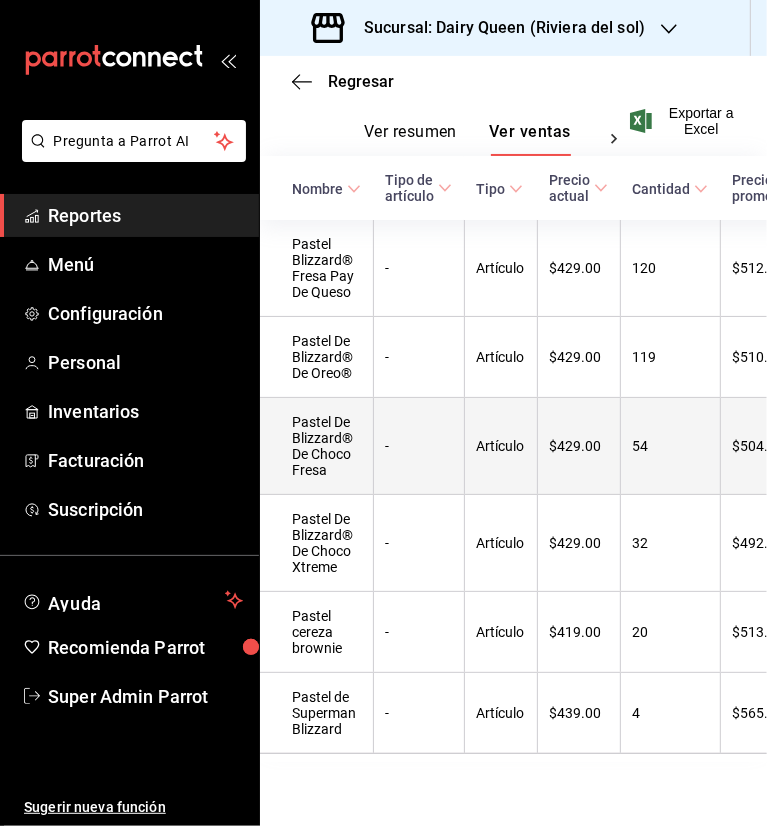 scroll, scrollTop: 450, scrollLeft: 0, axis: vertical 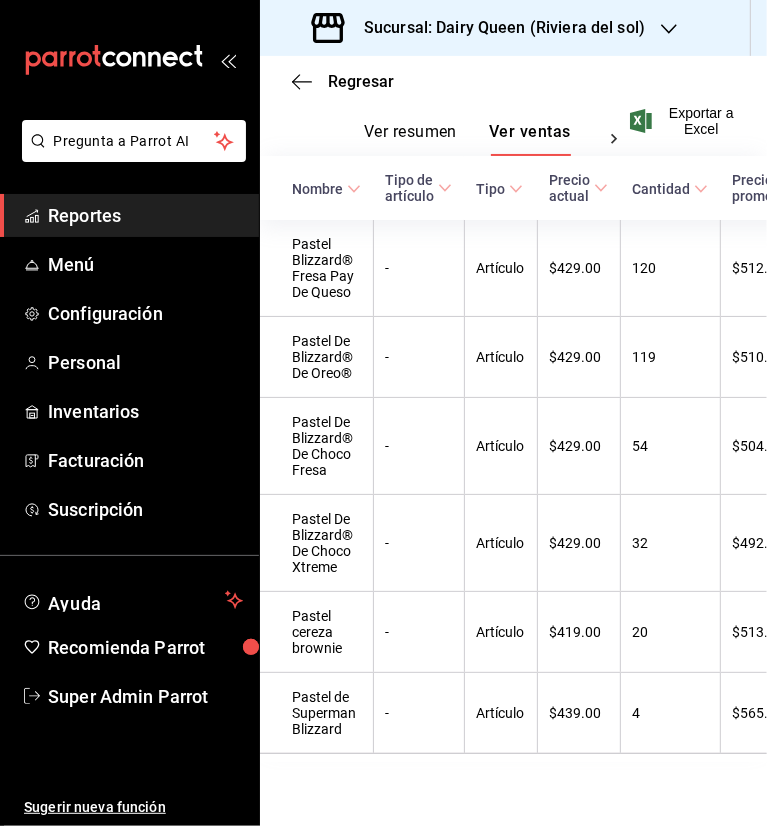 click on "Sucursal: Dairy Queen (Riviera del sol)" at bounding box center [496, 28] 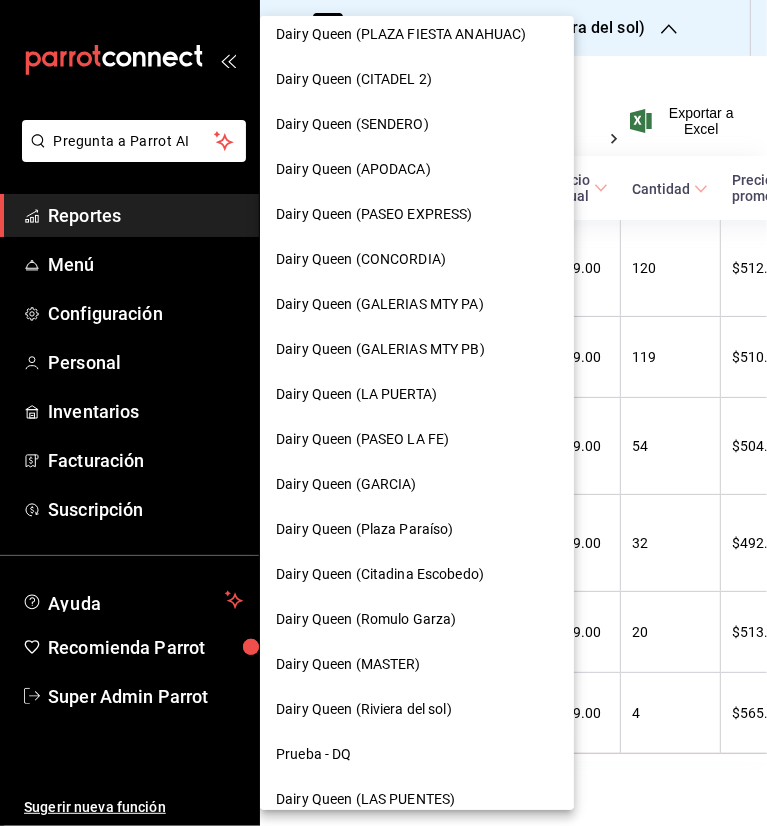 scroll, scrollTop: 707, scrollLeft: 0, axis: vertical 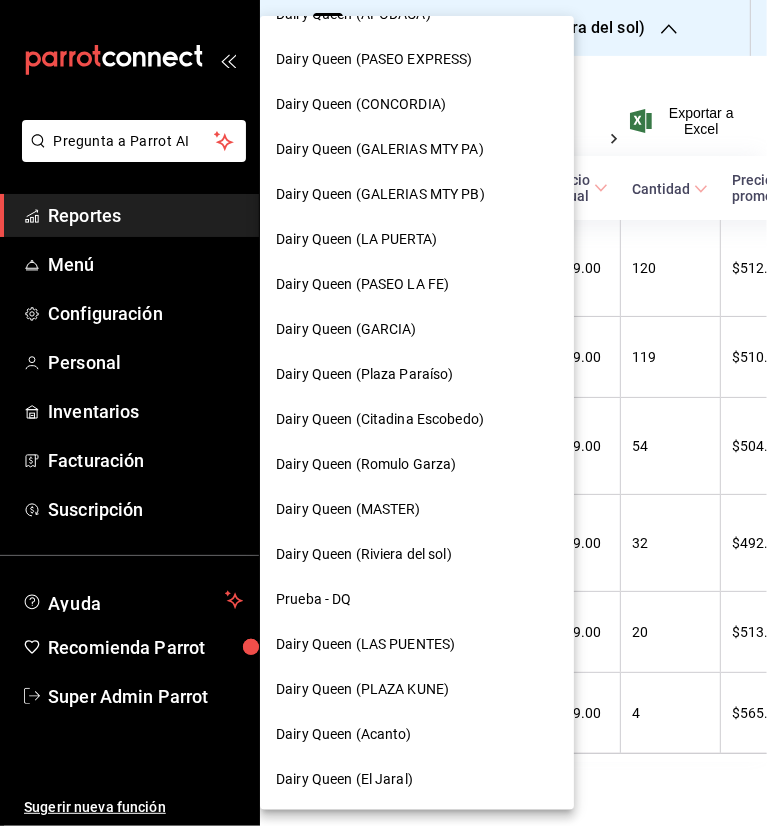click on "Dairy Queen (Acanto)" at bounding box center [344, 734] 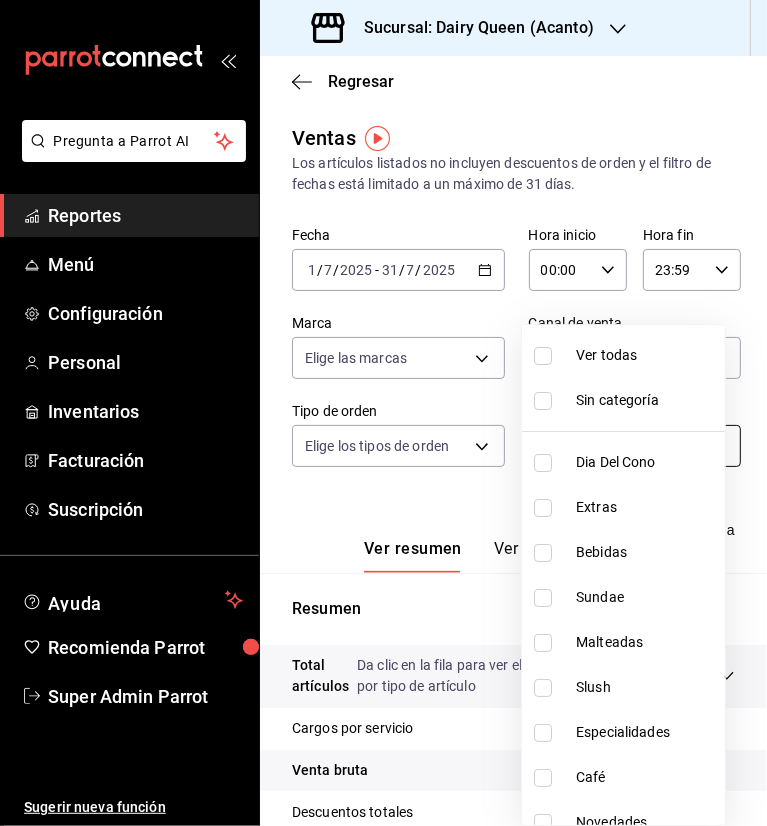 click on "Pregunta a Parrot AI Reportes   Menú   Configuración   Personal   Inventarios   Facturación   Suscripción   Ayuda Recomienda Parrot   Super Admin Parrot   Sugerir nueva función   Sucursal: Dairy Queen ([PERSON]) Regresar Ventas Los artículos listados no incluyen descuentos de orden y el filtro de fechas está limitado a un máximo de 31 días. Fecha [DATE] [DATE] - [DATE] [DATE] Hora inicio [TIME] Hora inicio Hora fin [TIME] Hora fin Marca Elige las marcas Canal de venta Elige los canales de venta Tipo de orden Elige los tipos de orden Categorías Elige las categorías Ver resumen Ver ventas Ver cargos Exportar a Excel Resumen Total artículos Da clic en la fila para ver el detalle por tipo de artículo + $[MONEY] Cargos por servicio + $[MONEY] Venta bruta = $[MONEY] Descuentos totales - $[MONEY] Certificados de regalo - $[MONEY] Venta total = $[MONEY] Impuestos - $[MONEY] Venta neta = $[MONEY] GANA 1 MES GRATIS EN TU SUSCRIPCIÓN AQUÍ Ver video tutorial Ir a video" at bounding box center [383, 413] 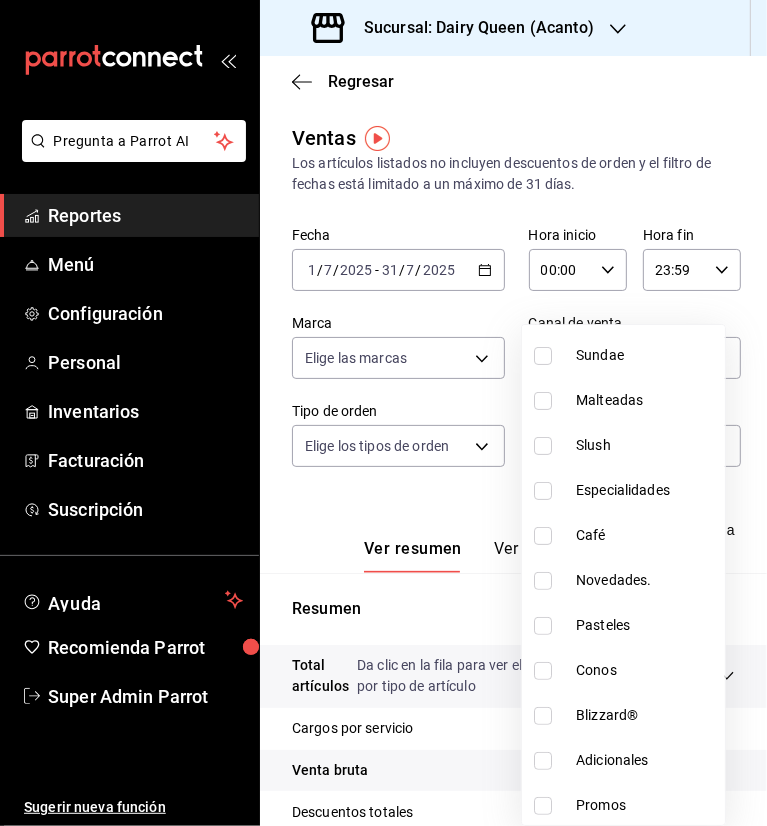 scroll, scrollTop: 244, scrollLeft: 0, axis: vertical 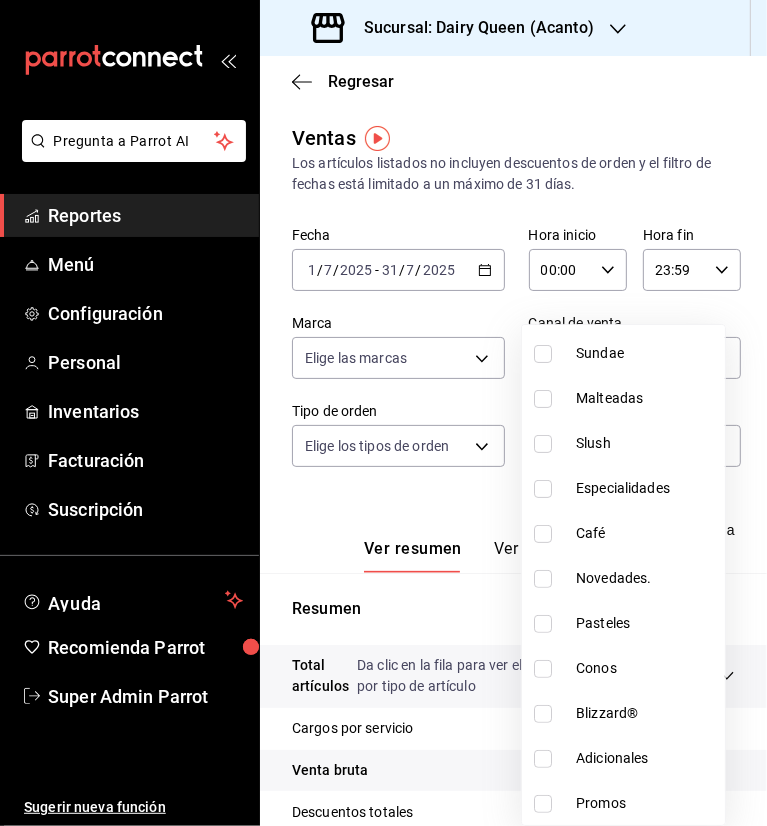 click on "Pasteles" at bounding box center [646, 623] 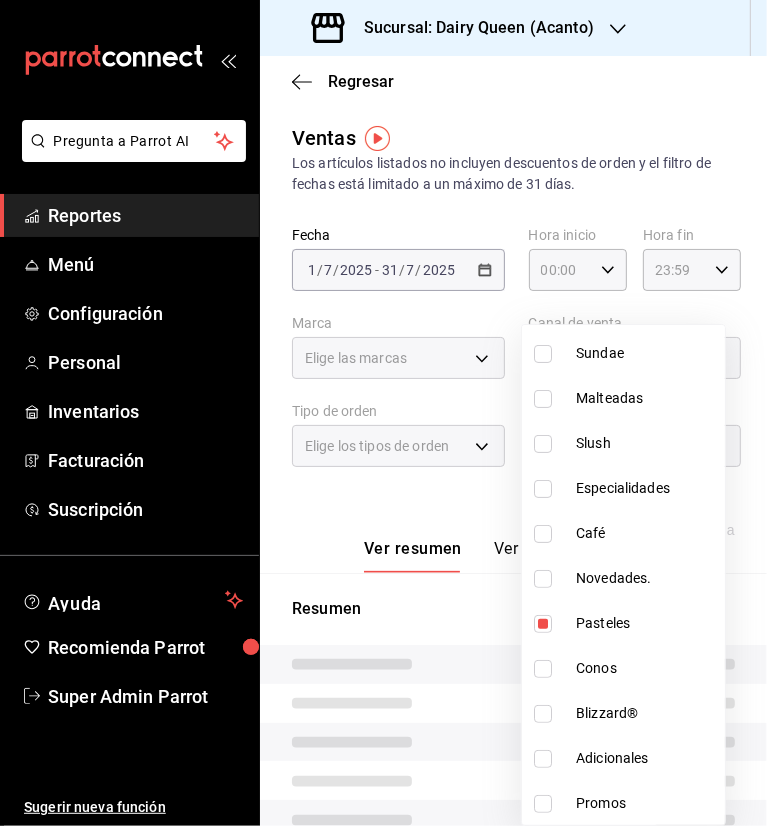 click at bounding box center (383, 413) 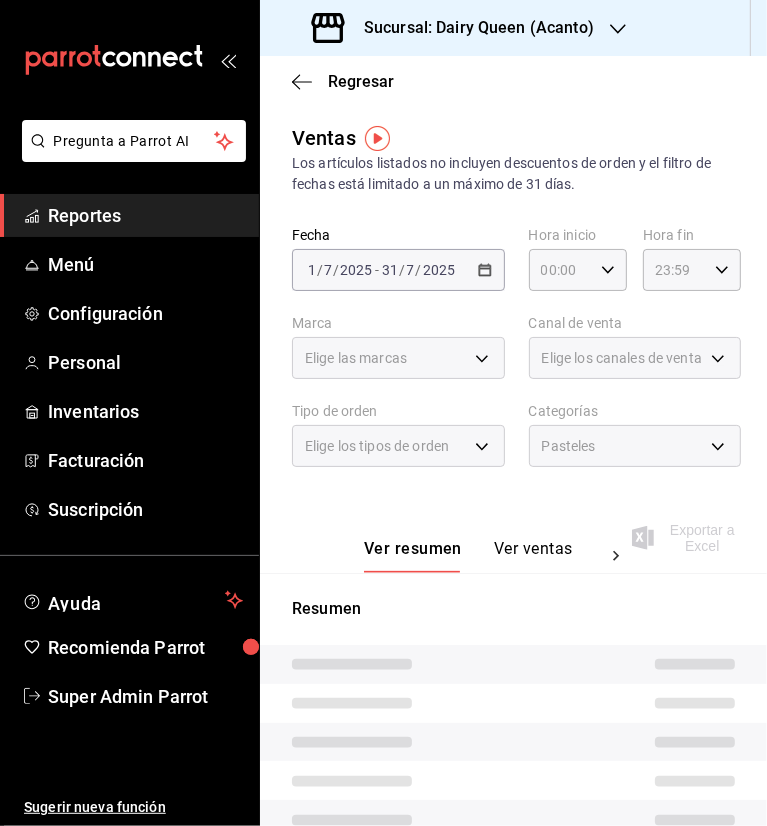 click on "Ver ventas" at bounding box center [533, 556] 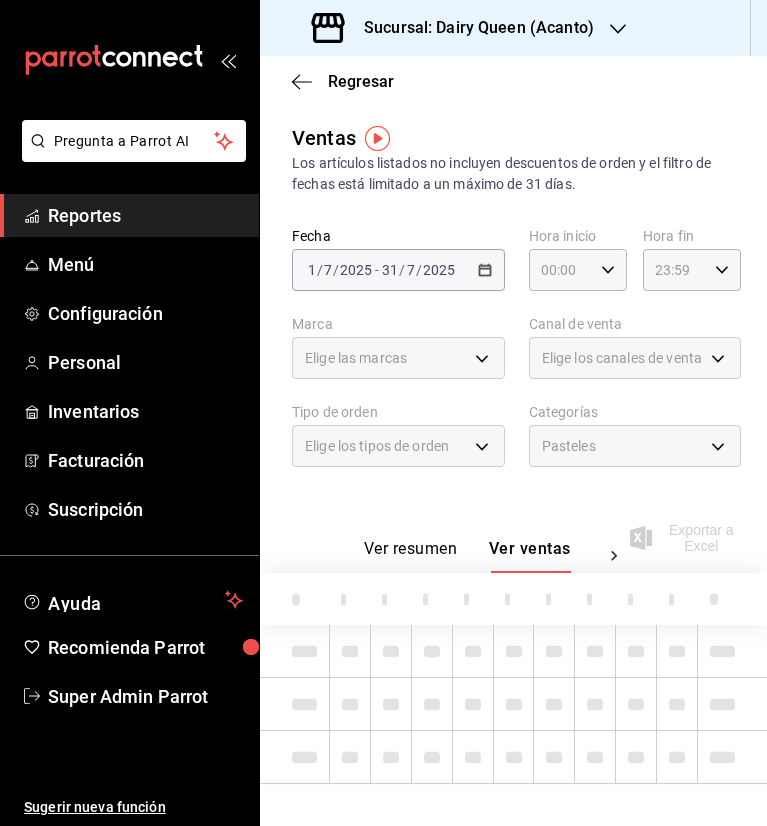 scroll, scrollTop: 0, scrollLeft: 0, axis: both 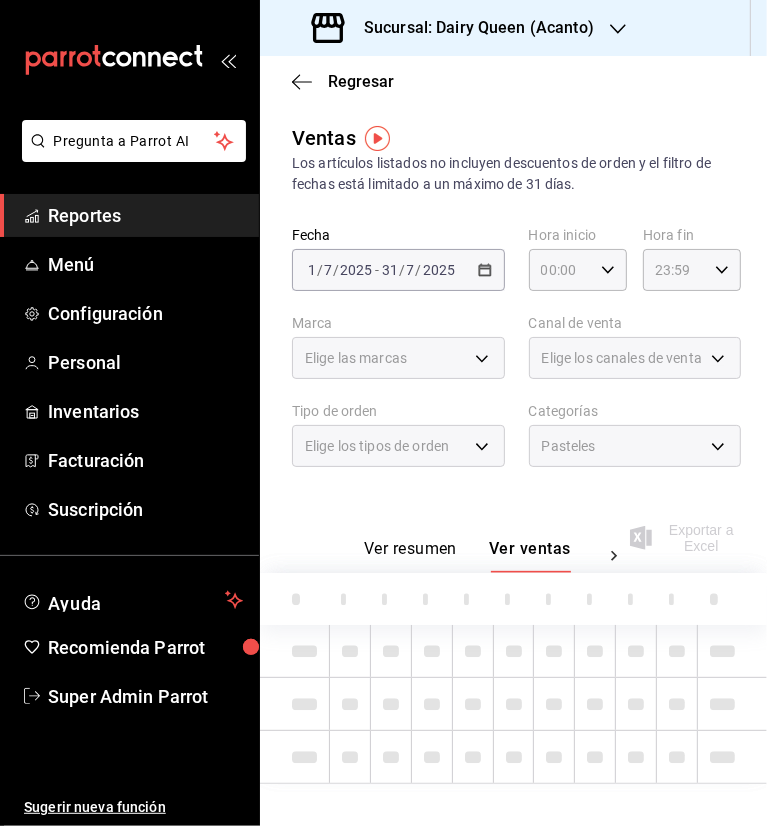click on "Regresar" at bounding box center (513, 81) 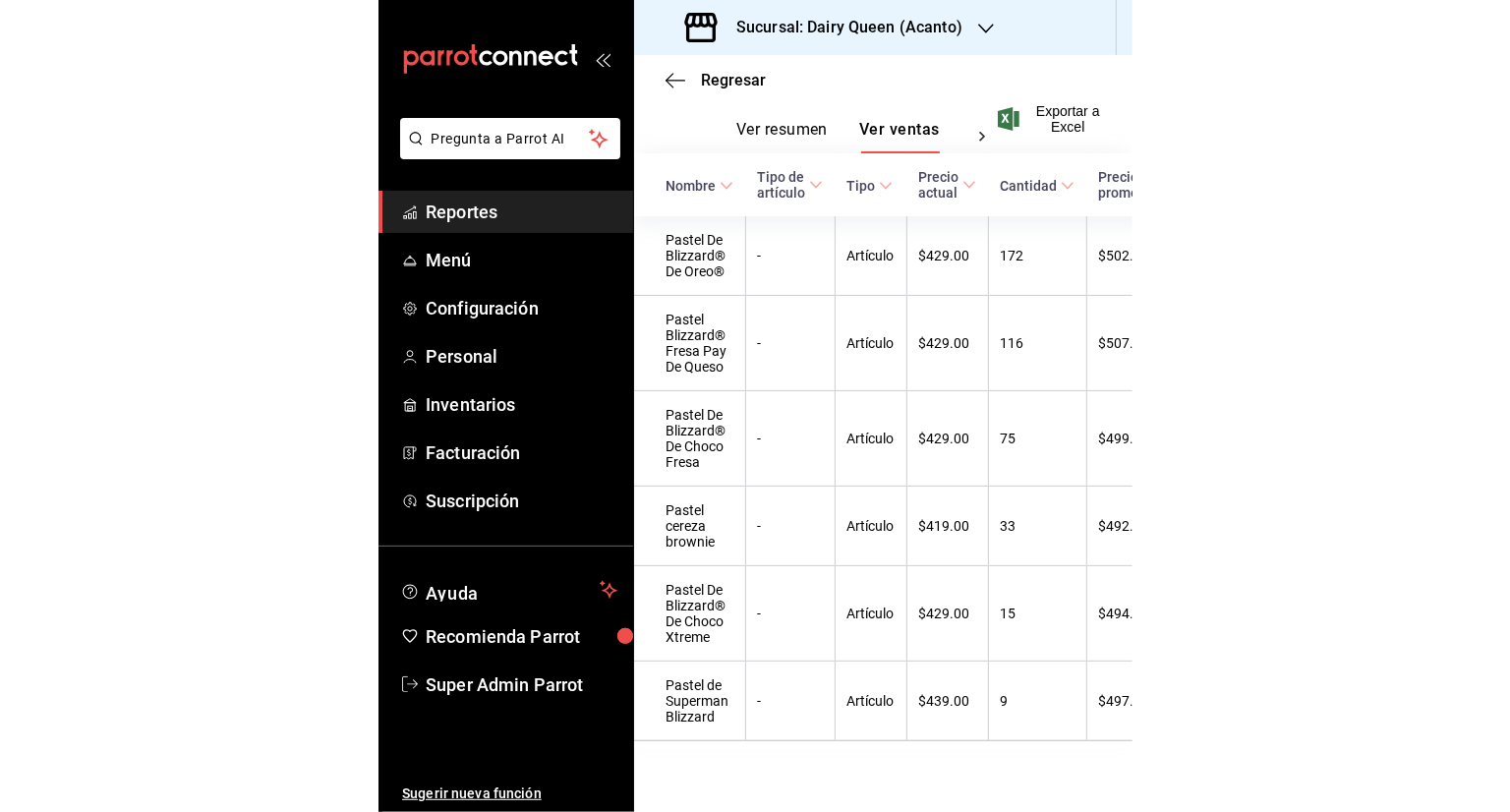 scroll, scrollTop: 442, scrollLeft: 0, axis: vertical 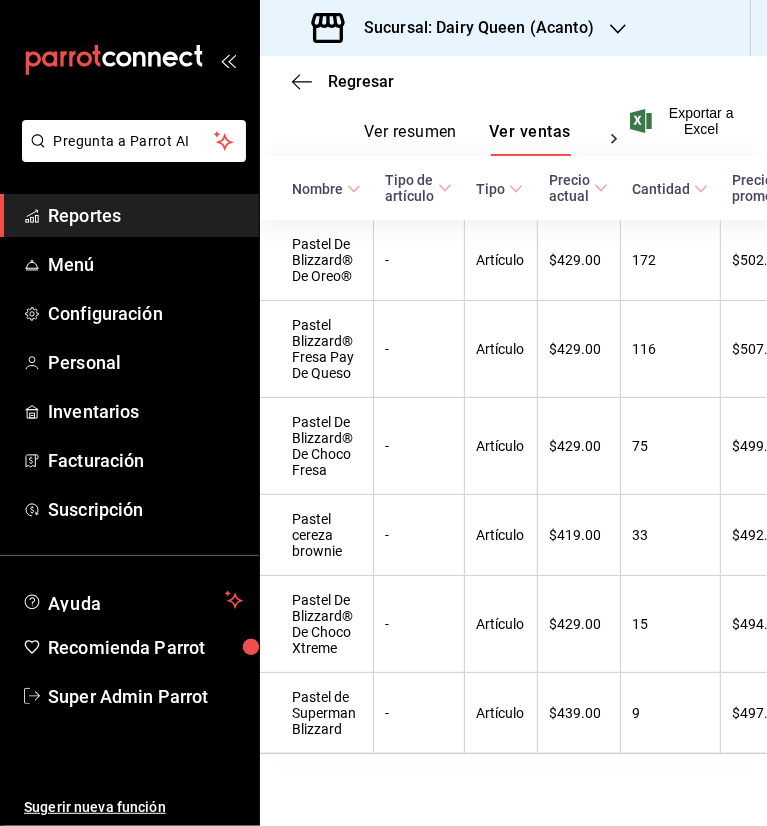 drag, startPoint x: 96, startPoint y: 221, endPoint x: 248, endPoint y: 223, distance: 152.01315 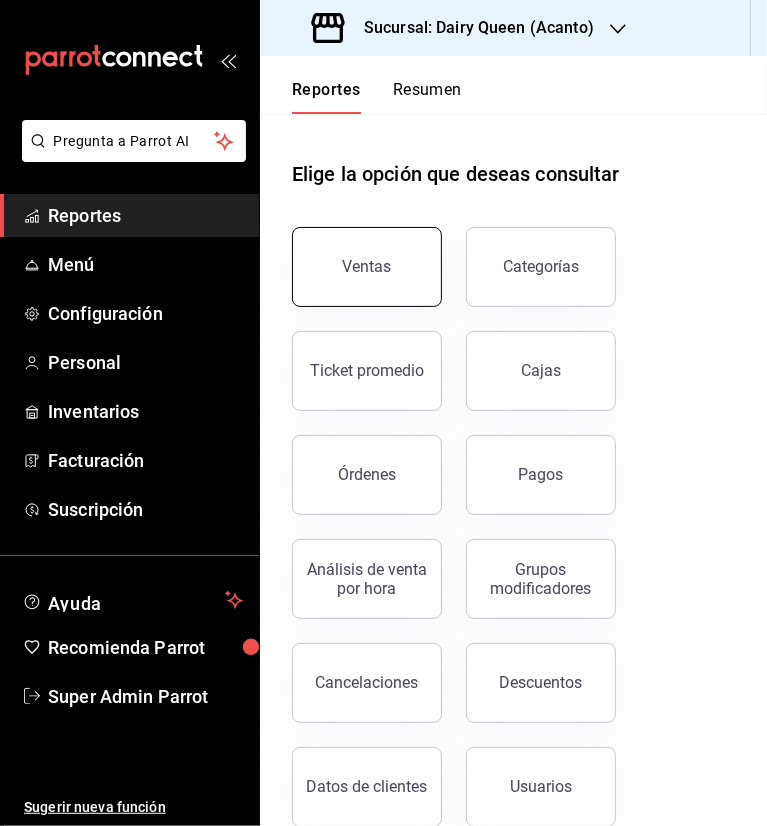 click on "Ventas" at bounding box center [367, 267] 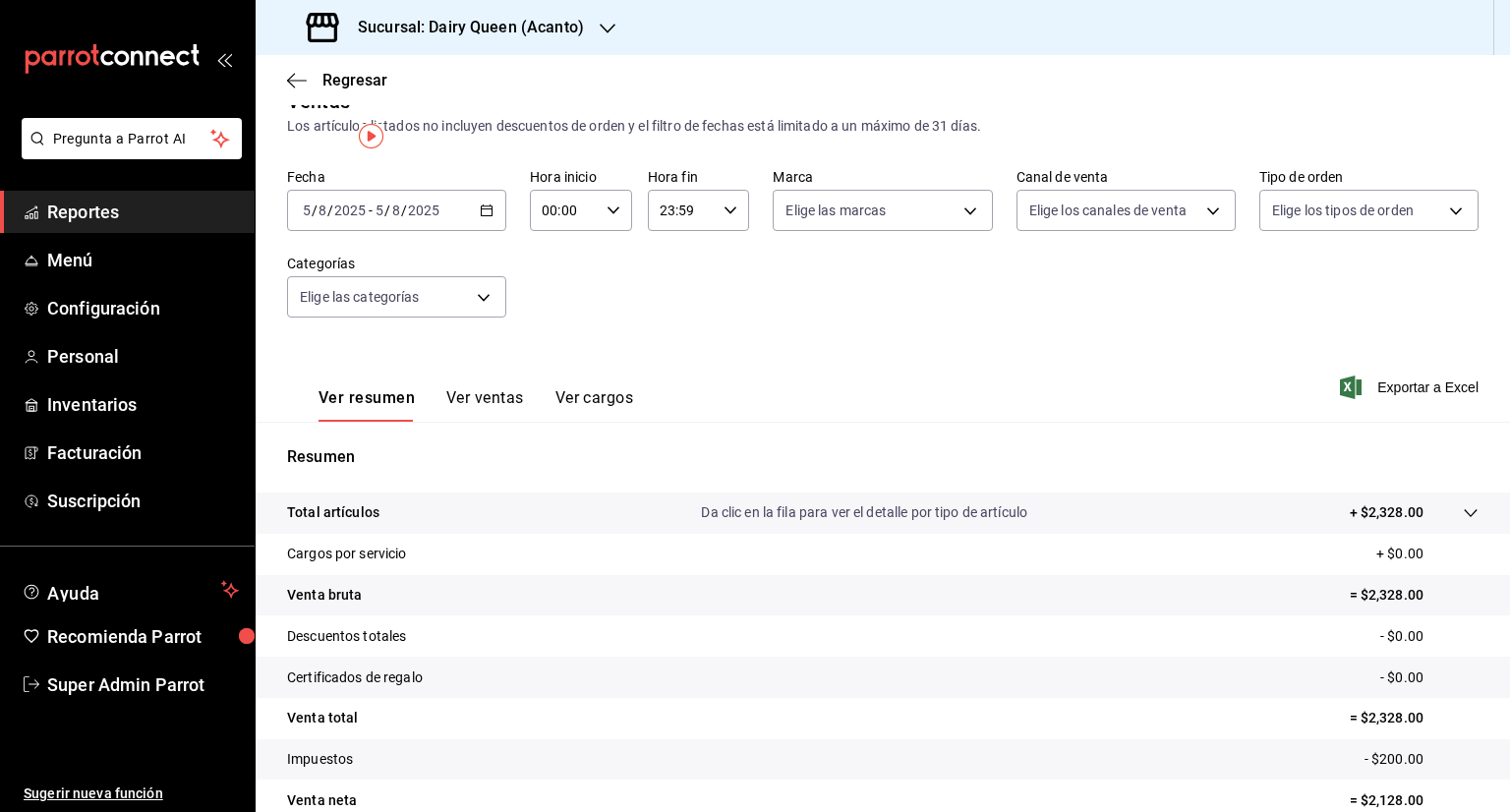 scroll, scrollTop: 0, scrollLeft: 0, axis: both 